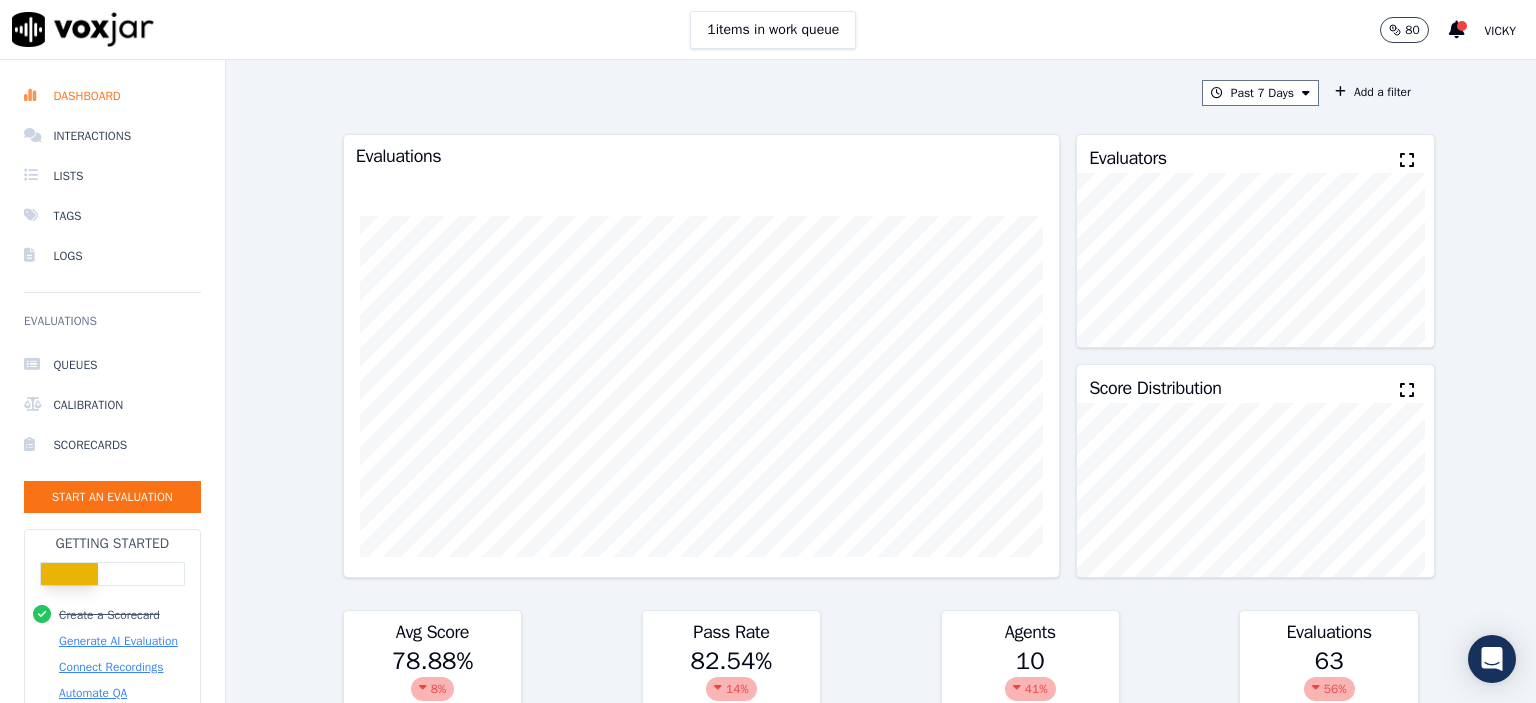 scroll, scrollTop: 0, scrollLeft: 0, axis: both 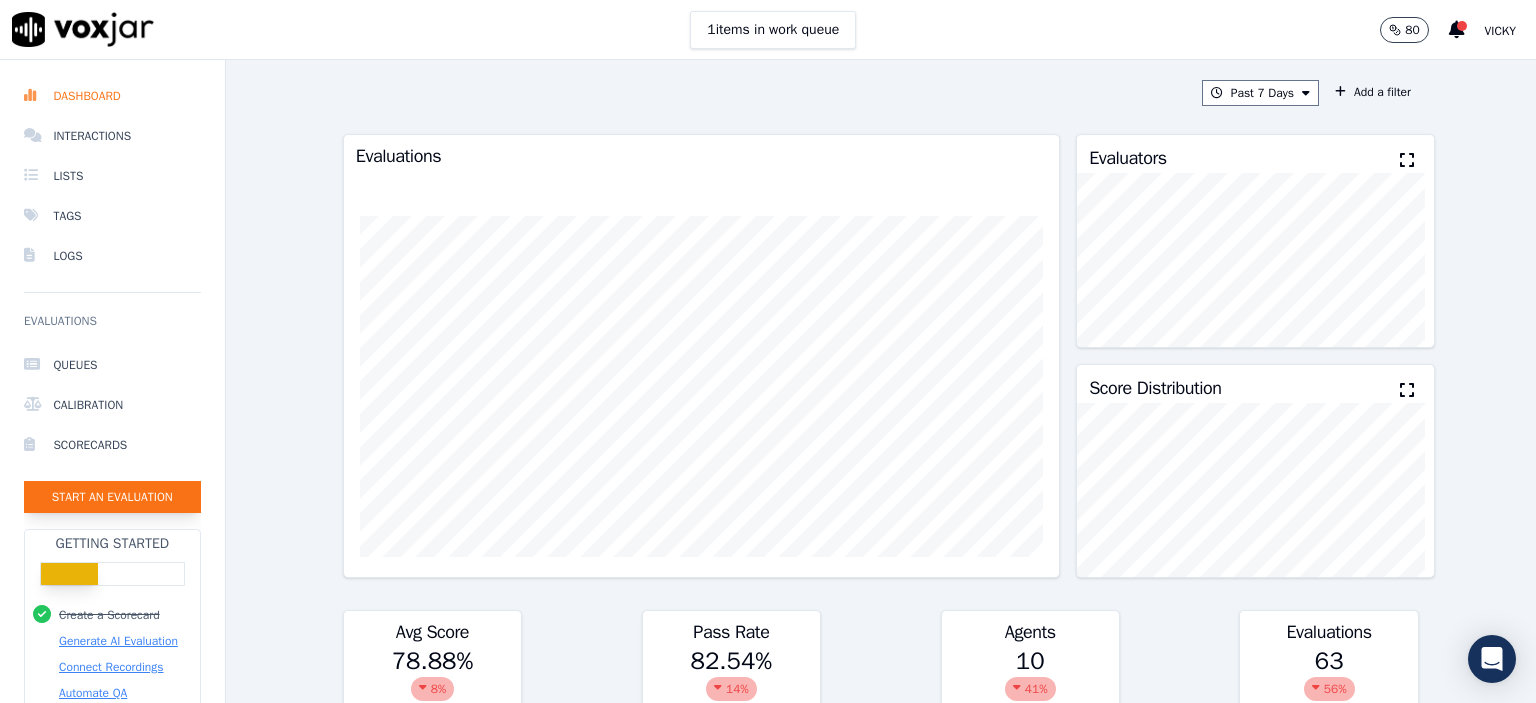 click on "Start an Evaluation" 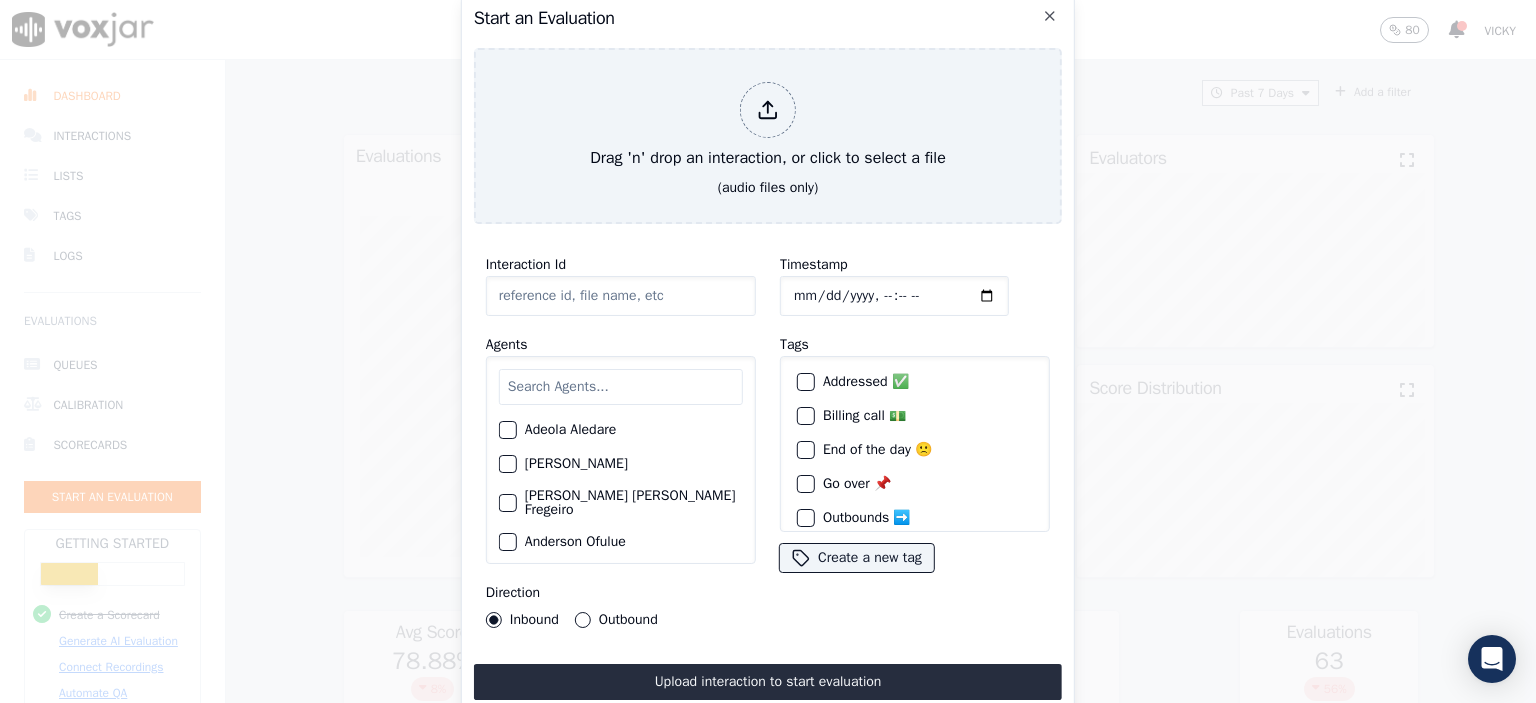 click on "Interaction Id" 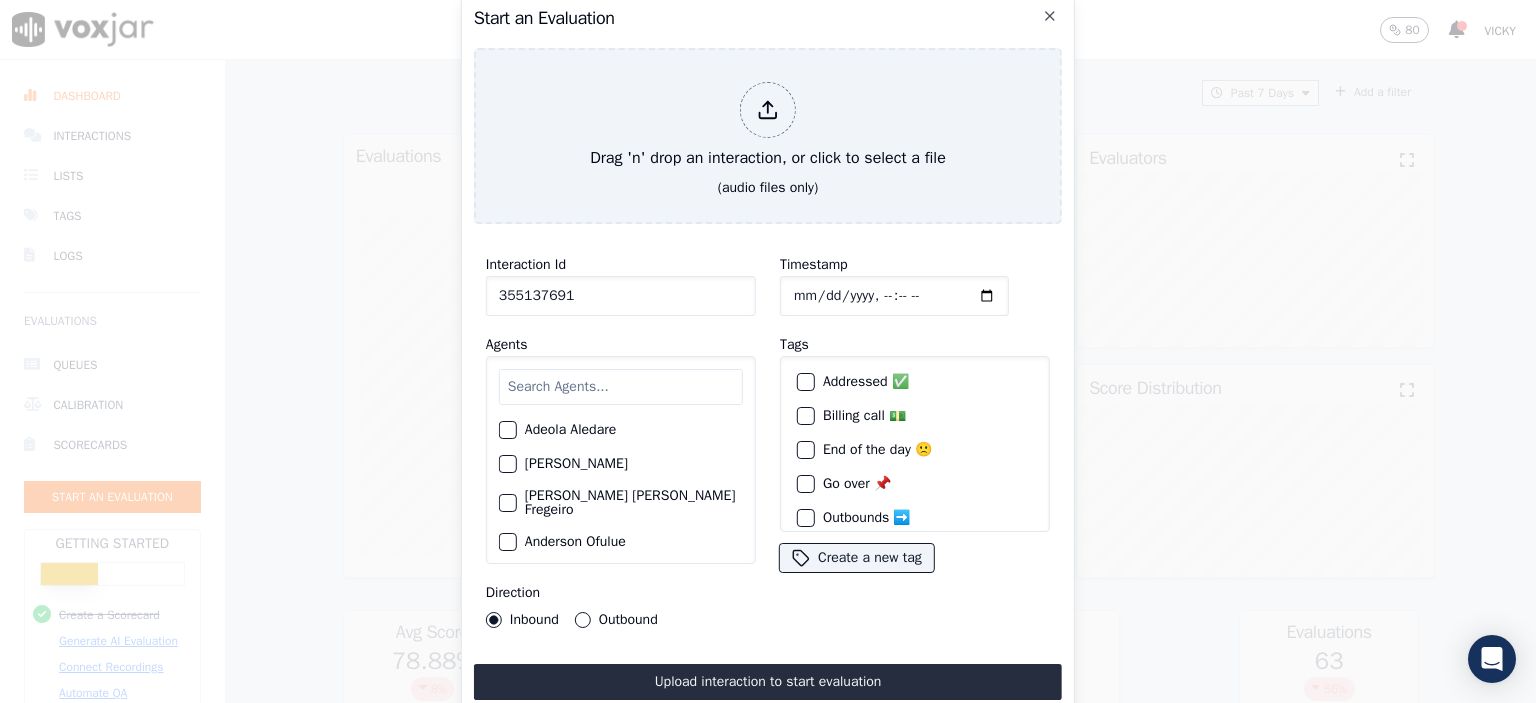 type on "355137691" 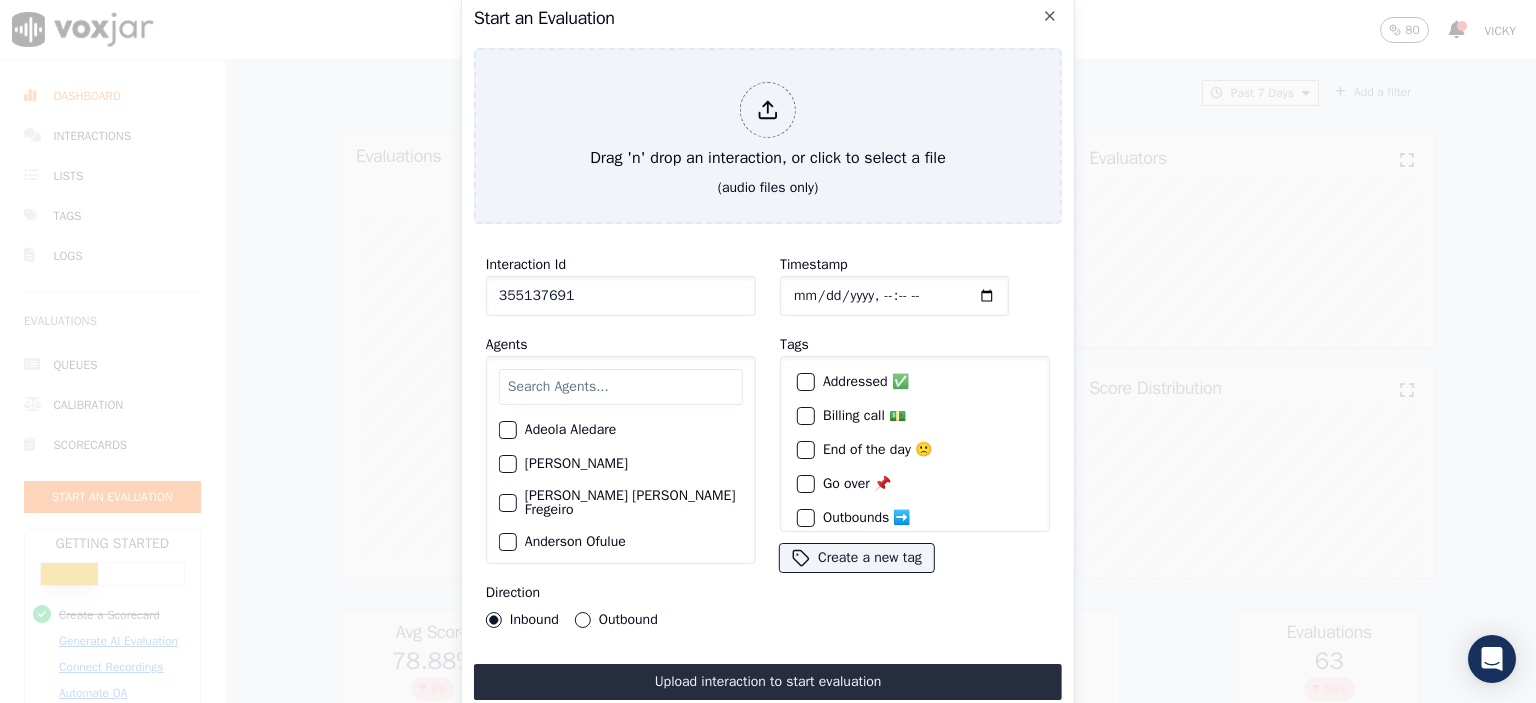 type on "[DATE]T13:07" 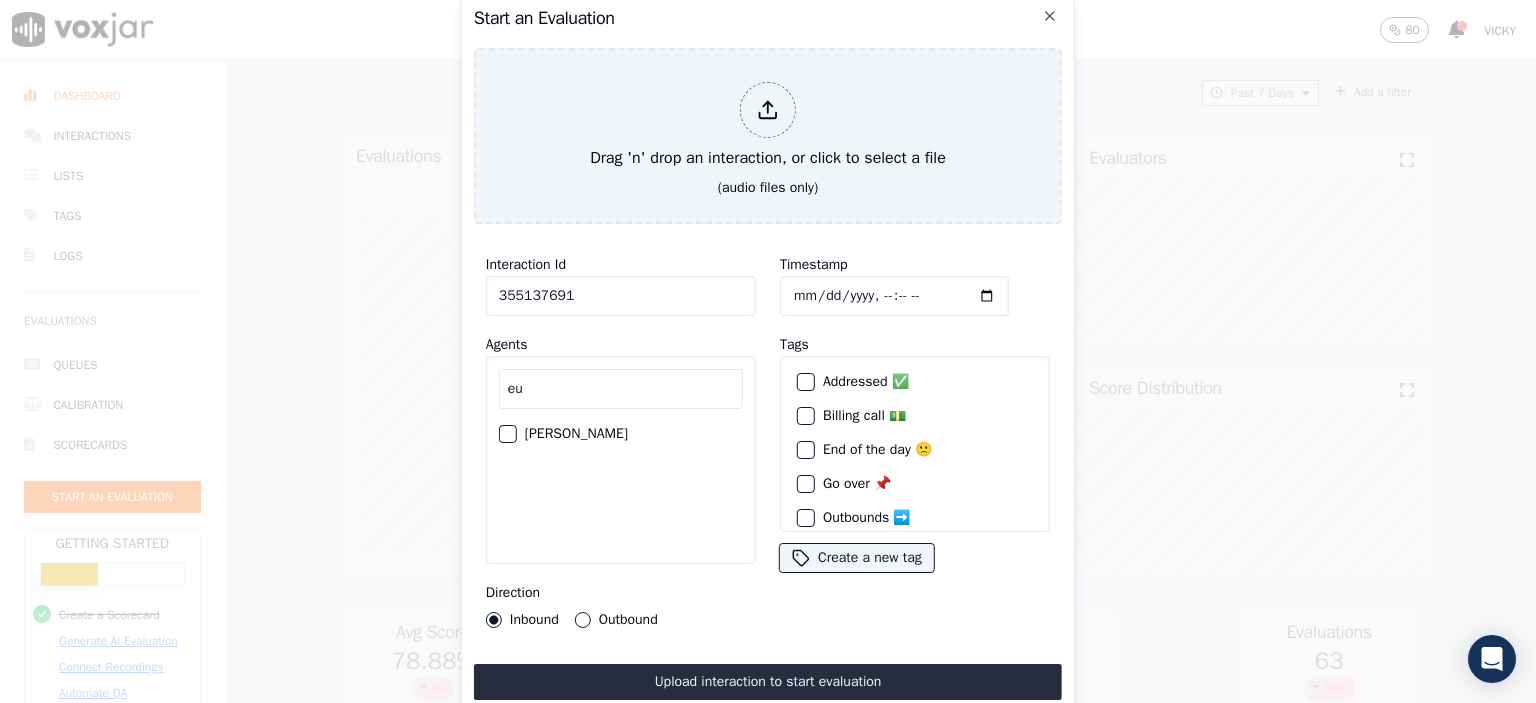 type on "eu" 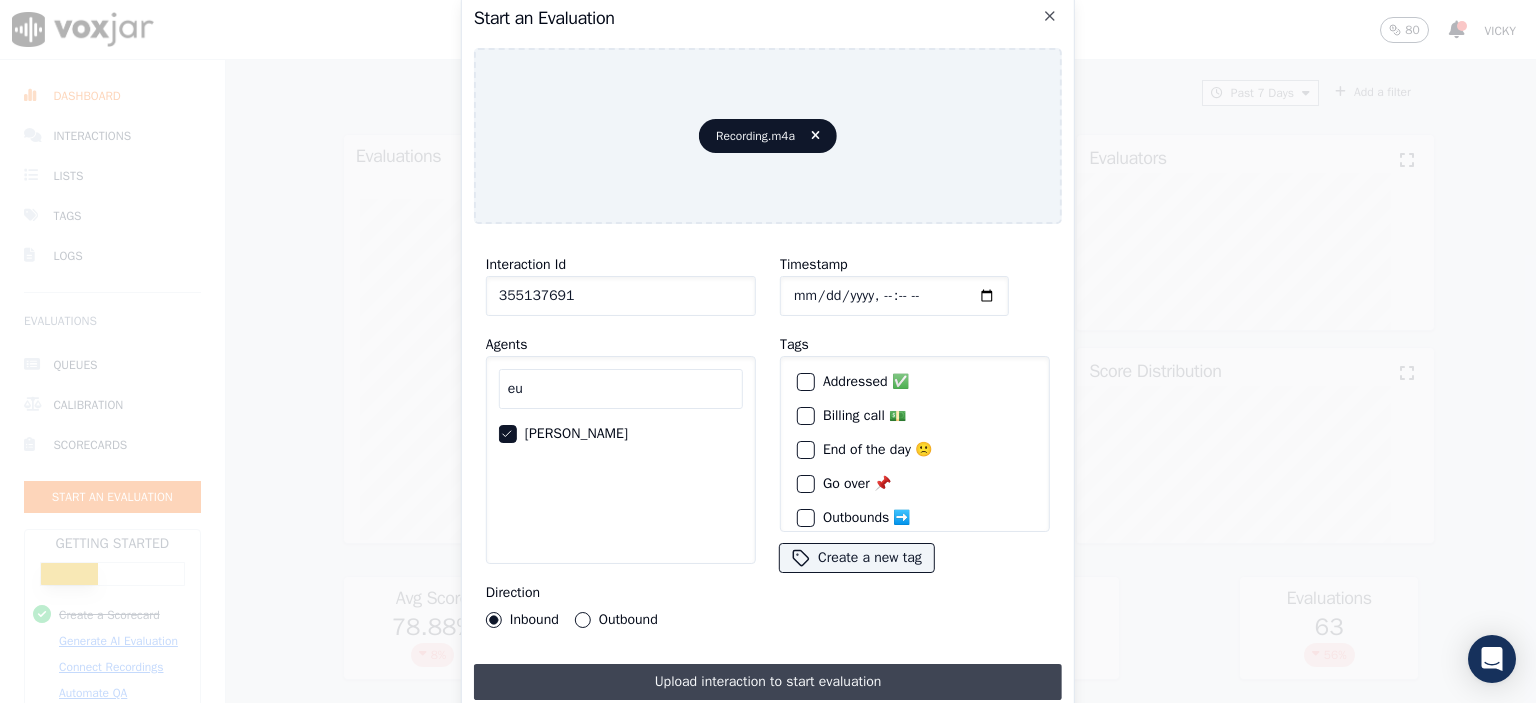 click on "Upload interaction to start evaluation" at bounding box center [768, 682] 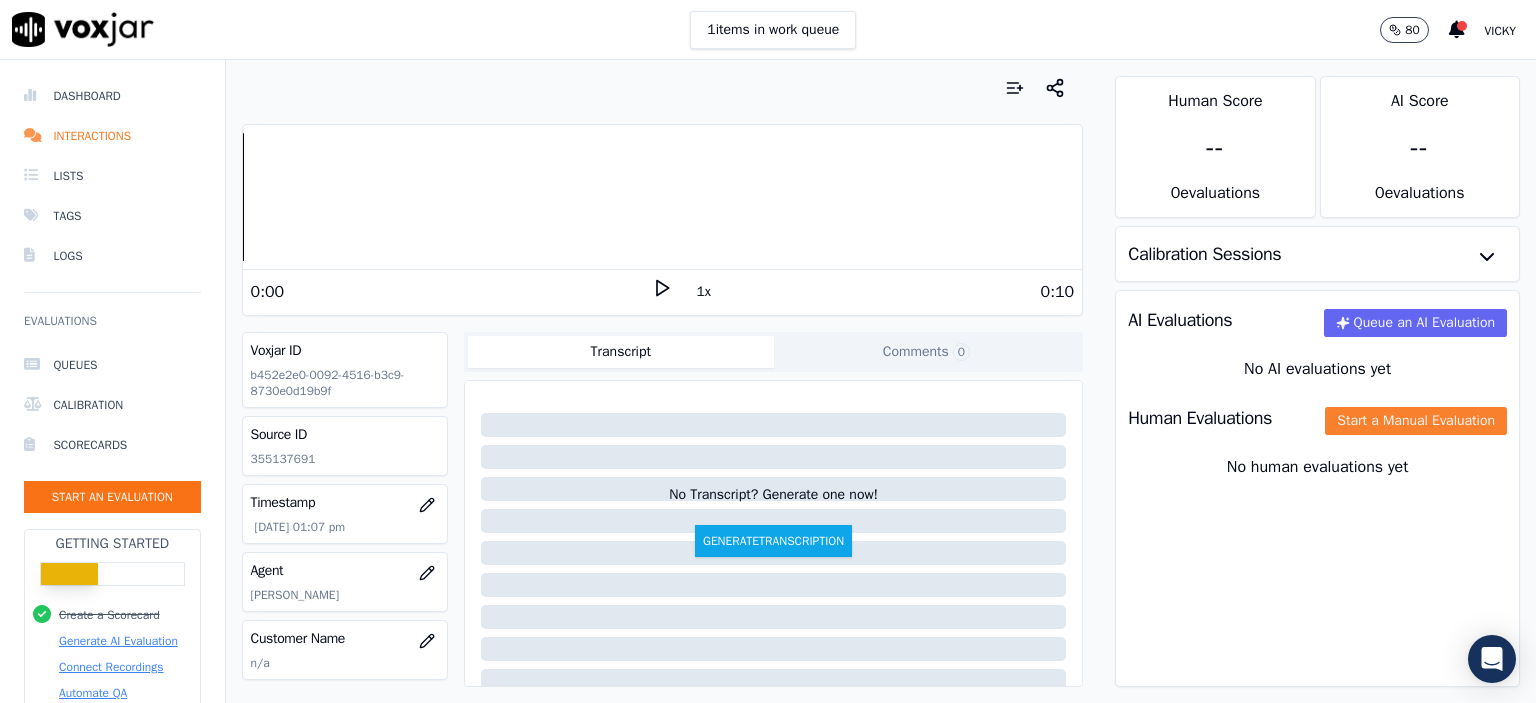 click on "Start a Manual Evaluation" 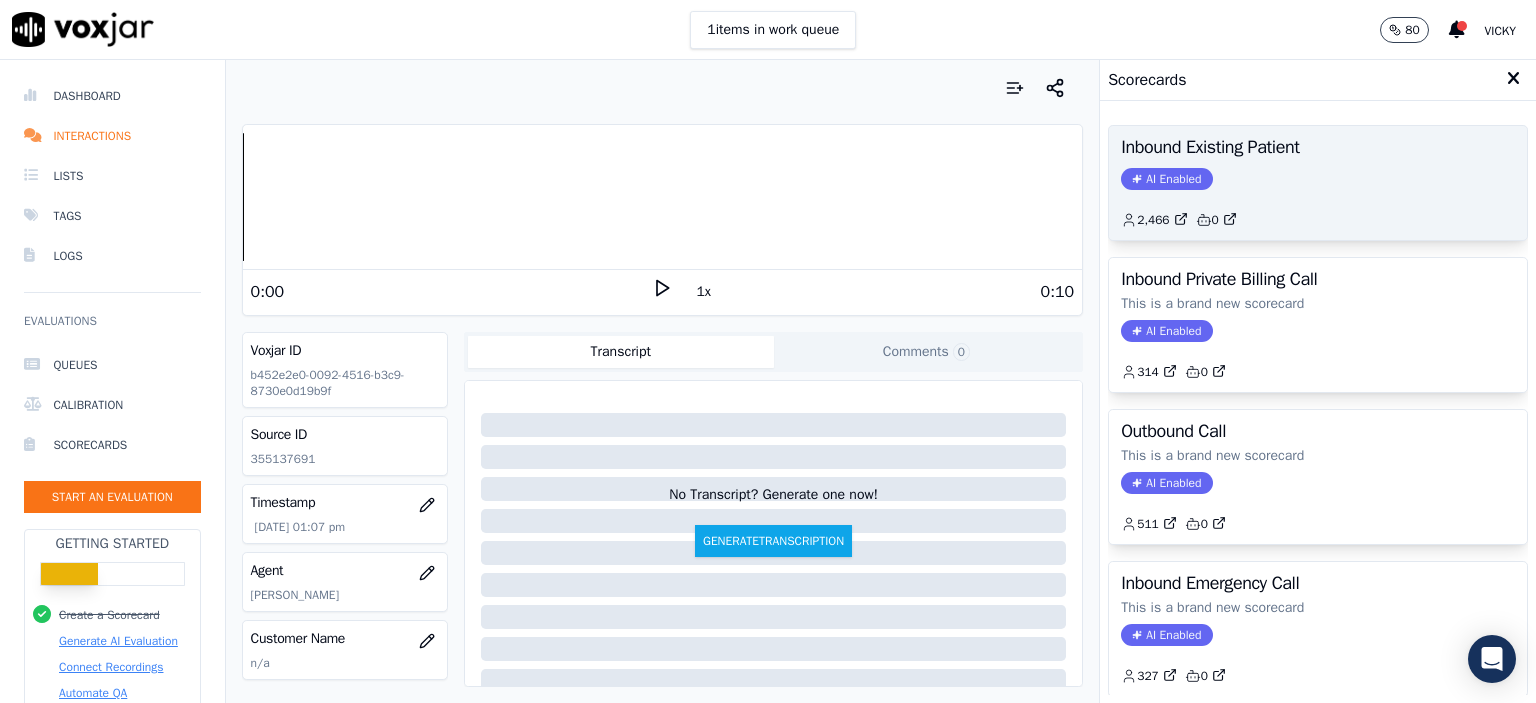 click on "Inbound Existing Patient       AI Enabled       2,466         0" at bounding box center (1318, 183) 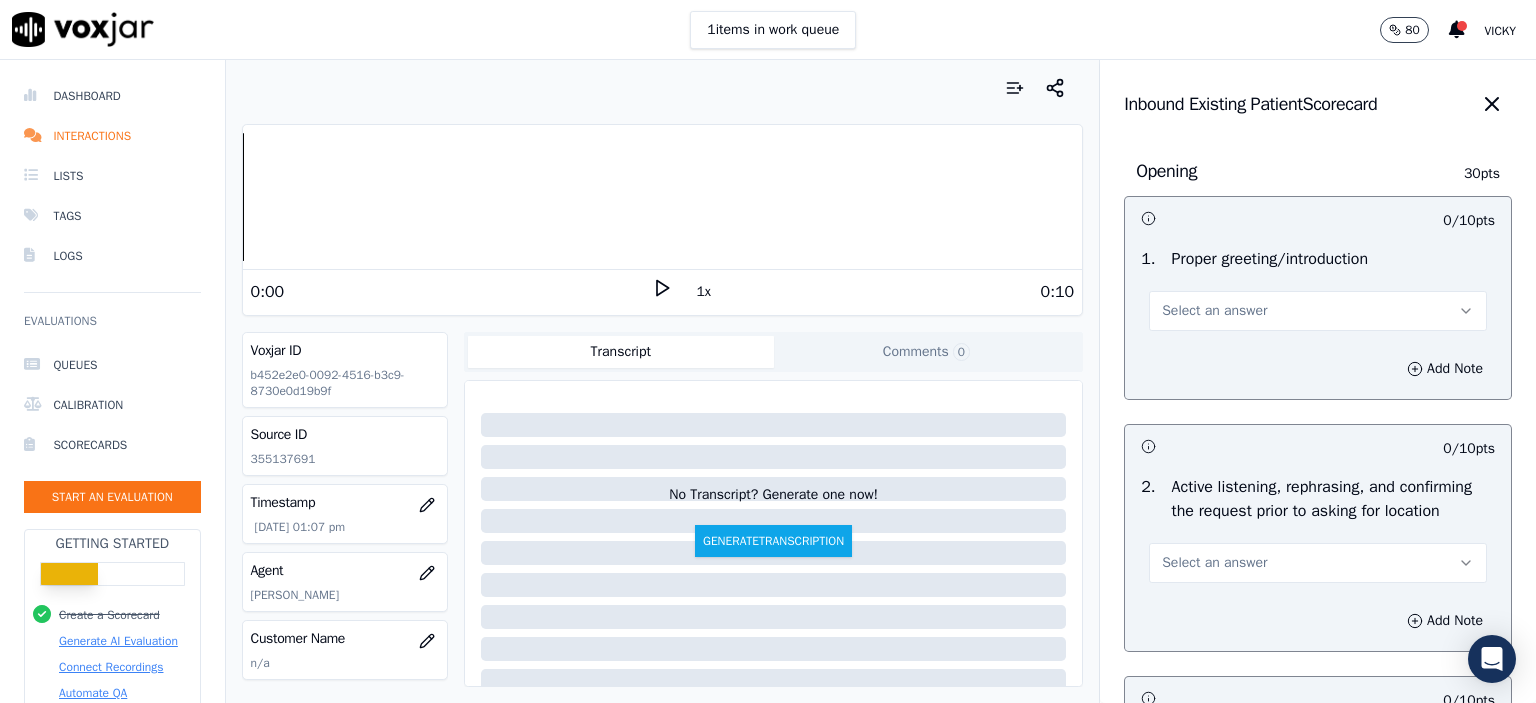 click on "Select an answer" at bounding box center (1214, 311) 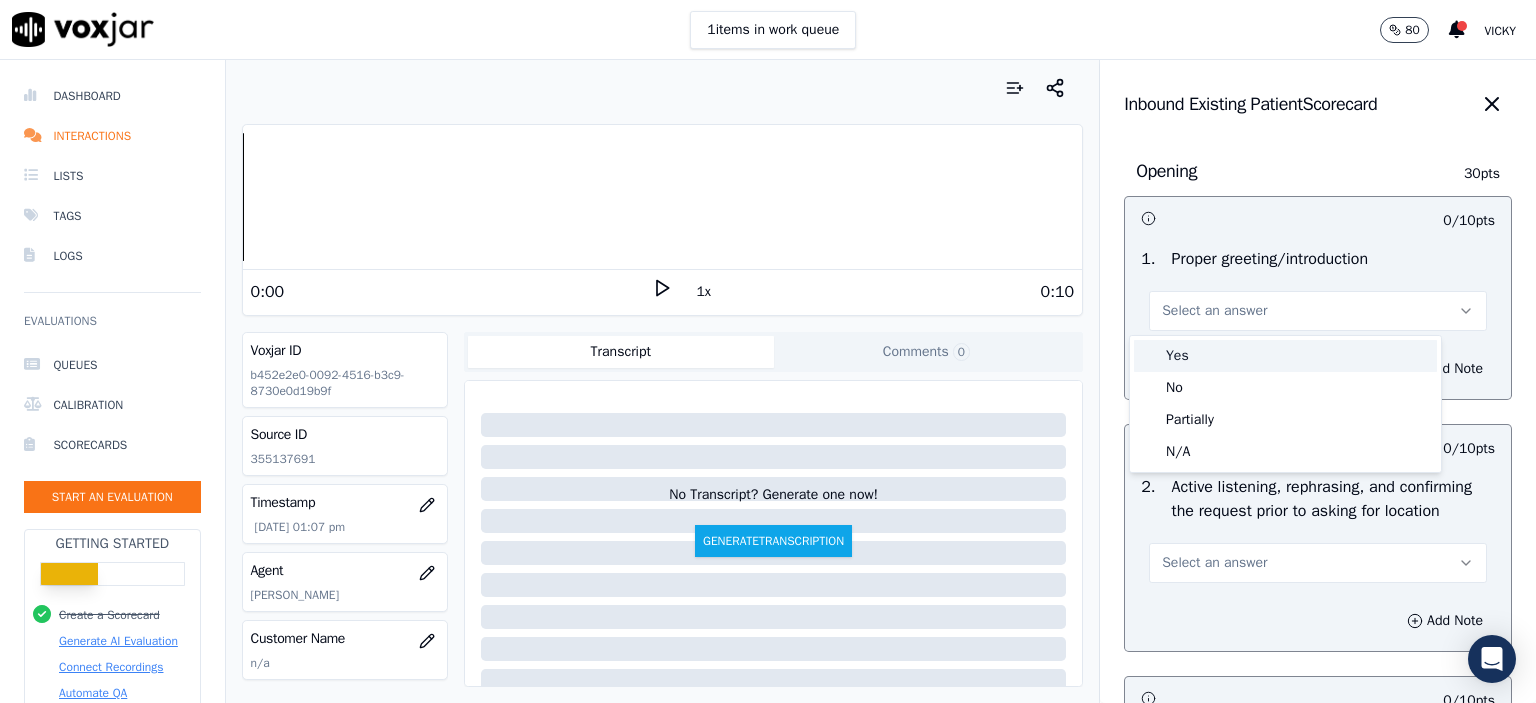 click on "Yes" at bounding box center (1285, 356) 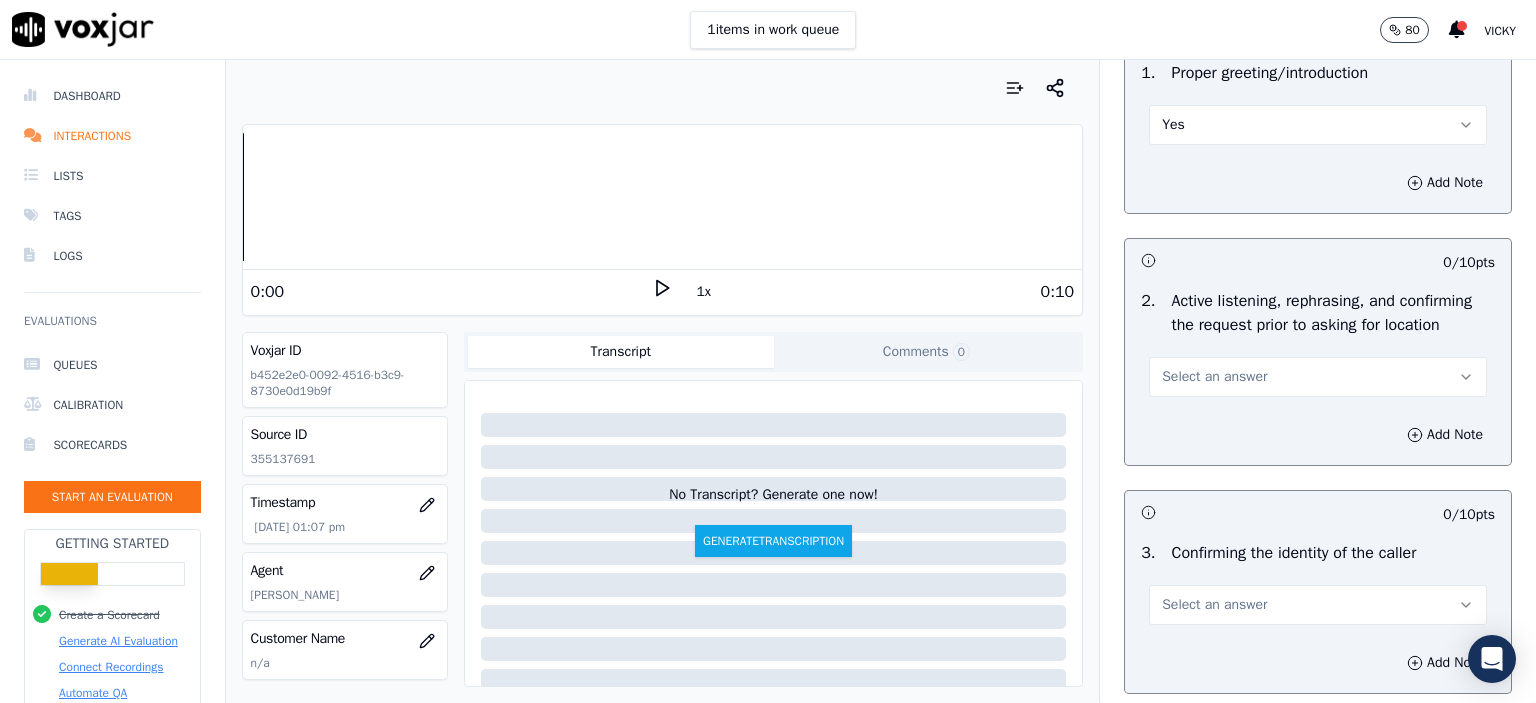 scroll, scrollTop: 200, scrollLeft: 0, axis: vertical 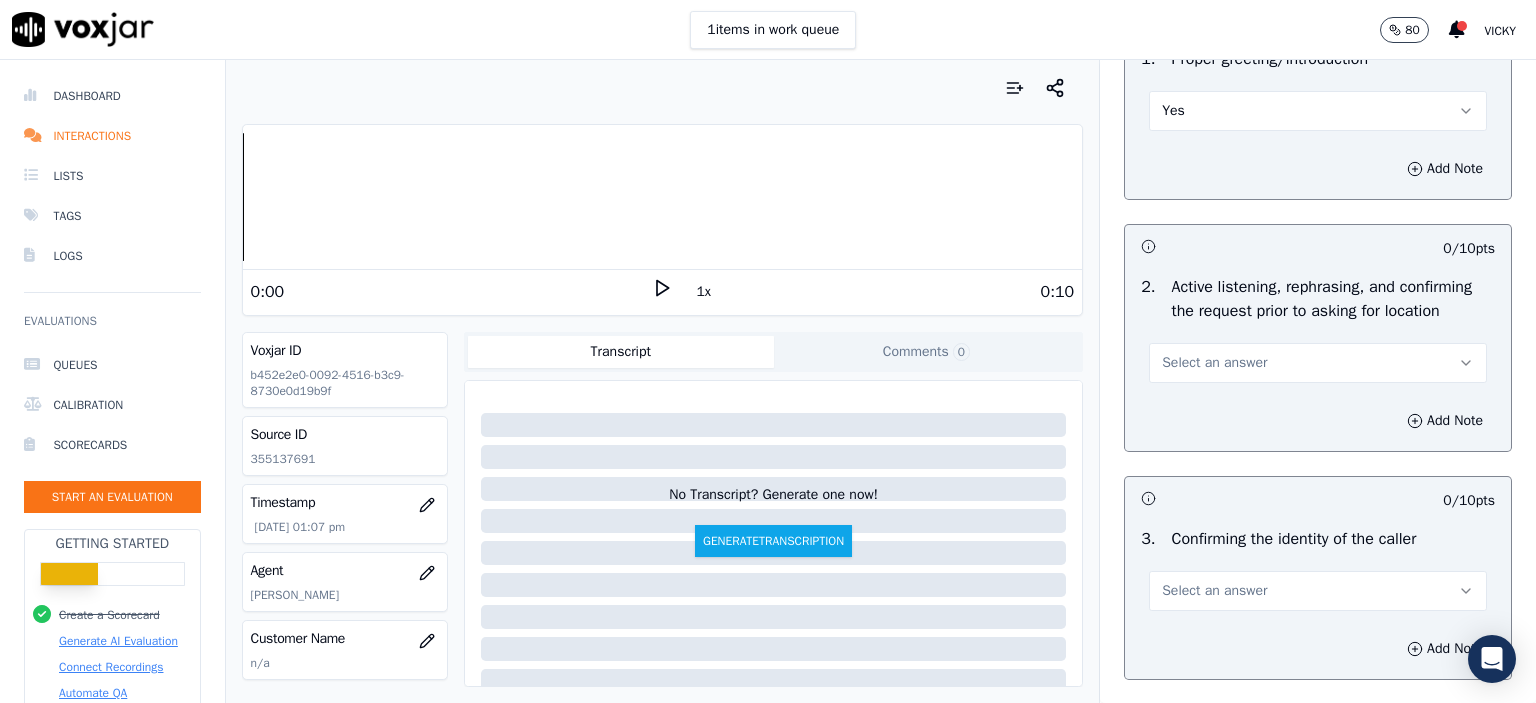 click on "Select an answer" at bounding box center [1214, 363] 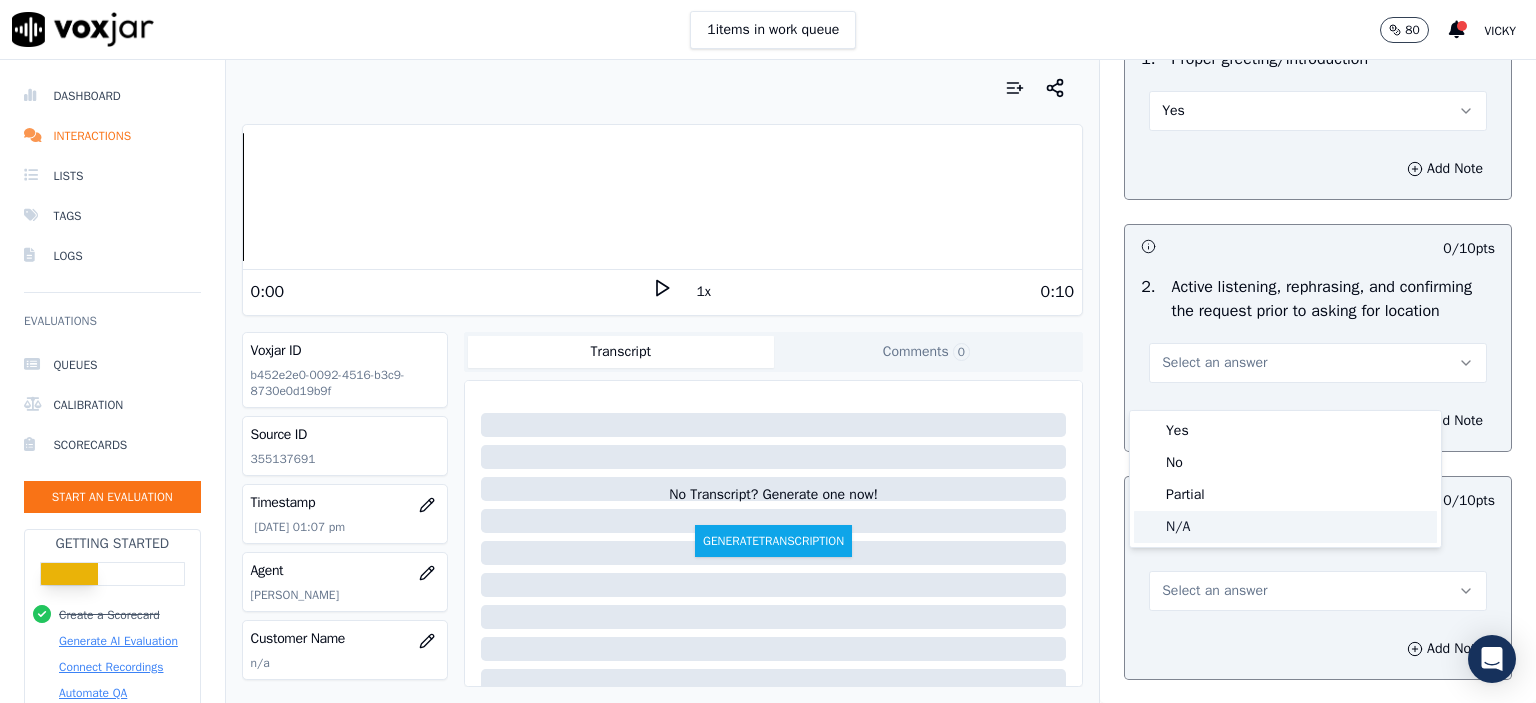 click on "N/A" 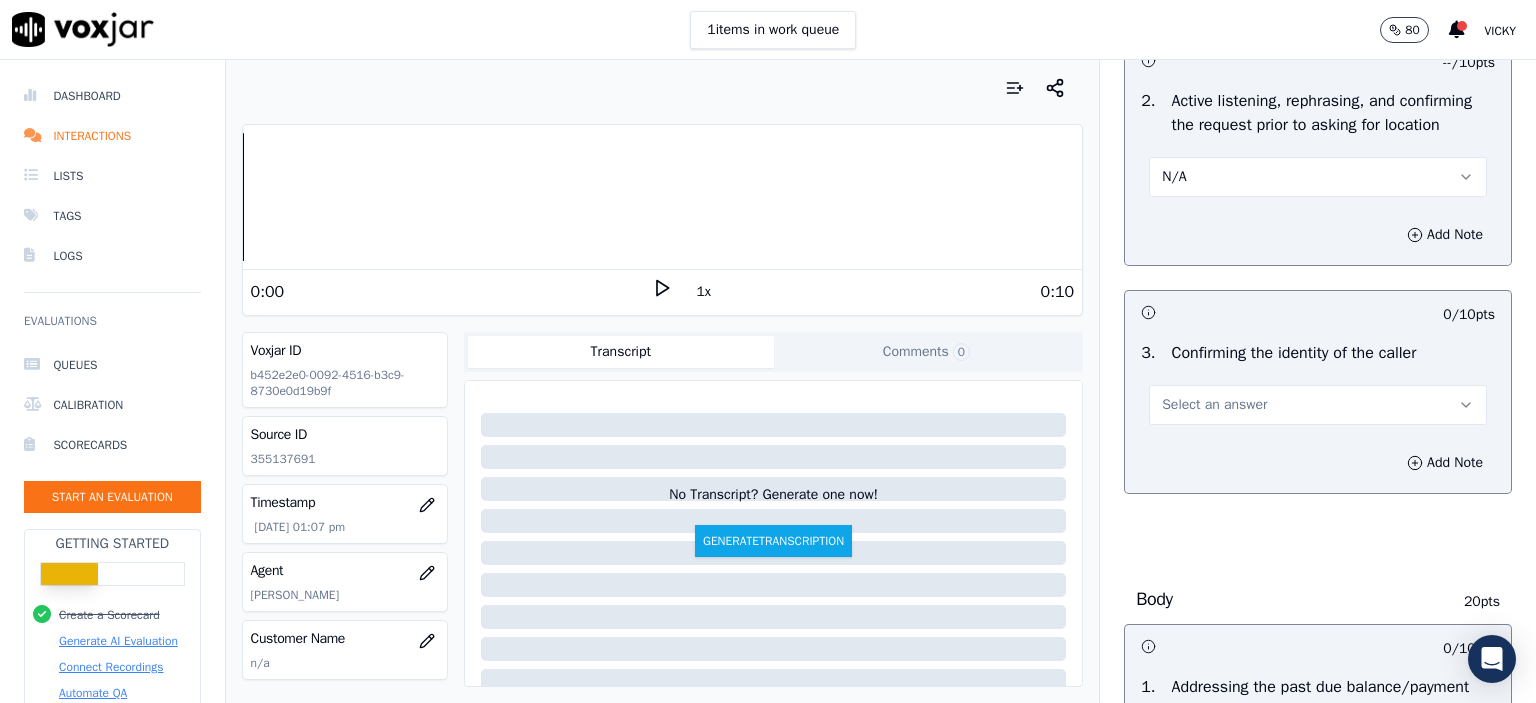 scroll, scrollTop: 400, scrollLeft: 0, axis: vertical 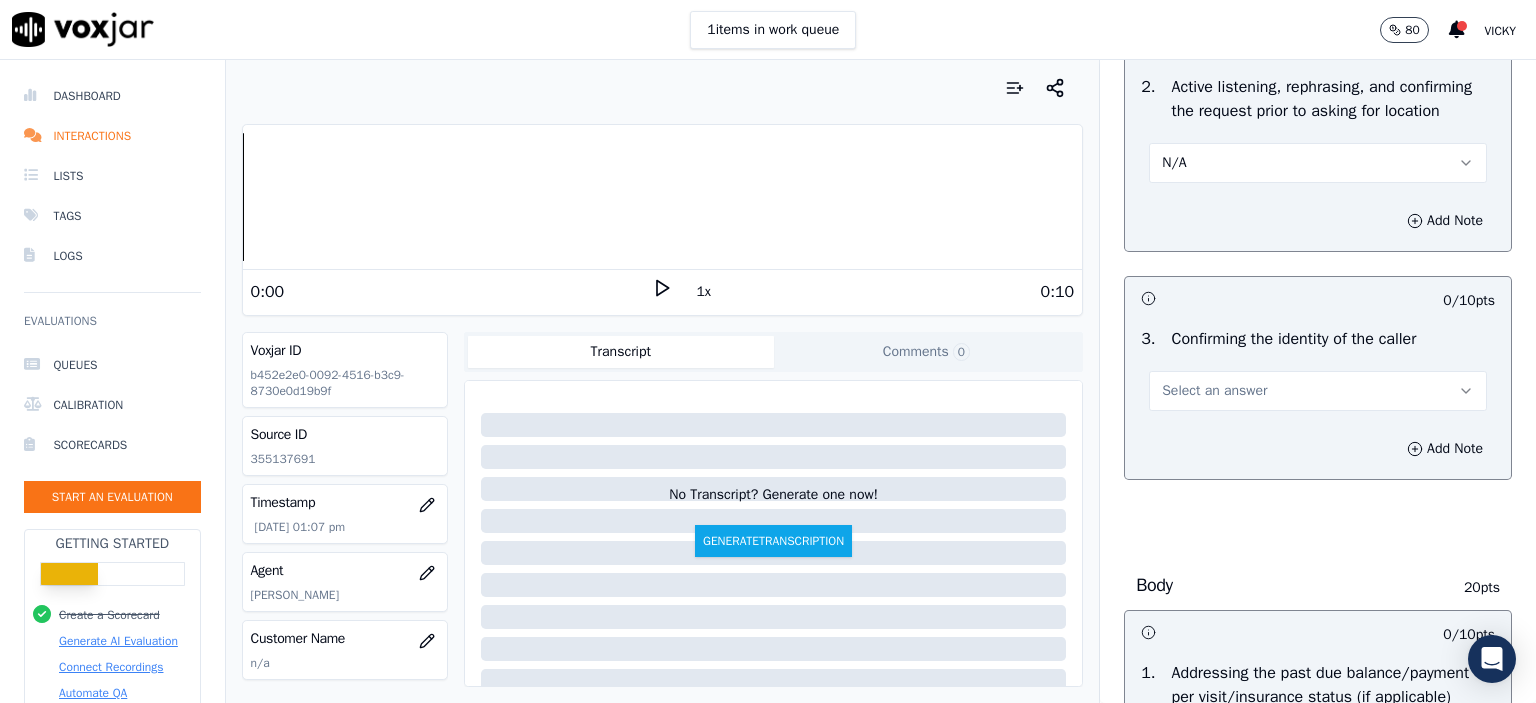 click on "Select an answer" at bounding box center [1214, 391] 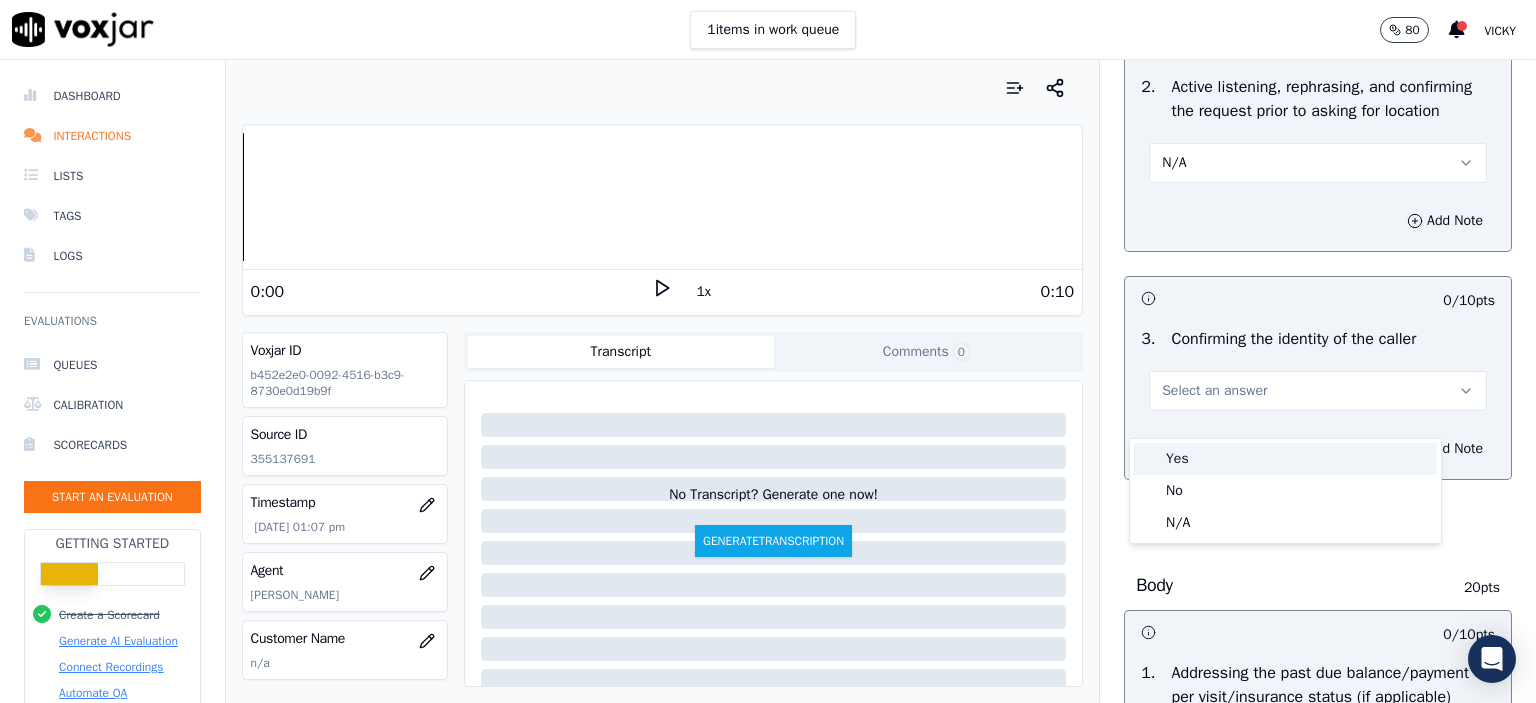 click on "Yes" at bounding box center (1285, 459) 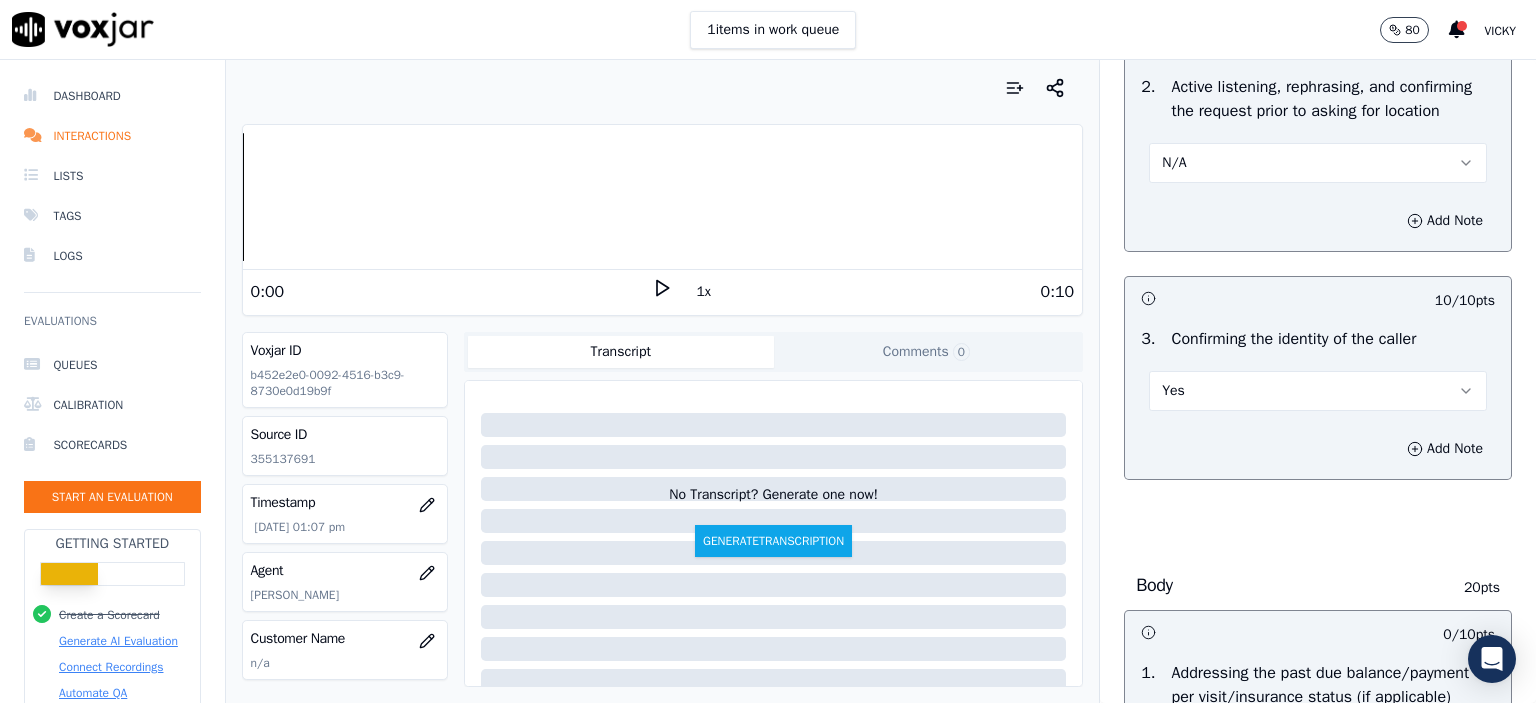 scroll, scrollTop: 800, scrollLeft: 0, axis: vertical 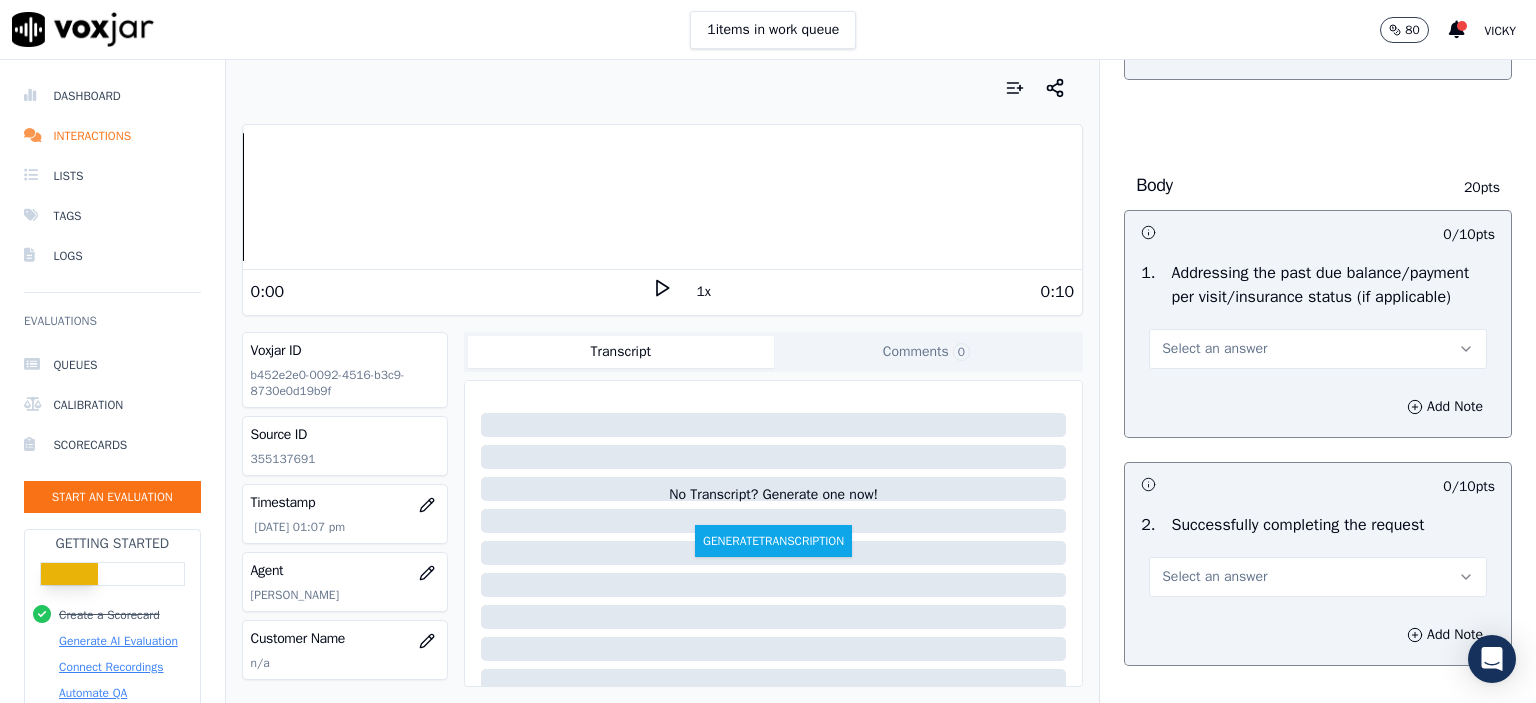 click on "Select an answer" at bounding box center (1214, 349) 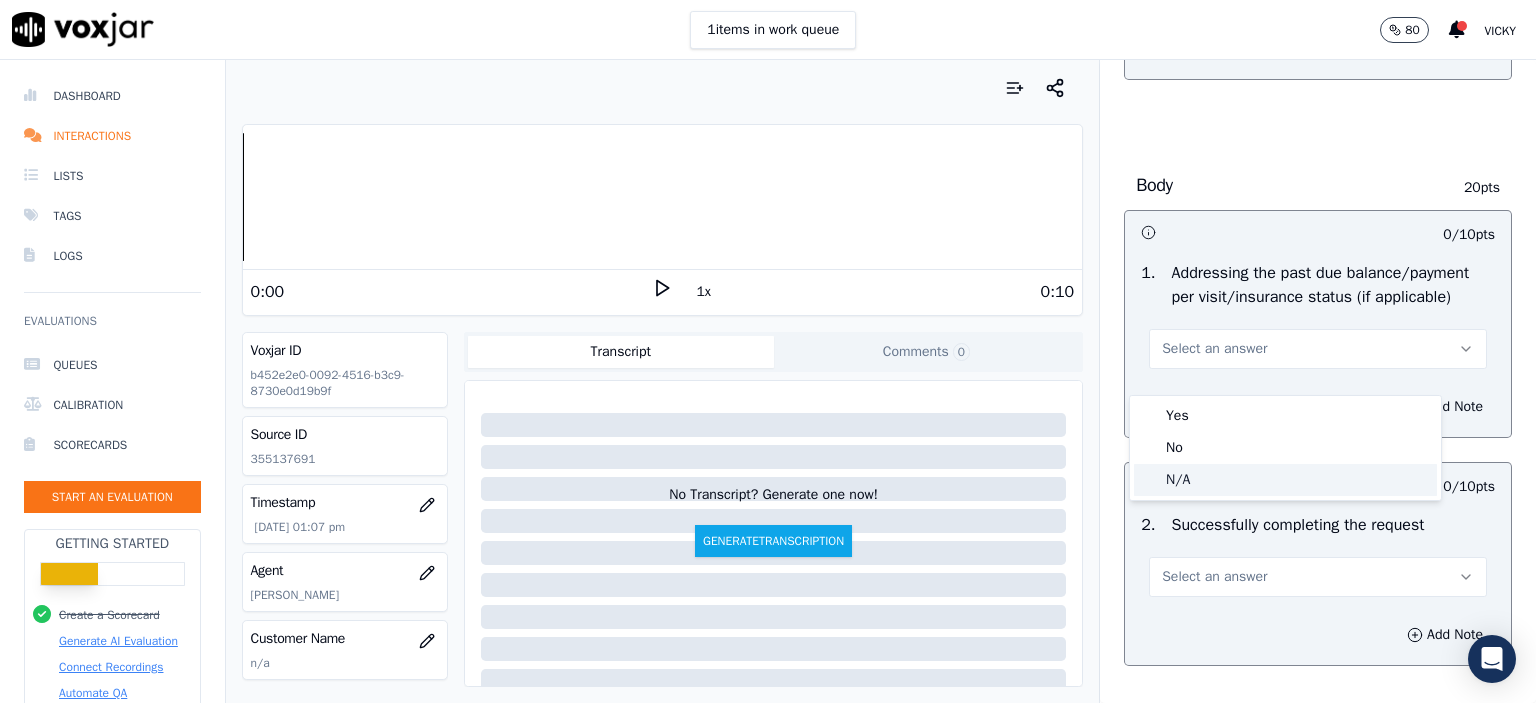click on "N/A" 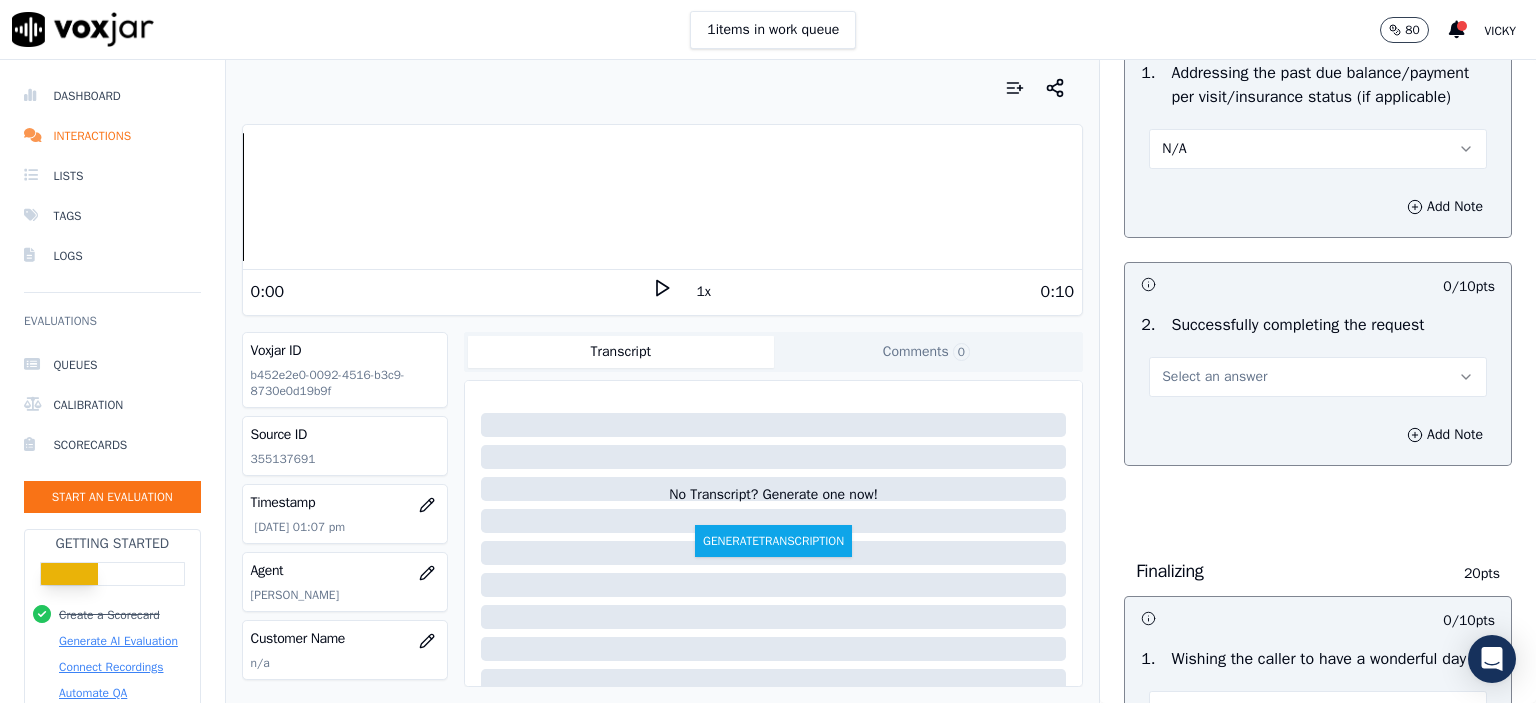 click on "Select an answer" at bounding box center (1214, 377) 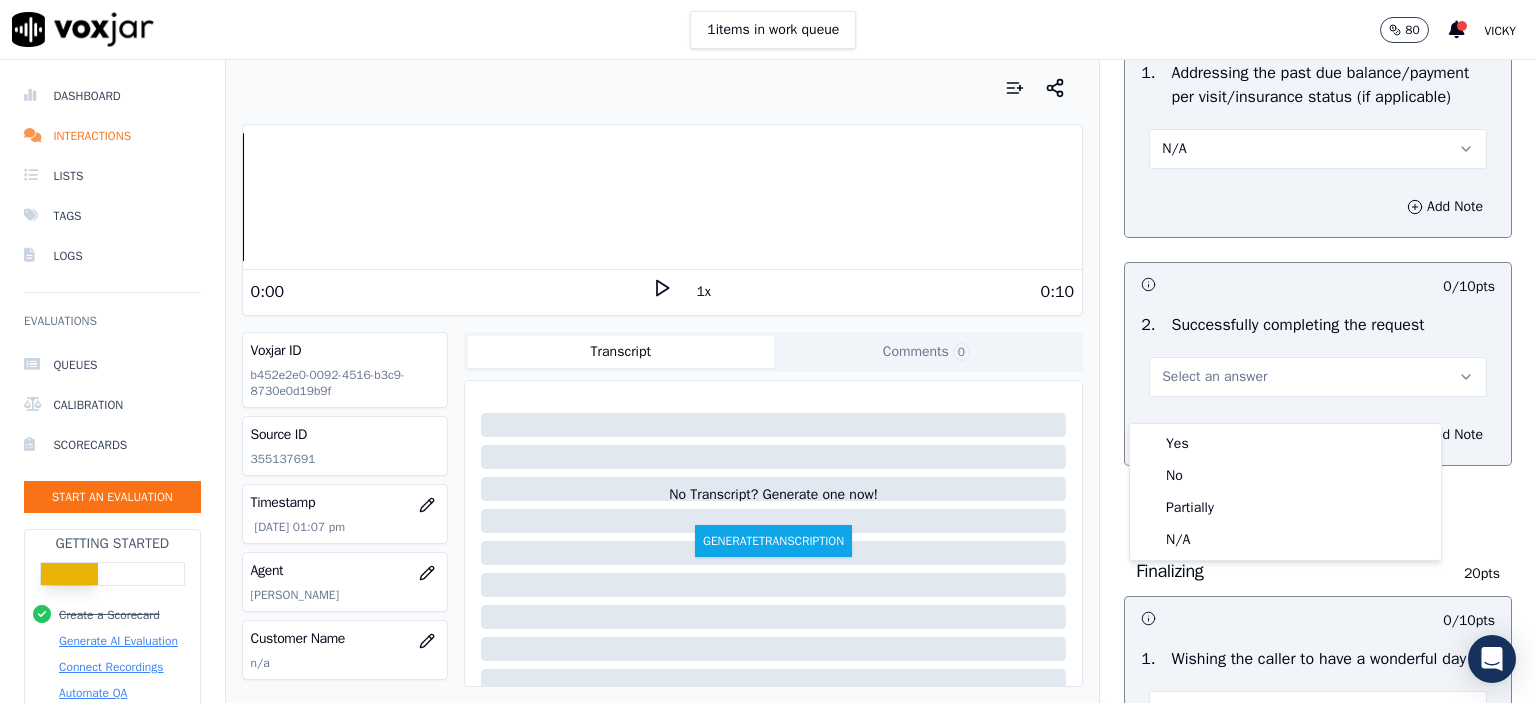 click on "Yes" at bounding box center [1285, 444] 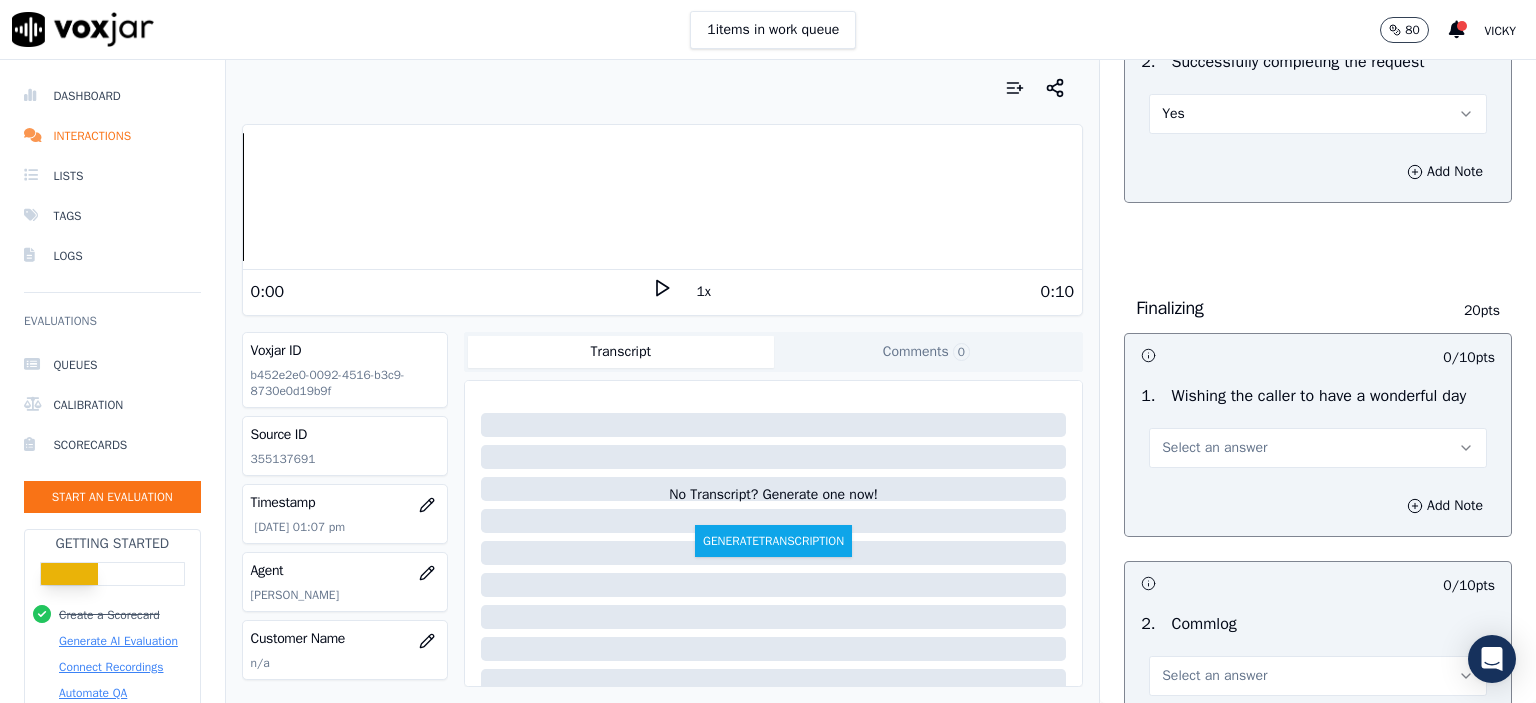 scroll, scrollTop: 1300, scrollLeft: 0, axis: vertical 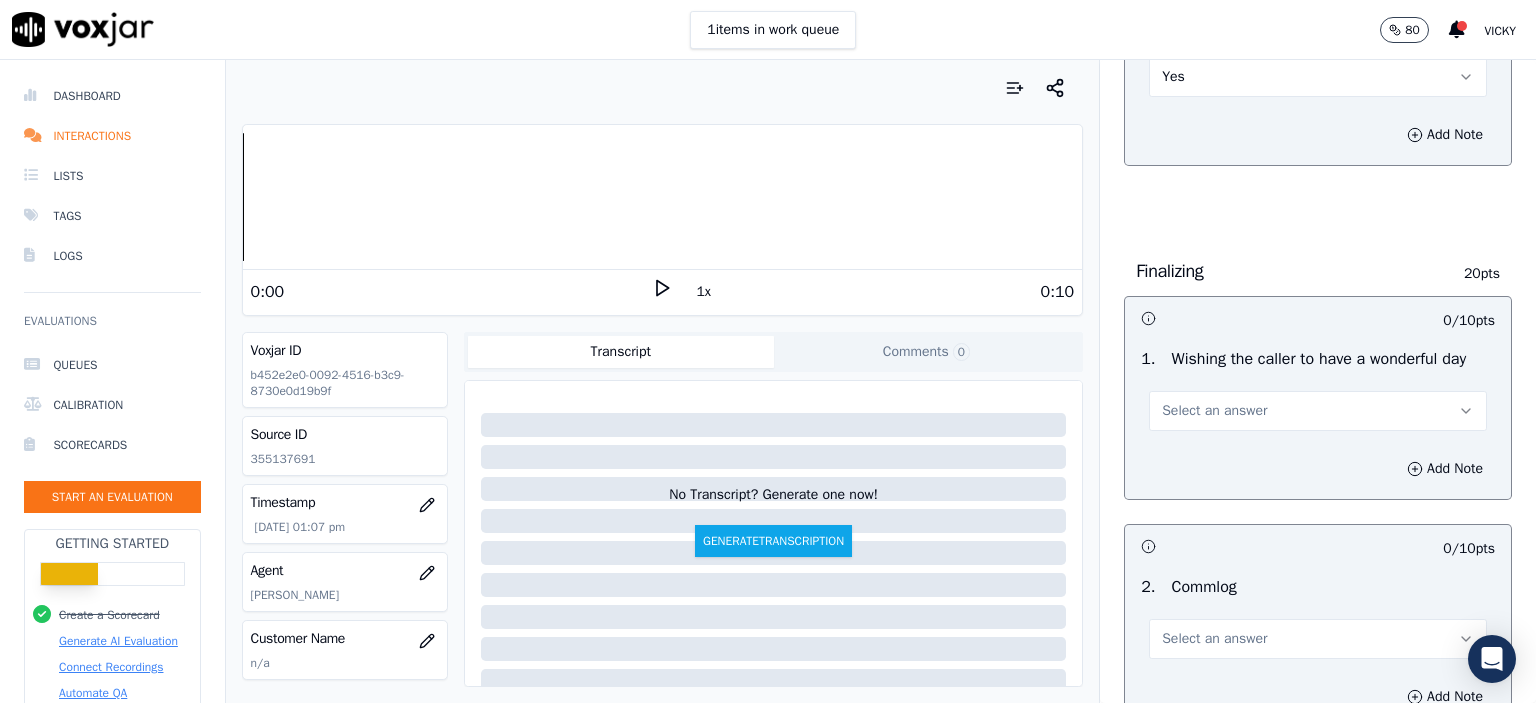 click on "Select an answer" at bounding box center (1214, 411) 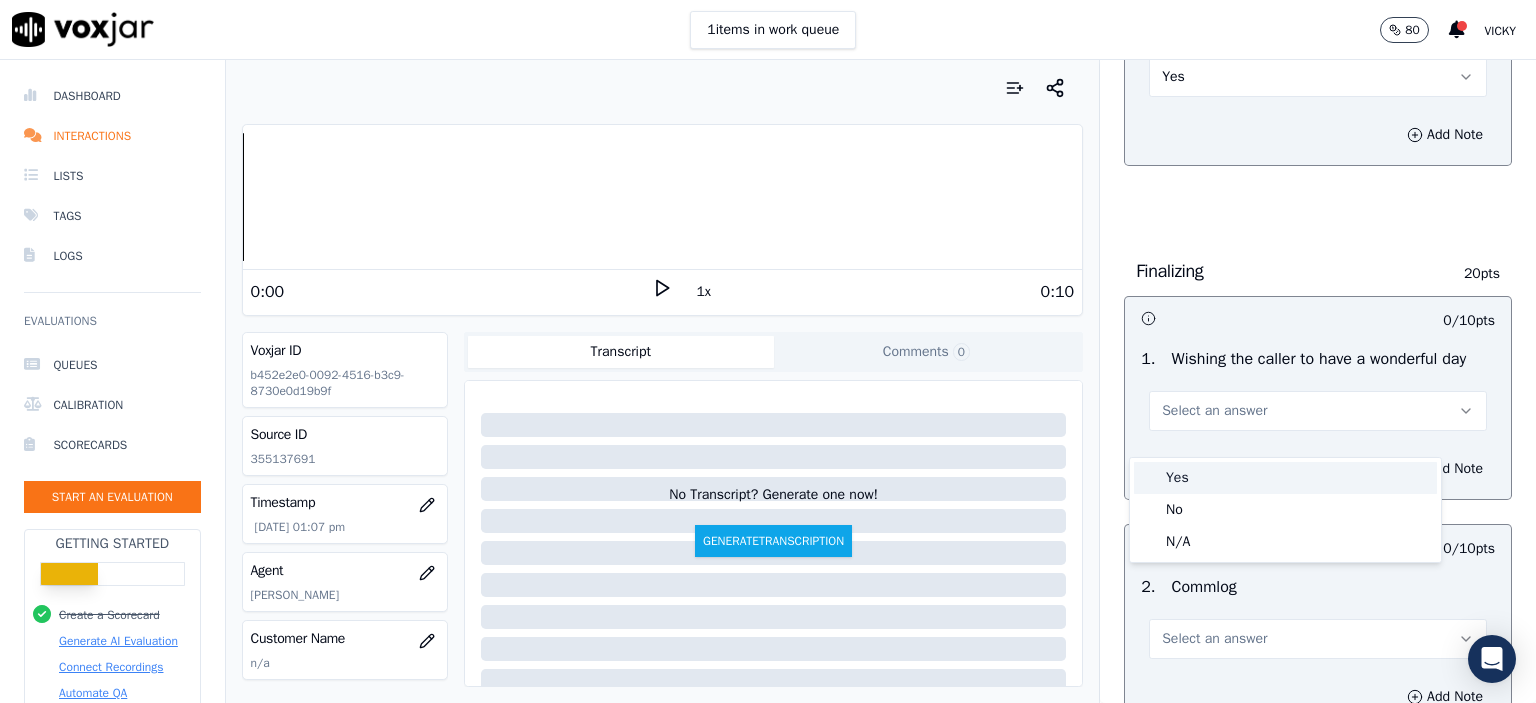 click on "Yes" at bounding box center (1285, 478) 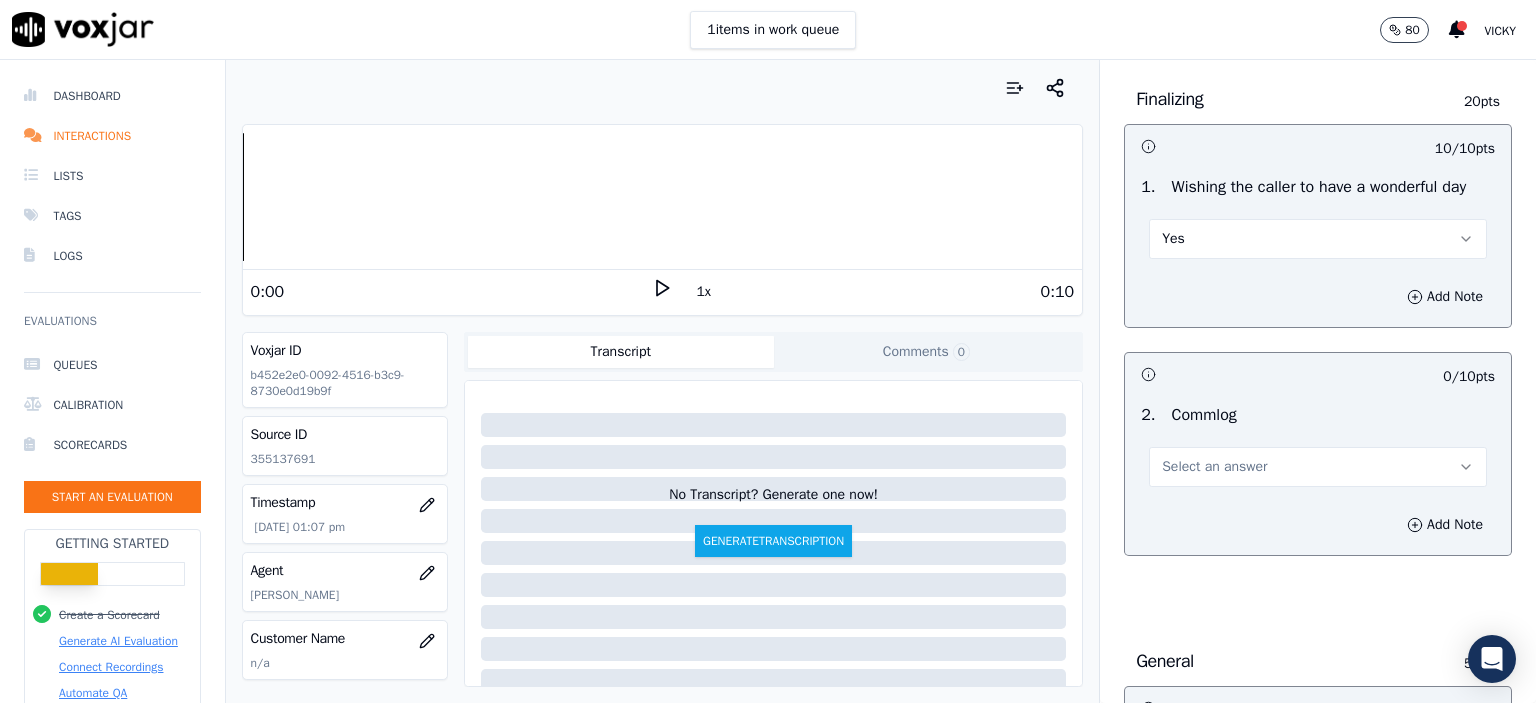 scroll, scrollTop: 1500, scrollLeft: 0, axis: vertical 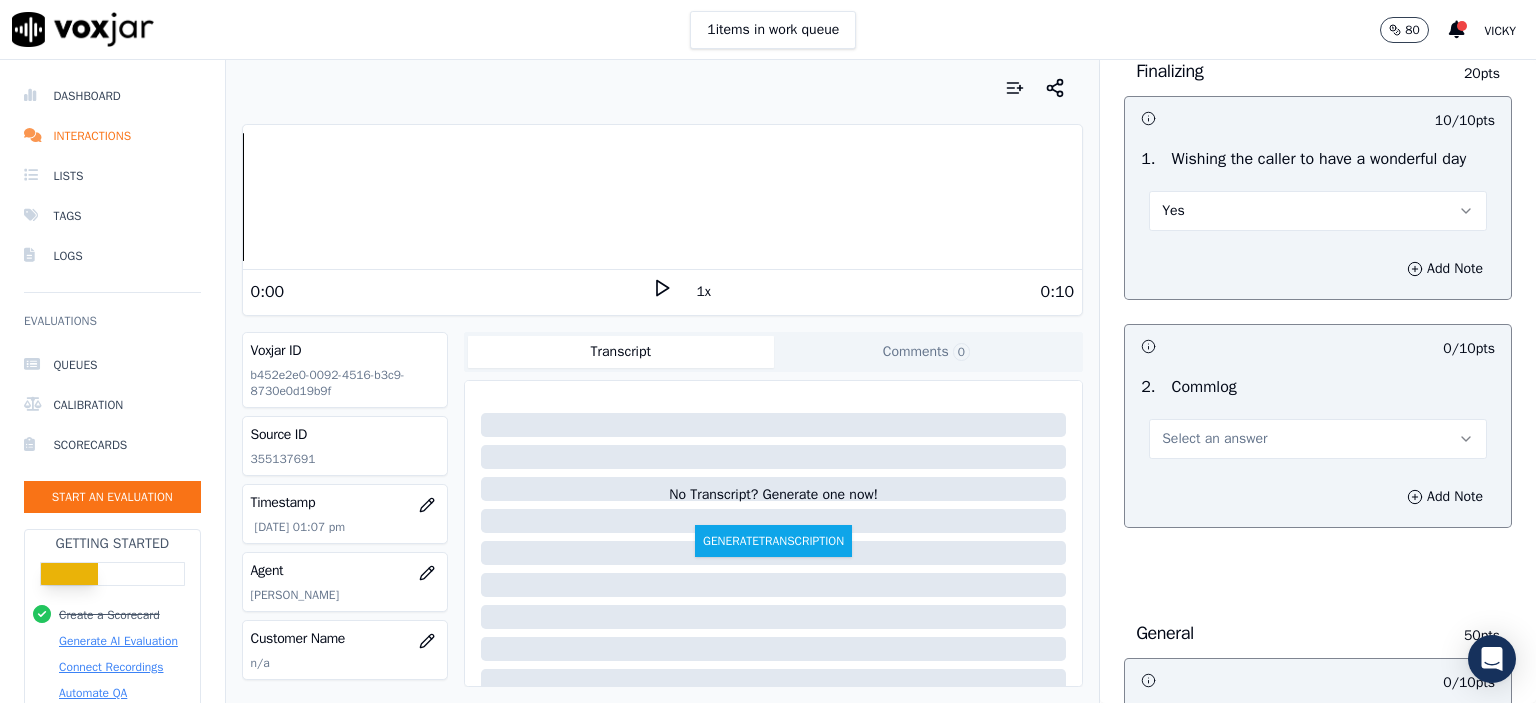 click on "Select an answer" at bounding box center (1214, 439) 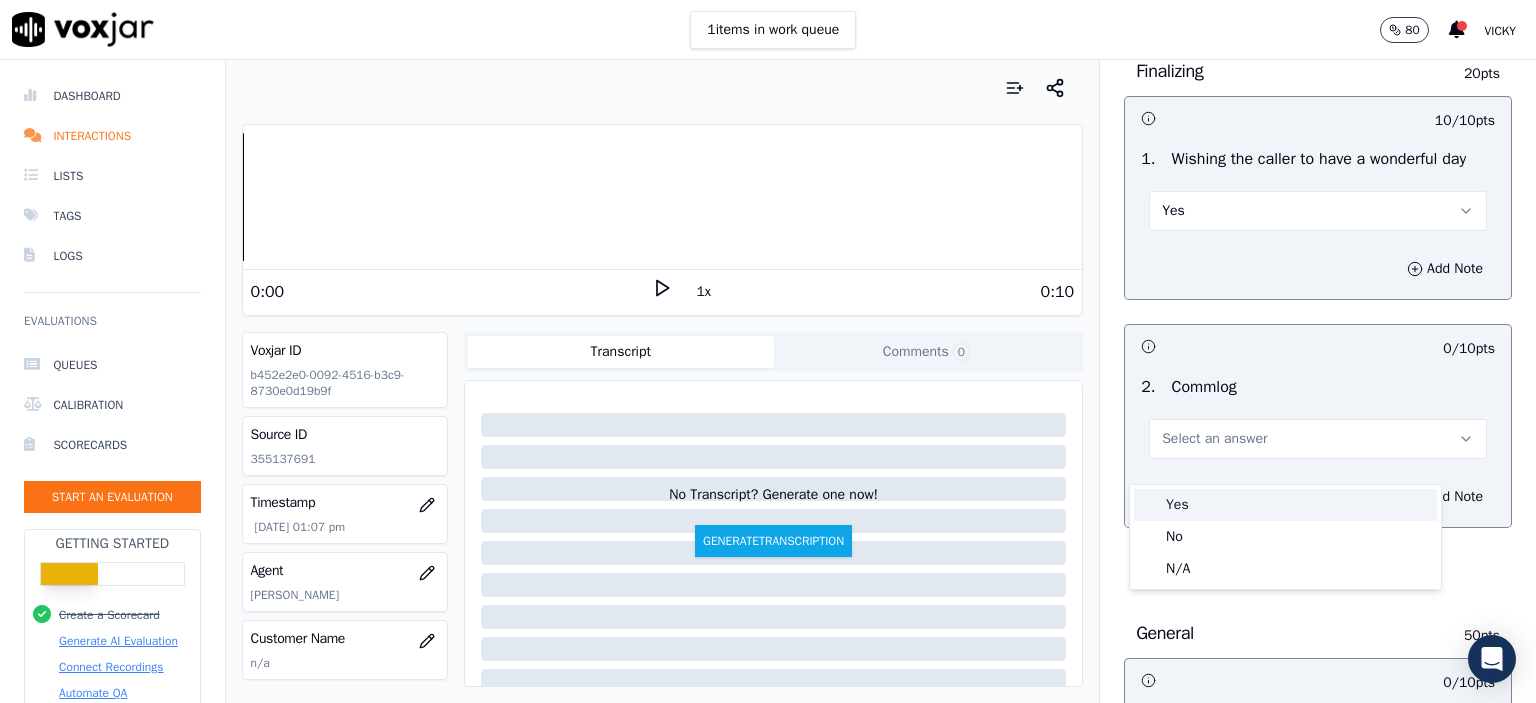 click on "No" 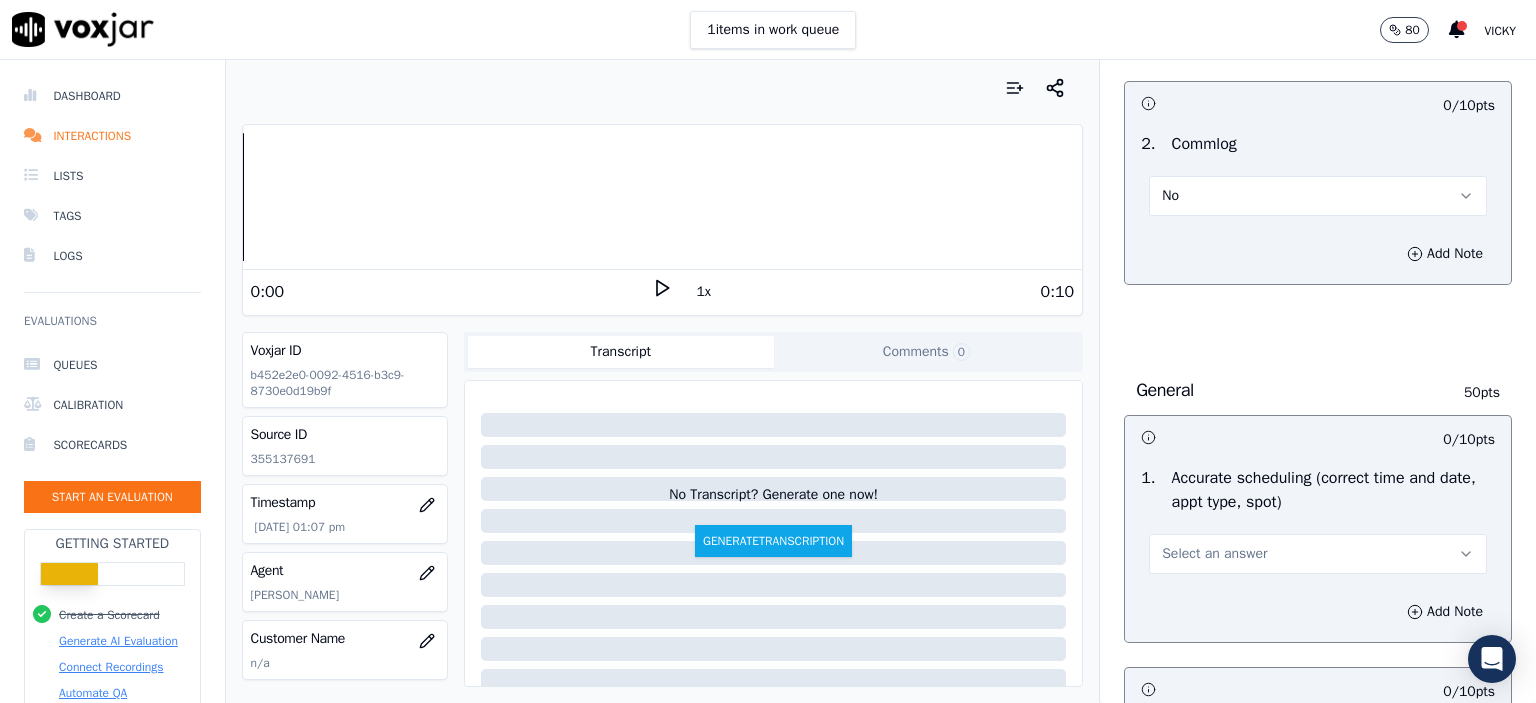 scroll, scrollTop: 1800, scrollLeft: 0, axis: vertical 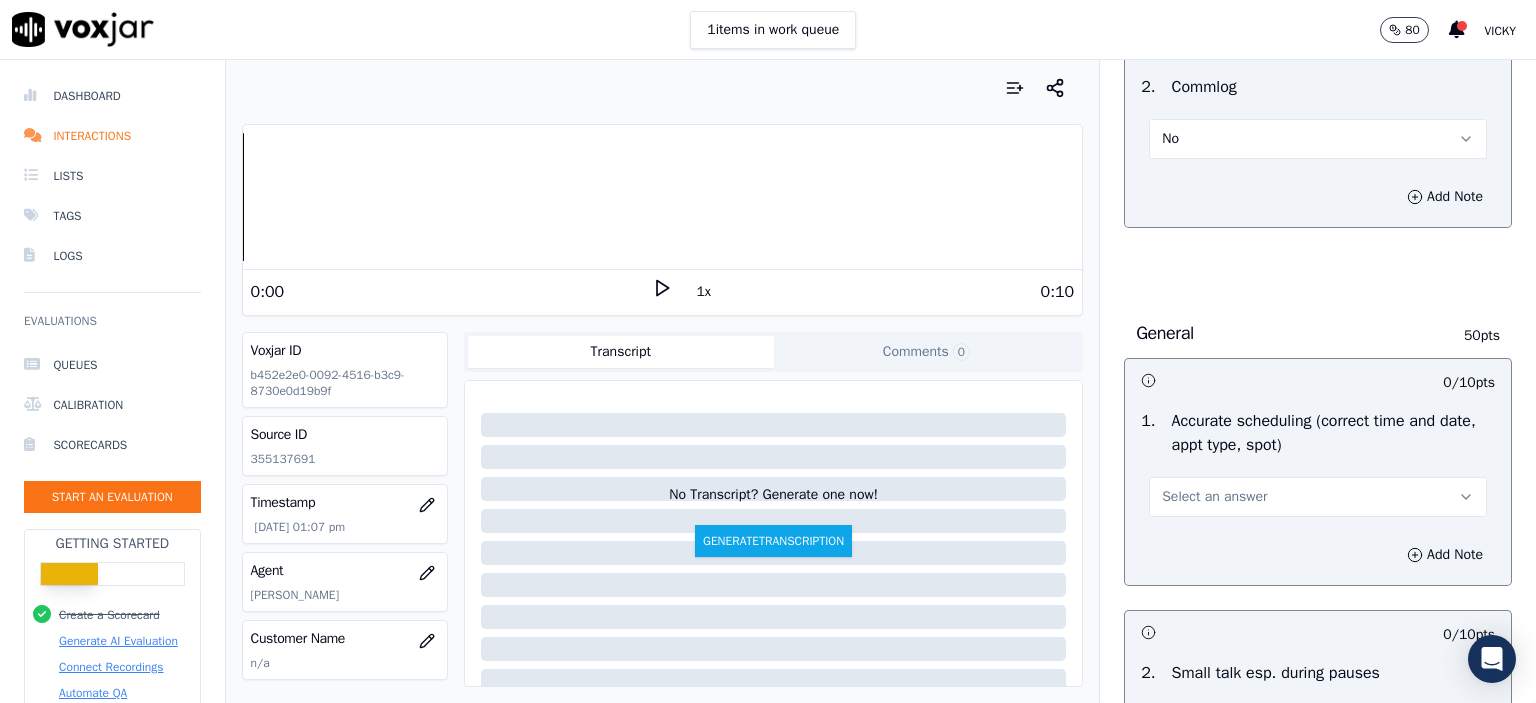 click on "Select an answer" at bounding box center [1214, 497] 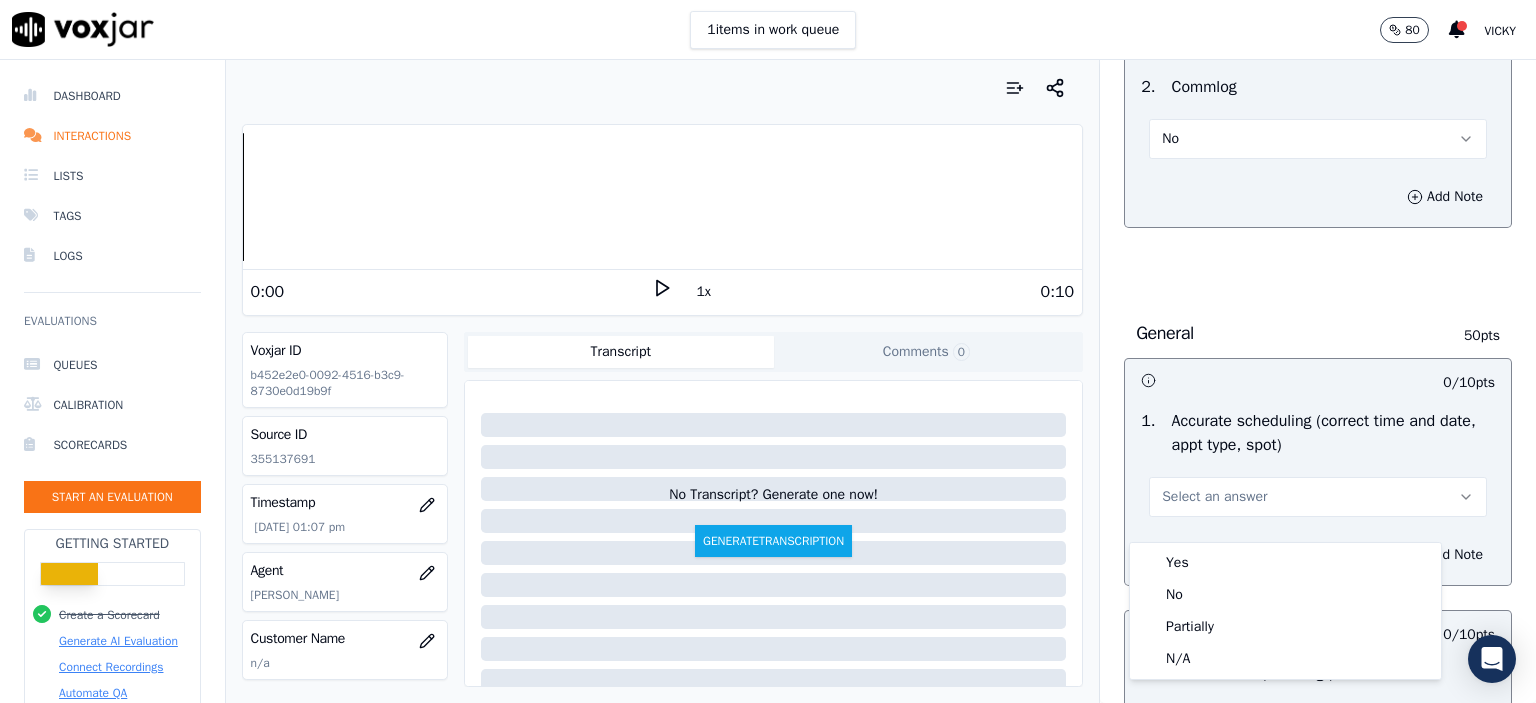 click on "Yes" at bounding box center (1285, 563) 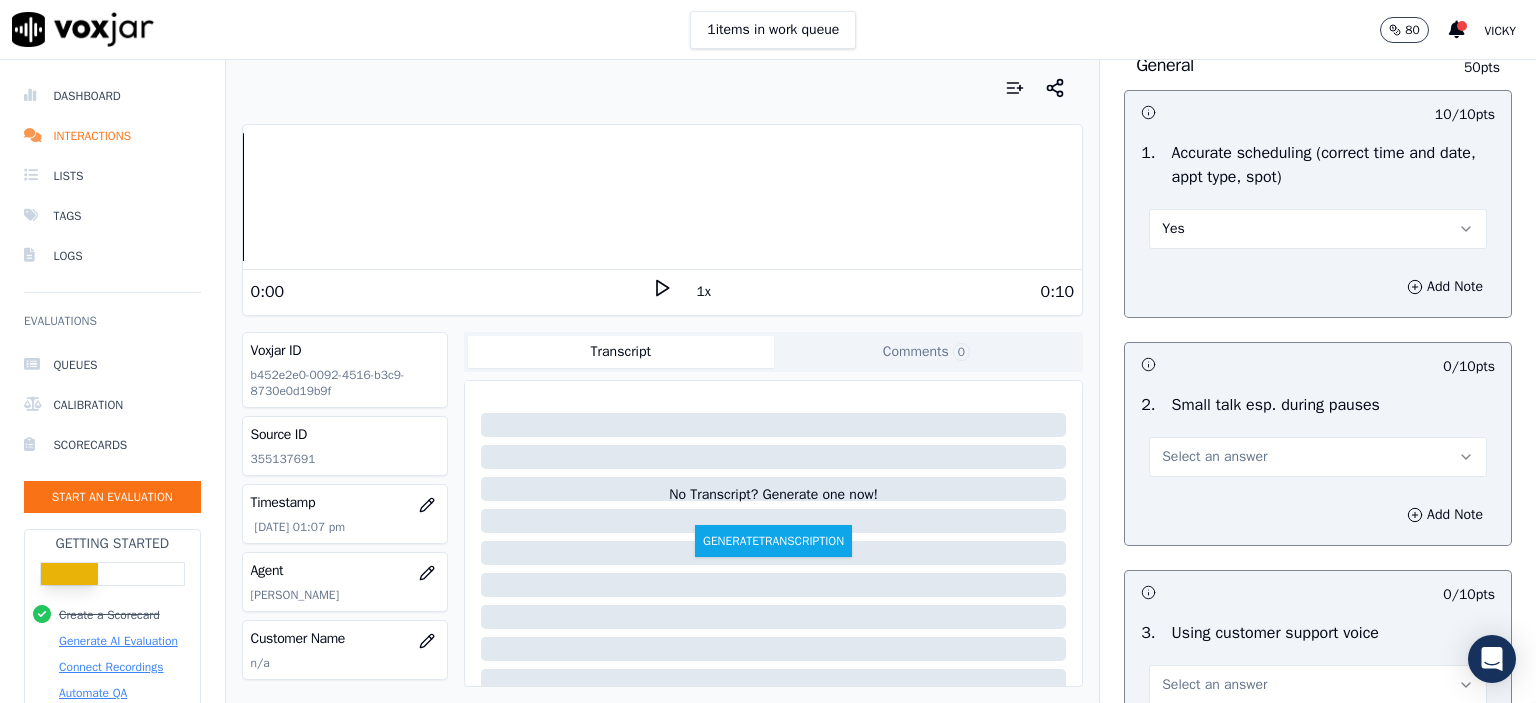 scroll, scrollTop: 2100, scrollLeft: 0, axis: vertical 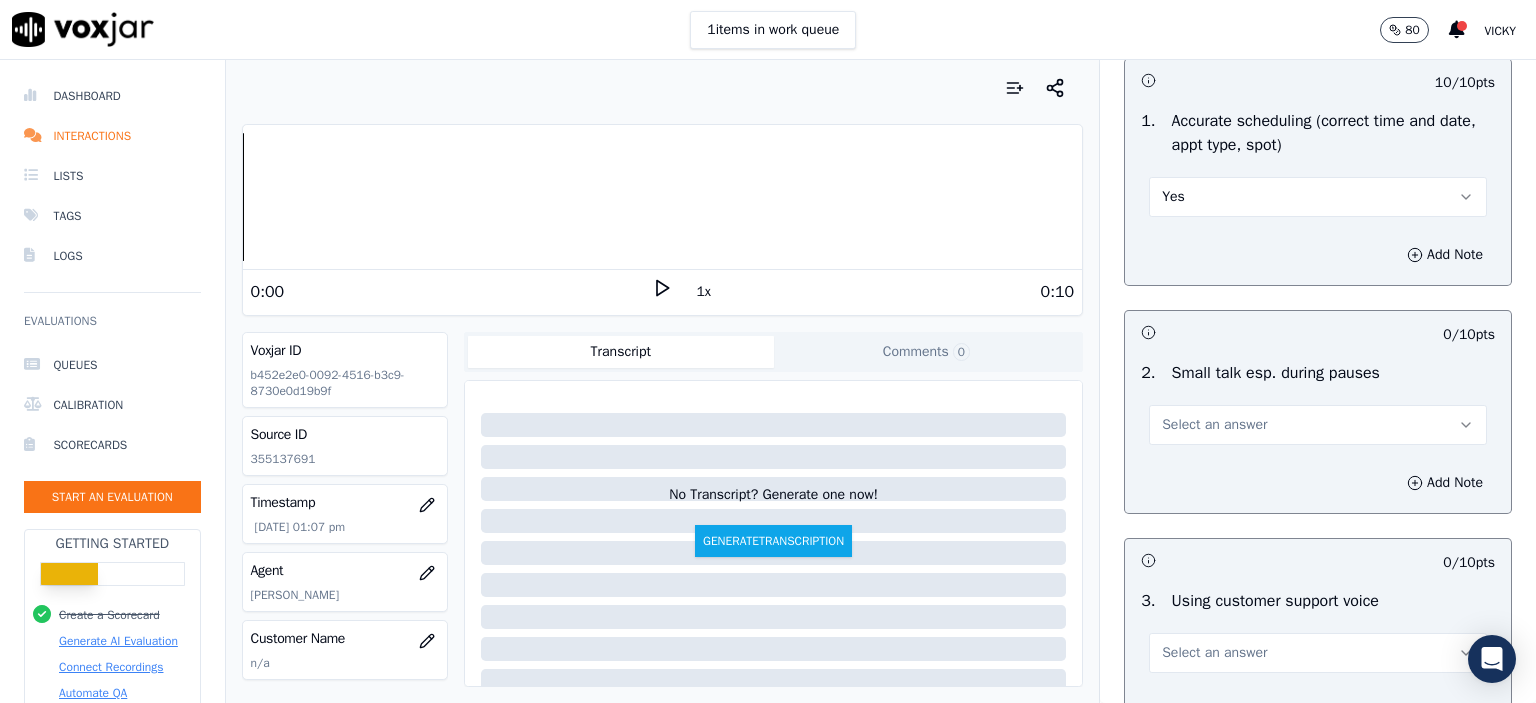click on "Yes" at bounding box center [1318, 197] 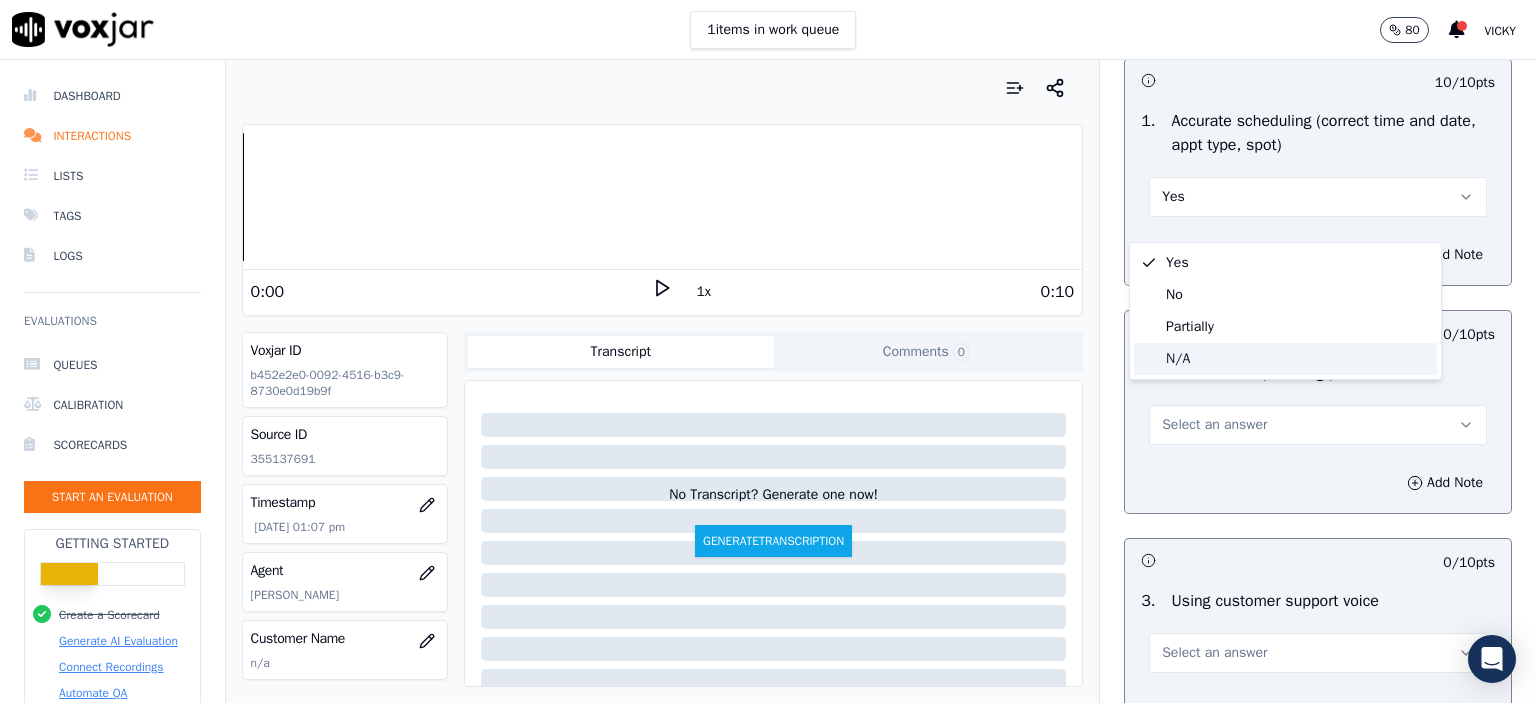 click on "N/A" 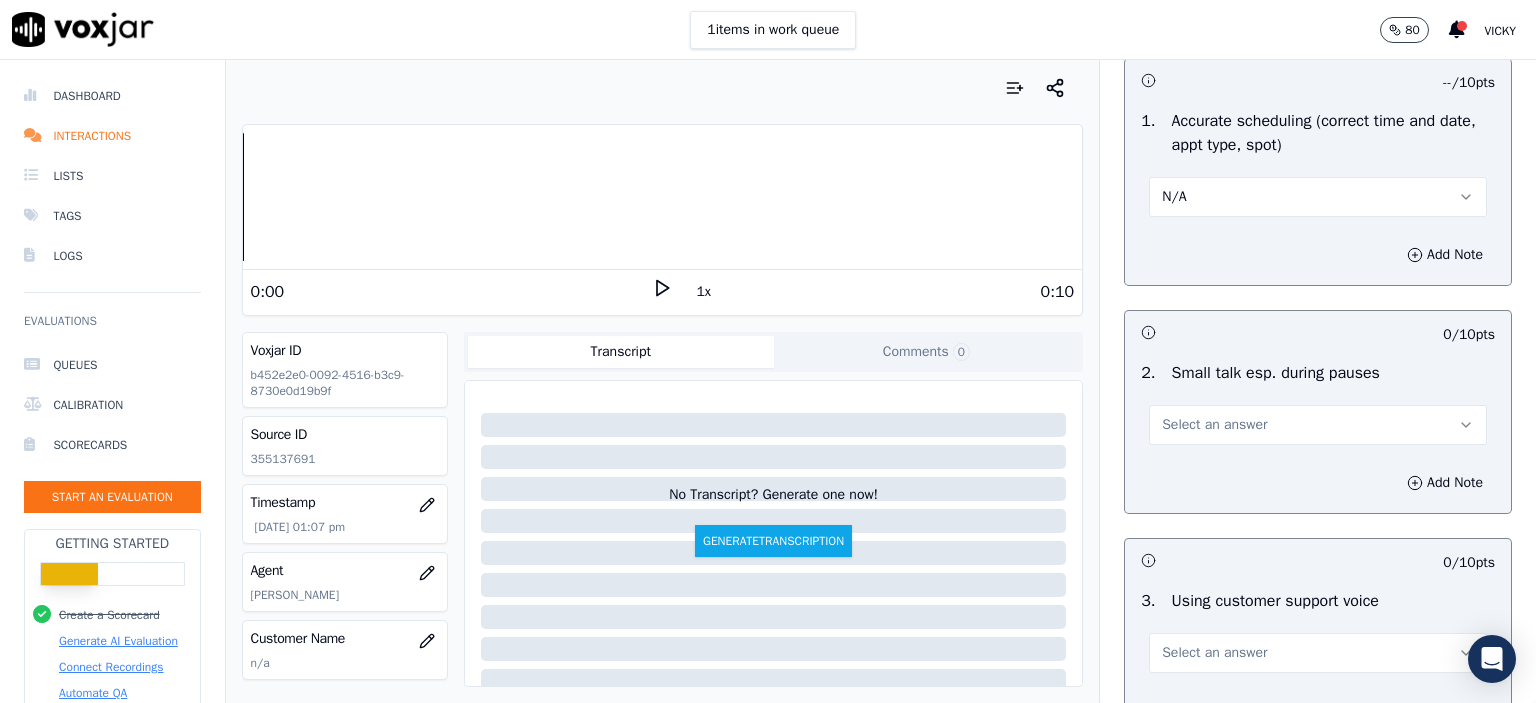 click on "Select an answer" at bounding box center [1318, 425] 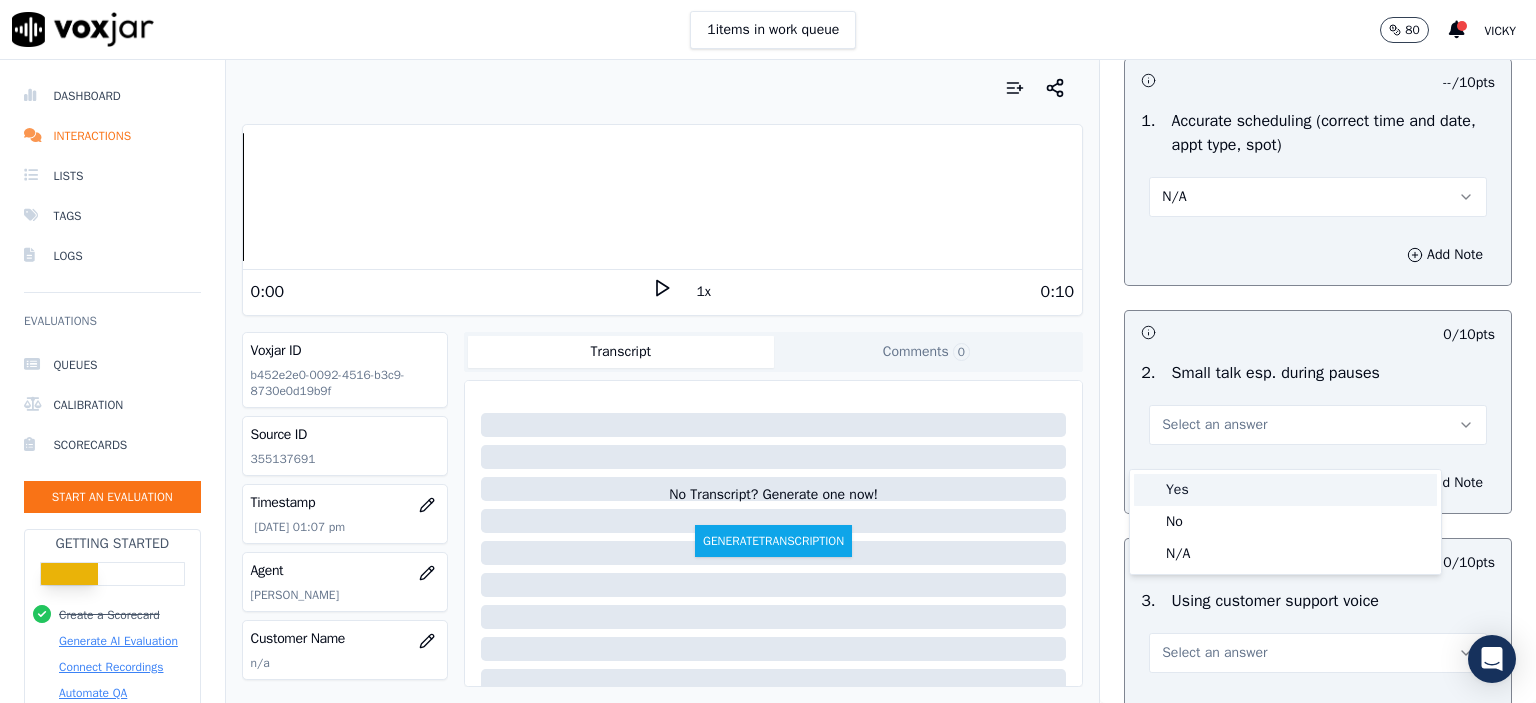click on "Yes" at bounding box center (1285, 490) 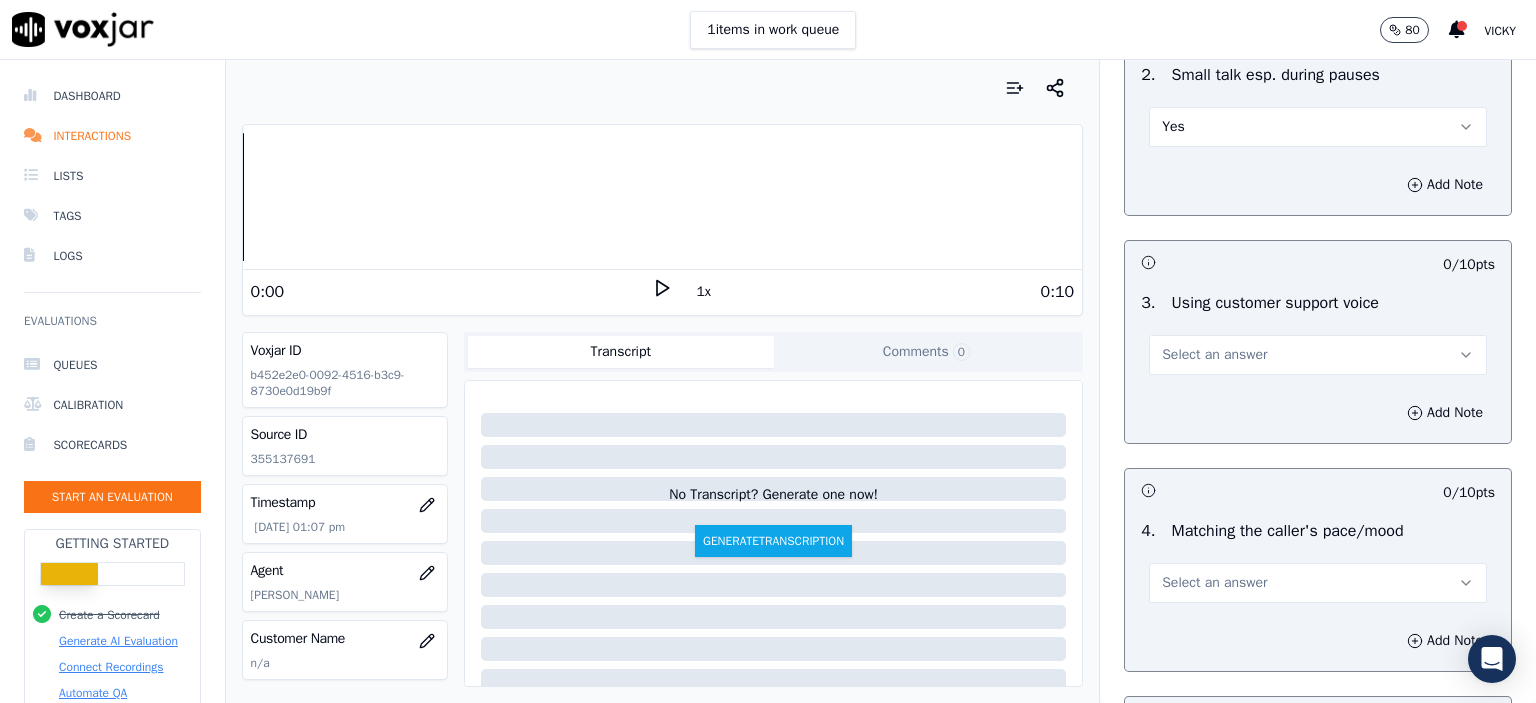 scroll, scrollTop: 2400, scrollLeft: 0, axis: vertical 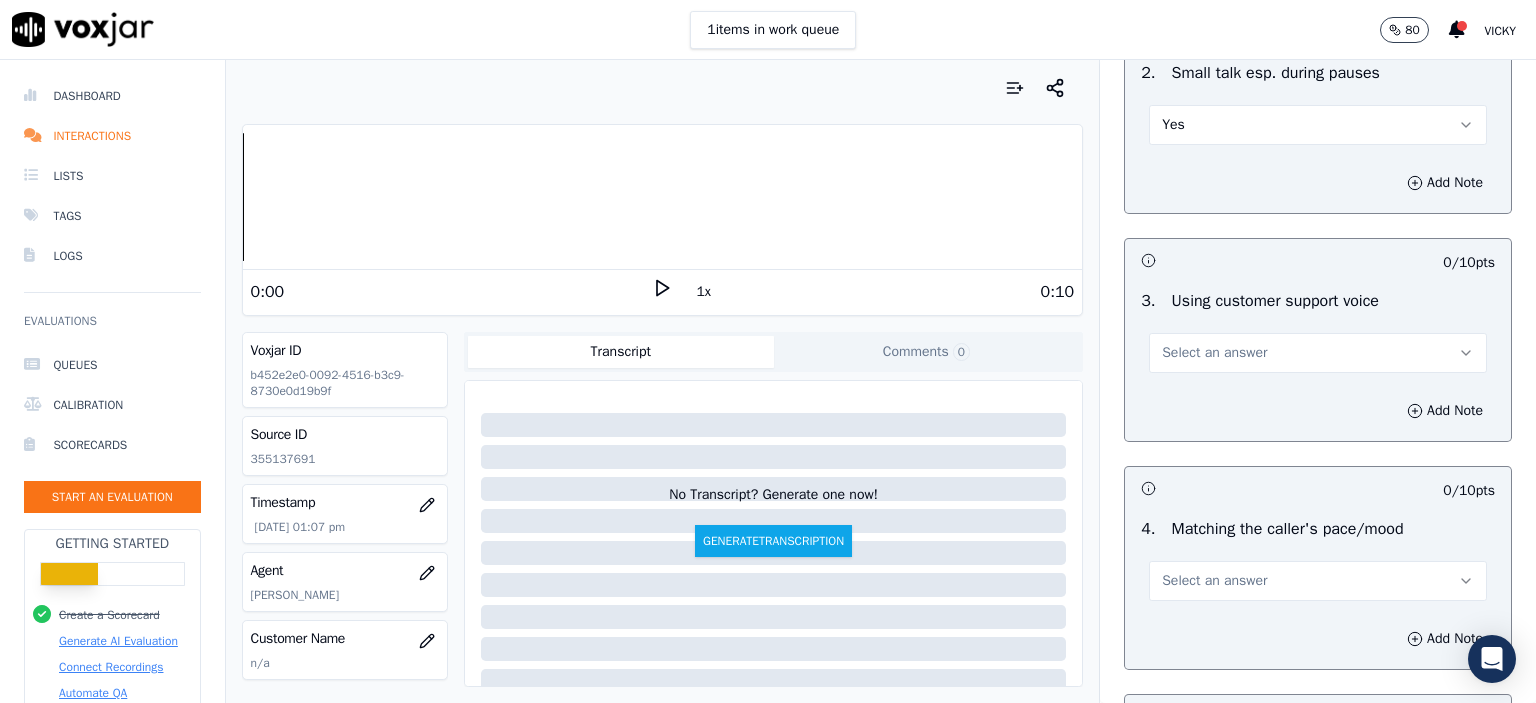click on "Select an answer" at bounding box center (1214, 353) 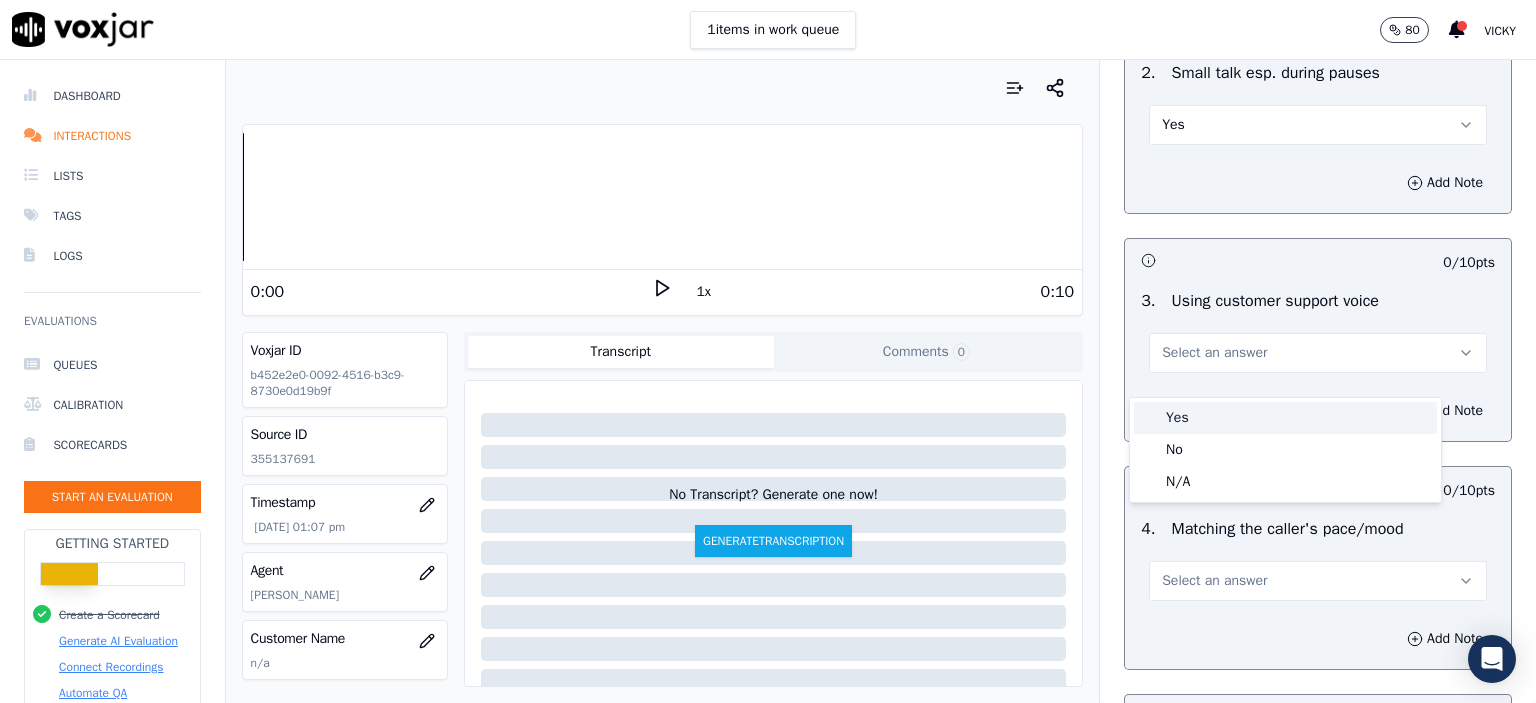 click on "Yes" at bounding box center (1285, 418) 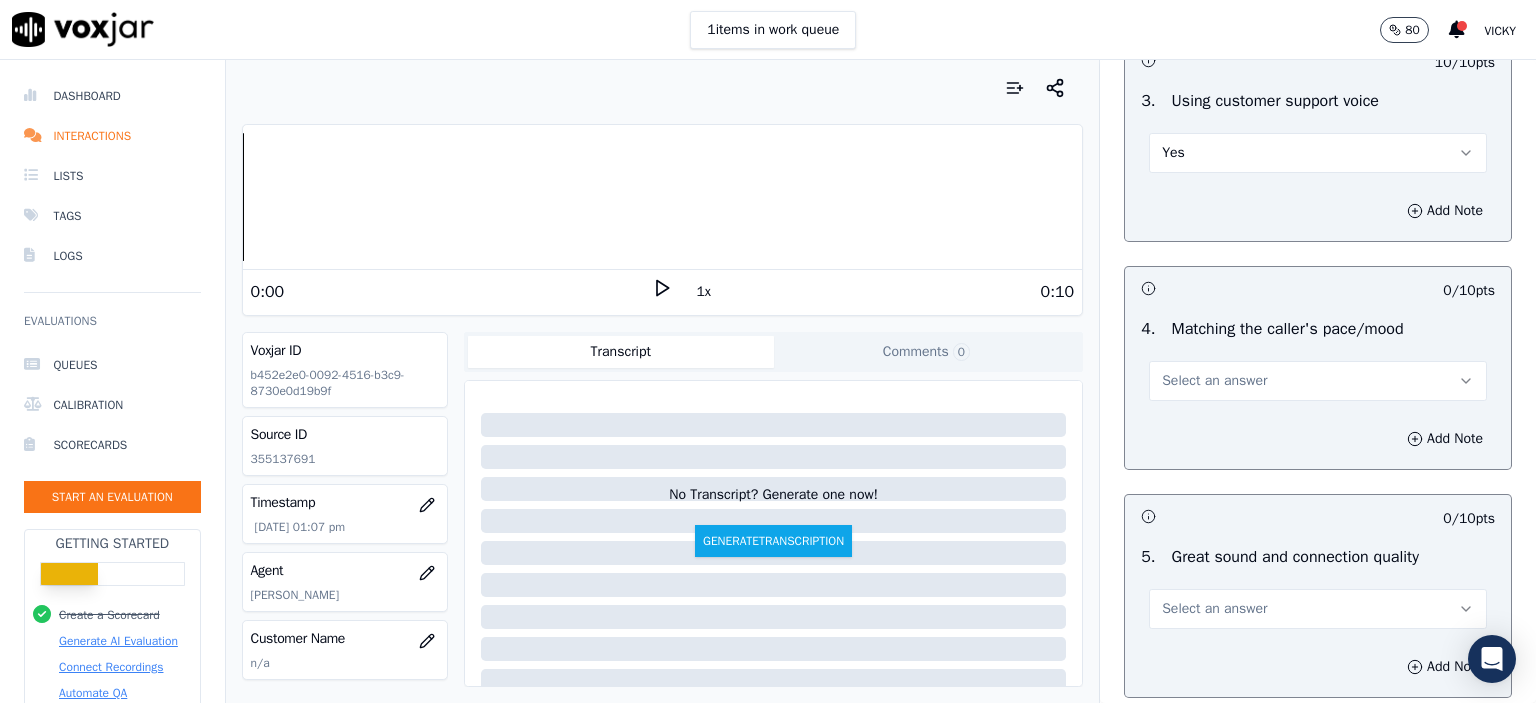 click on "Select an answer" at bounding box center [1318, 381] 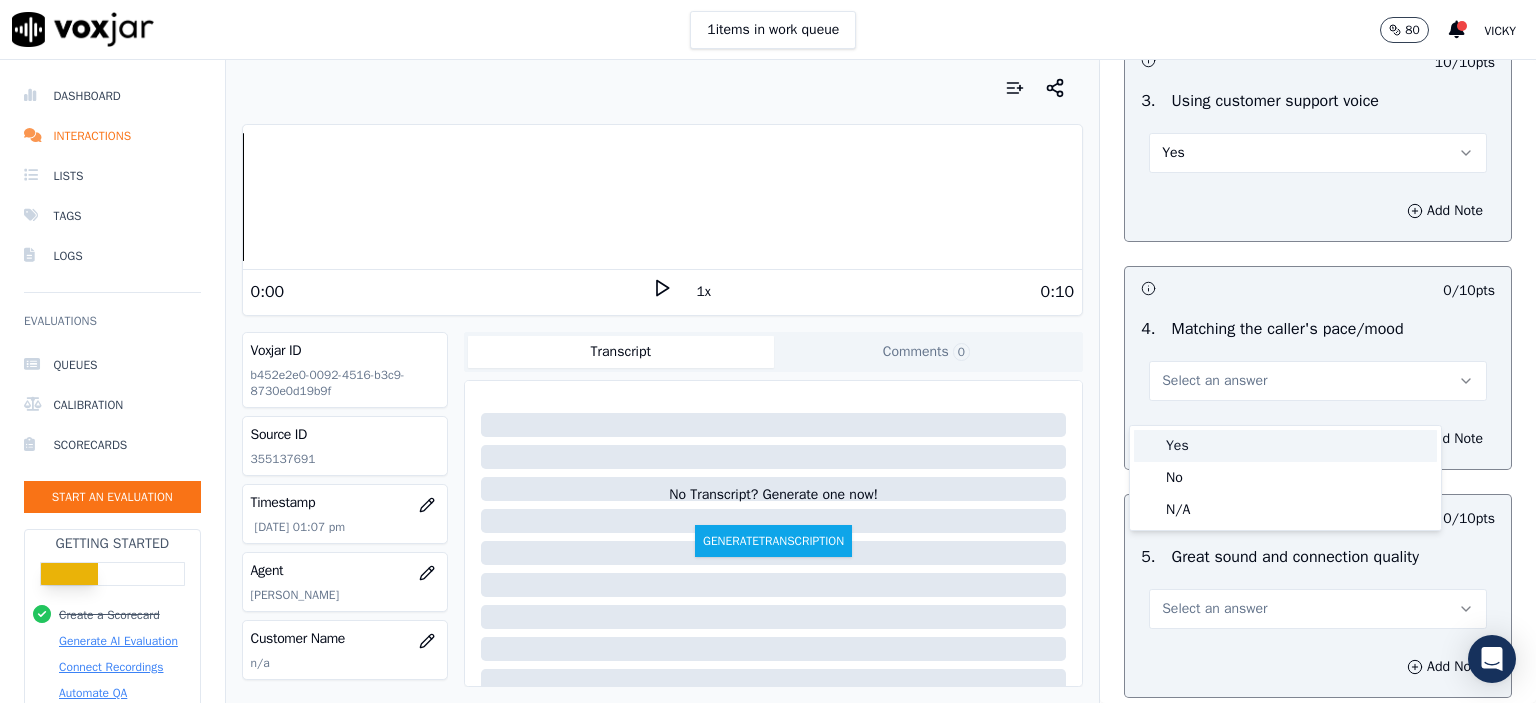 click on "Yes" at bounding box center [1285, 446] 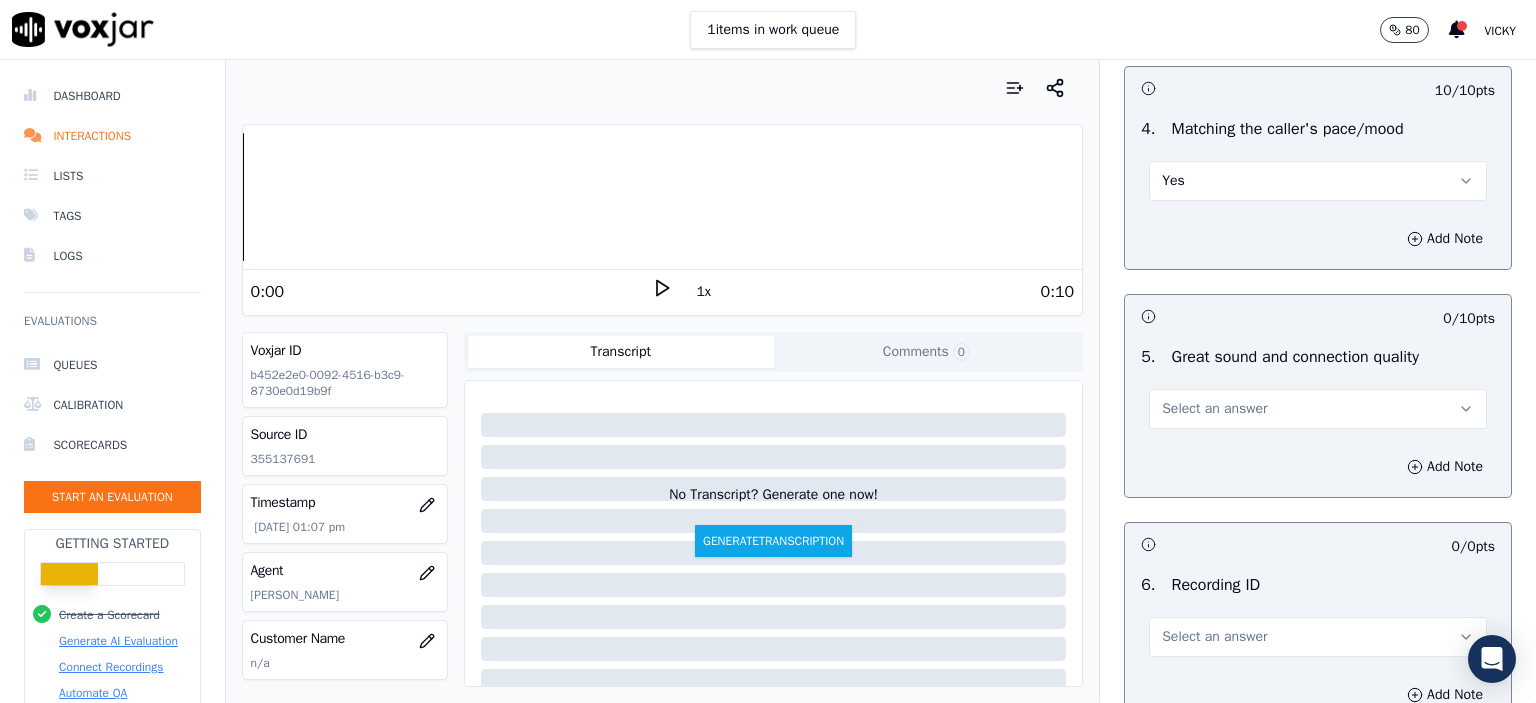 click on "Select an answer" at bounding box center [1214, 409] 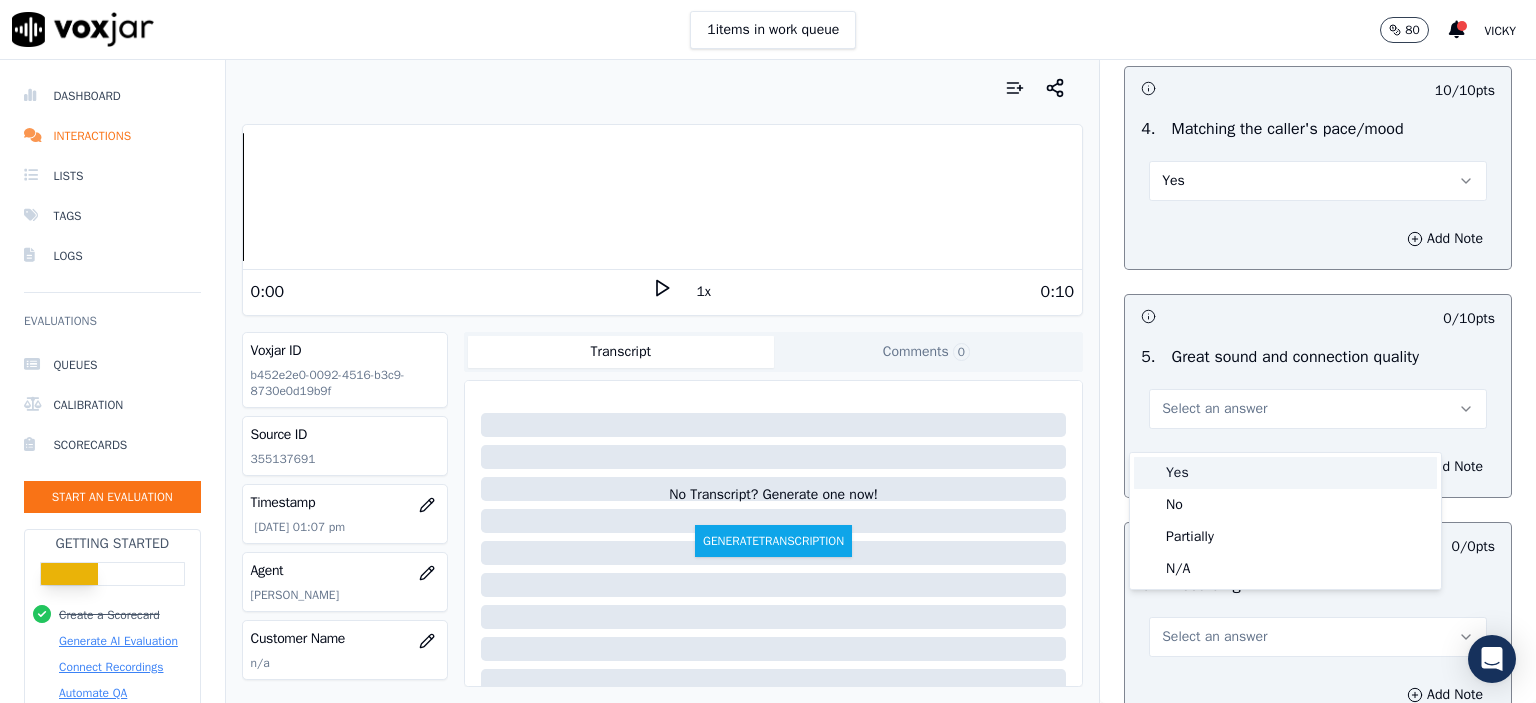 click on "Yes" at bounding box center [1285, 473] 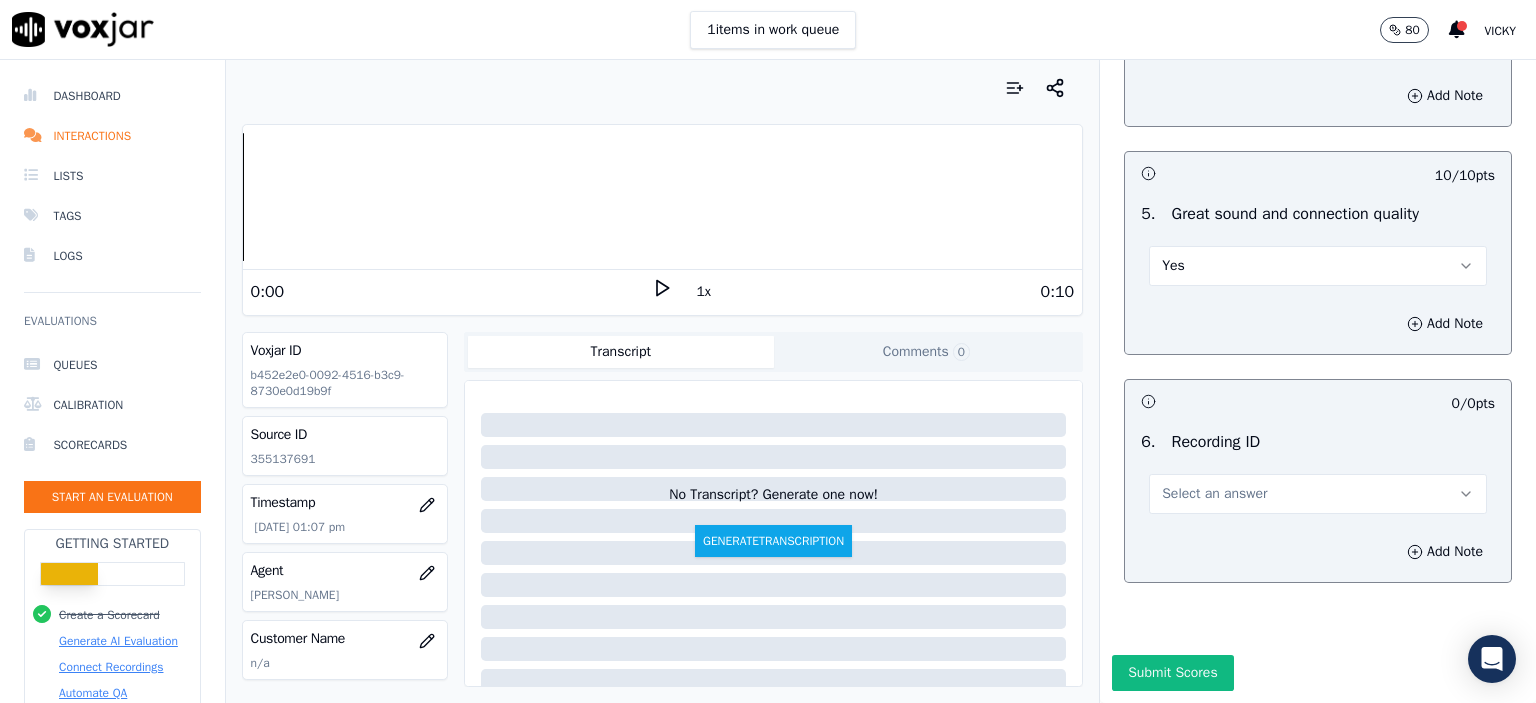 scroll, scrollTop: 3007, scrollLeft: 0, axis: vertical 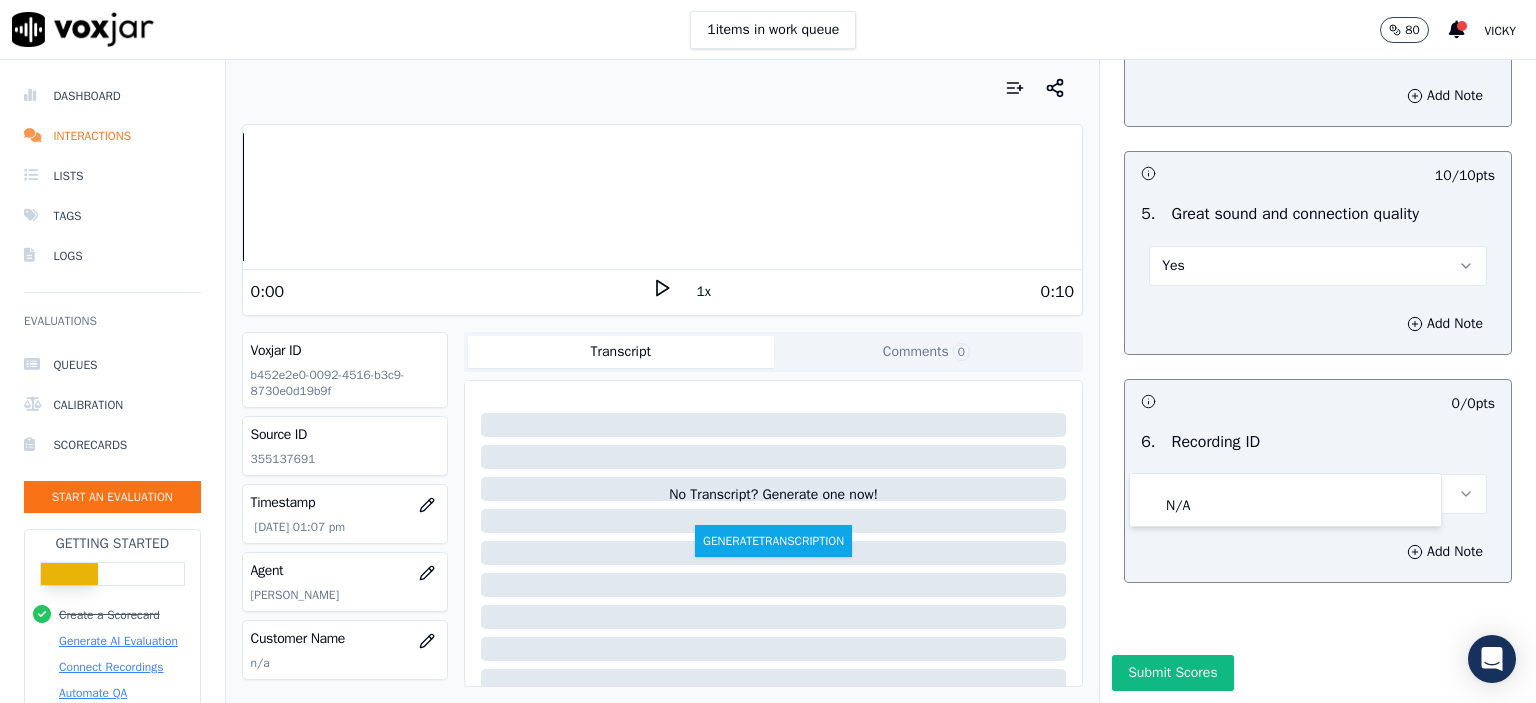 click at bounding box center [1285, 484] 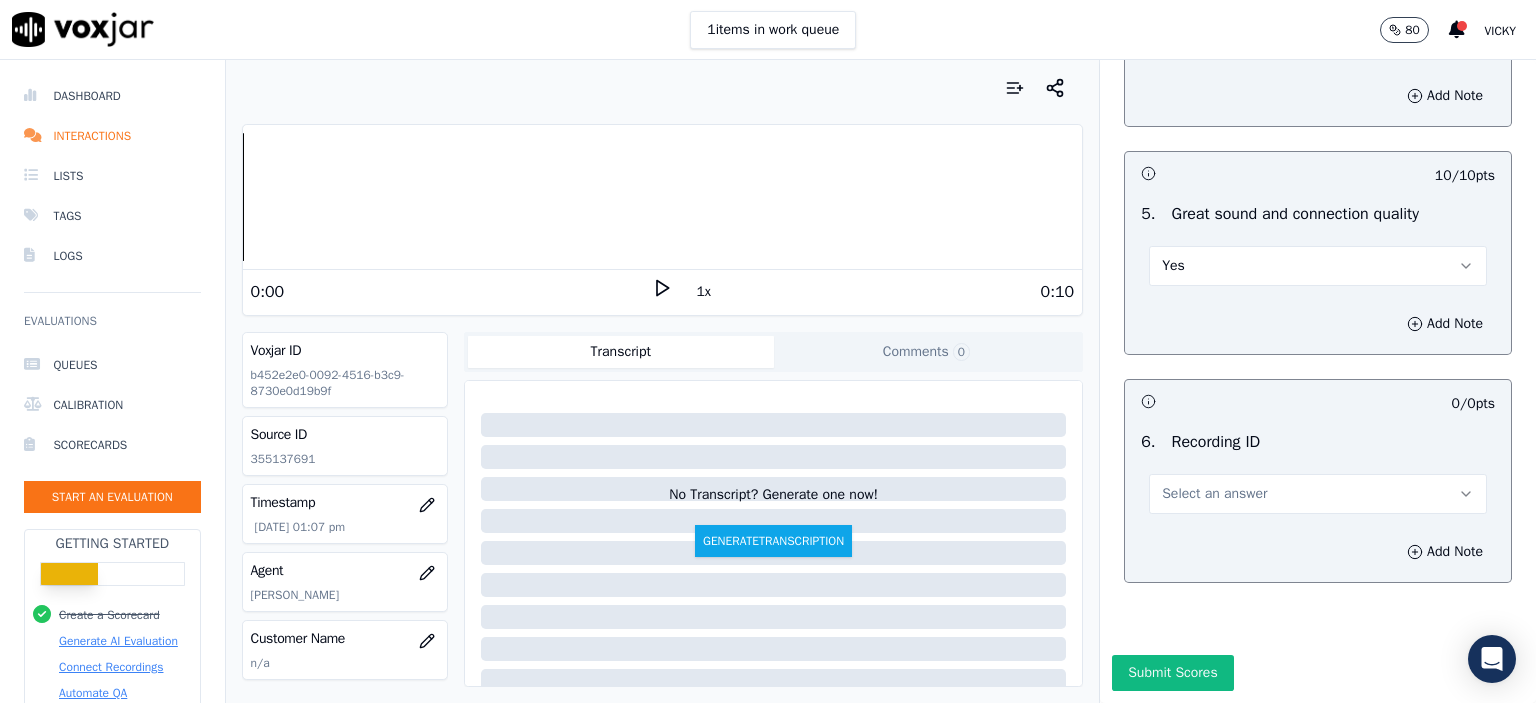 click on "Select an answer" at bounding box center (1318, 484) 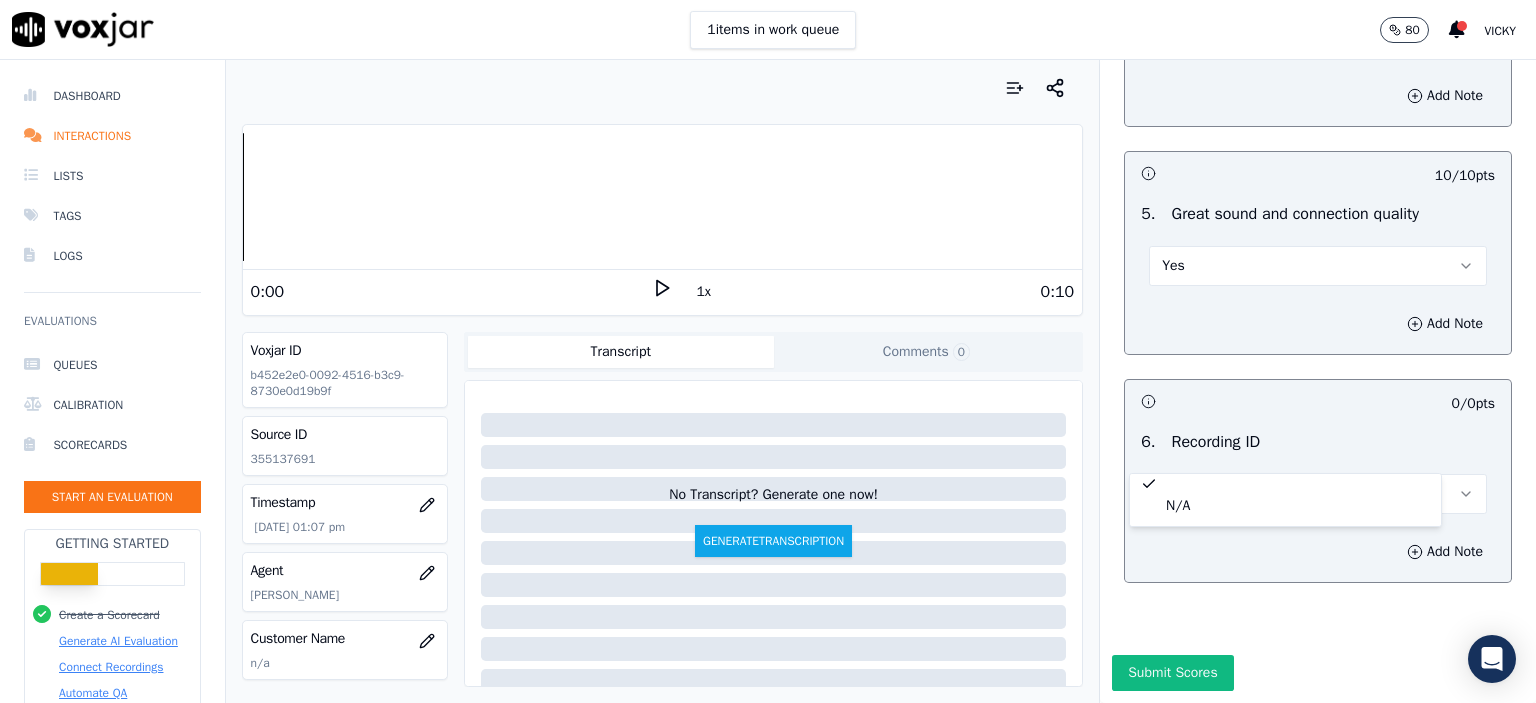 click on "N/A" 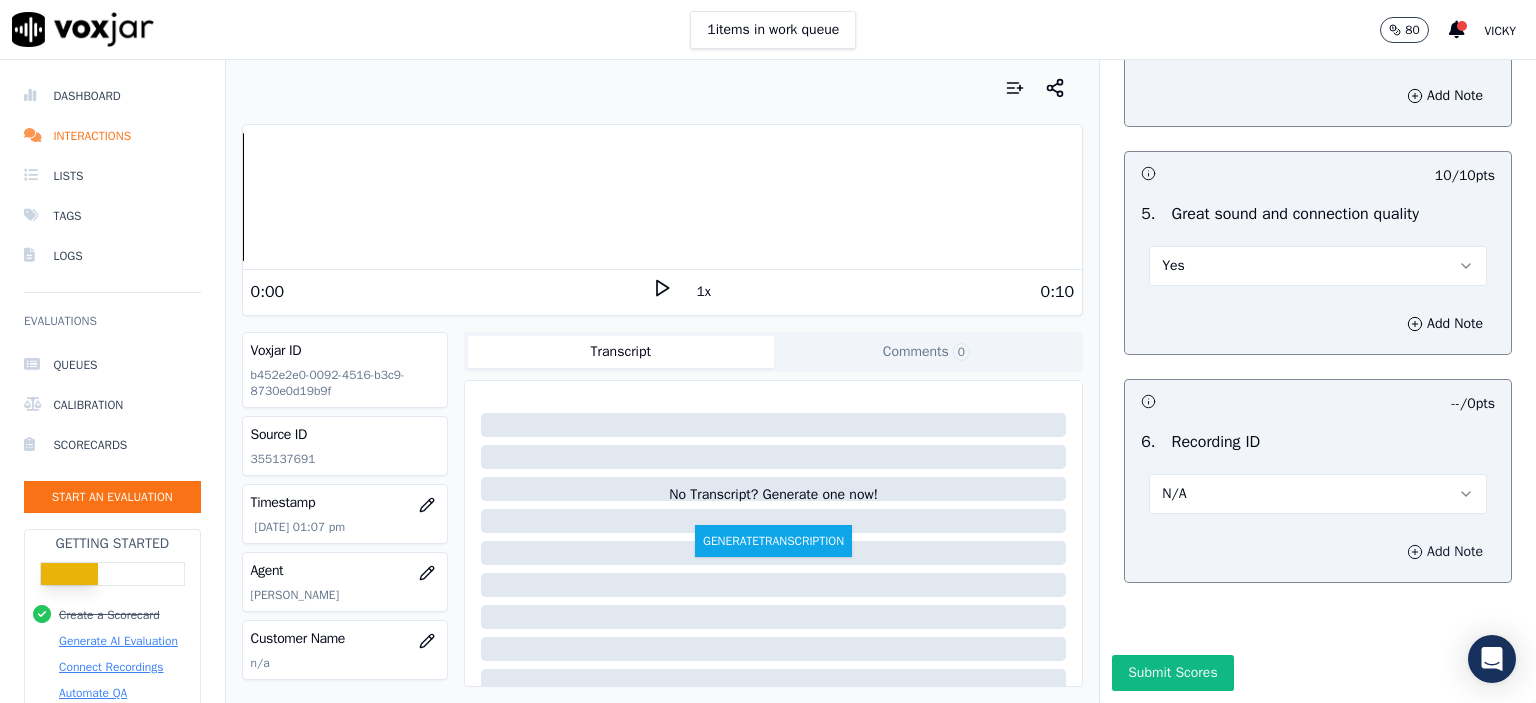 click on "Add Note" at bounding box center [1445, 552] 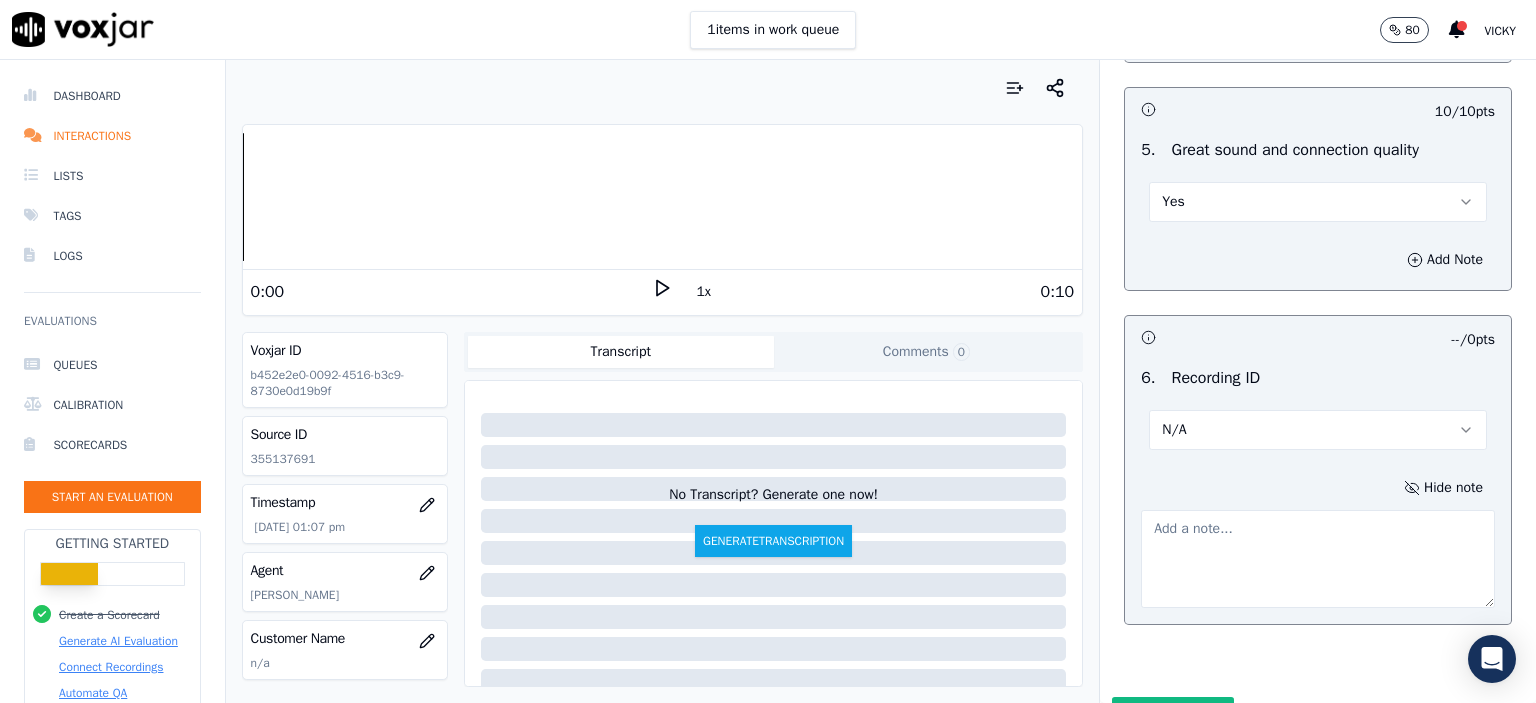 click on "355137691" 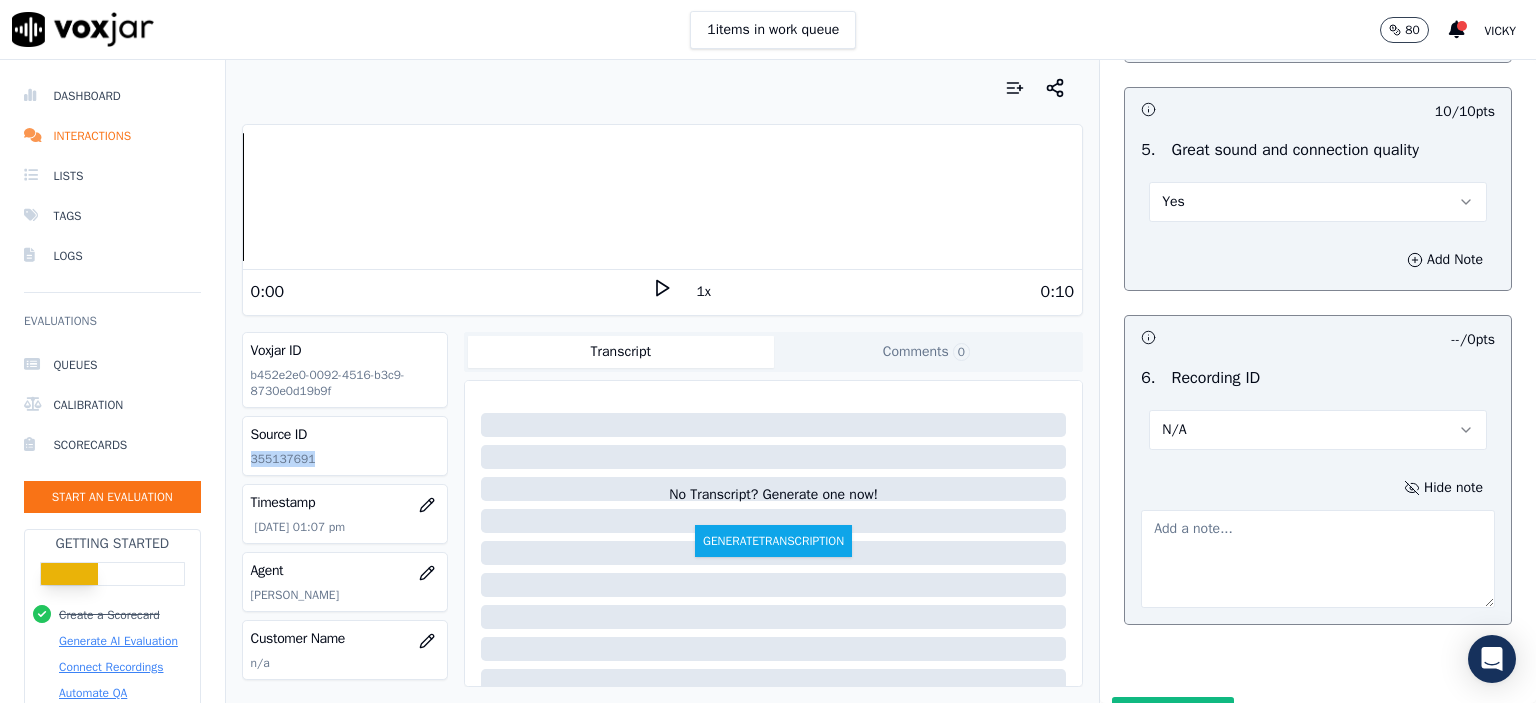click on "355137691" 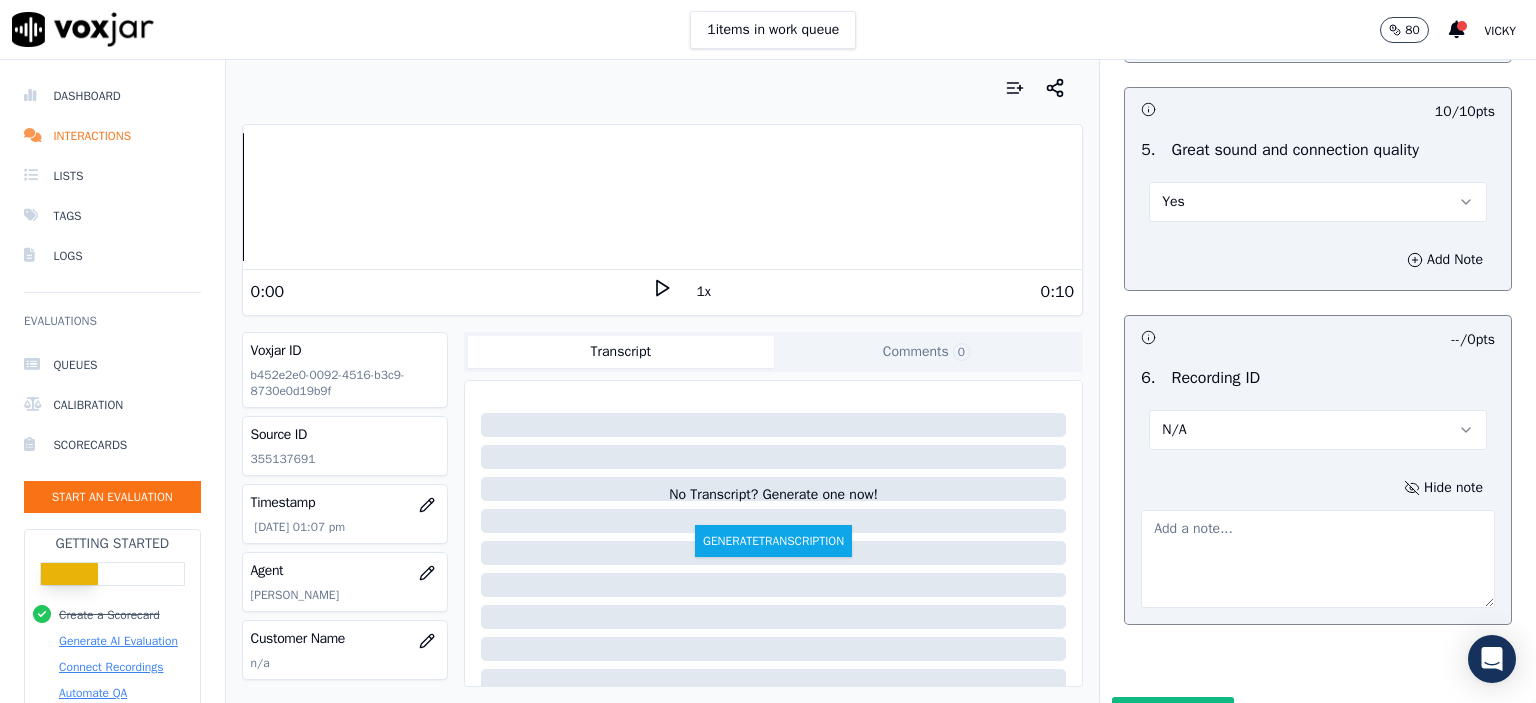 click at bounding box center [1318, 559] 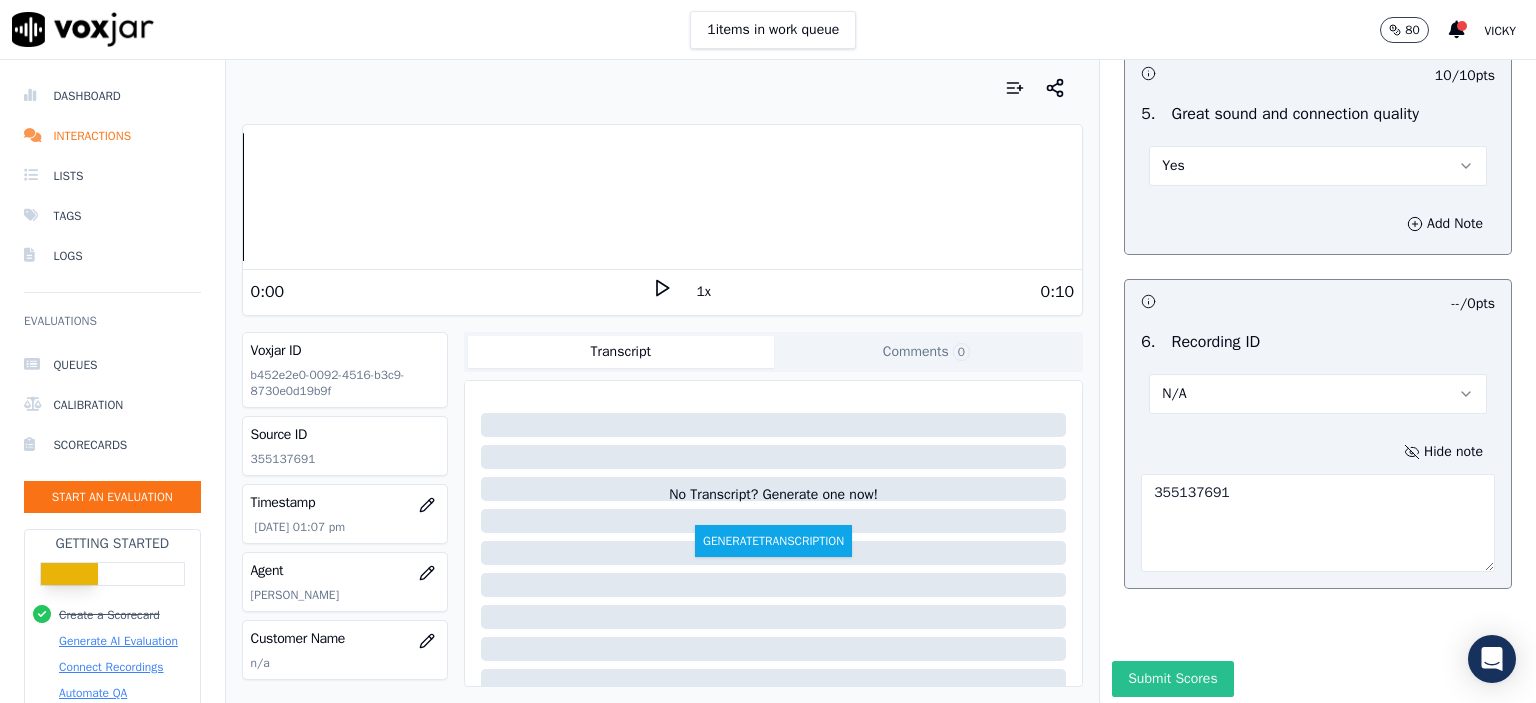 scroll, scrollTop: 3112, scrollLeft: 0, axis: vertical 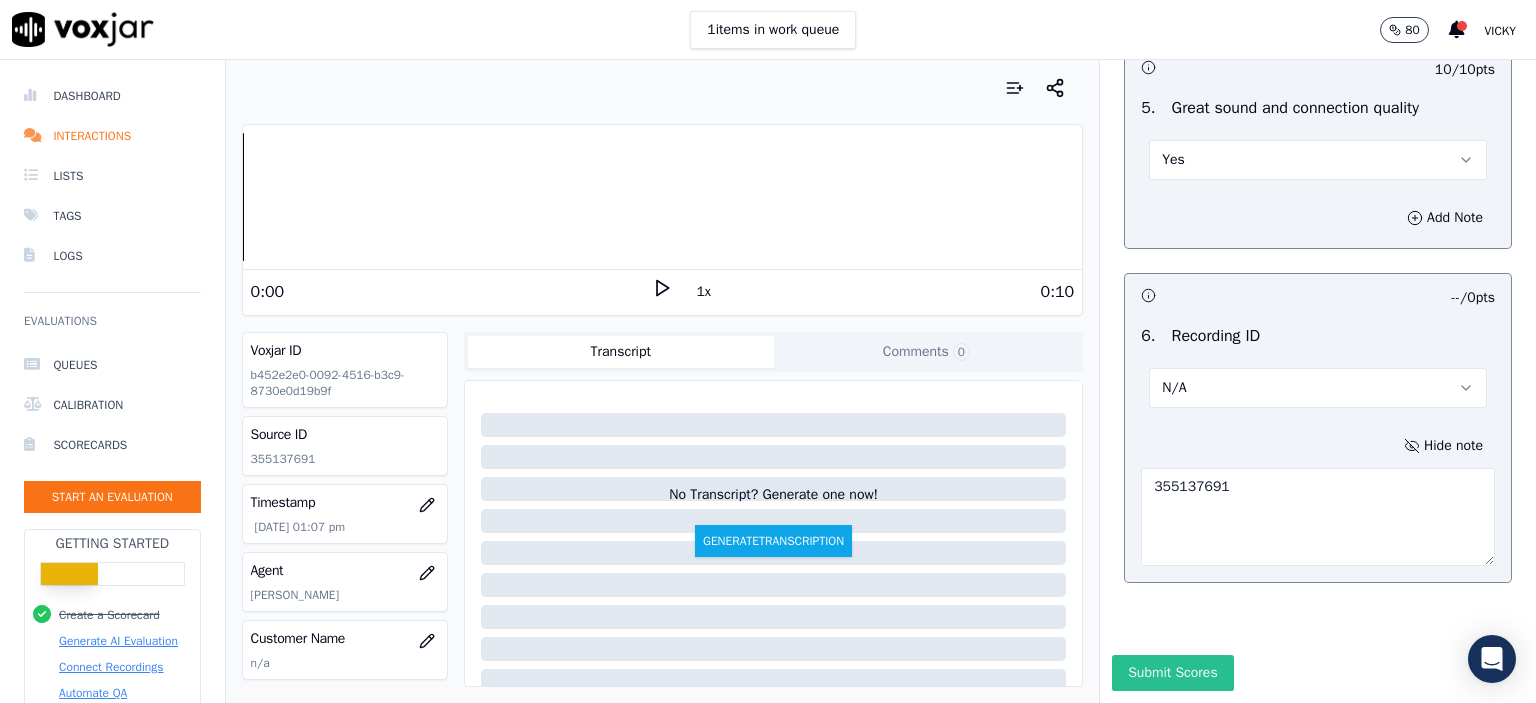 type on "355137691" 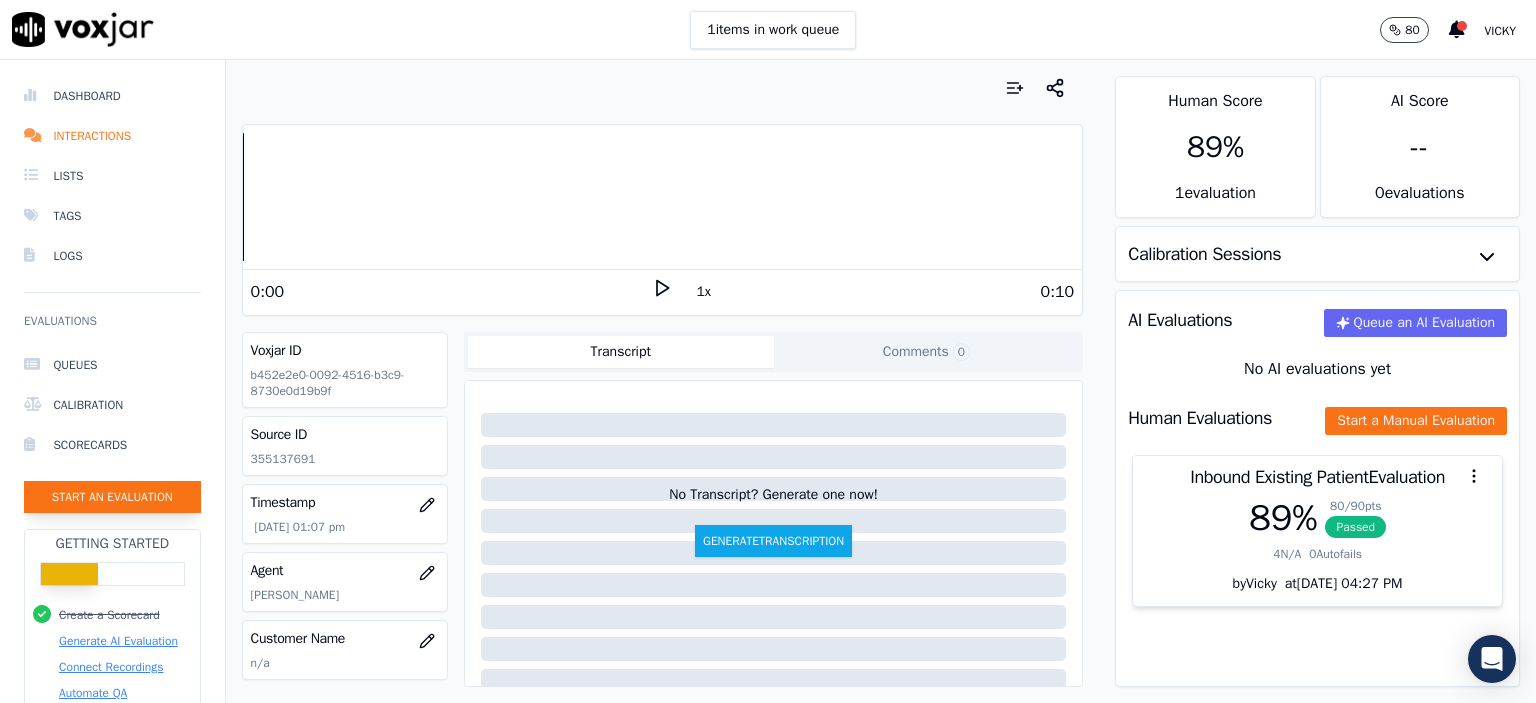 click on "Start an Evaluation" 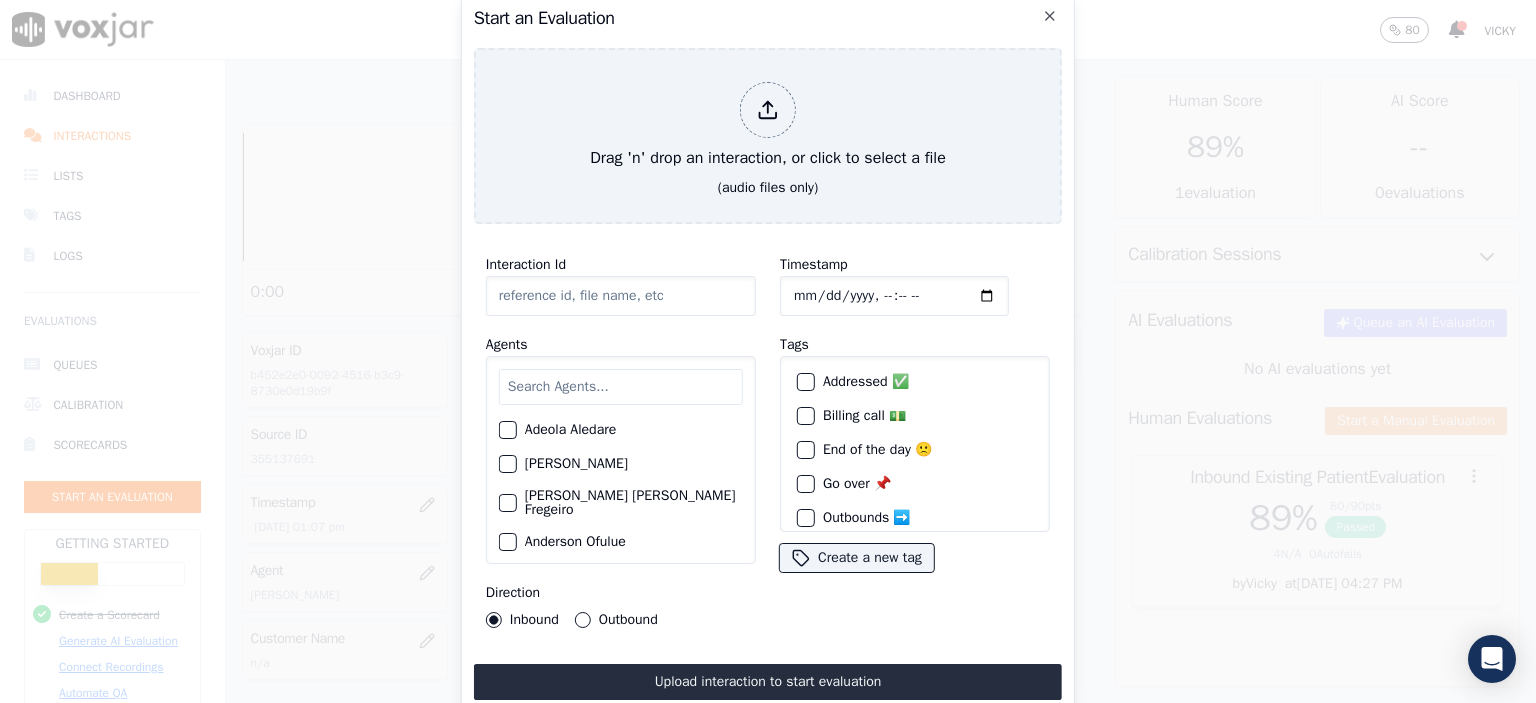 click on "Interaction Id" 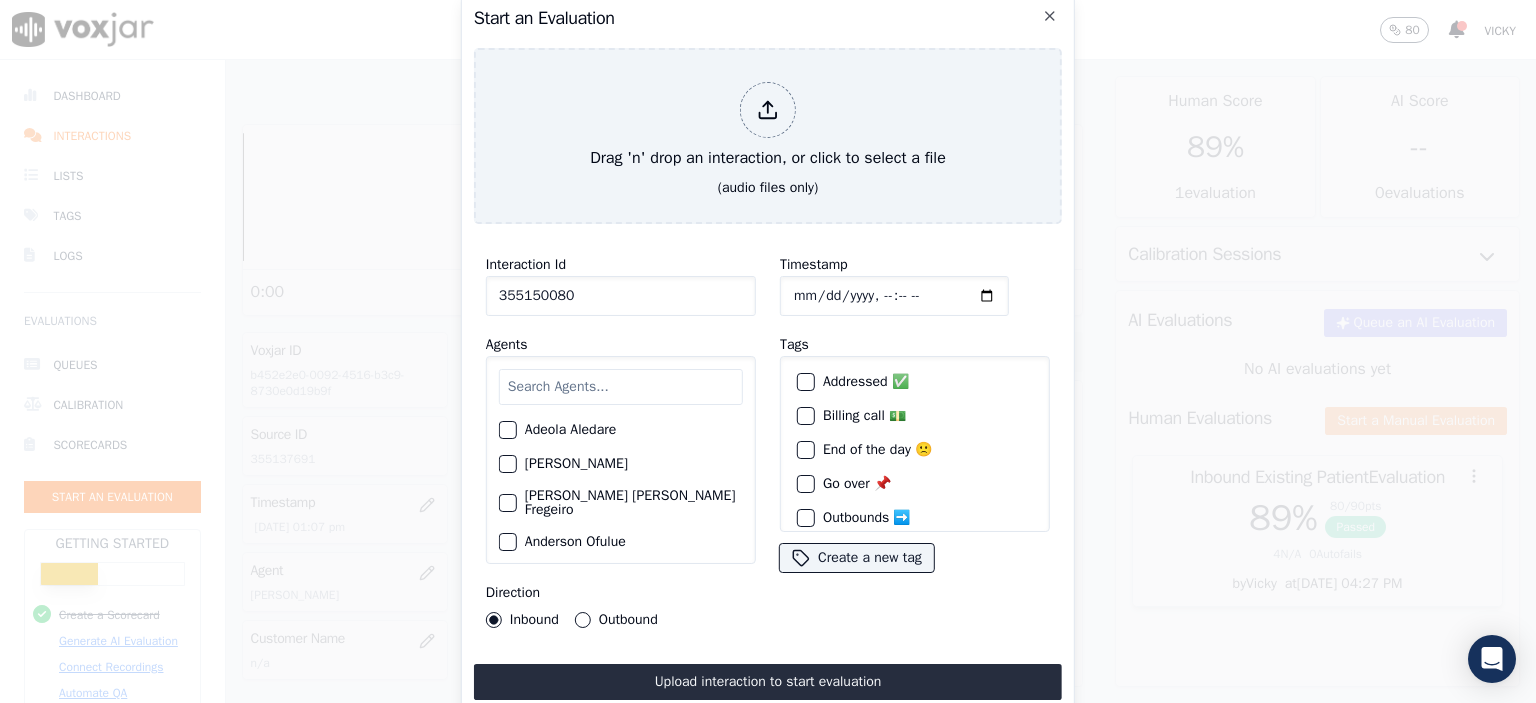 type on "355150080" 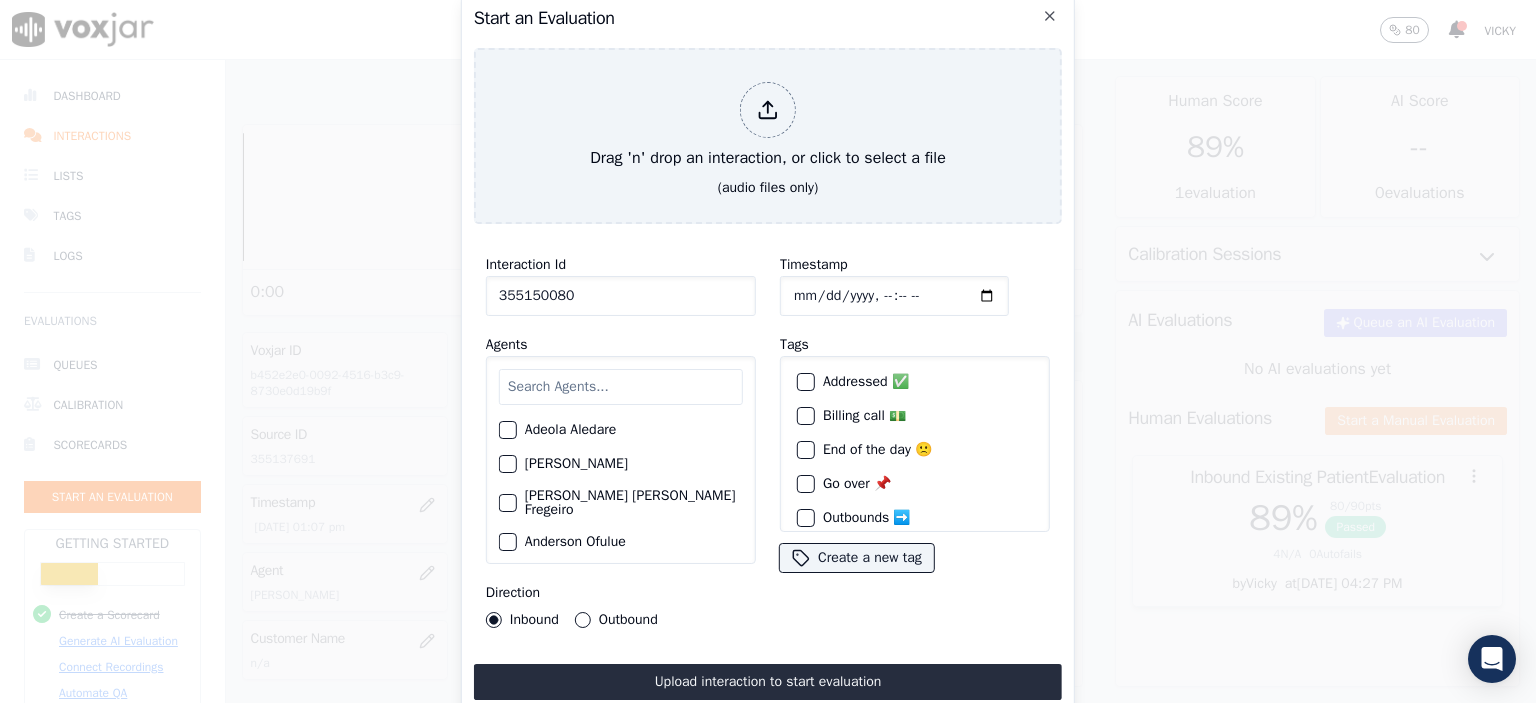 type on "[DATE]T14:18" 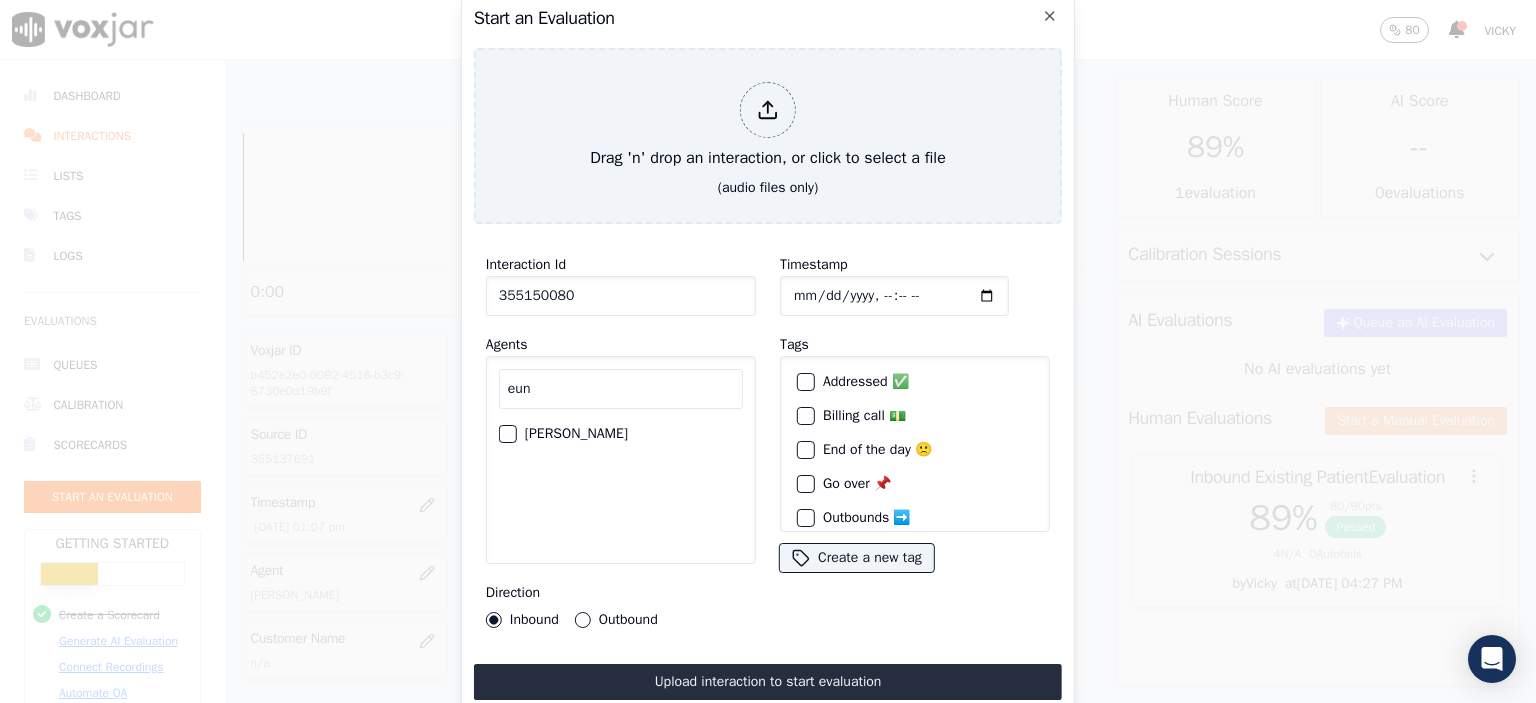 type on "eun" 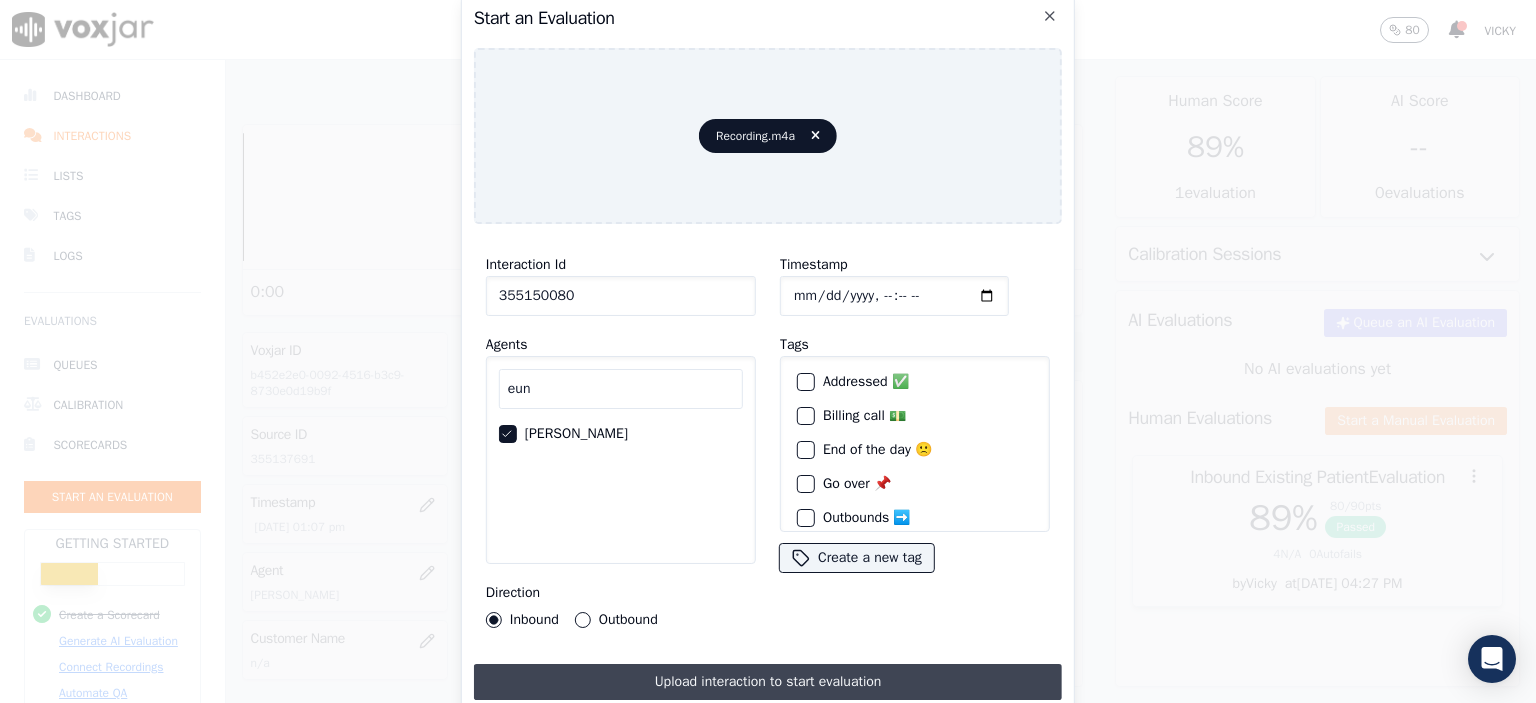 click on "Upload interaction to start evaluation" at bounding box center (768, 682) 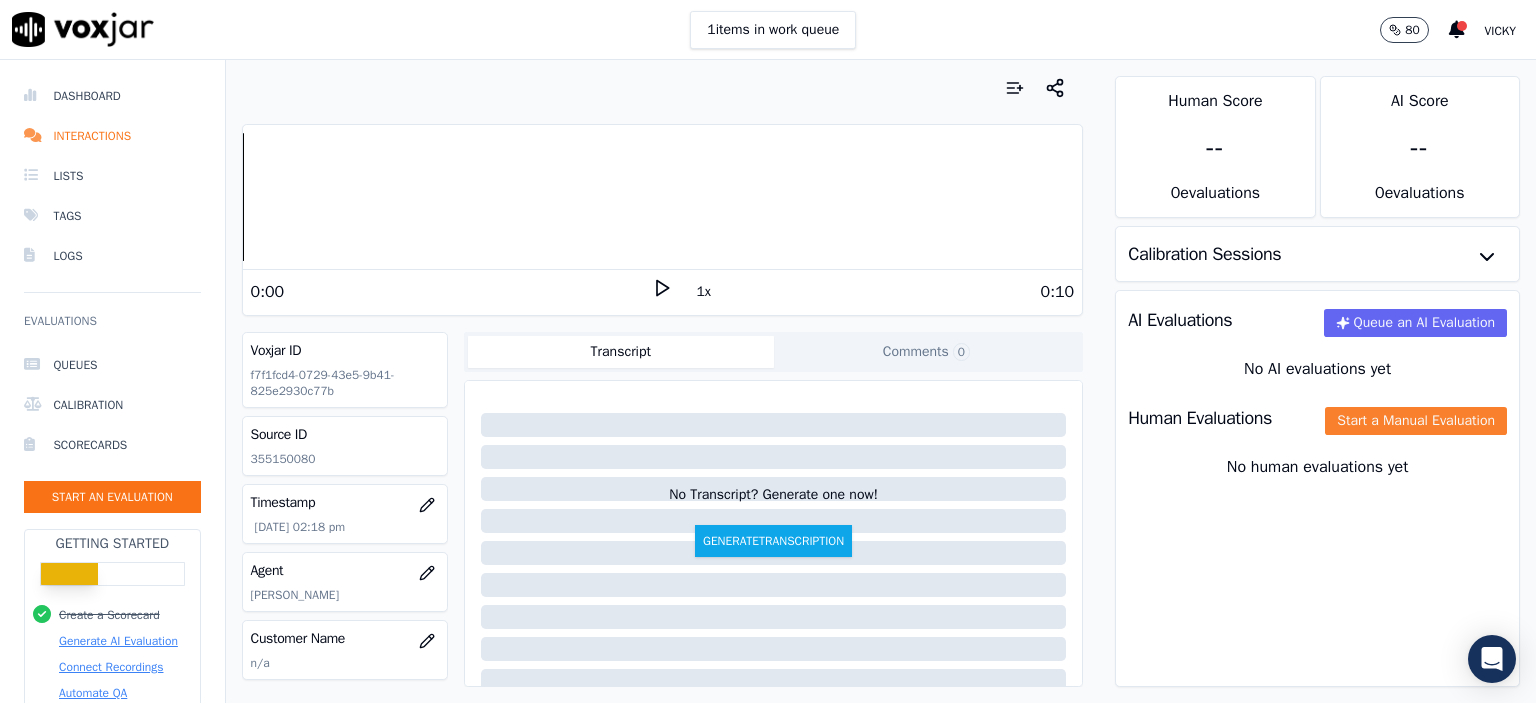 click on "Start a Manual Evaluation" 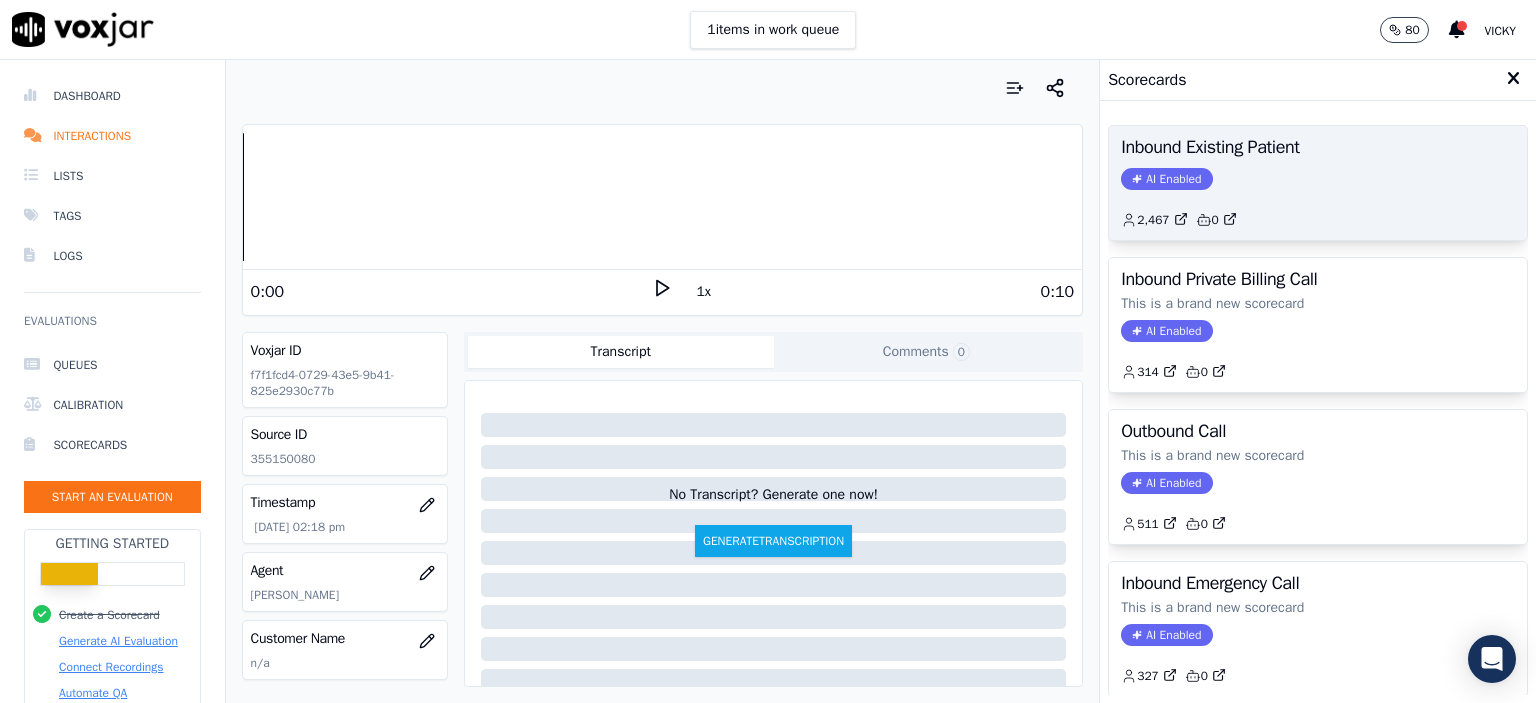 click on "AI Enabled" 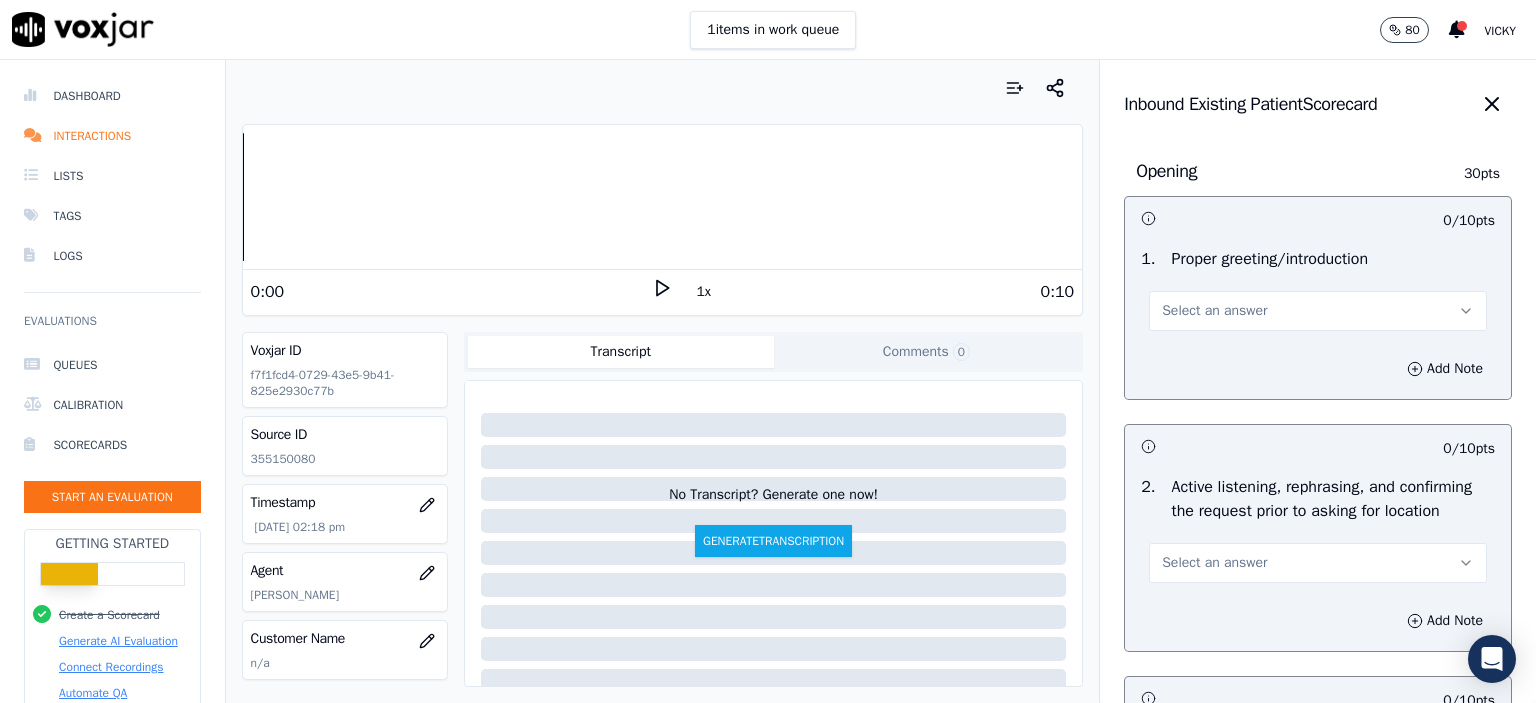 click on "Select an answer" at bounding box center (1318, 311) 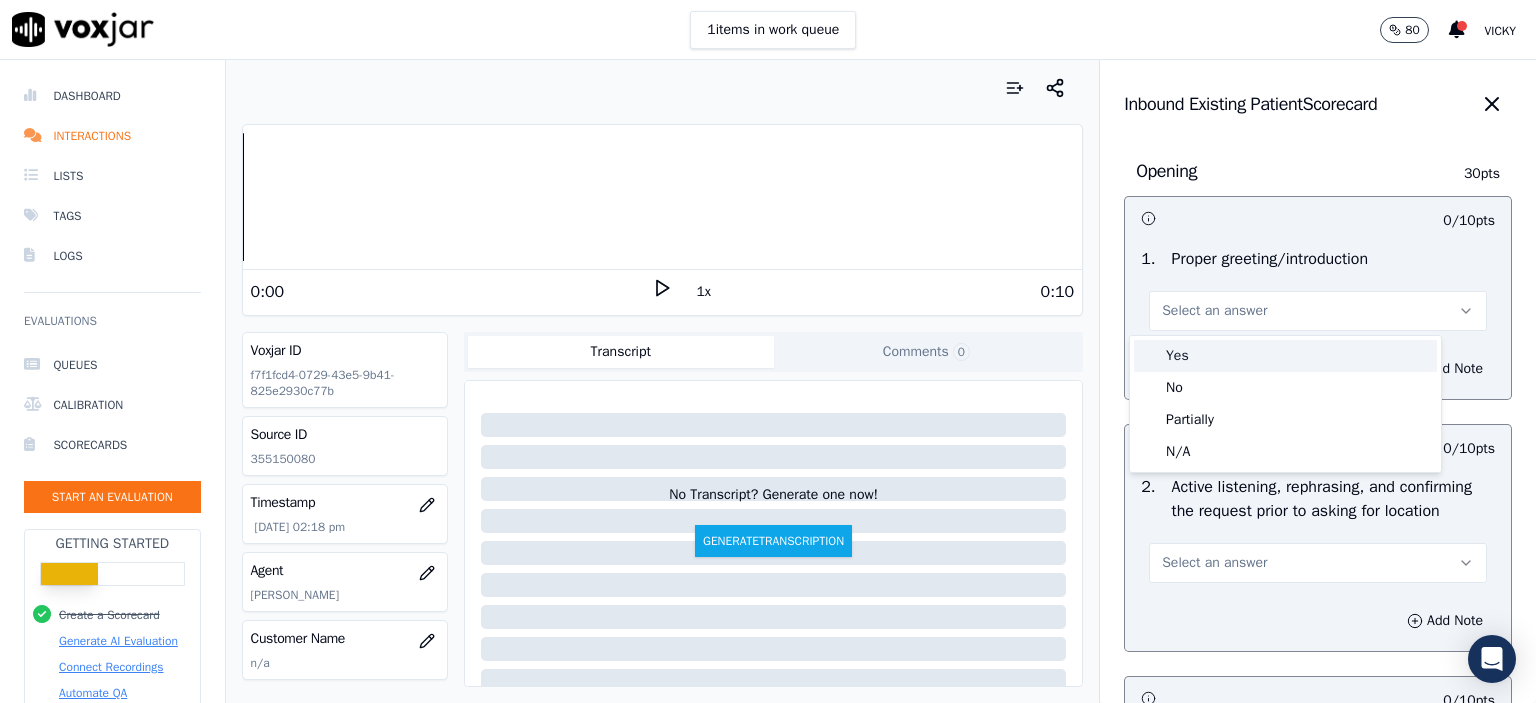 click on "Yes" at bounding box center (1285, 356) 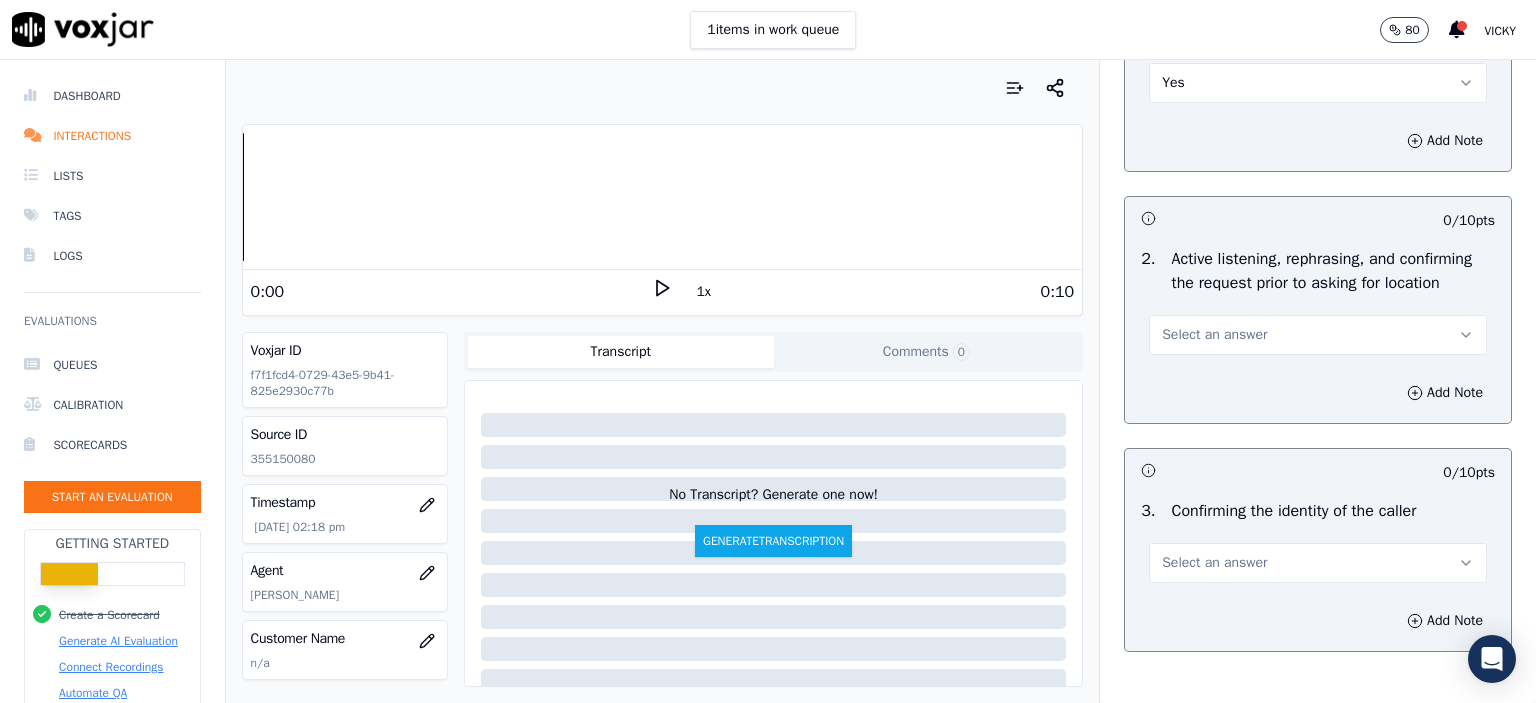 scroll, scrollTop: 300, scrollLeft: 0, axis: vertical 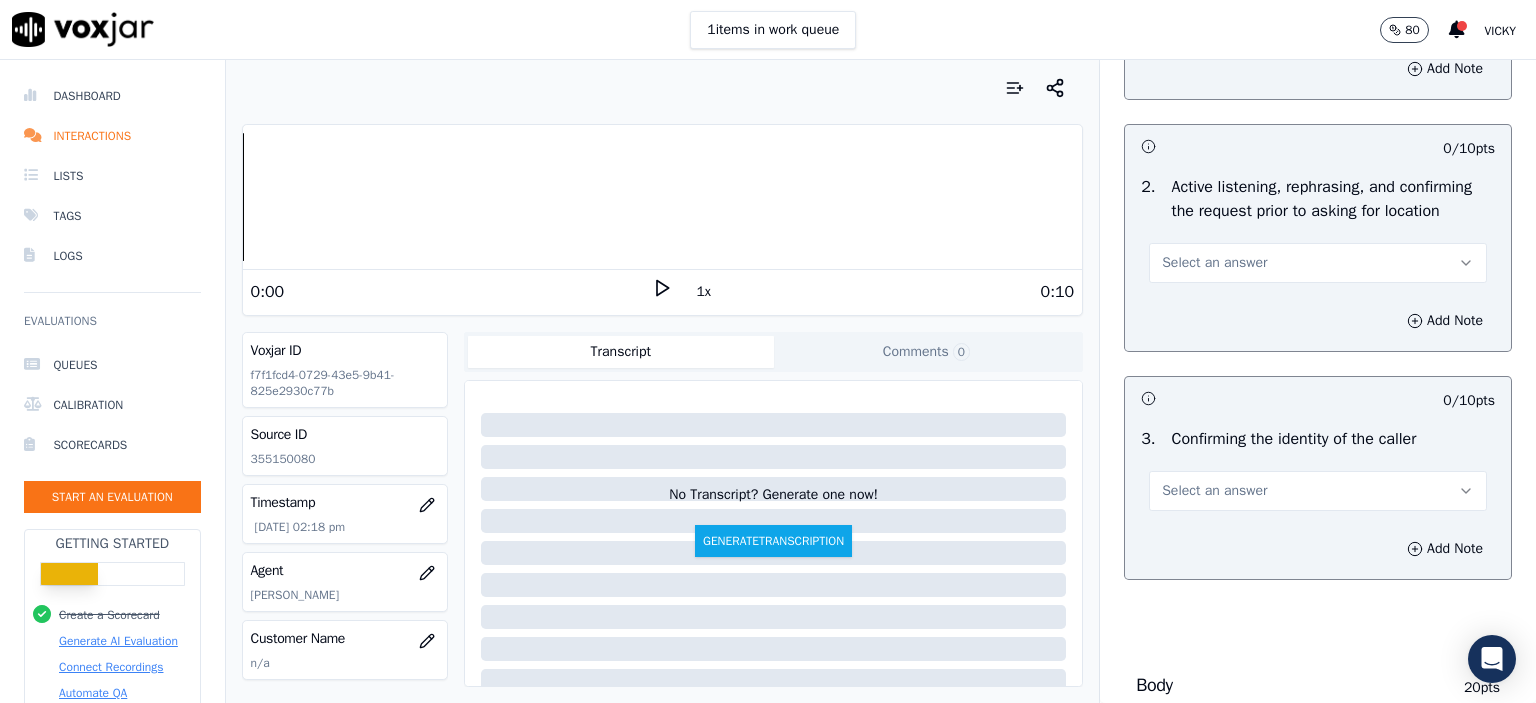 click on "Select an answer" at bounding box center (1214, 263) 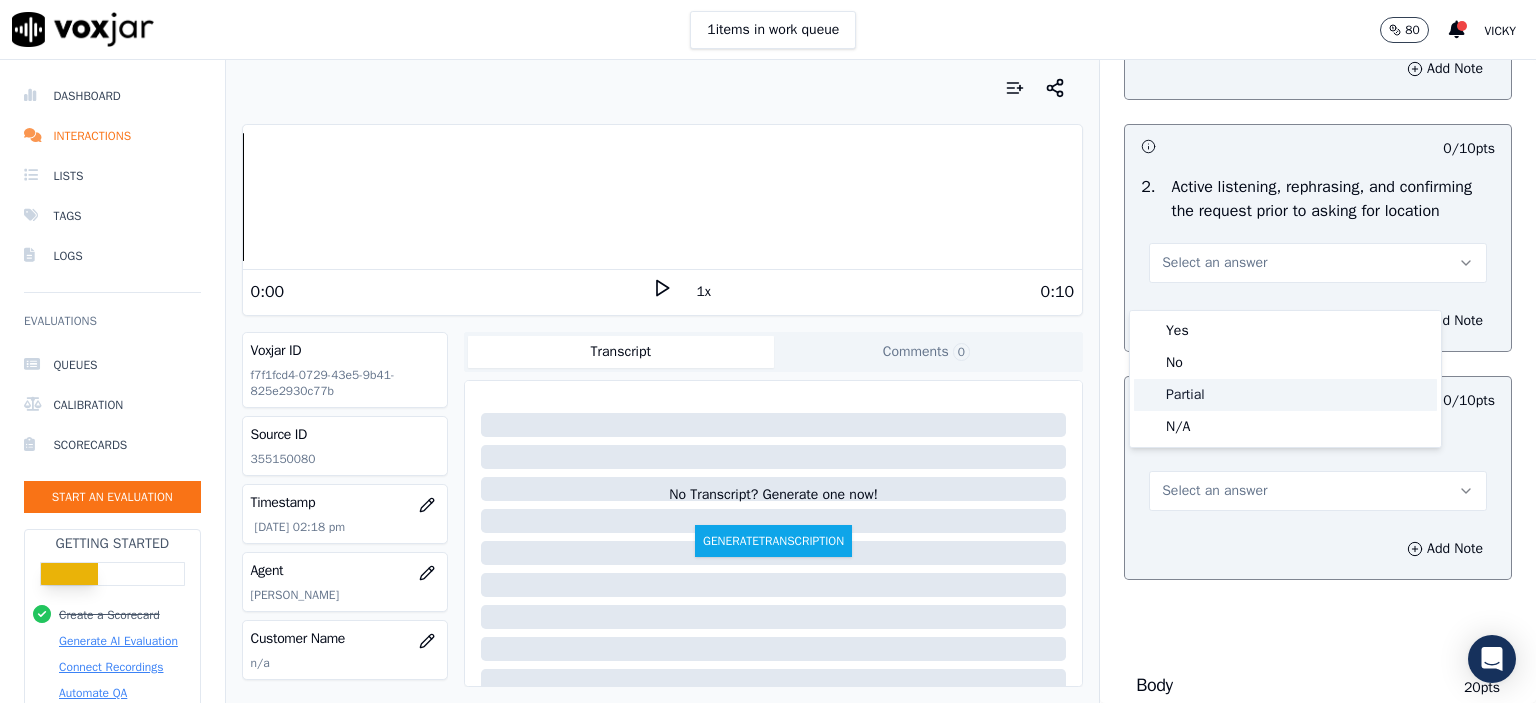 click on "Partial" 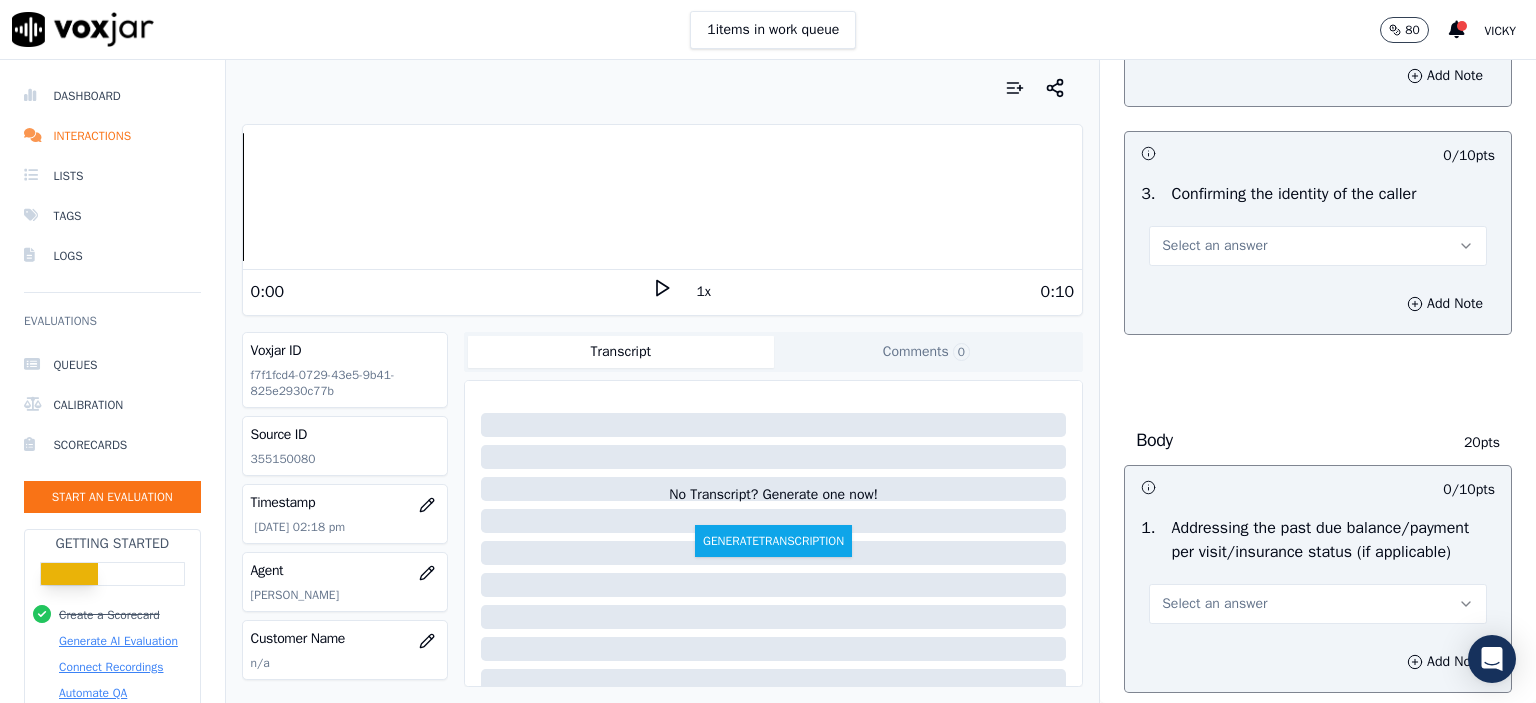 scroll, scrollTop: 500, scrollLeft: 0, axis: vertical 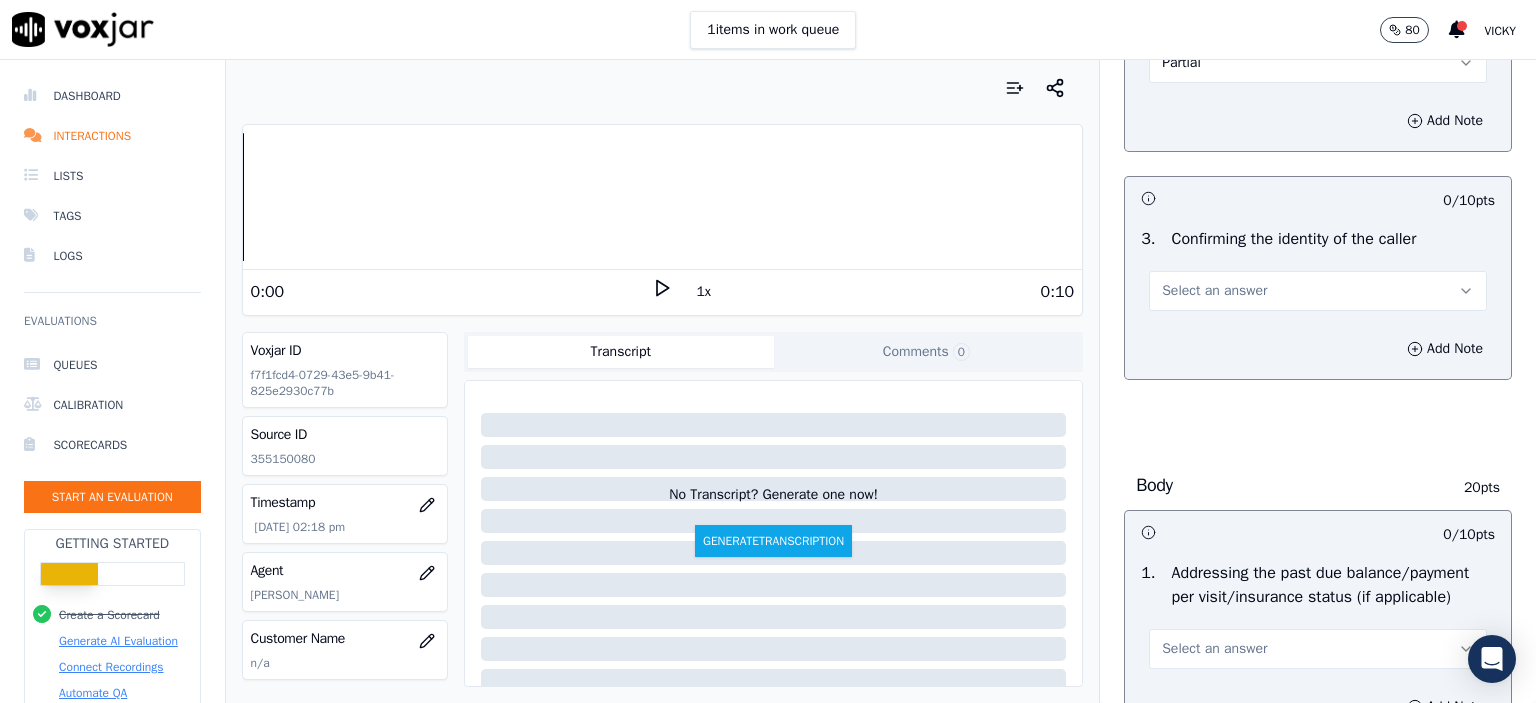 click on "Select an answer" at bounding box center [1318, 291] 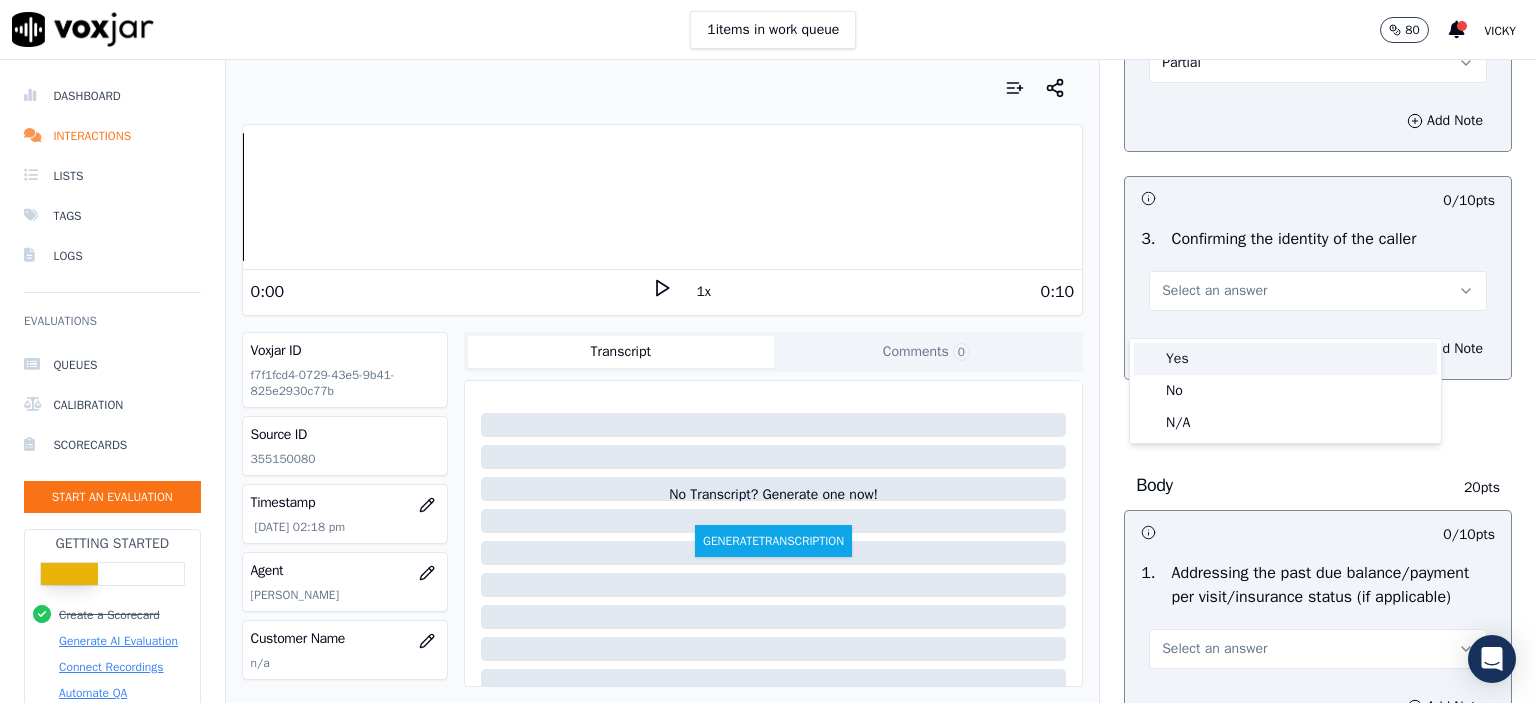 click on "Yes" at bounding box center [1285, 359] 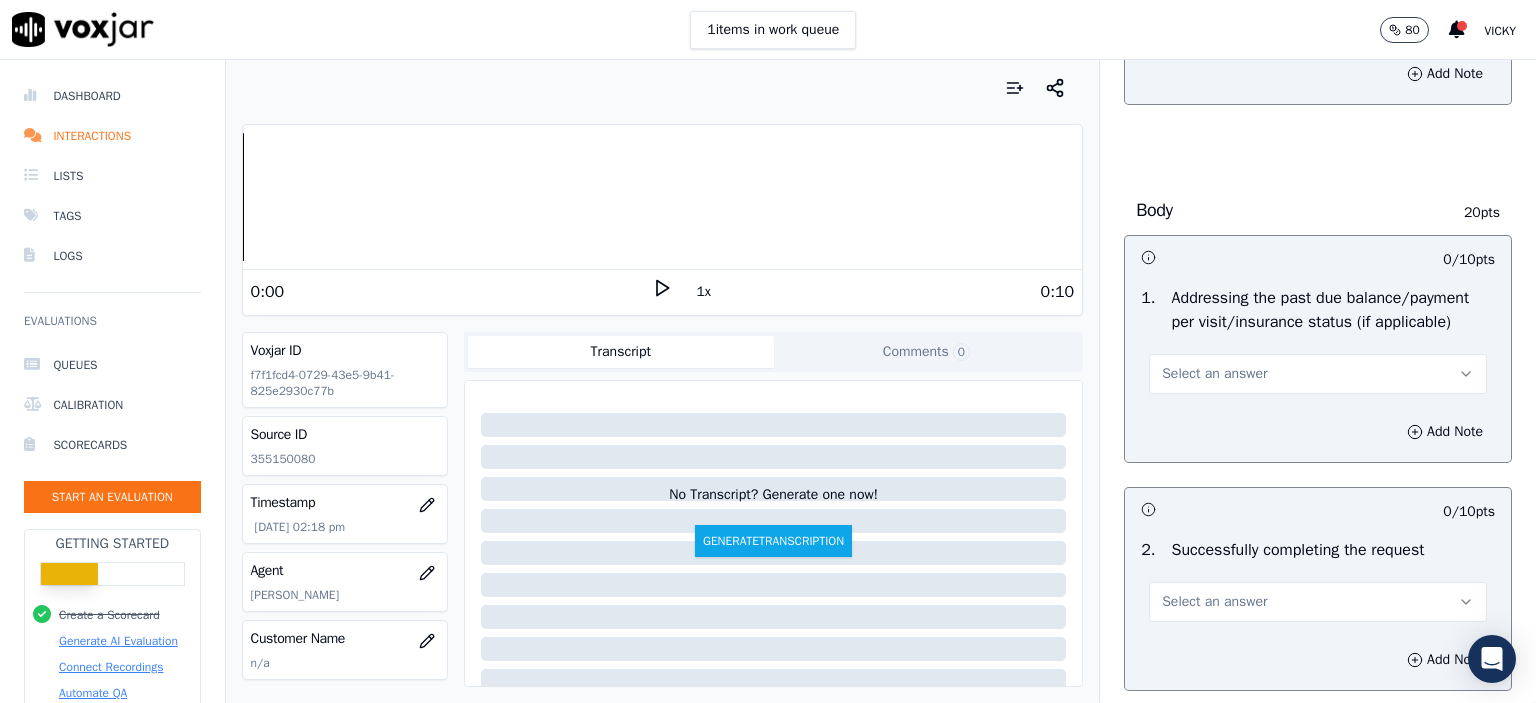 scroll, scrollTop: 800, scrollLeft: 0, axis: vertical 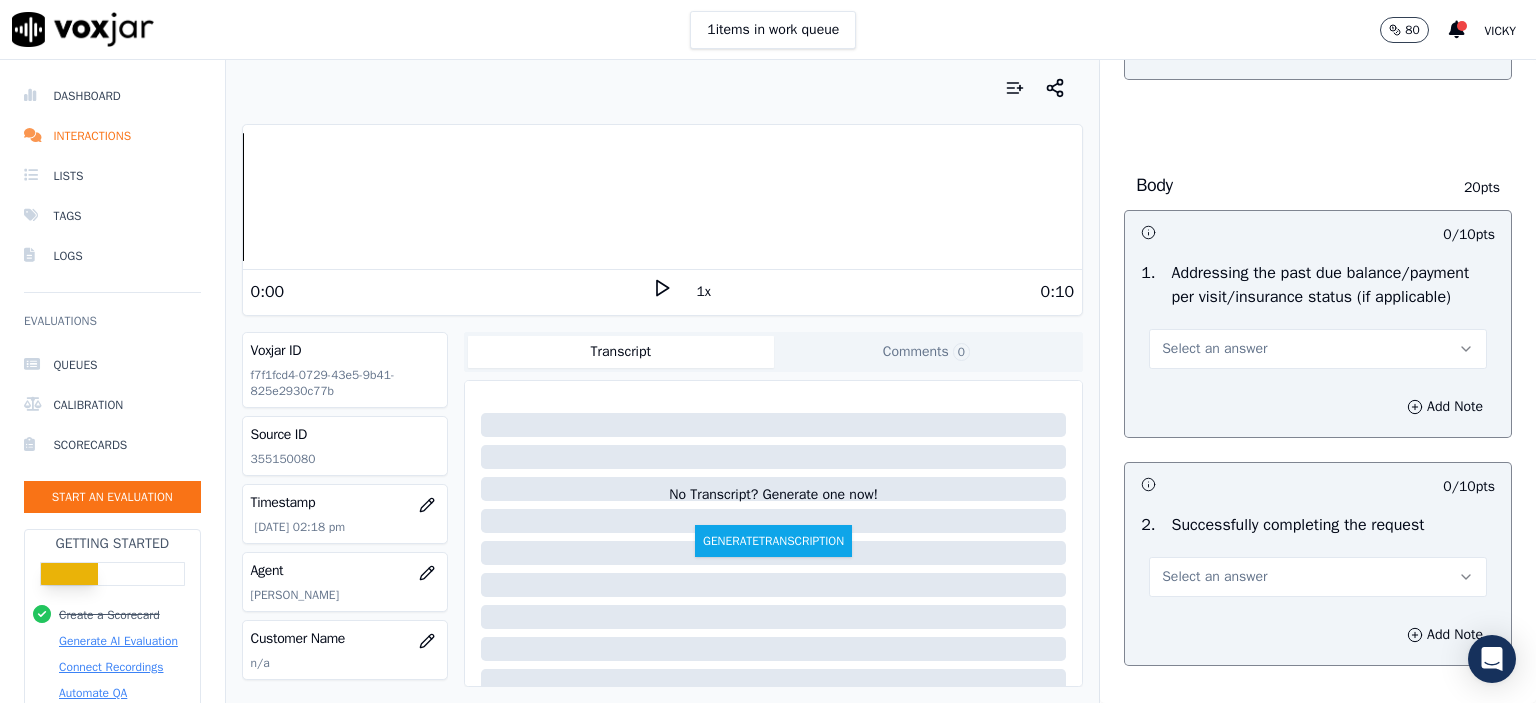 click on "Select an answer" at bounding box center [1214, 349] 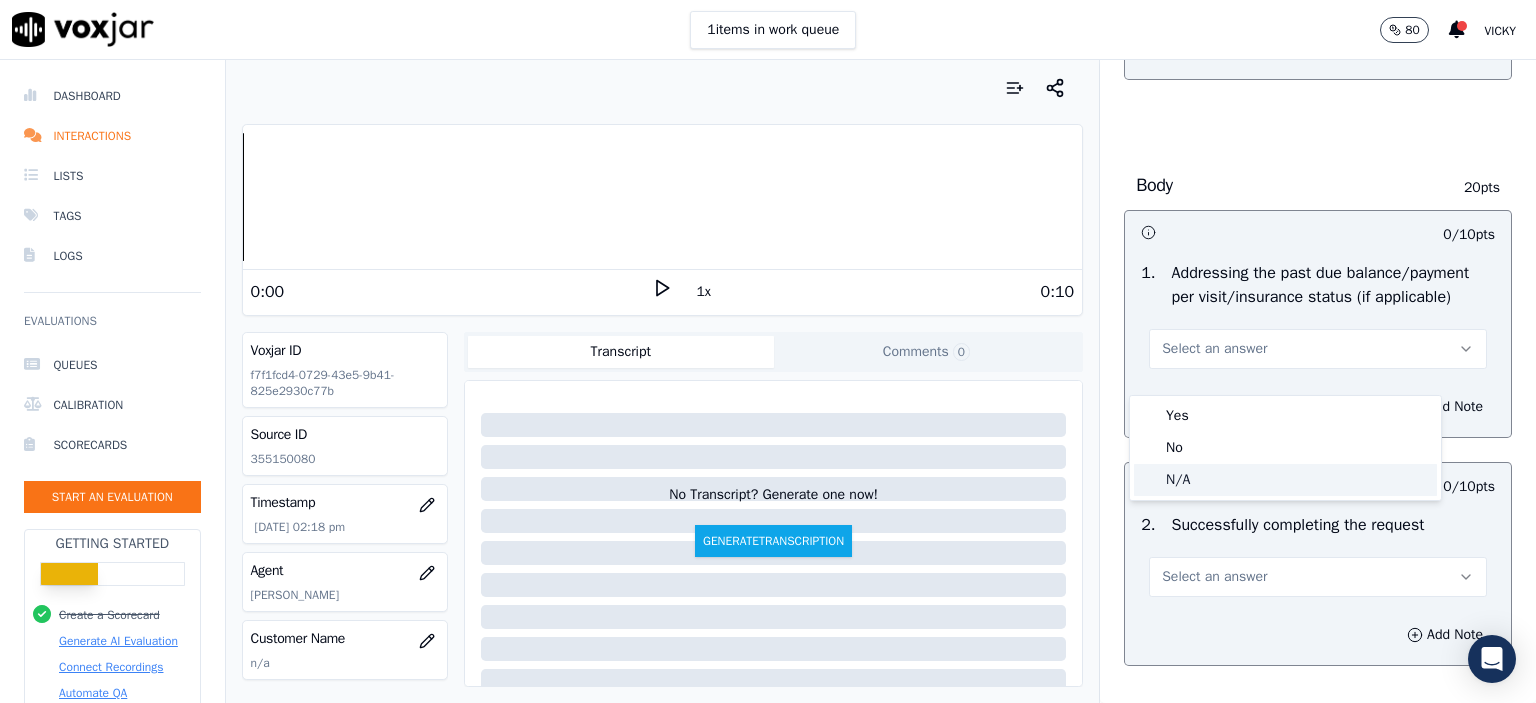 click on "N/A" 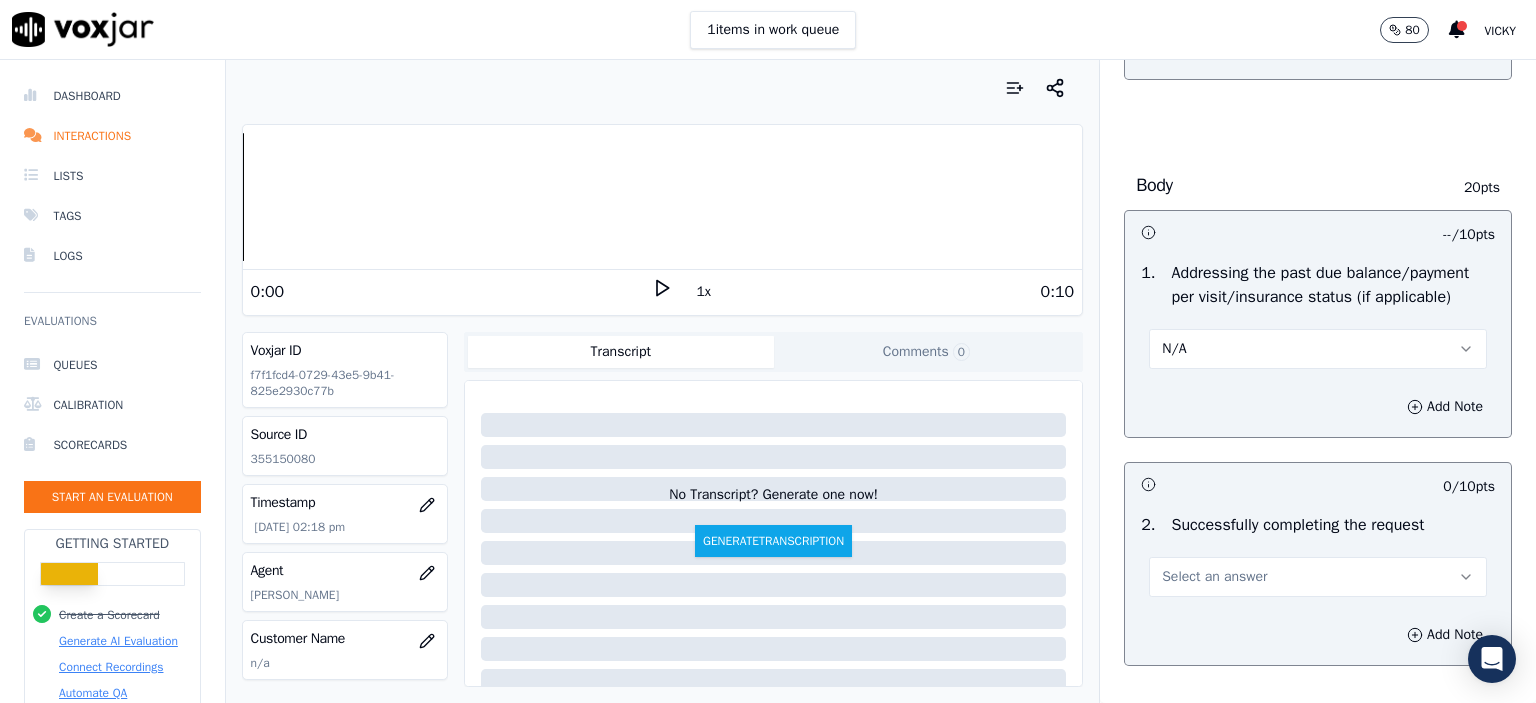 click on "Select an answer" at bounding box center (1214, 577) 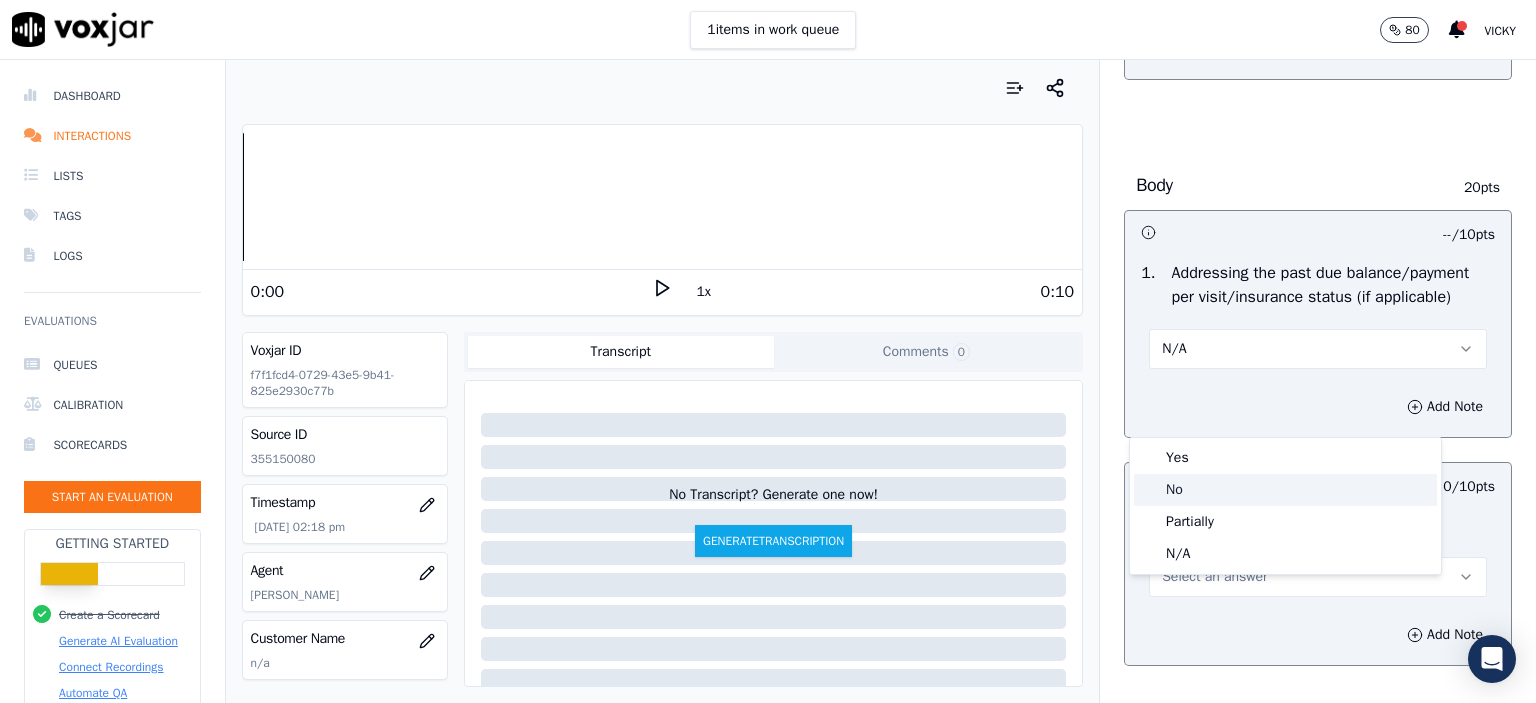 click on "Yes" at bounding box center (1285, 458) 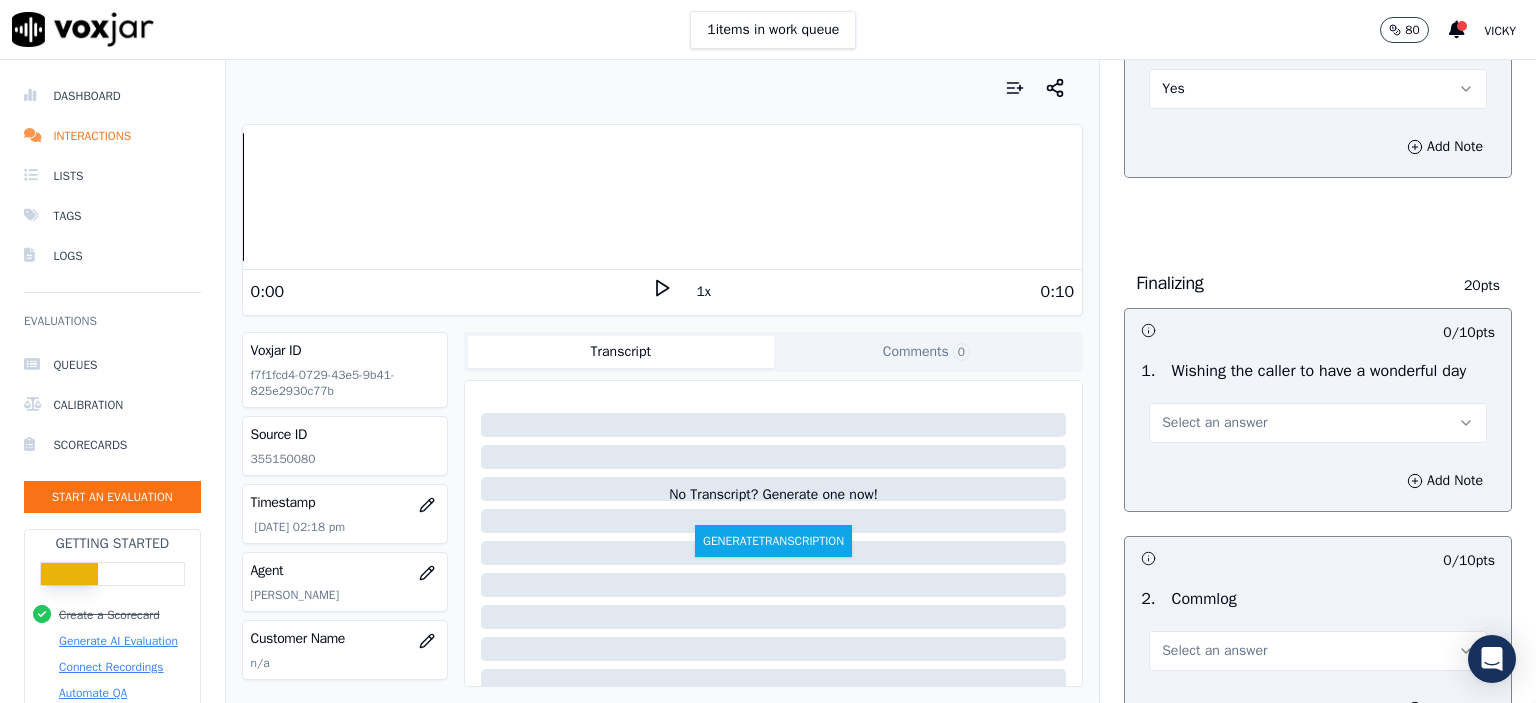 scroll, scrollTop: 1300, scrollLeft: 0, axis: vertical 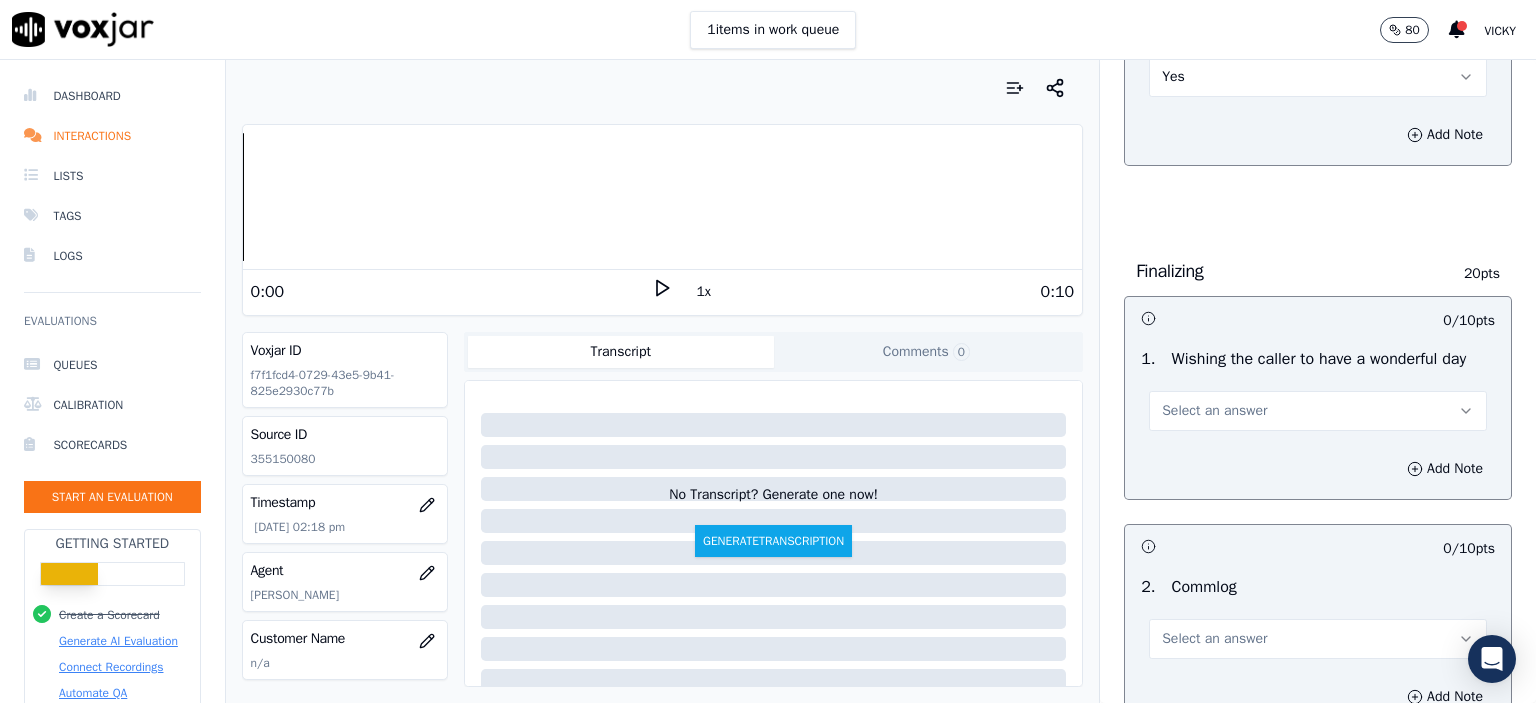 click on "Select an answer" at bounding box center [1214, 411] 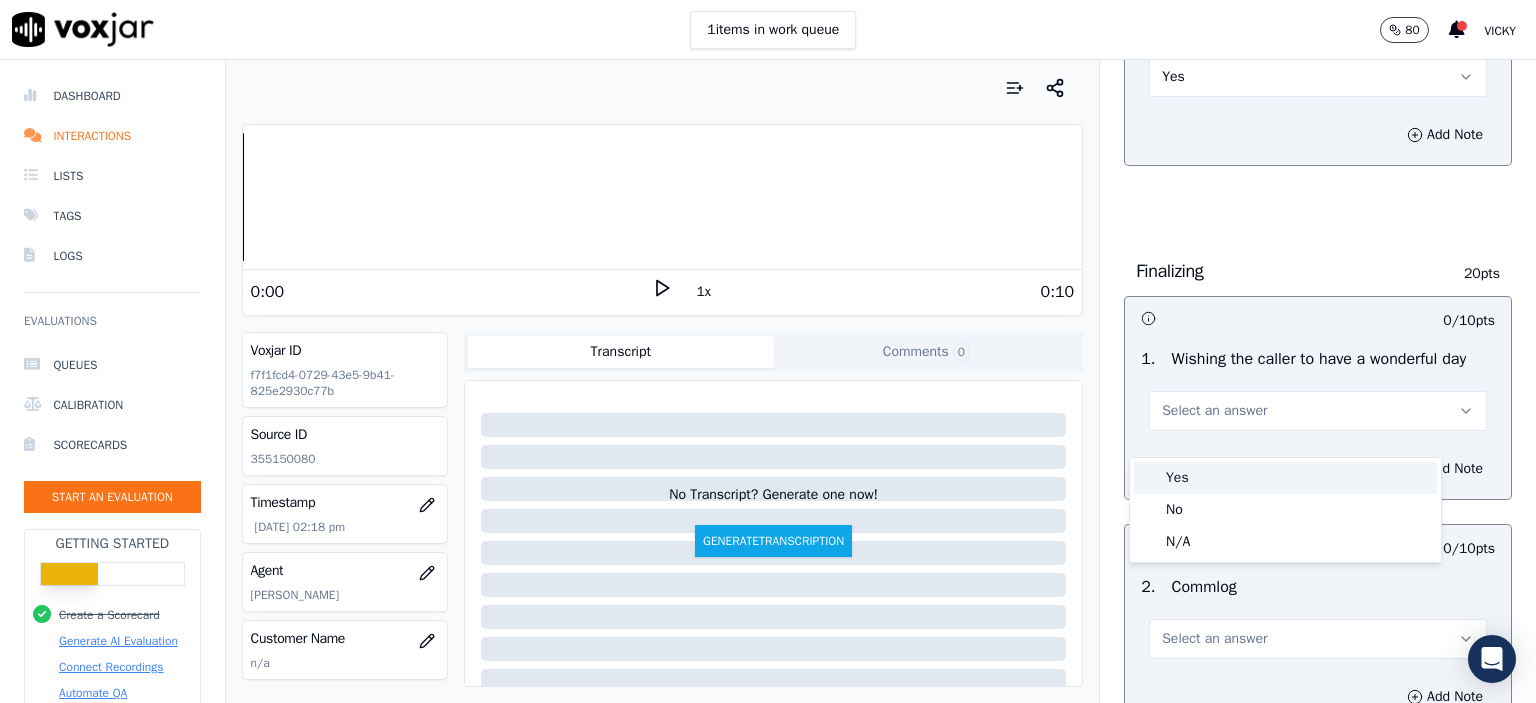 click on "Yes" at bounding box center (1285, 478) 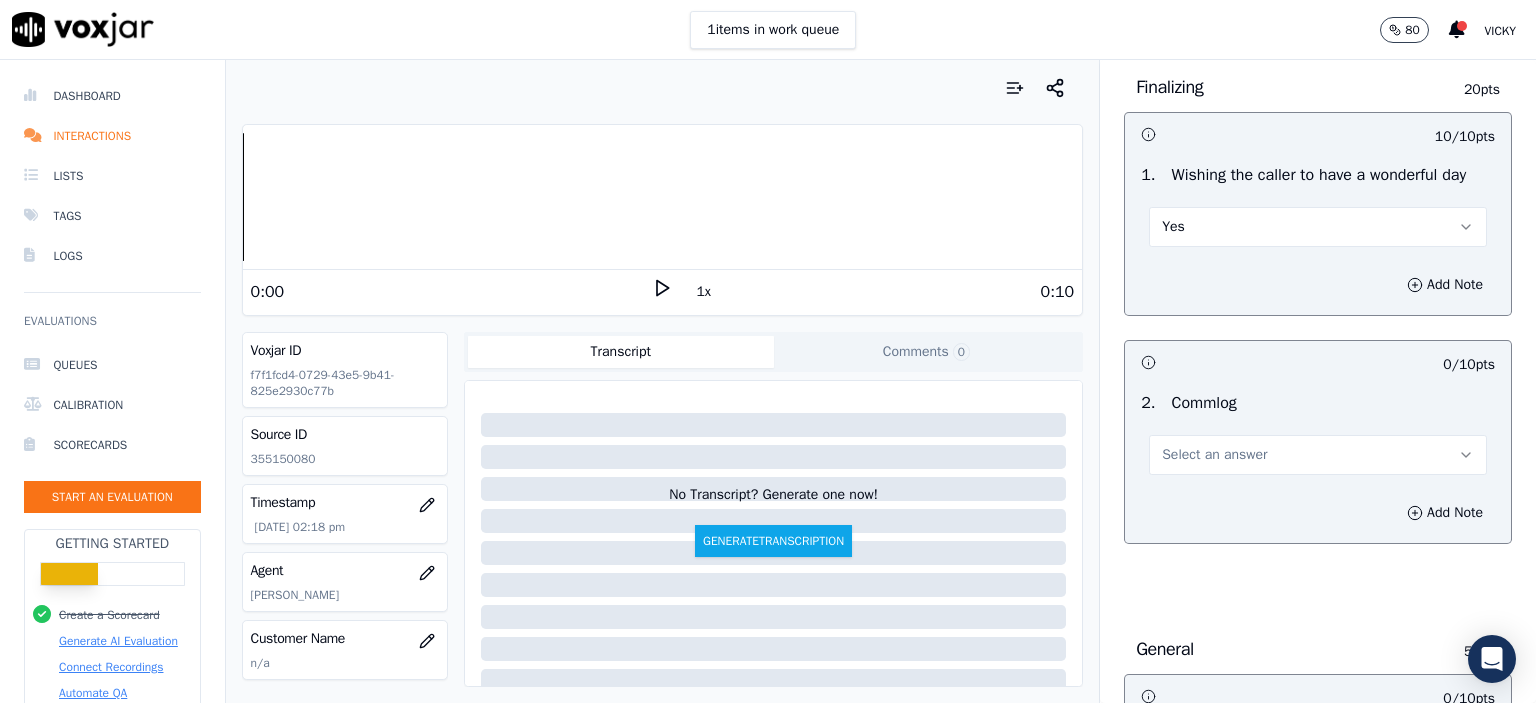 scroll, scrollTop: 1500, scrollLeft: 0, axis: vertical 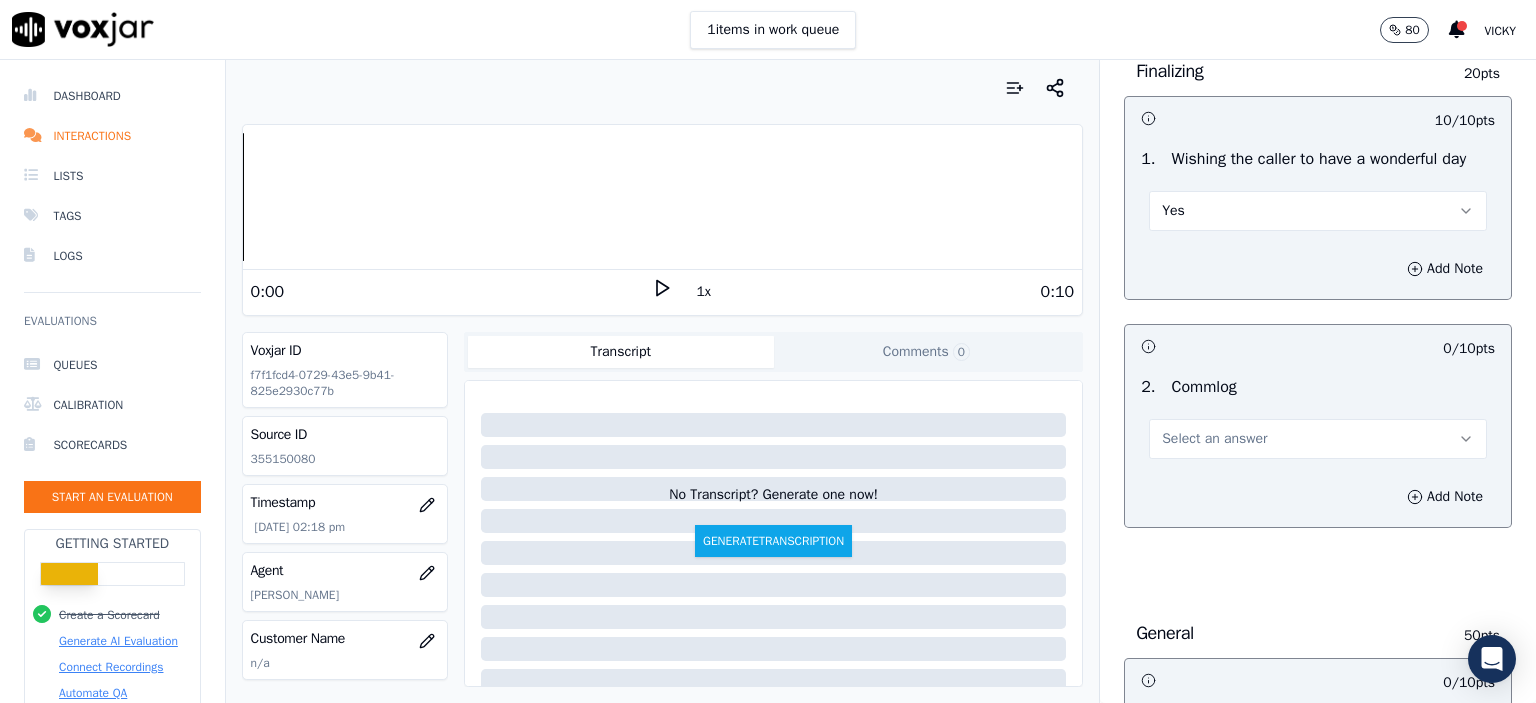 click on "Select an answer" at bounding box center (1214, 439) 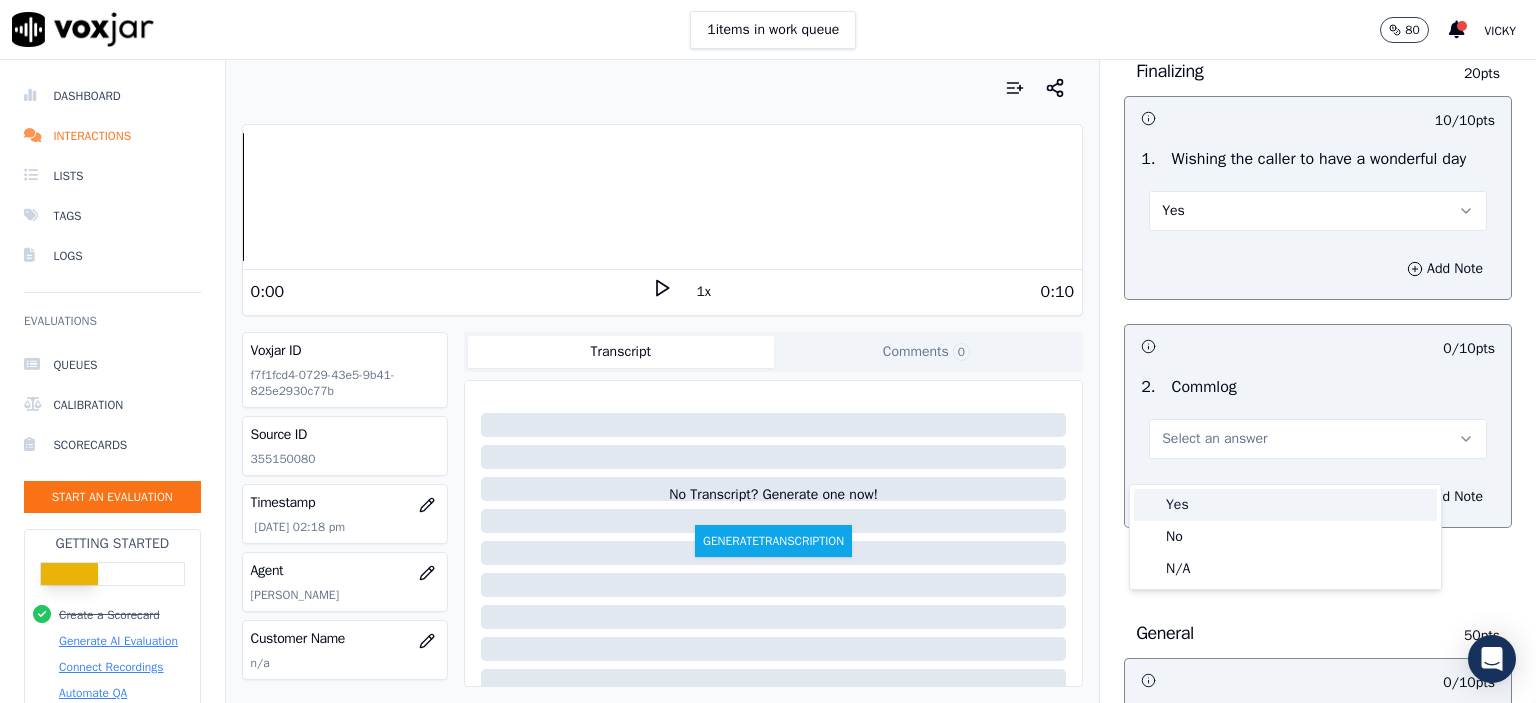 click on "Yes" at bounding box center [1285, 505] 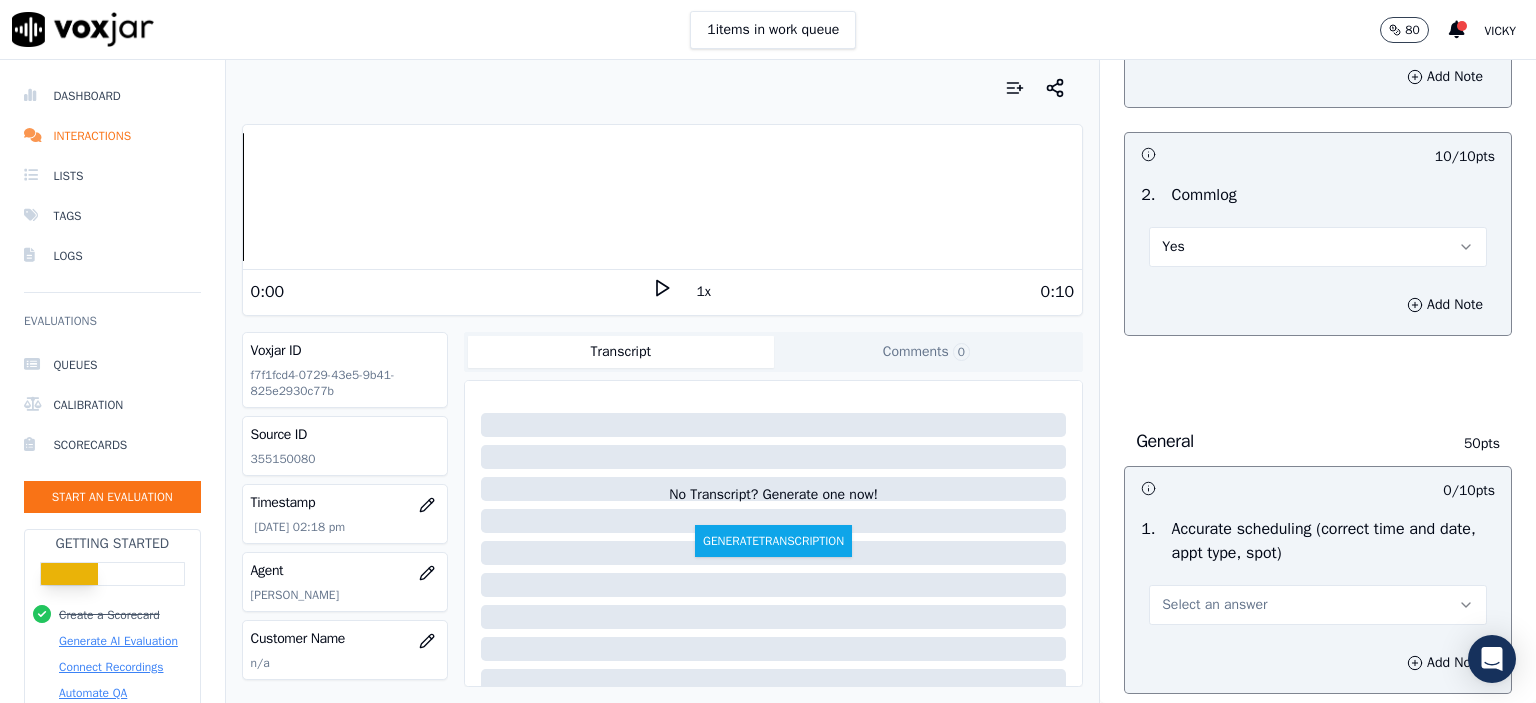 scroll, scrollTop: 1900, scrollLeft: 0, axis: vertical 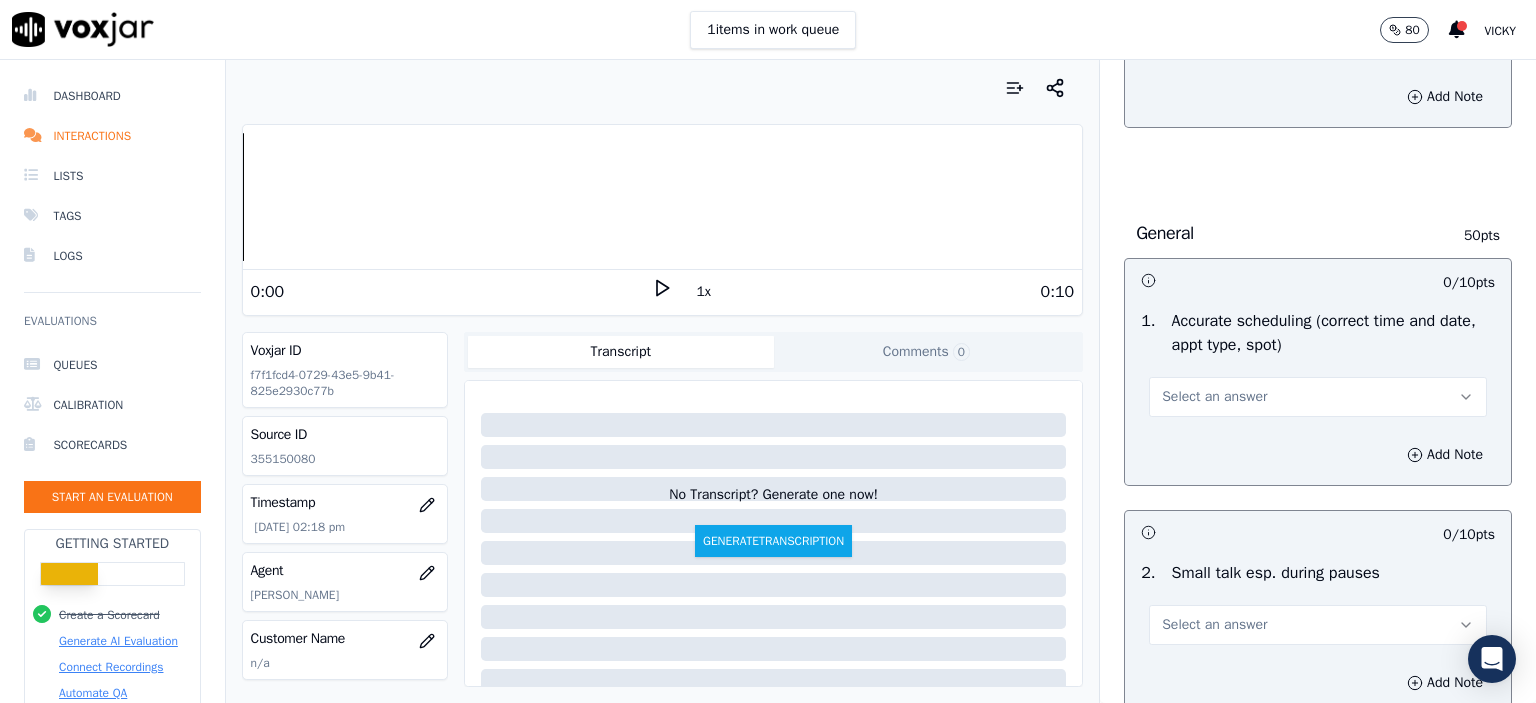 click on "Select an answer" at bounding box center [1318, 397] 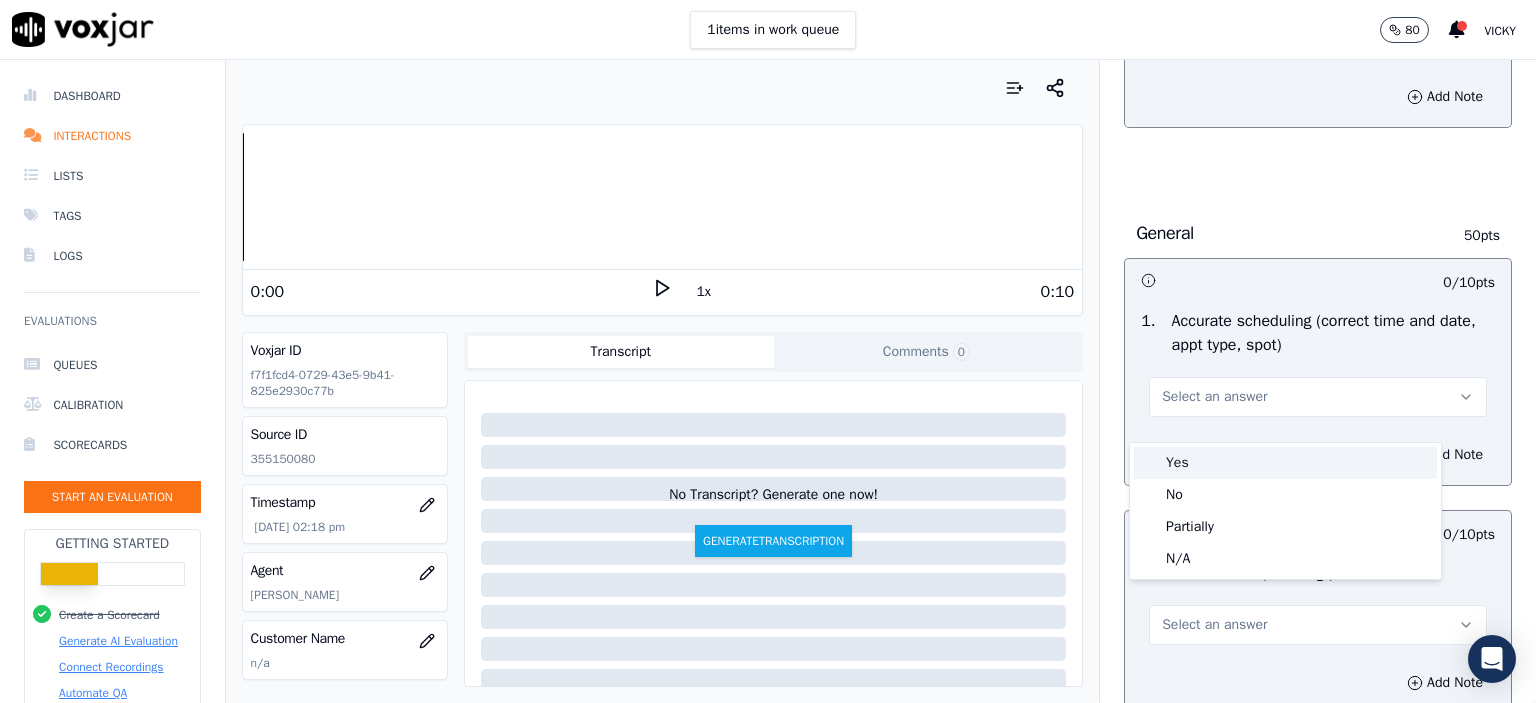 click on "Yes" at bounding box center [1285, 463] 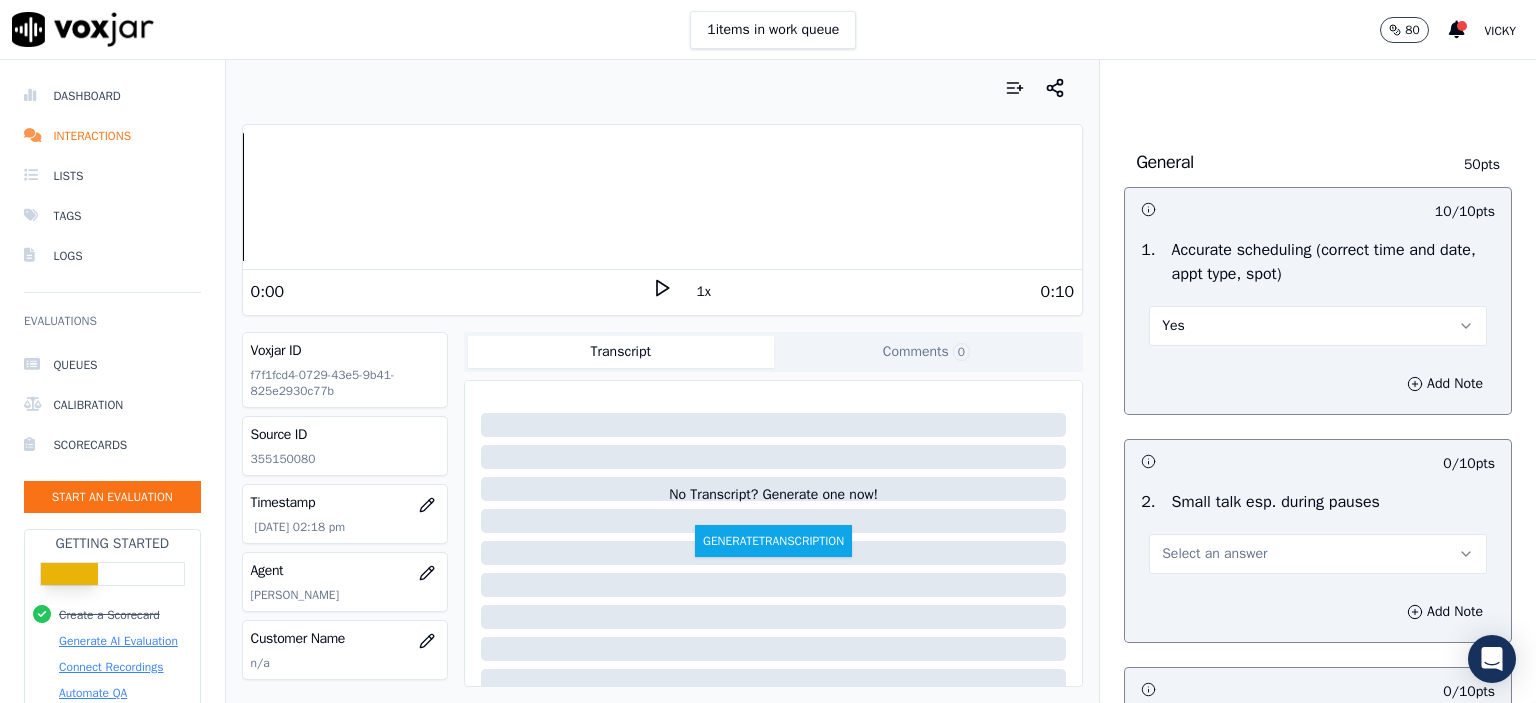 scroll, scrollTop: 2100, scrollLeft: 0, axis: vertical 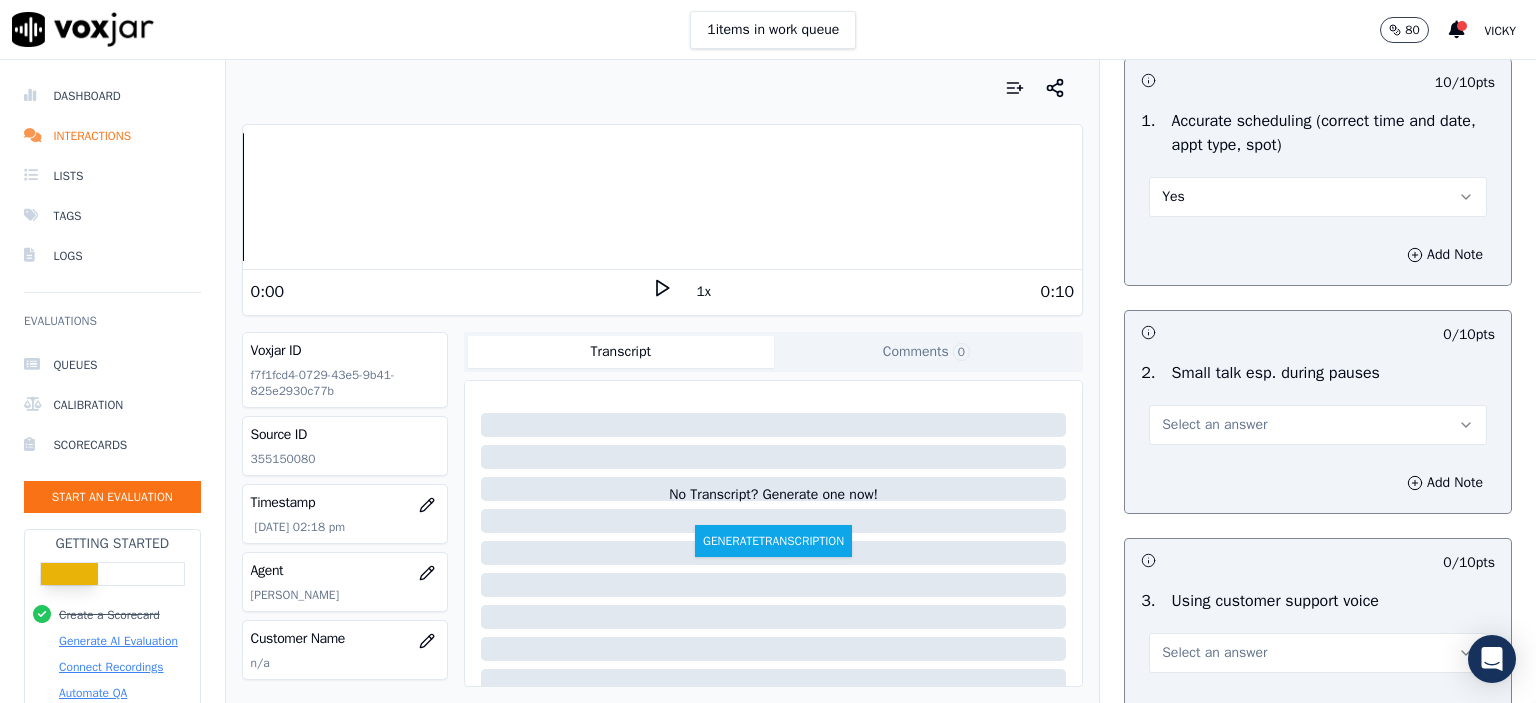 click on "Select an answer" at bounding box center (1318, 425) 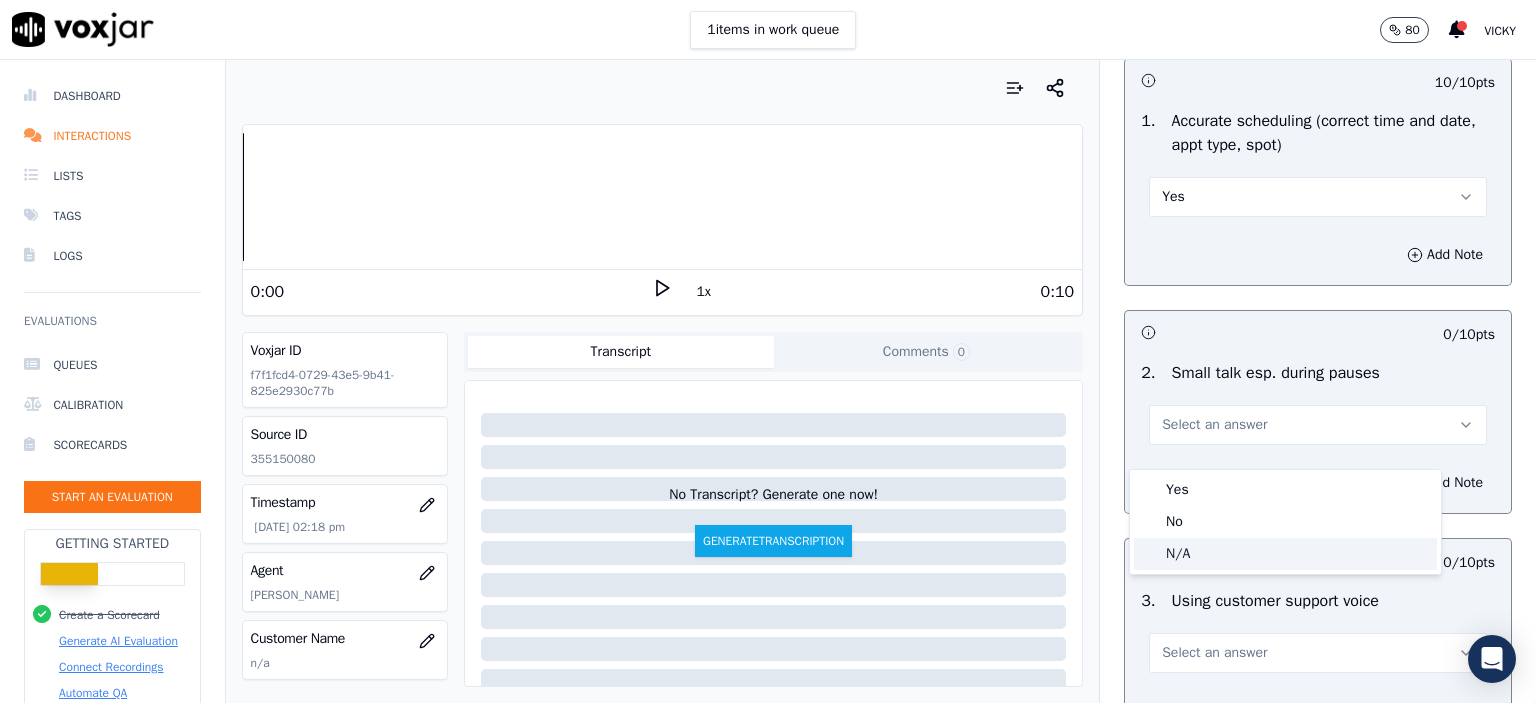 click on "N/A" 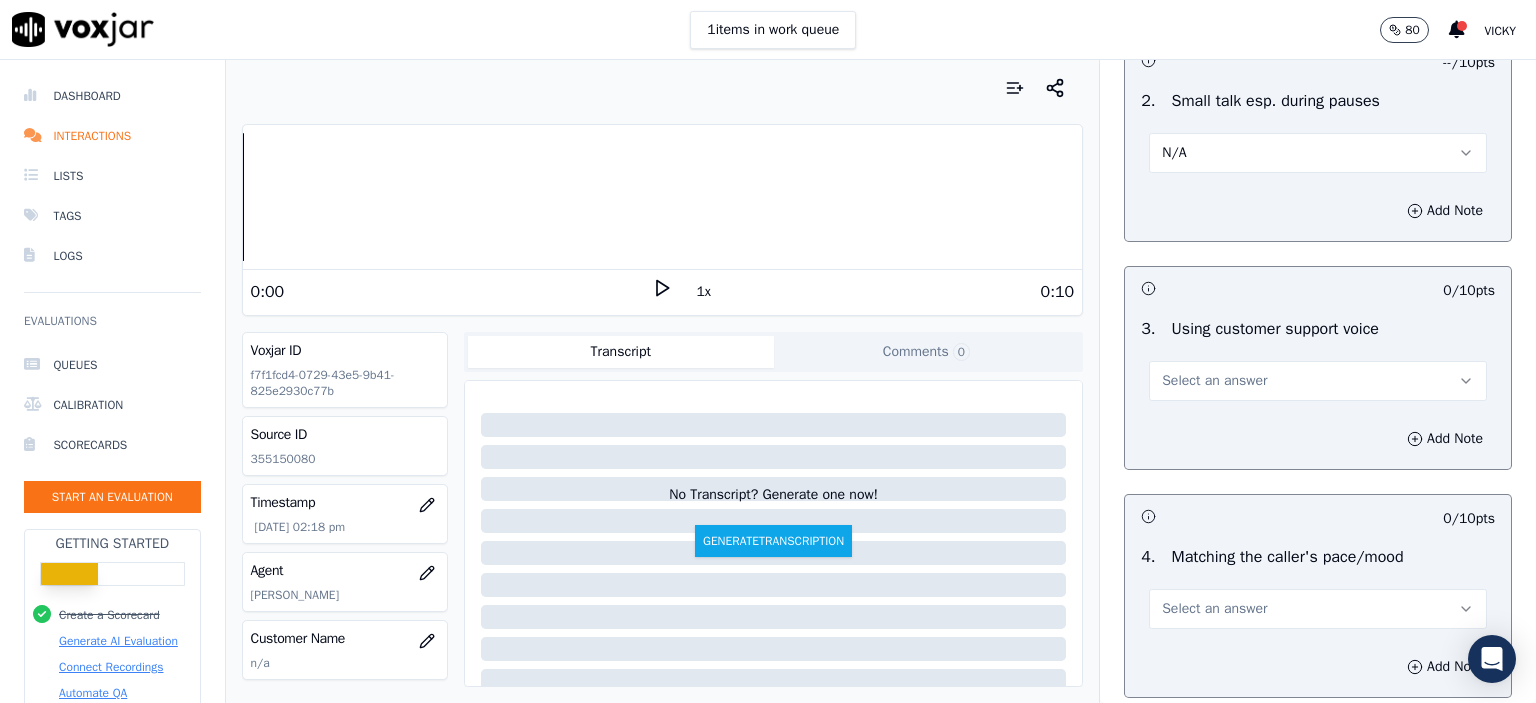scroll, scrollTop: 2400, scrollLeft: 0, axis: vertical 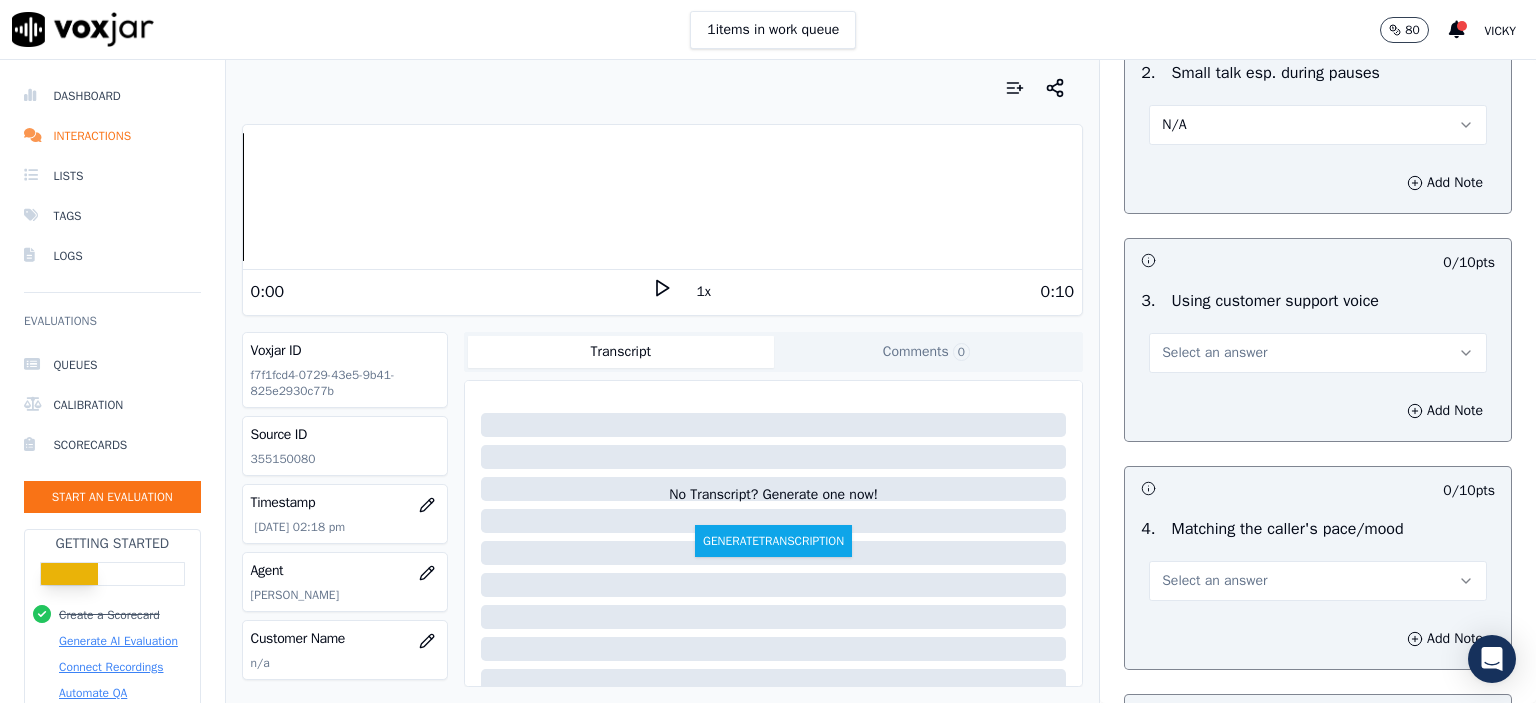 click on "Select an answer" at bounding box center (1318, 353) 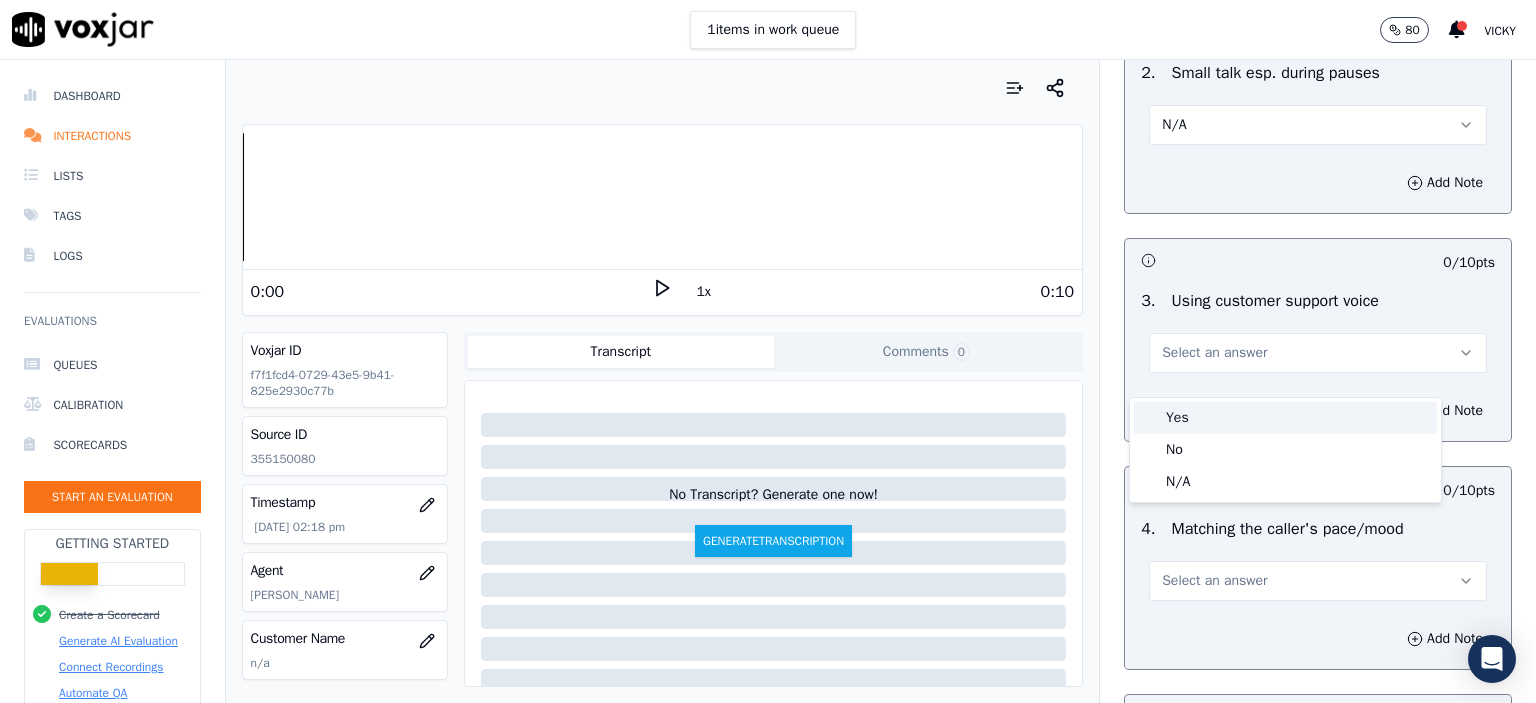 click on "Yes" at bounding box center (1285, 418) 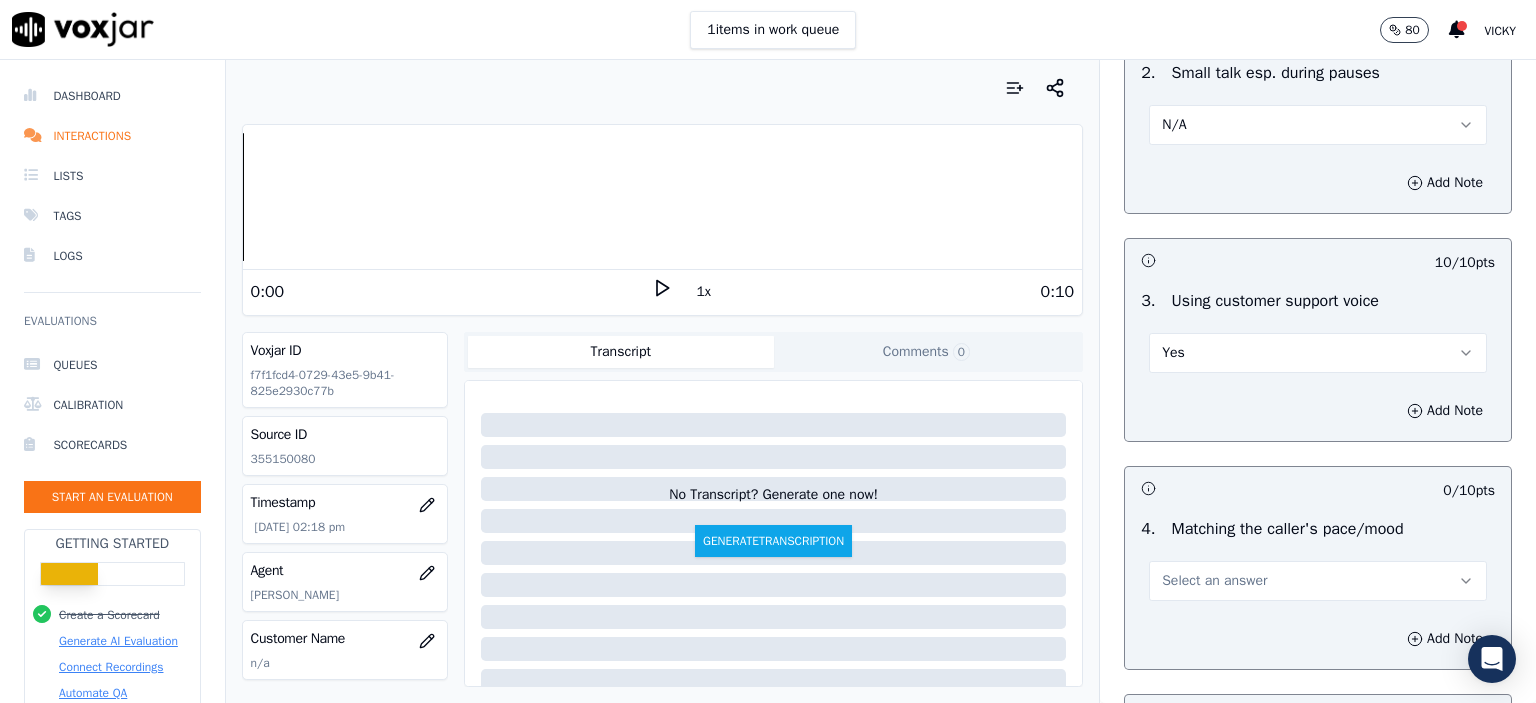 click on "Select an answer" at bounding box center [1214, 581] 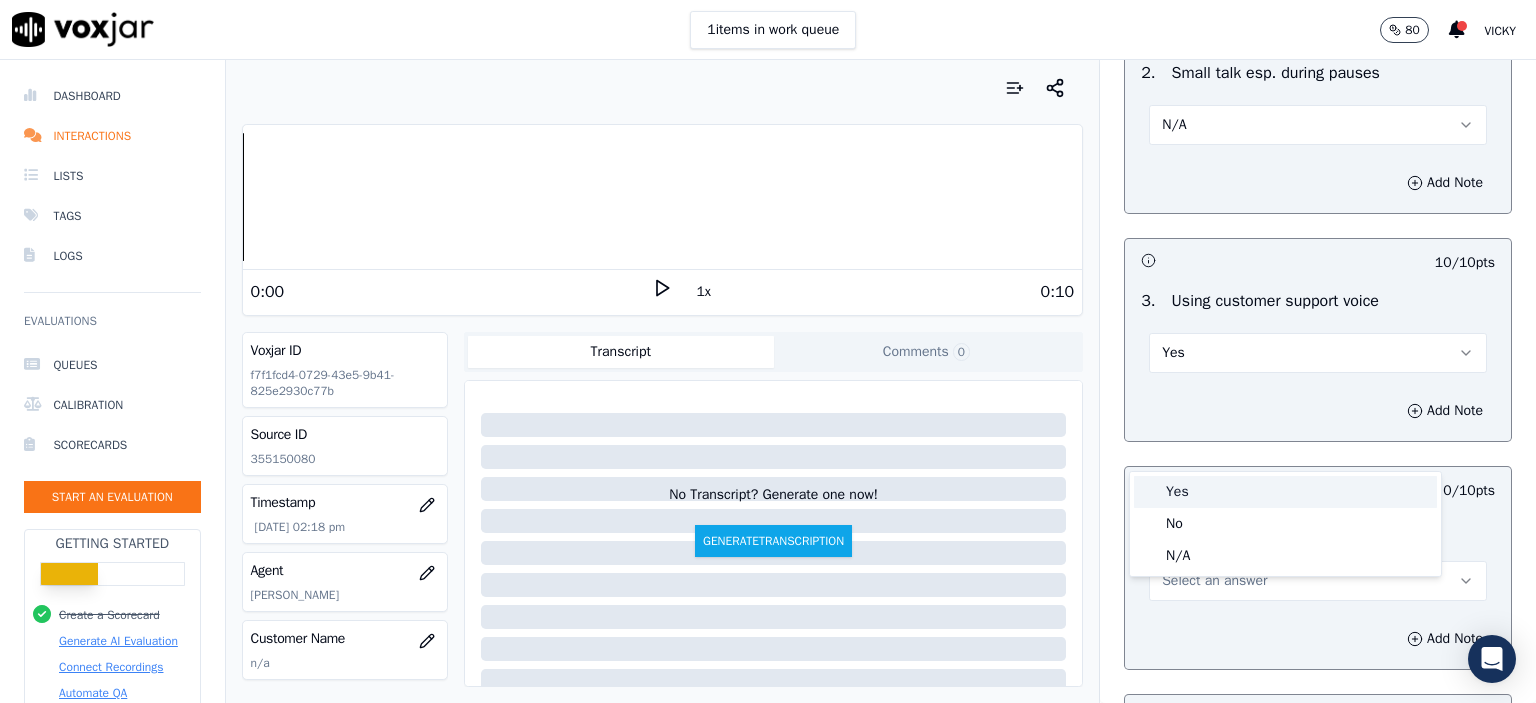 click on "Yes" at bounding box center (1285, 492) 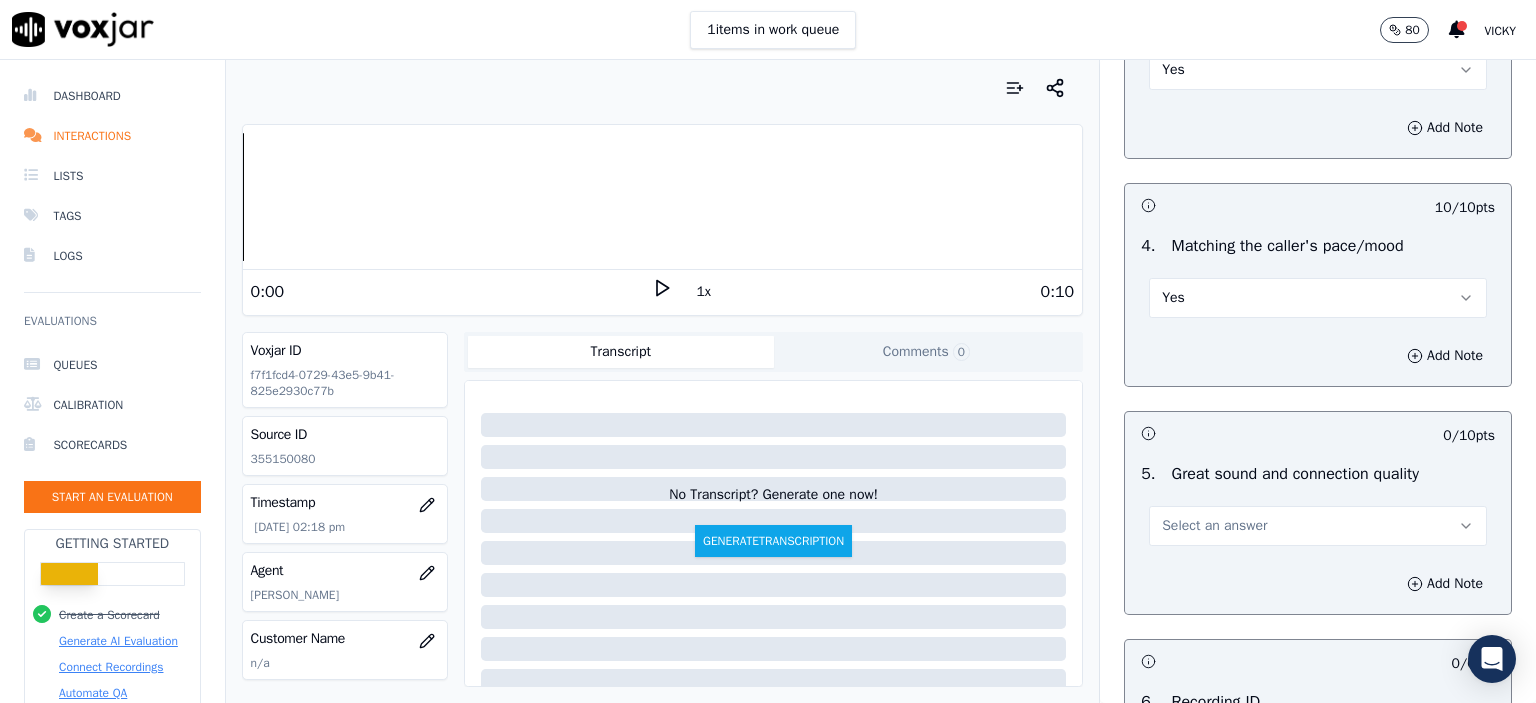 scroll, scrollTop: 2700, scrollLeft: 0, axis: vertical 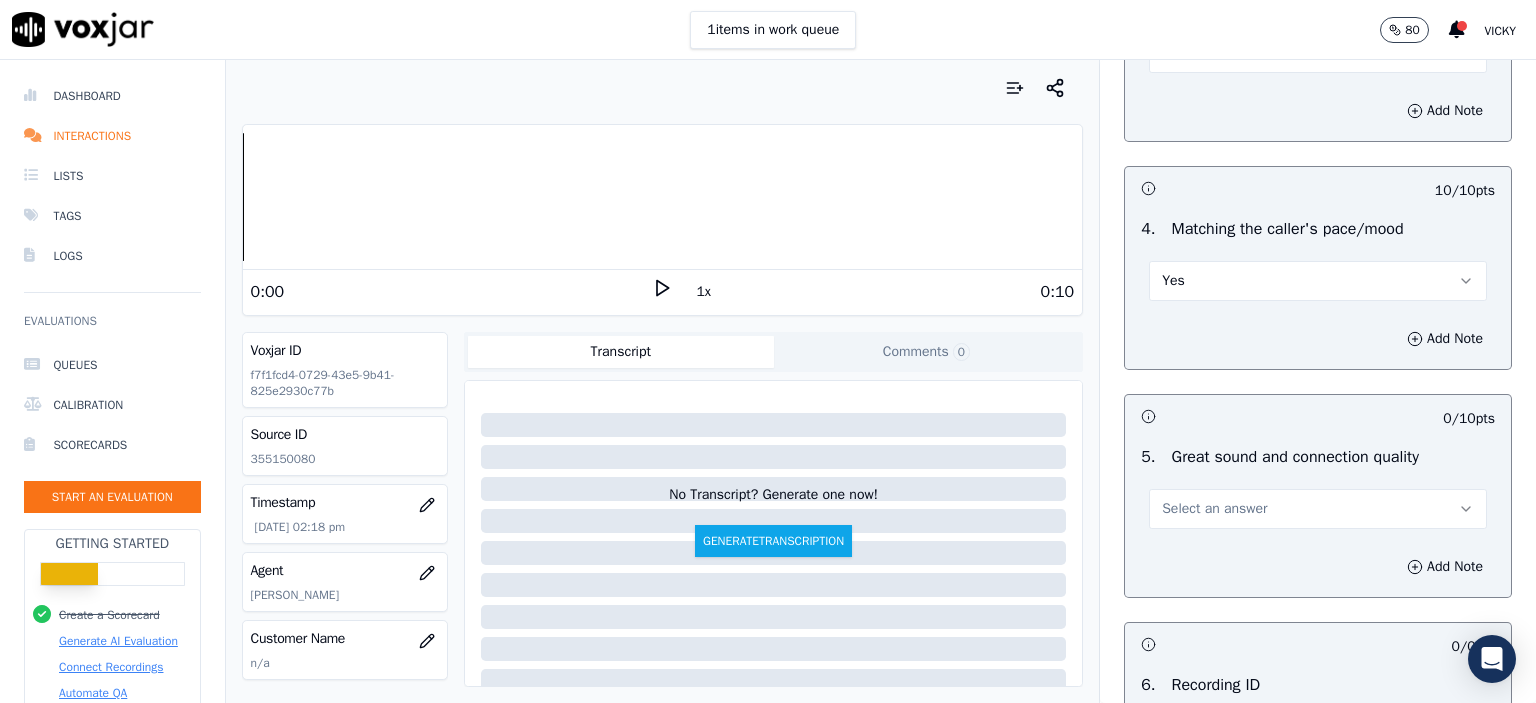 click on "Select an answer" at bounding box center [1318, 509] 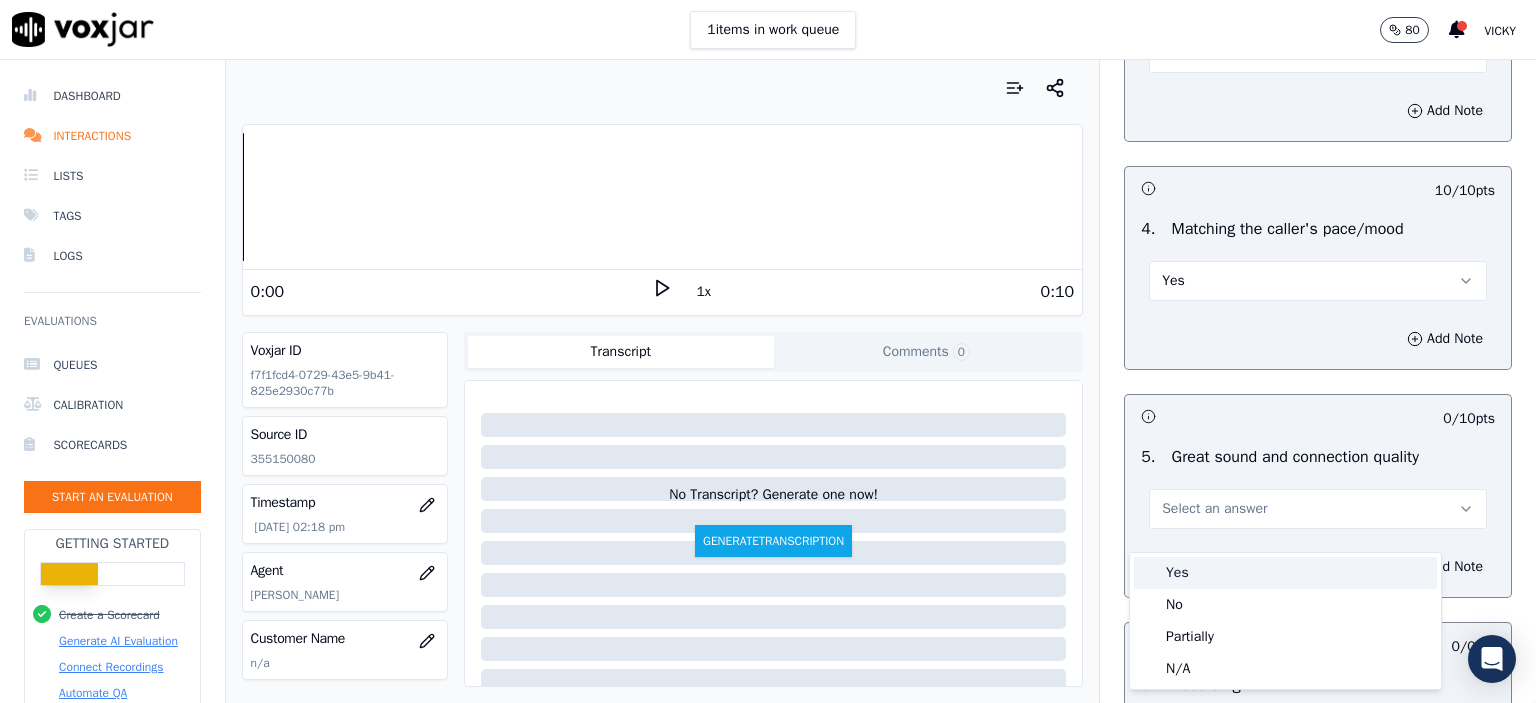 click on "Yes" at bounding box center [1285, 573] 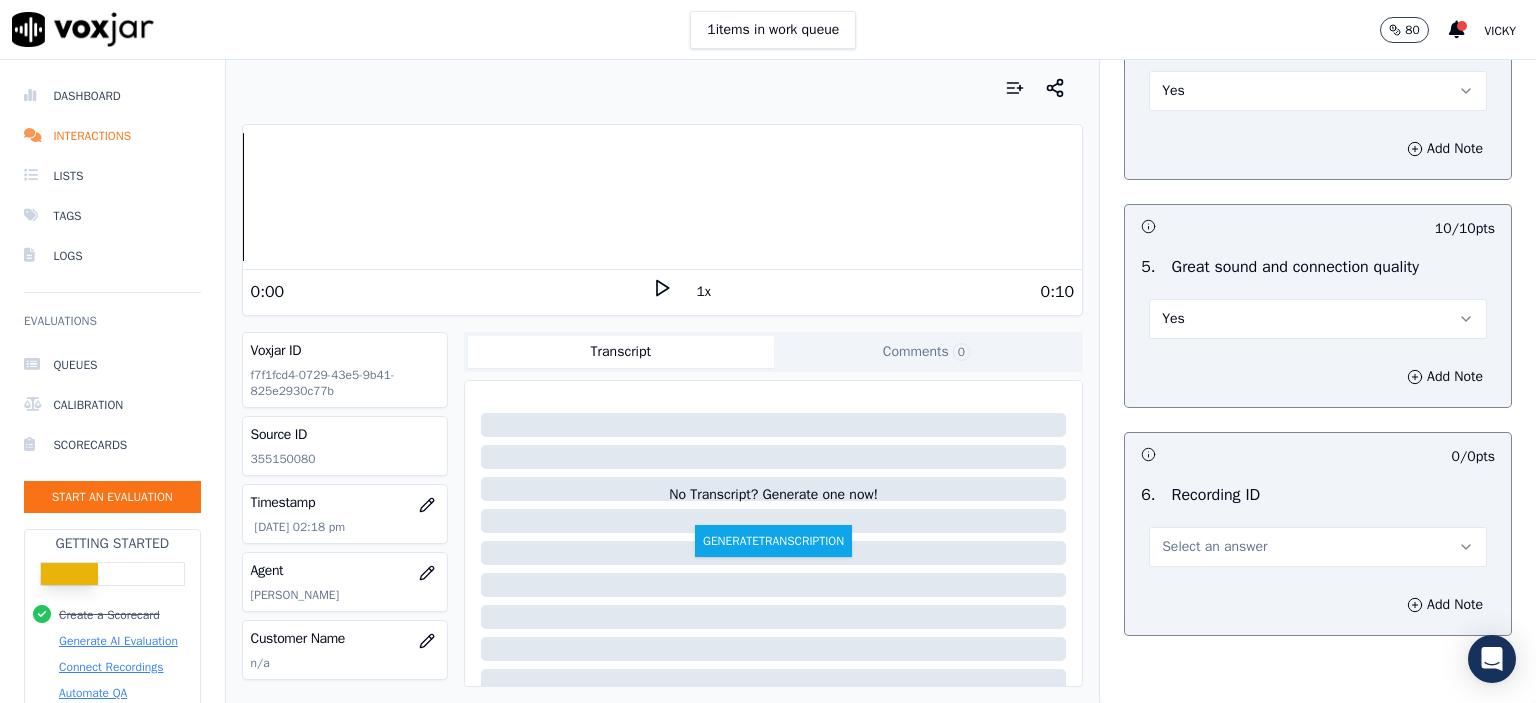 scroll, scrollTop: 2900, scrollLeft: 0, axis: vertical 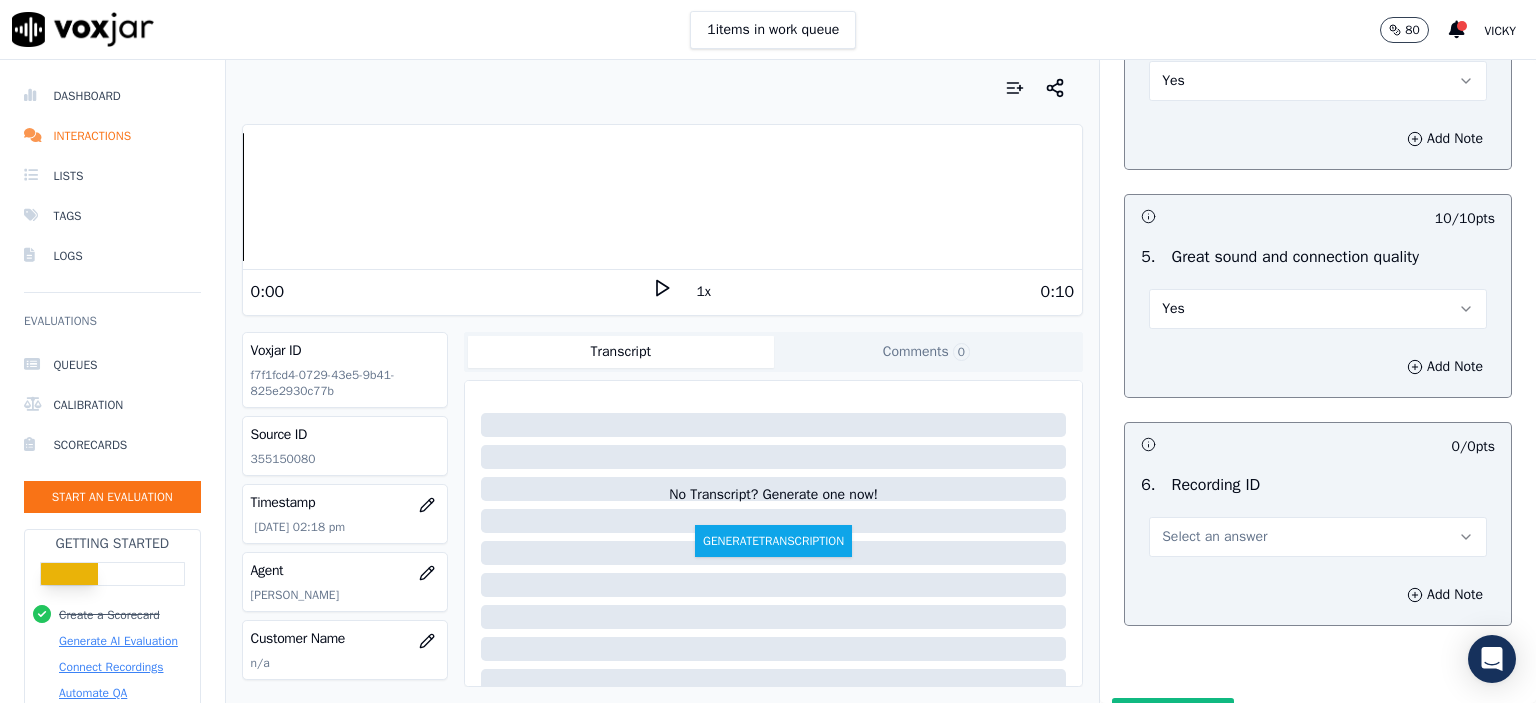 click on "Select an answer" at bounding box center (1214, 537) 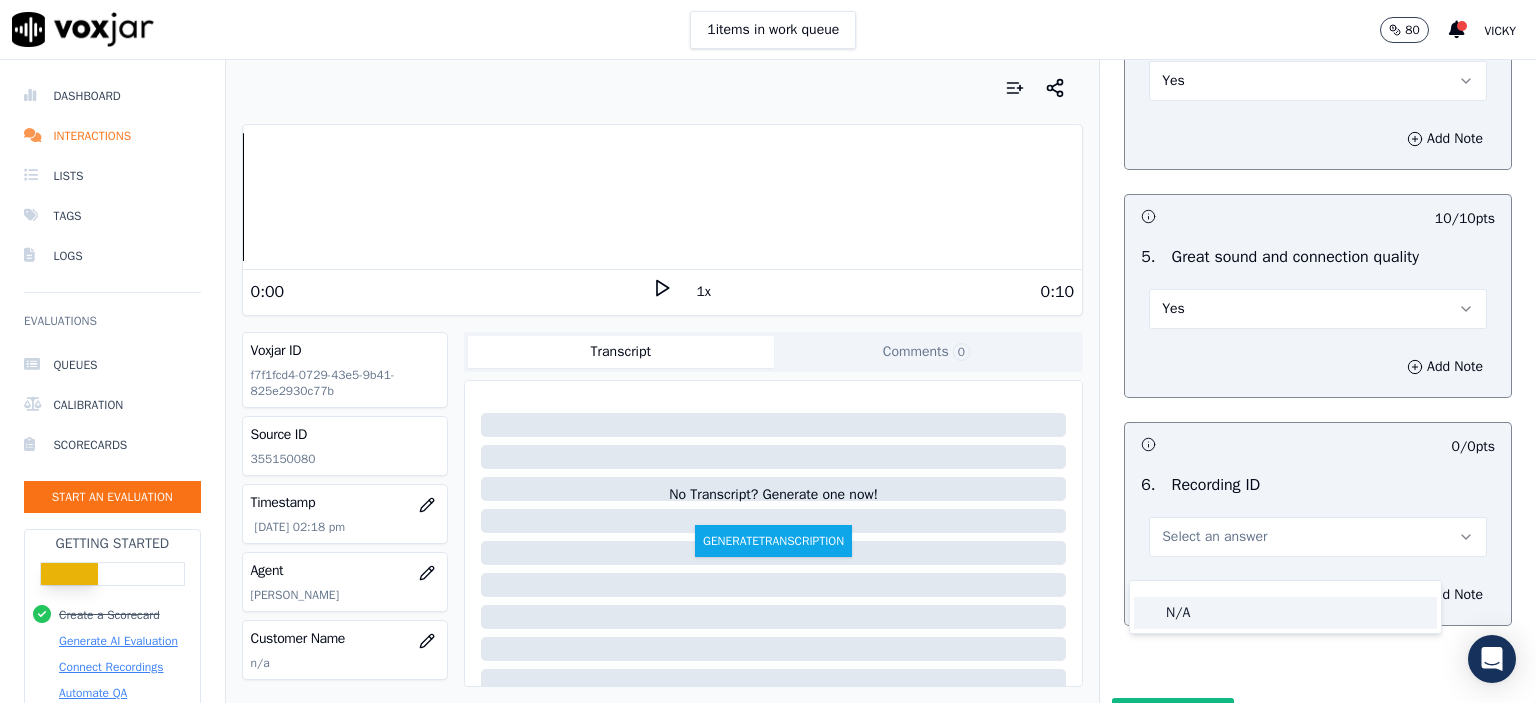click on "N/A" 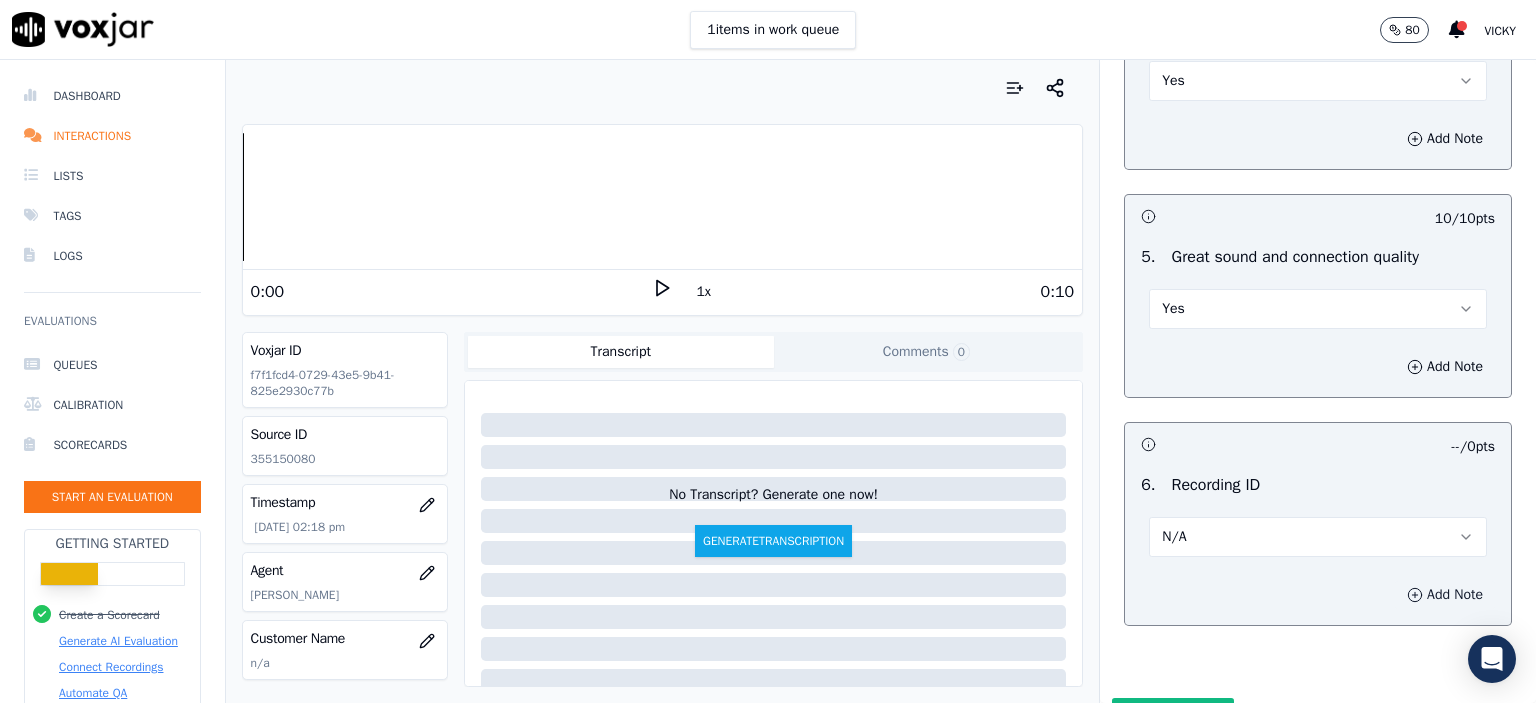 click on "Add Note" at bounding box center [1445, 595] 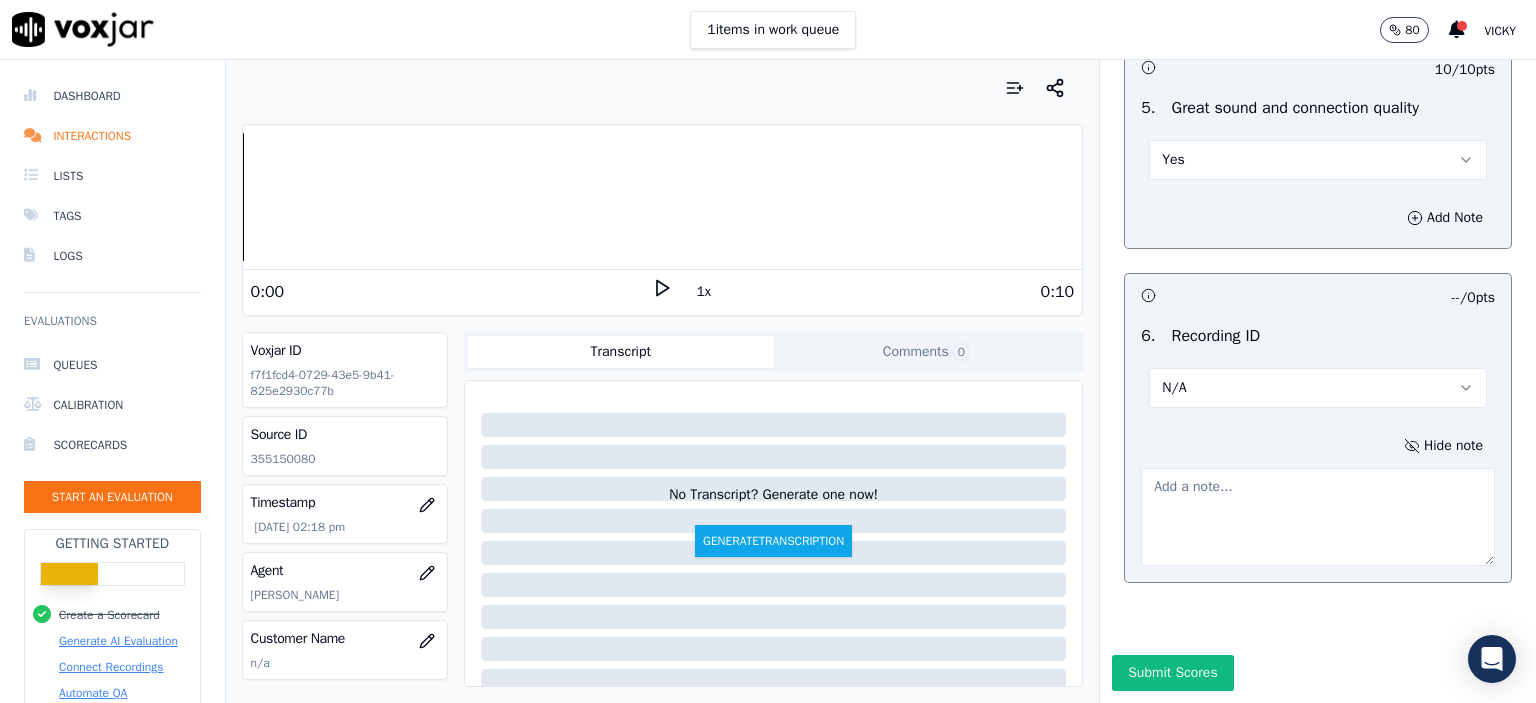 scroll, scrollTop: 3112, scrollLeft: 0, axis: vertical 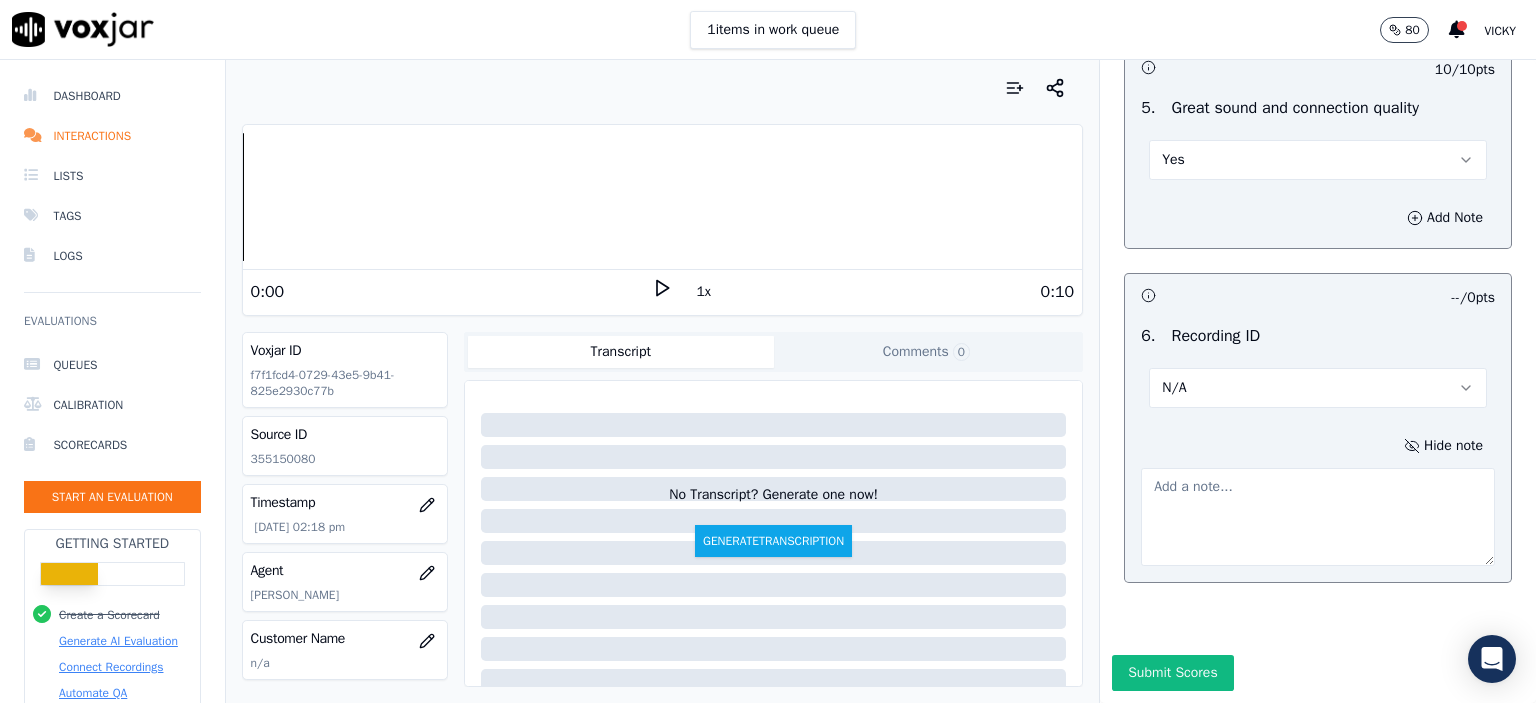 click on "Source ID   355150080" at bounding box center [345, 446] 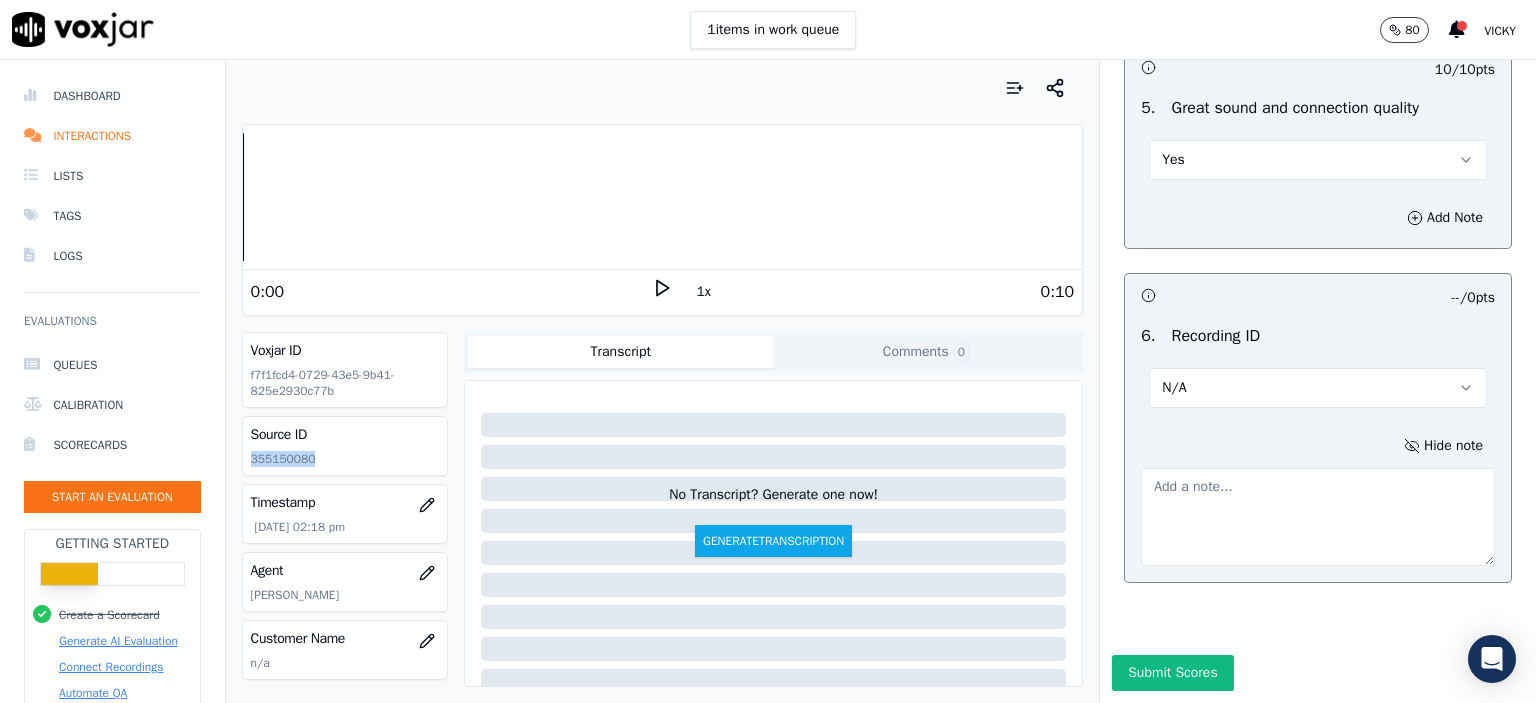click on "355150080" 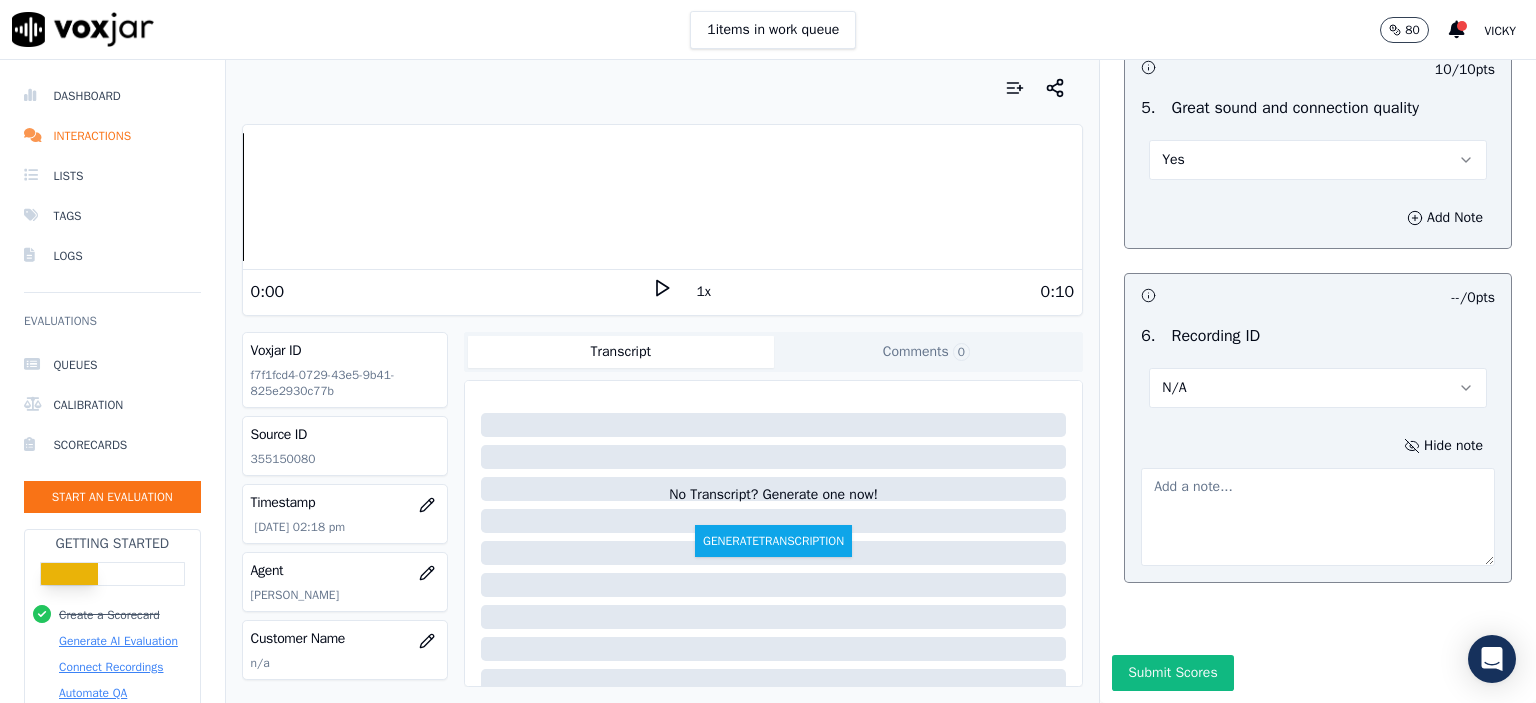 drag, startPoint x: 1201, startPoint y: 481, endPoint x: 1194, endPoint y: 499, distance: 19.313208 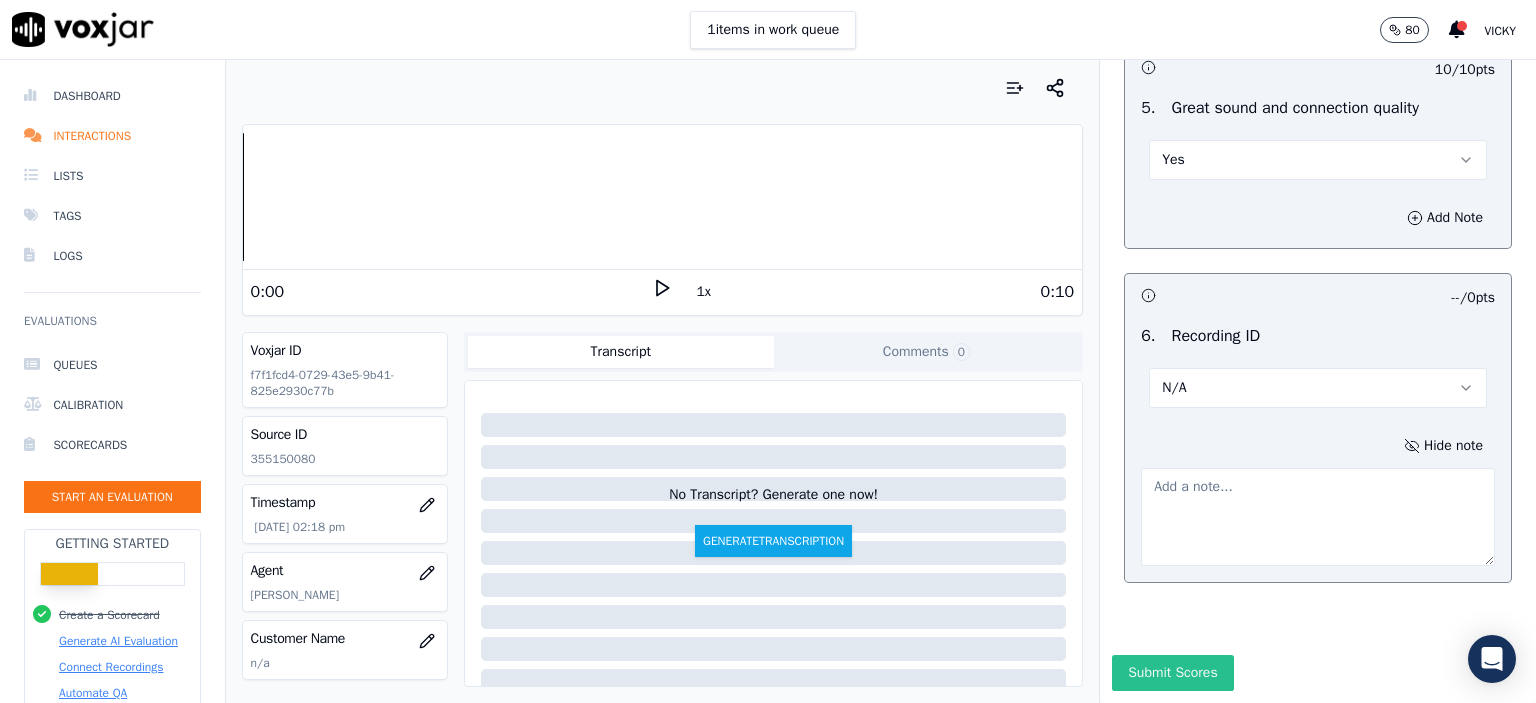 paste on "355150080" 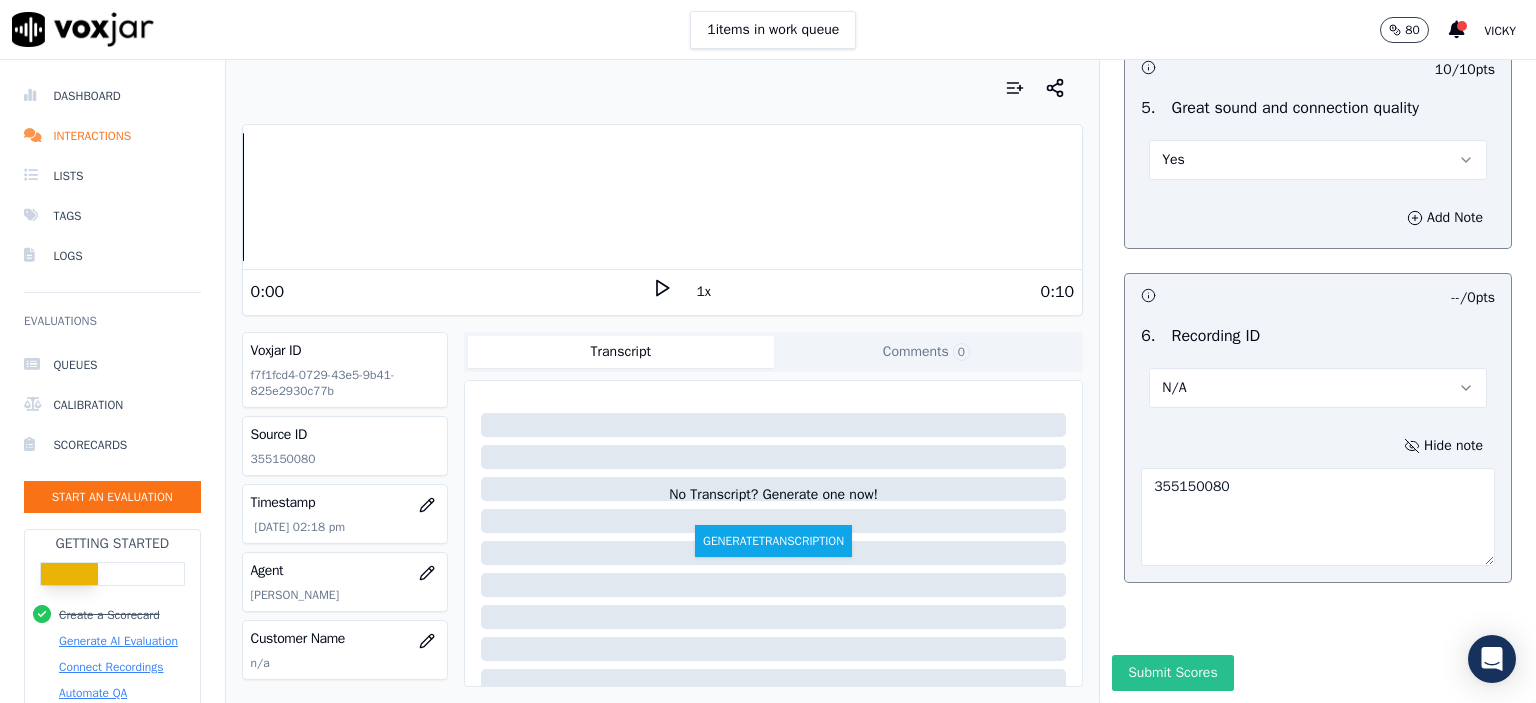 type on "355150080" 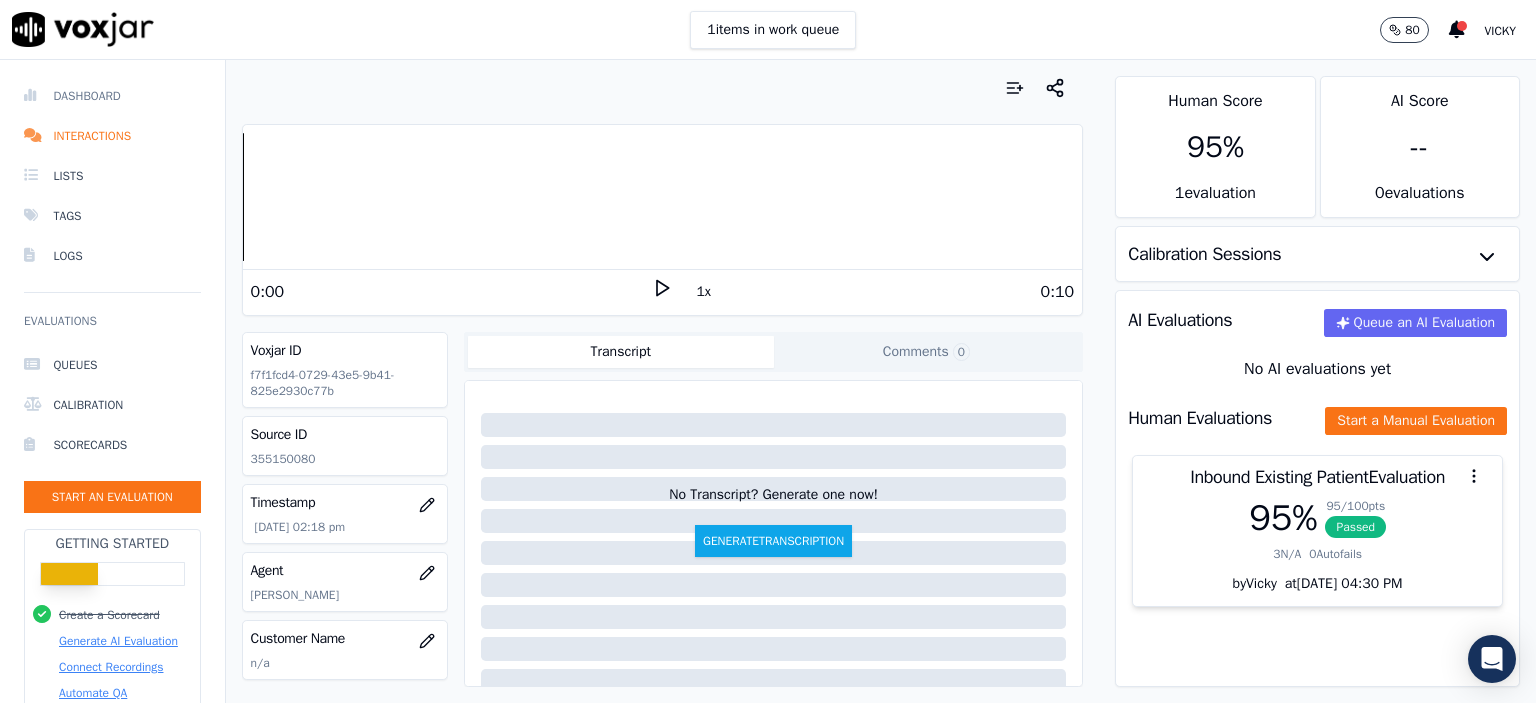 click on "Dashboard" at bounding box center (112, 96) 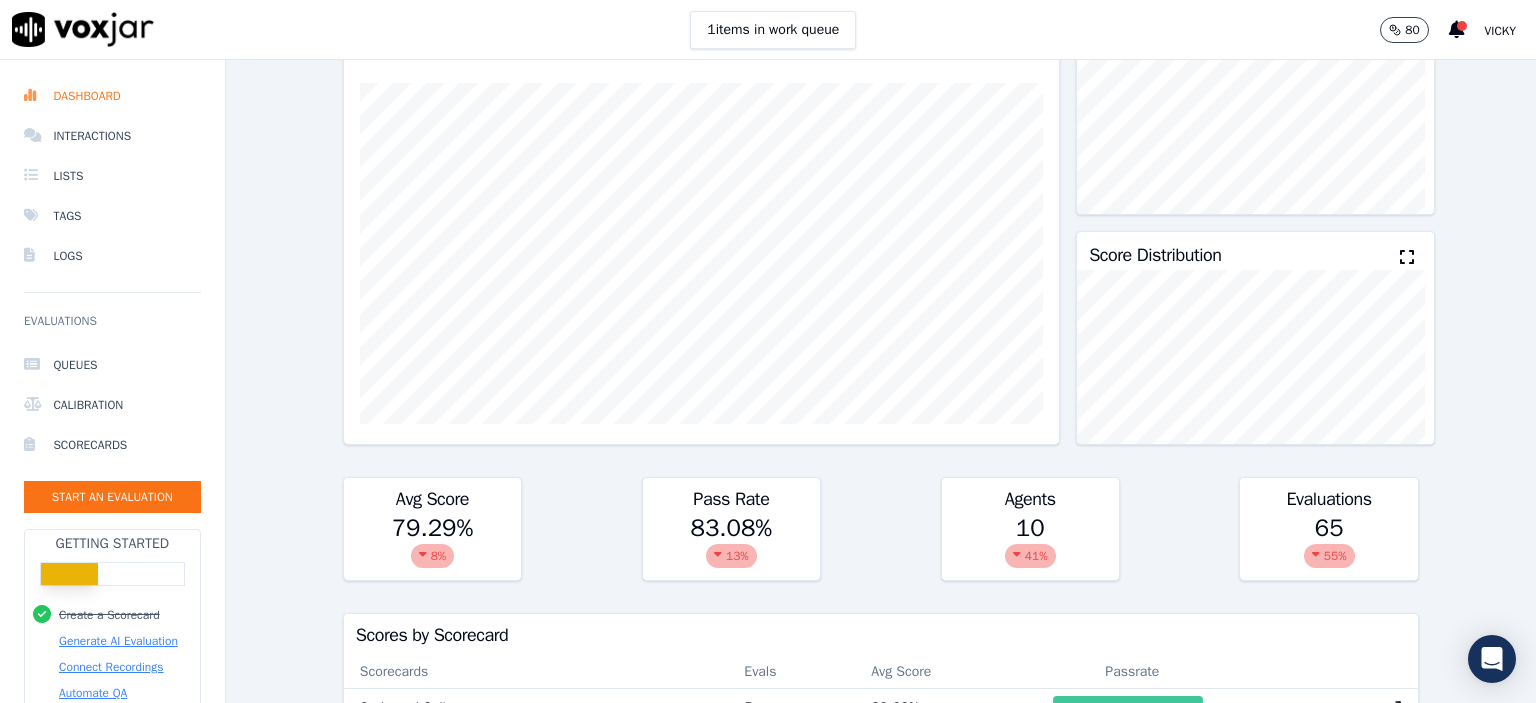 scroll, scrollTop: 1018, scrollLeft: 0, axis: vertical 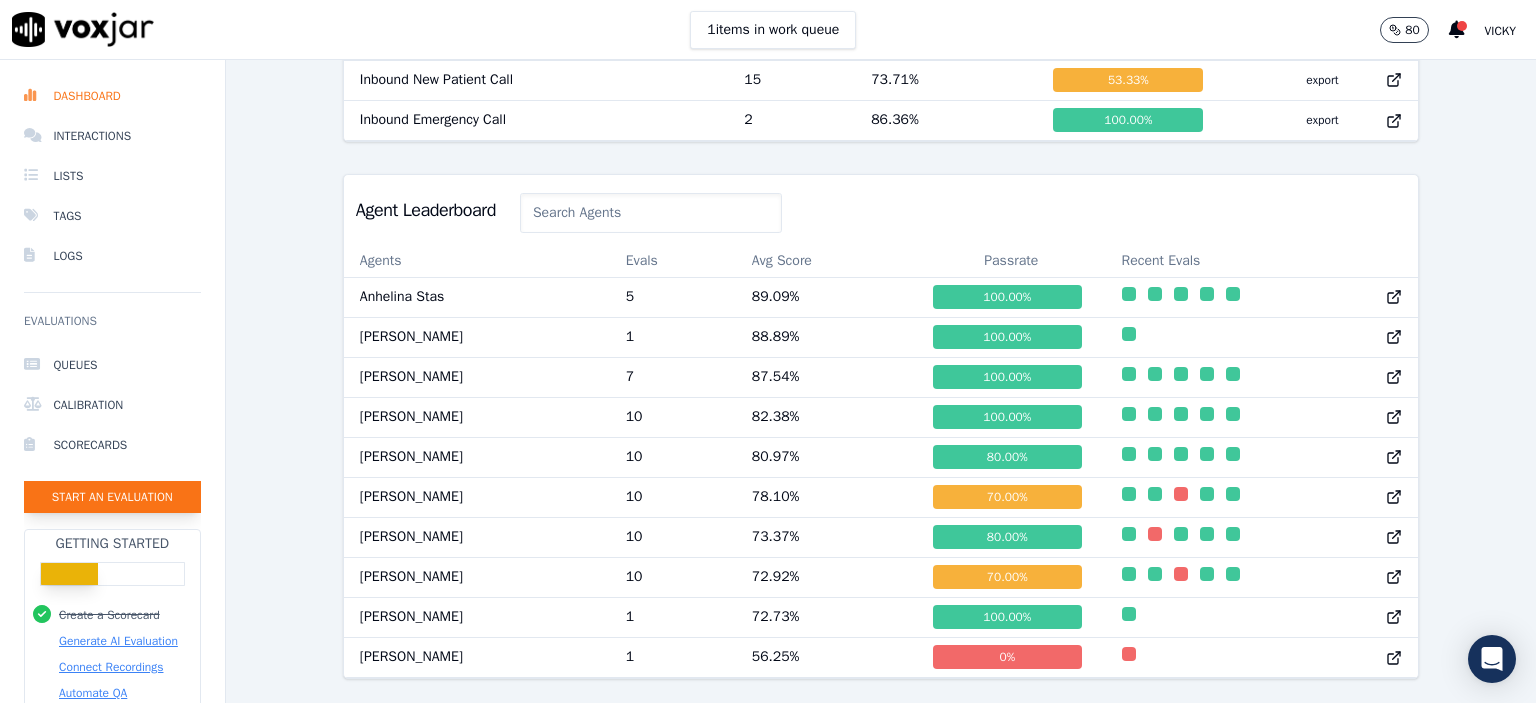 click on "Start an Evaluation" 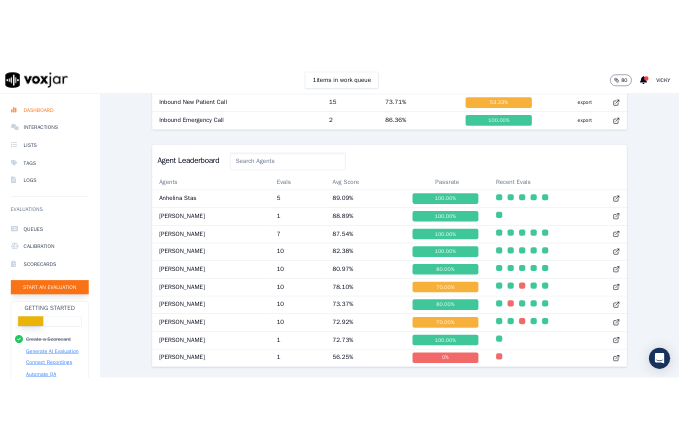 scroll, scrollTop: 122, scrollLeft: 0, axis: vertical 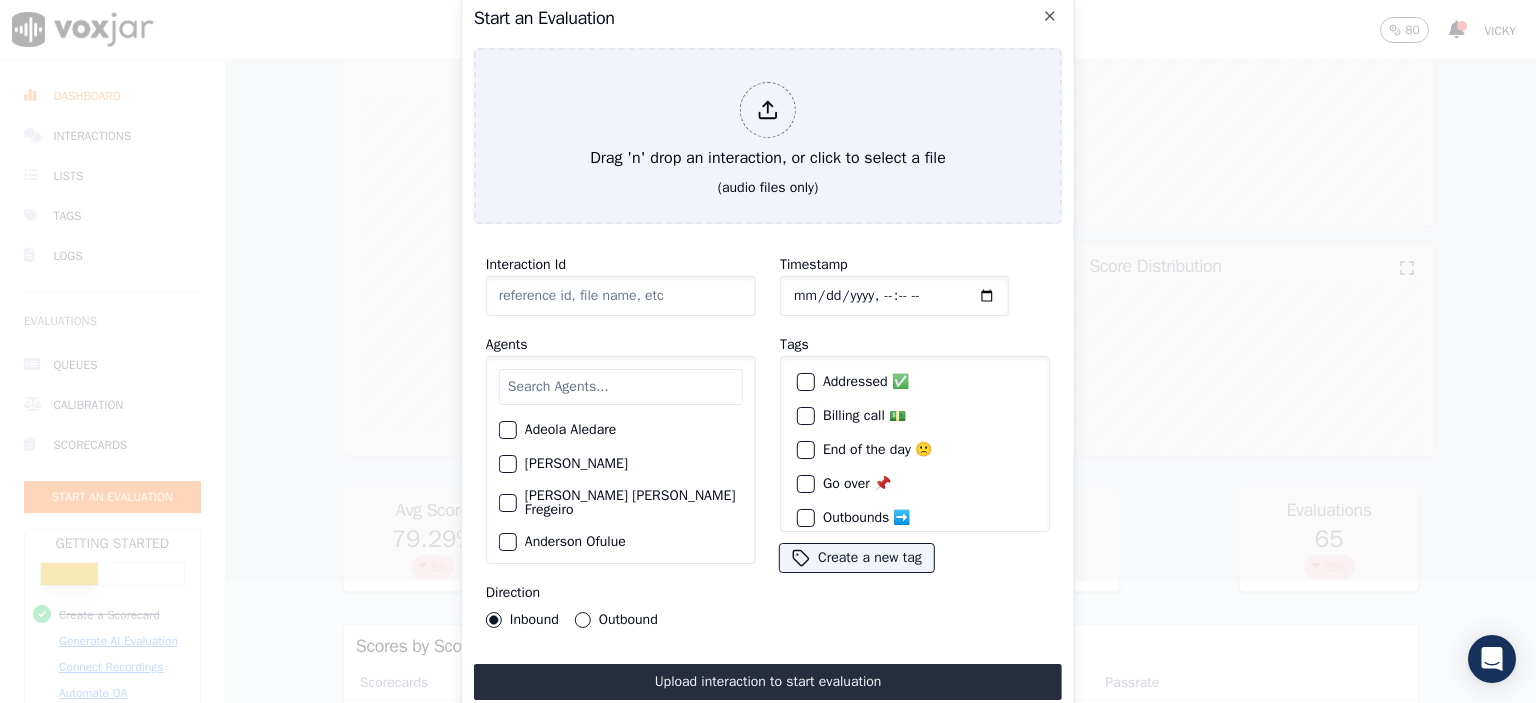 click on "Interaction Id" 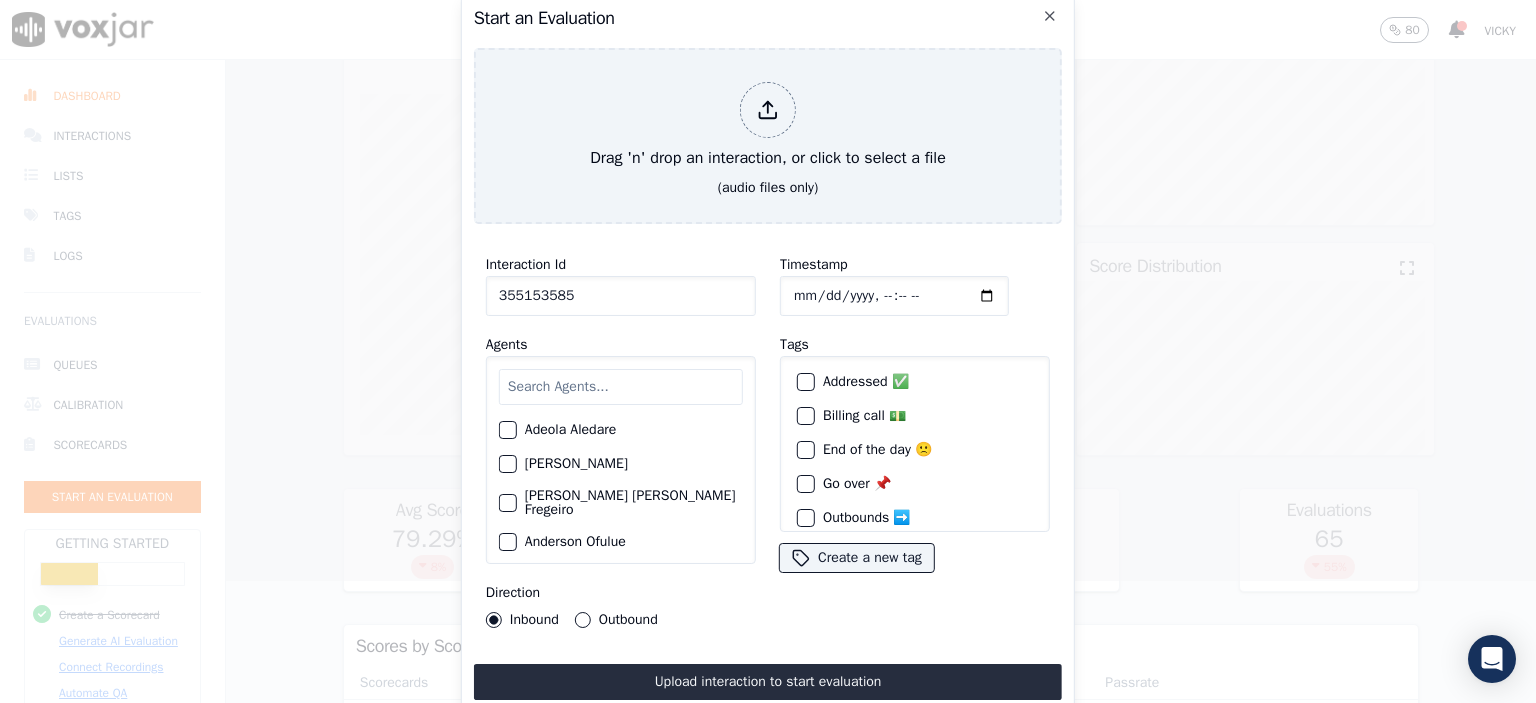 type on "355153585" 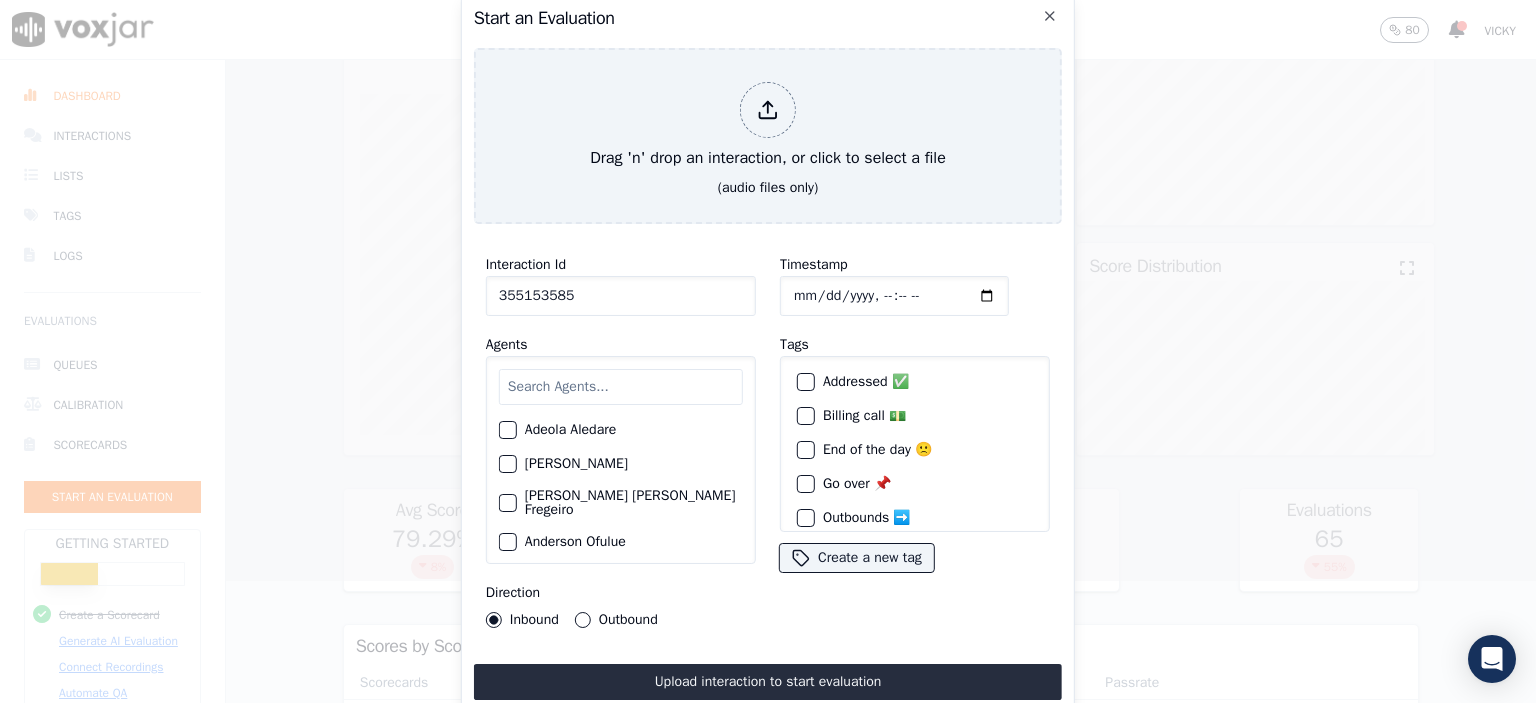 type on "[DATE]T14:38" 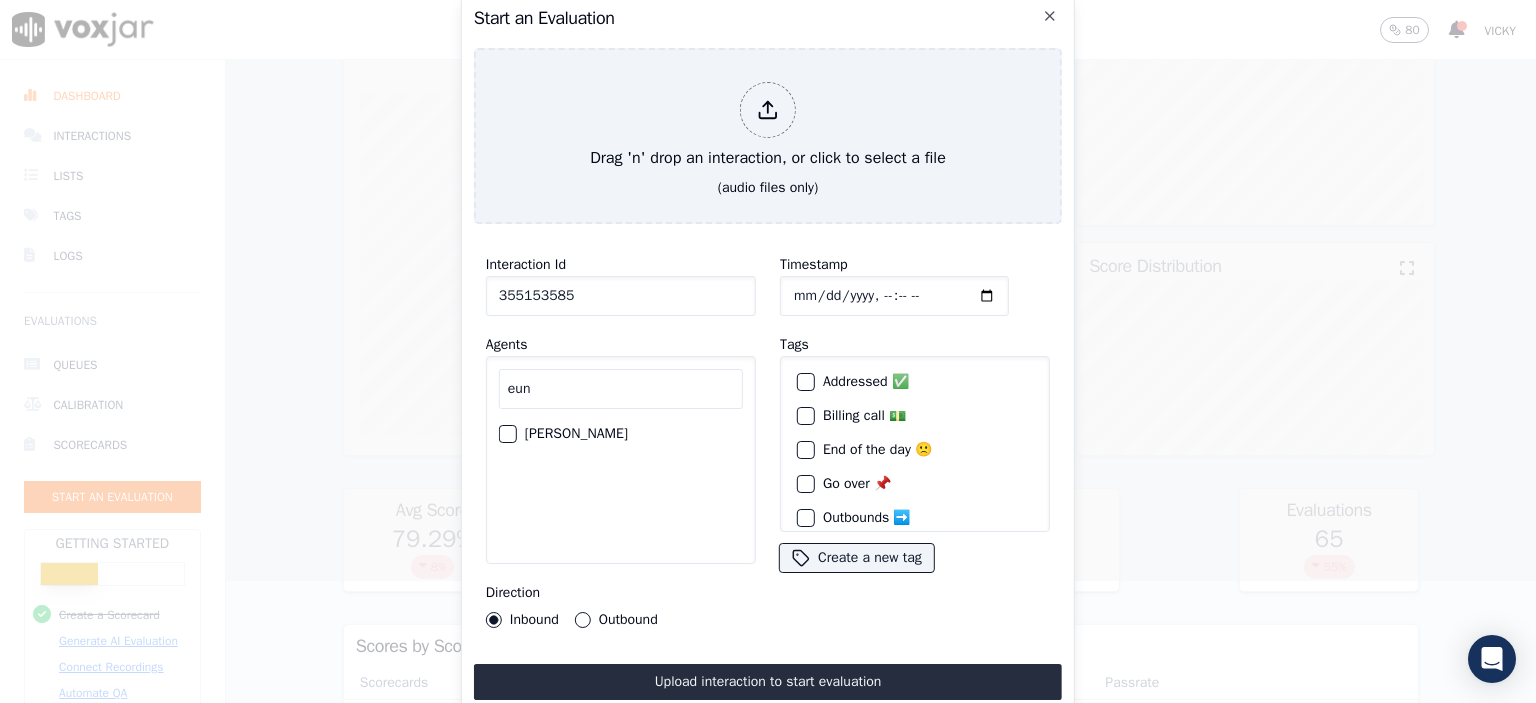 type on "eun" 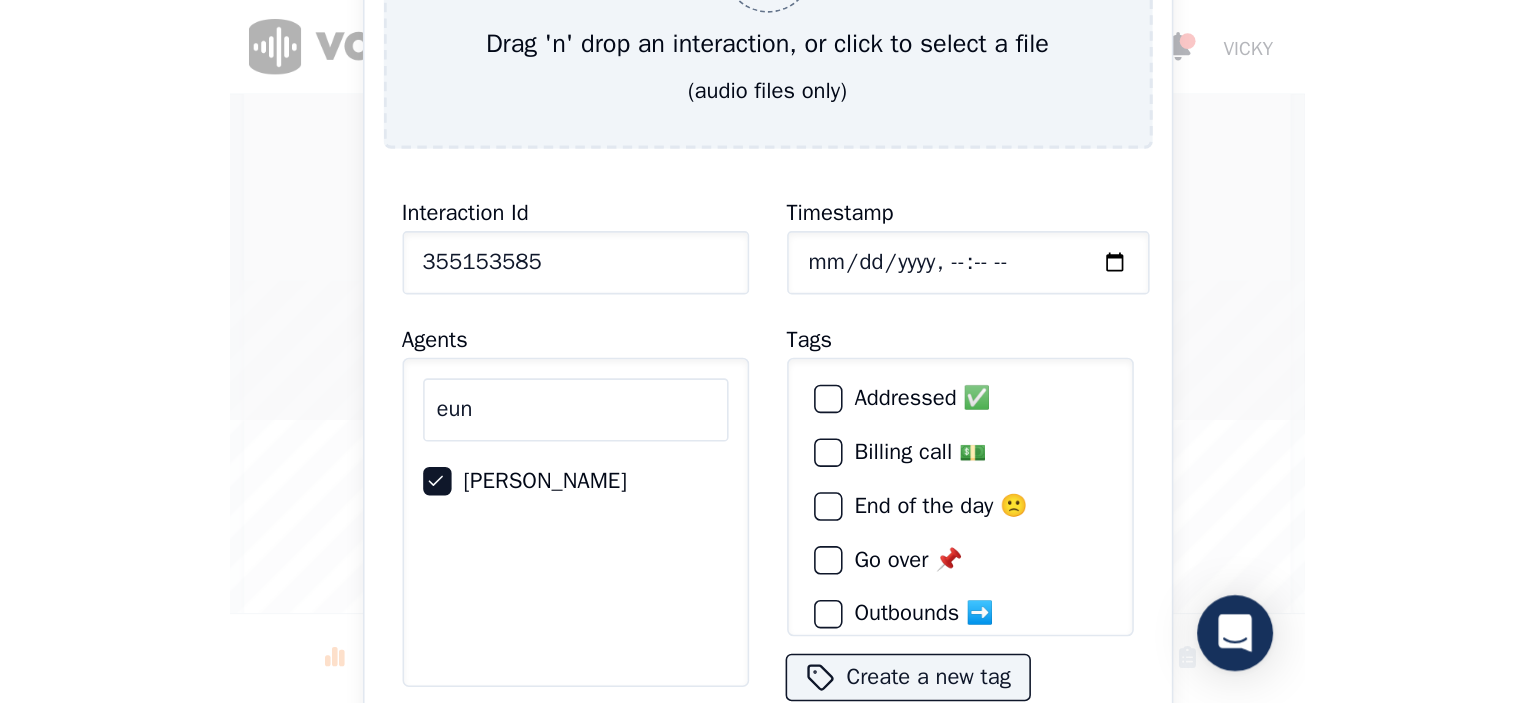 scroll, scrollTop: 113, scrollLeft: 0, axis: vertical 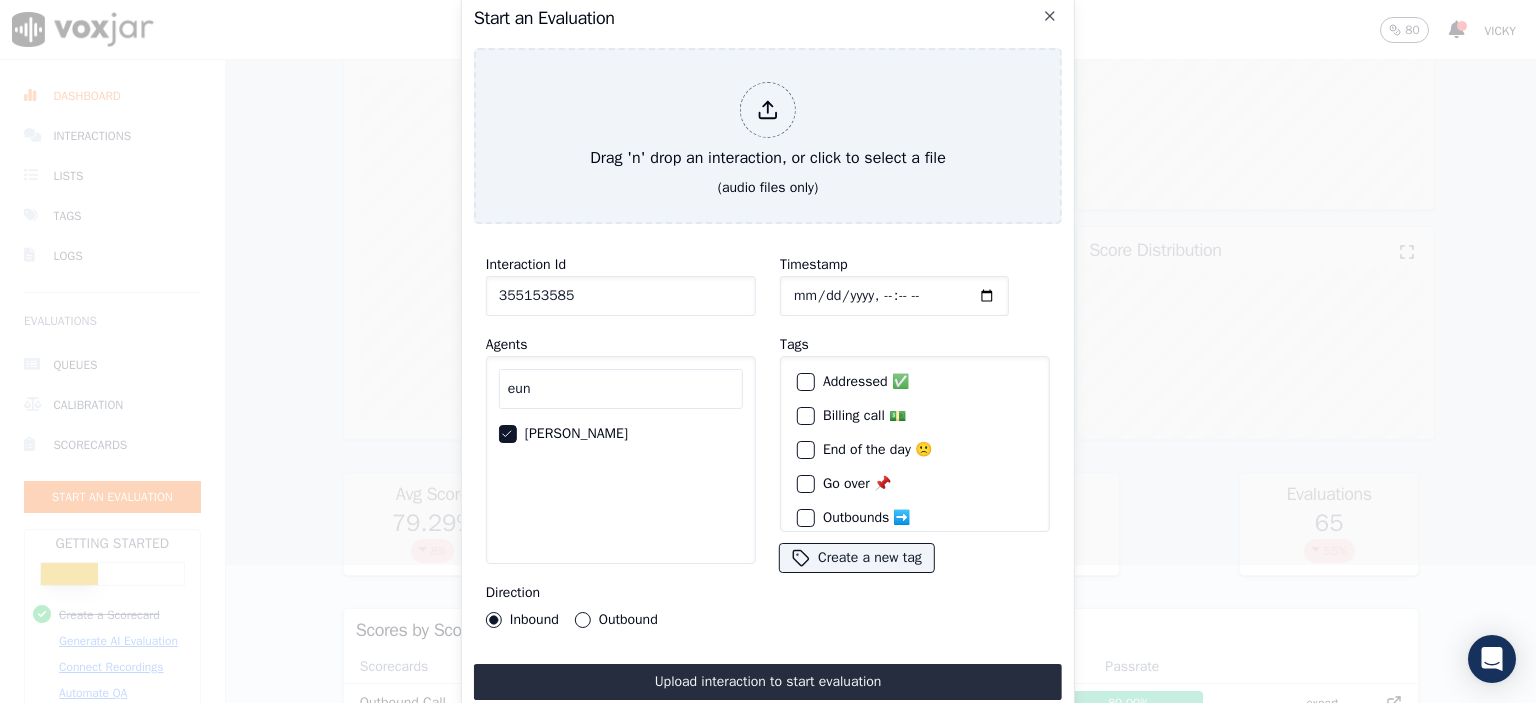 drag, startPoint x: 593, startPoint y: 288, endPoint x: 396, endPoint y: 285, distance: 197.02284 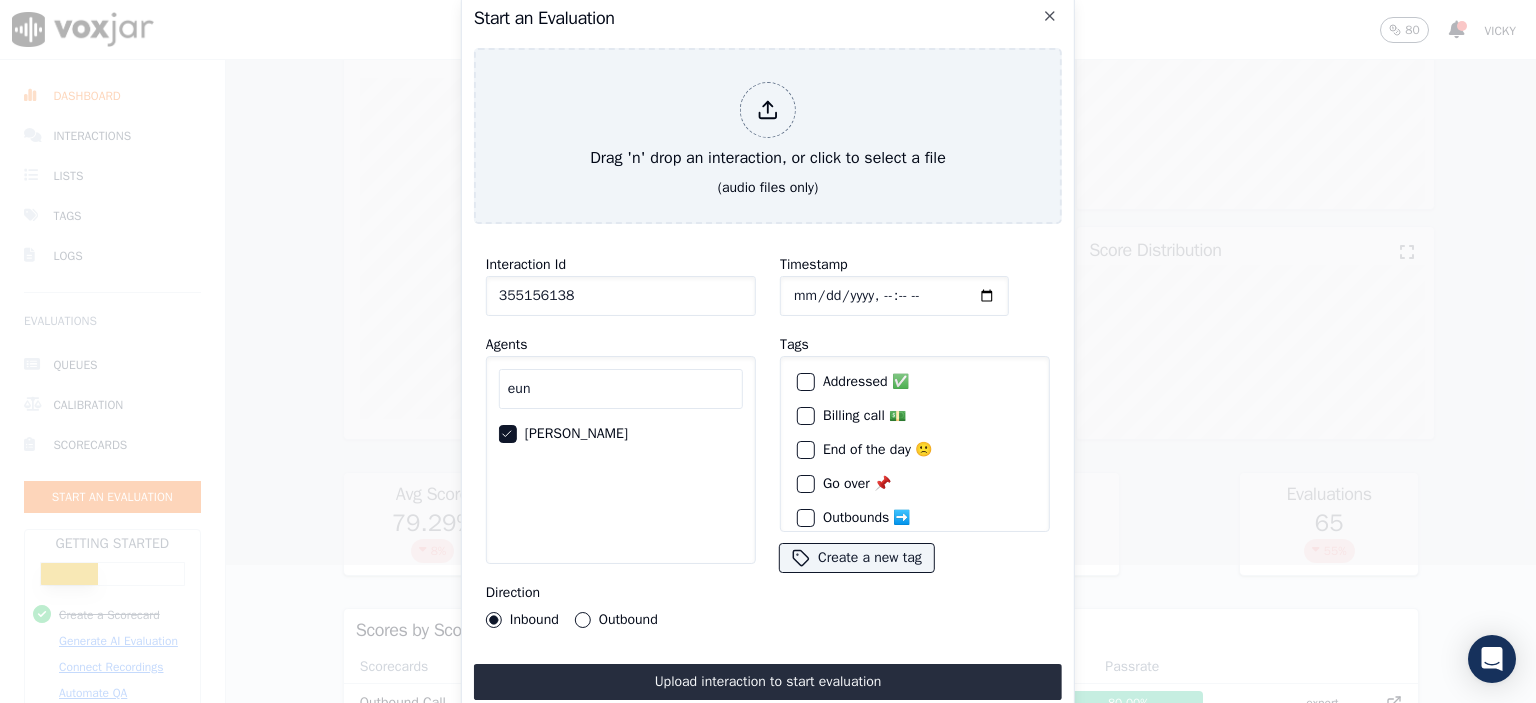 type on "355156138" 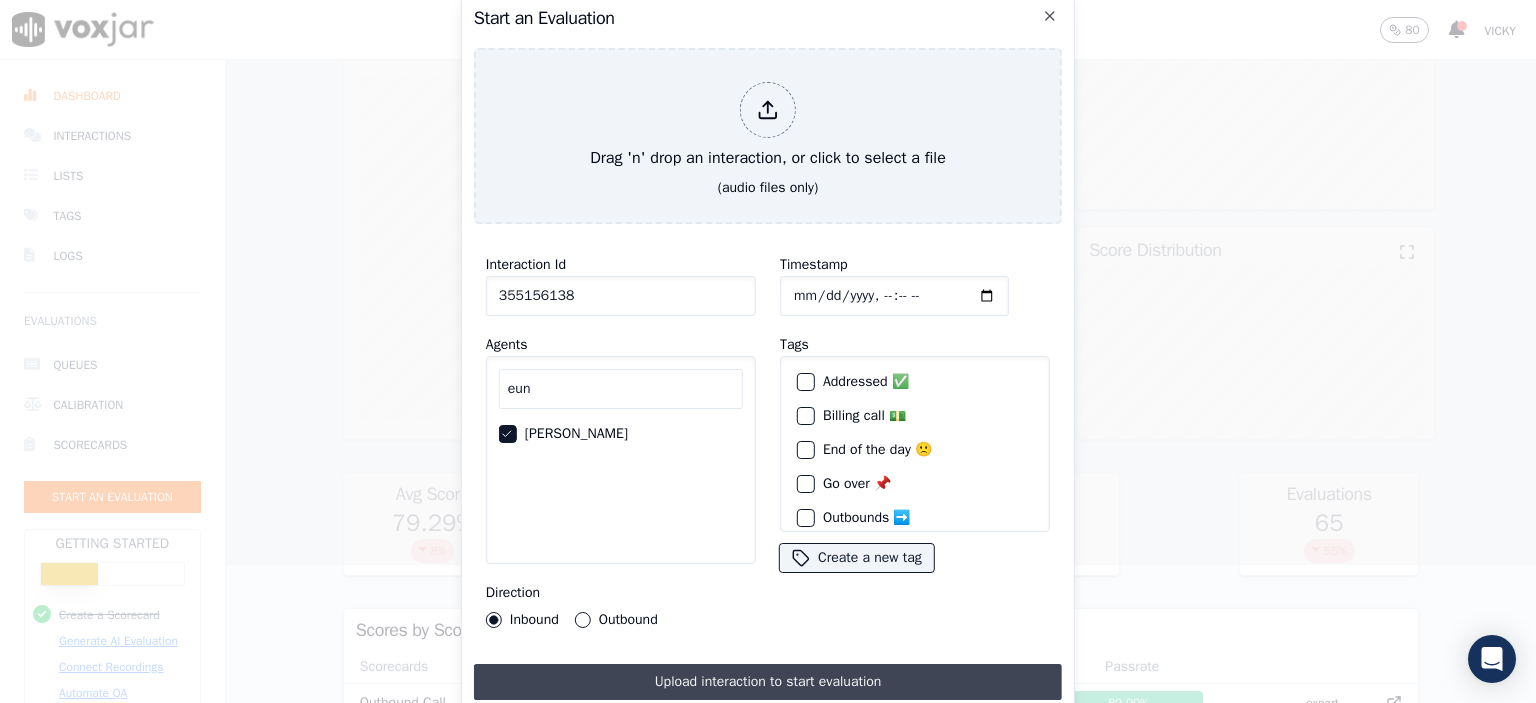 click on "Upload interaction to start evaluation" at bounding box center [768, 682] 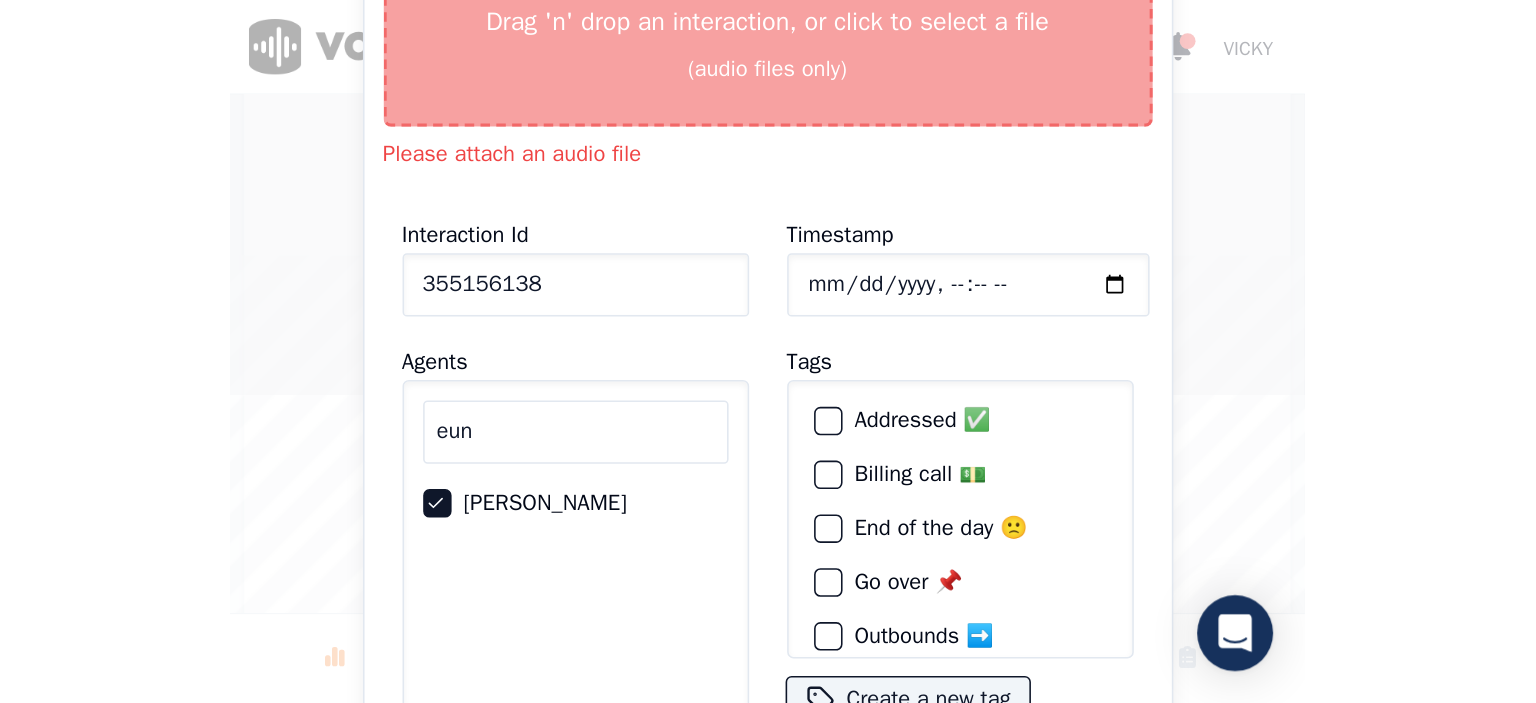scroll, scrollTop: 129, scrollLeft: 0, axis: vertical 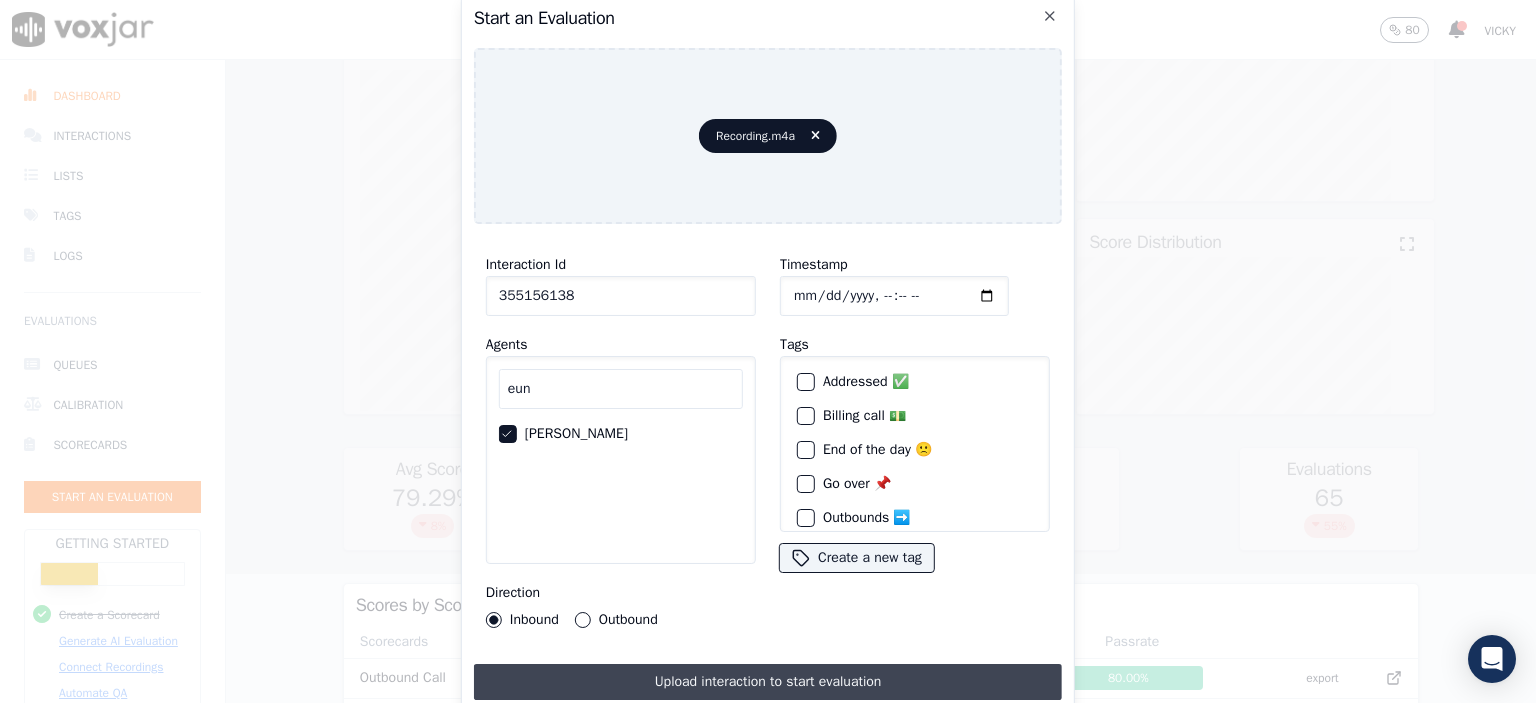 click on "Upload interaction to start evaluation" at bounding box center (768, 682) 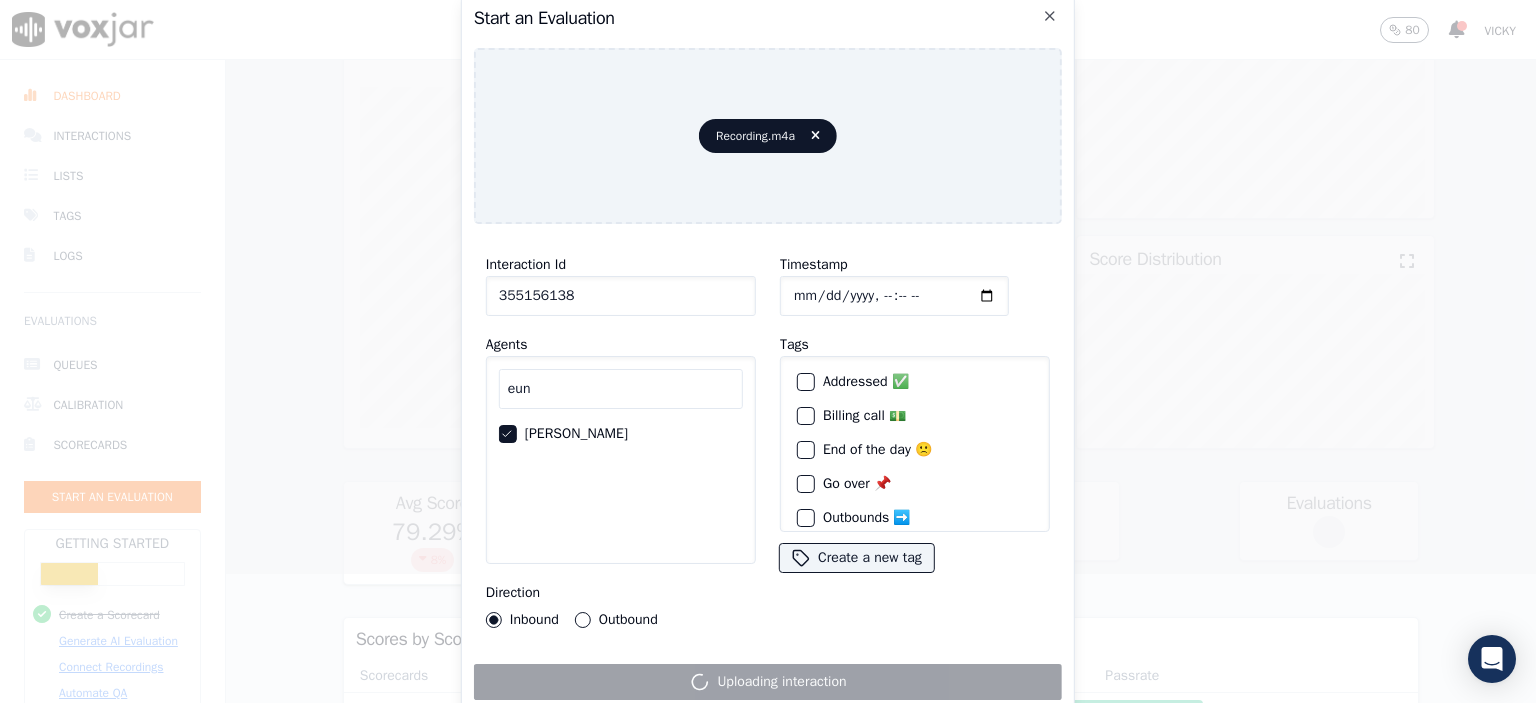 scroll, scrollTop: 146, scrollLeft: 0, axis: vertical 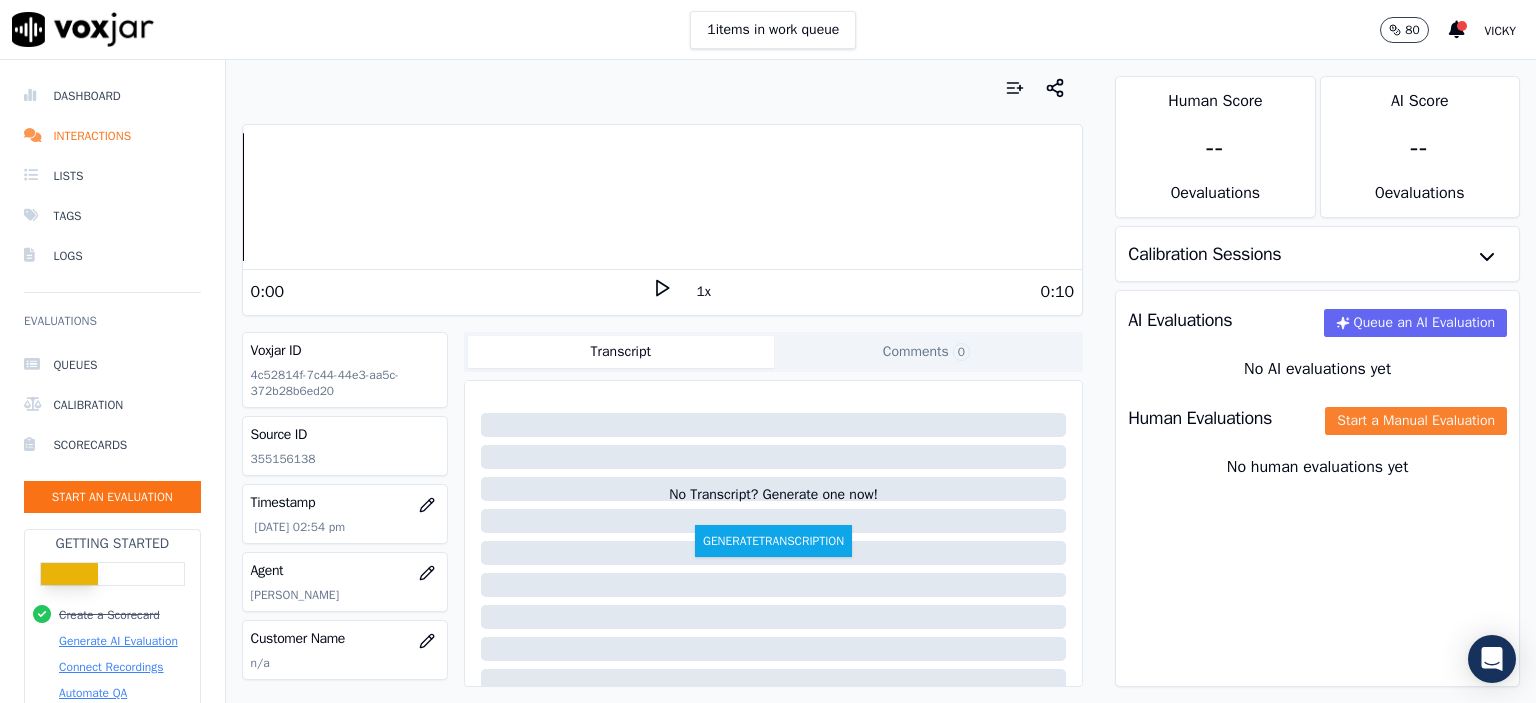 click on "Start a Manual Evaluation" 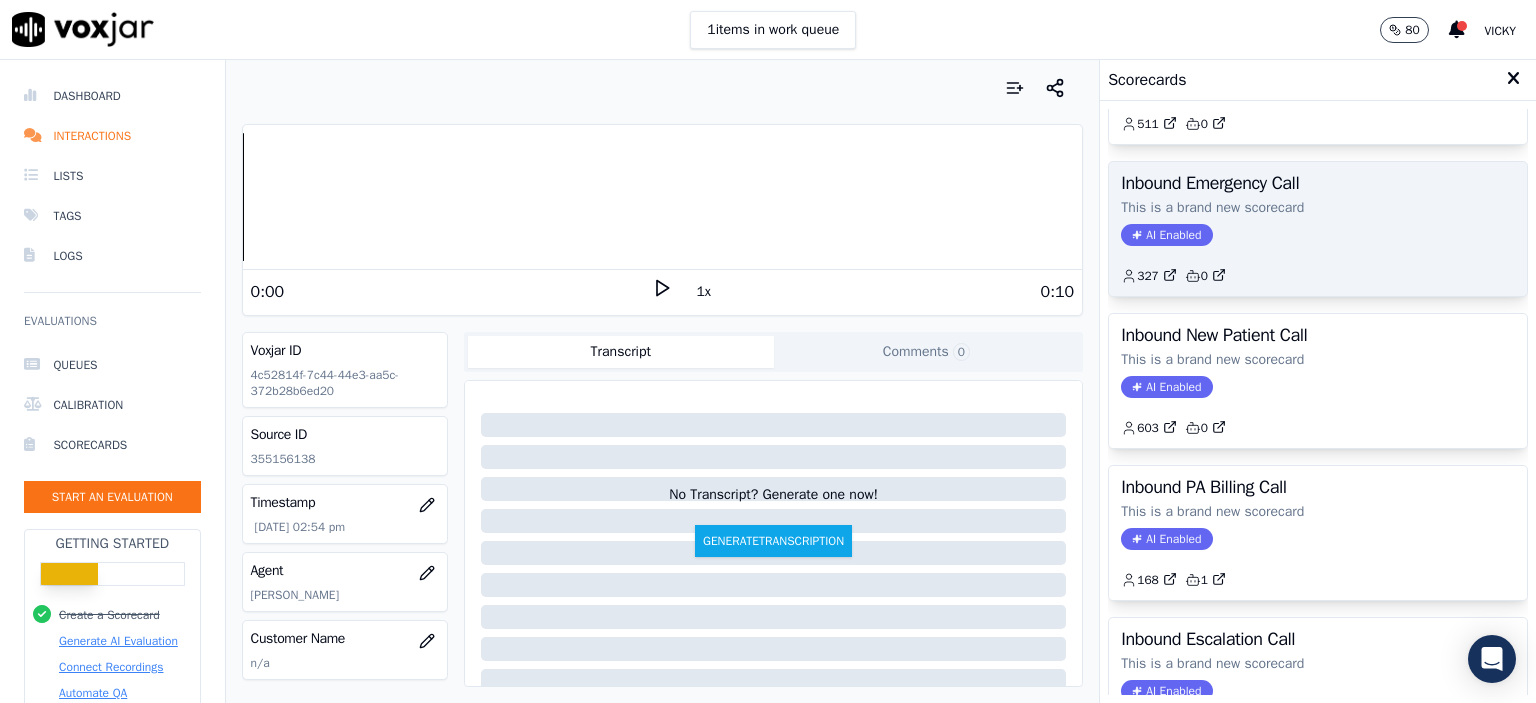 scroll, scrollTop: 500, scrollLeft: 0, axis: vertical 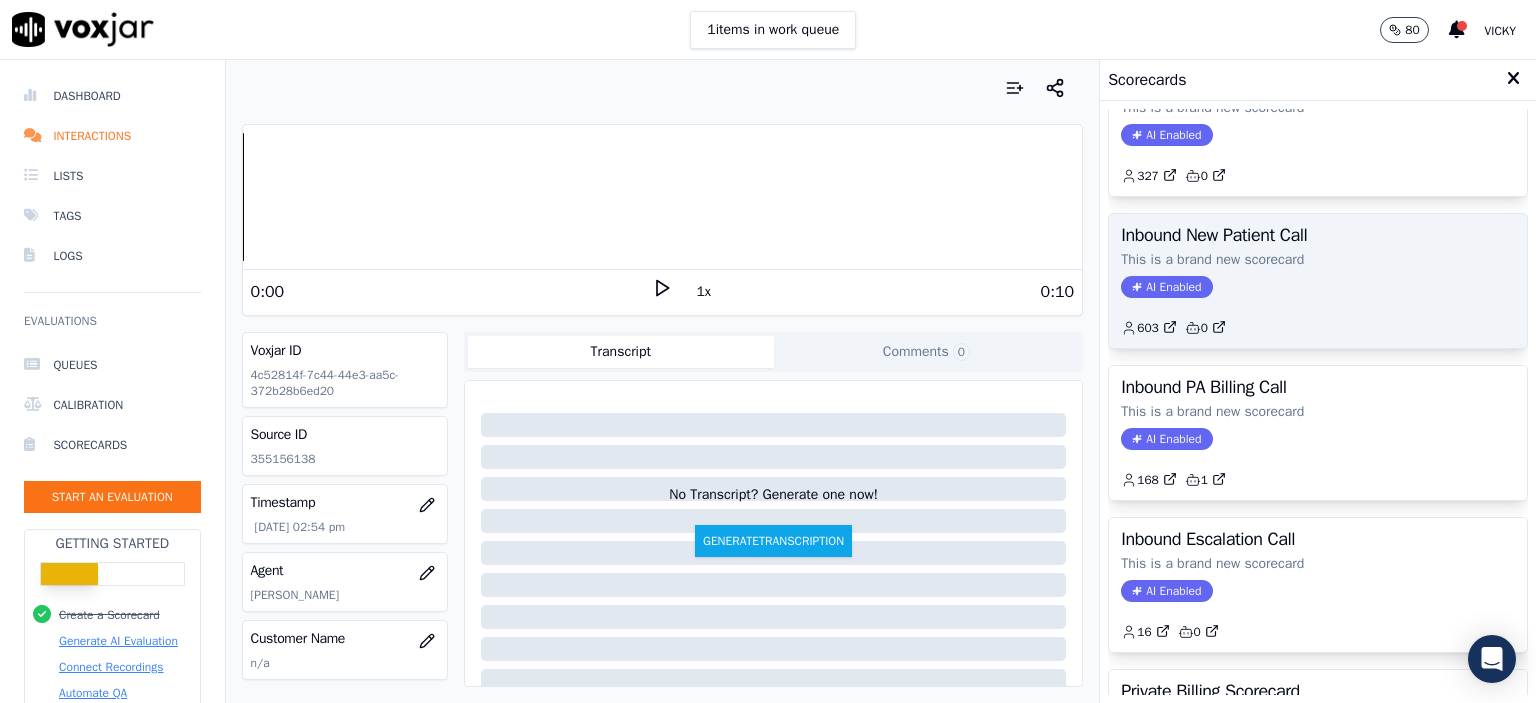 click on "603         0" 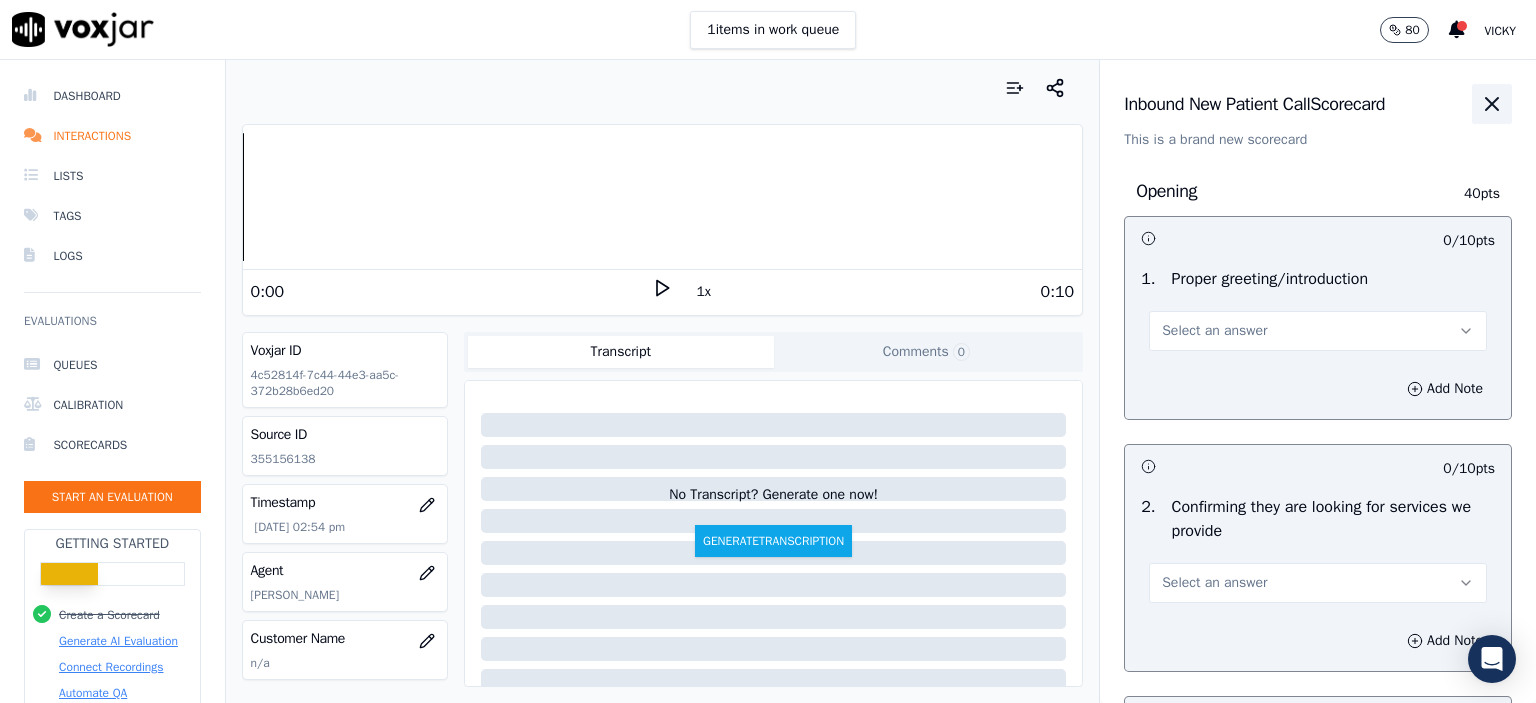 click 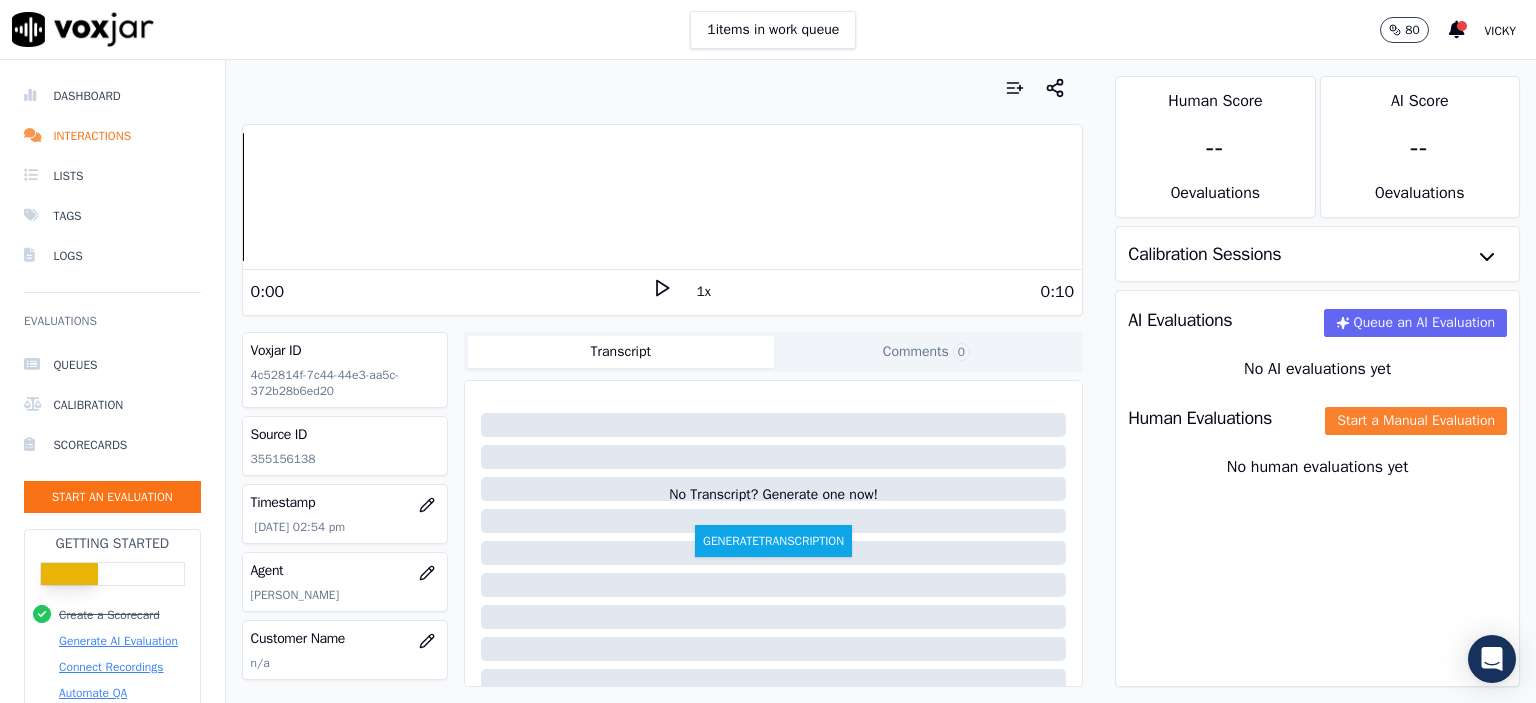 click on "Start a Manual Evaluation" 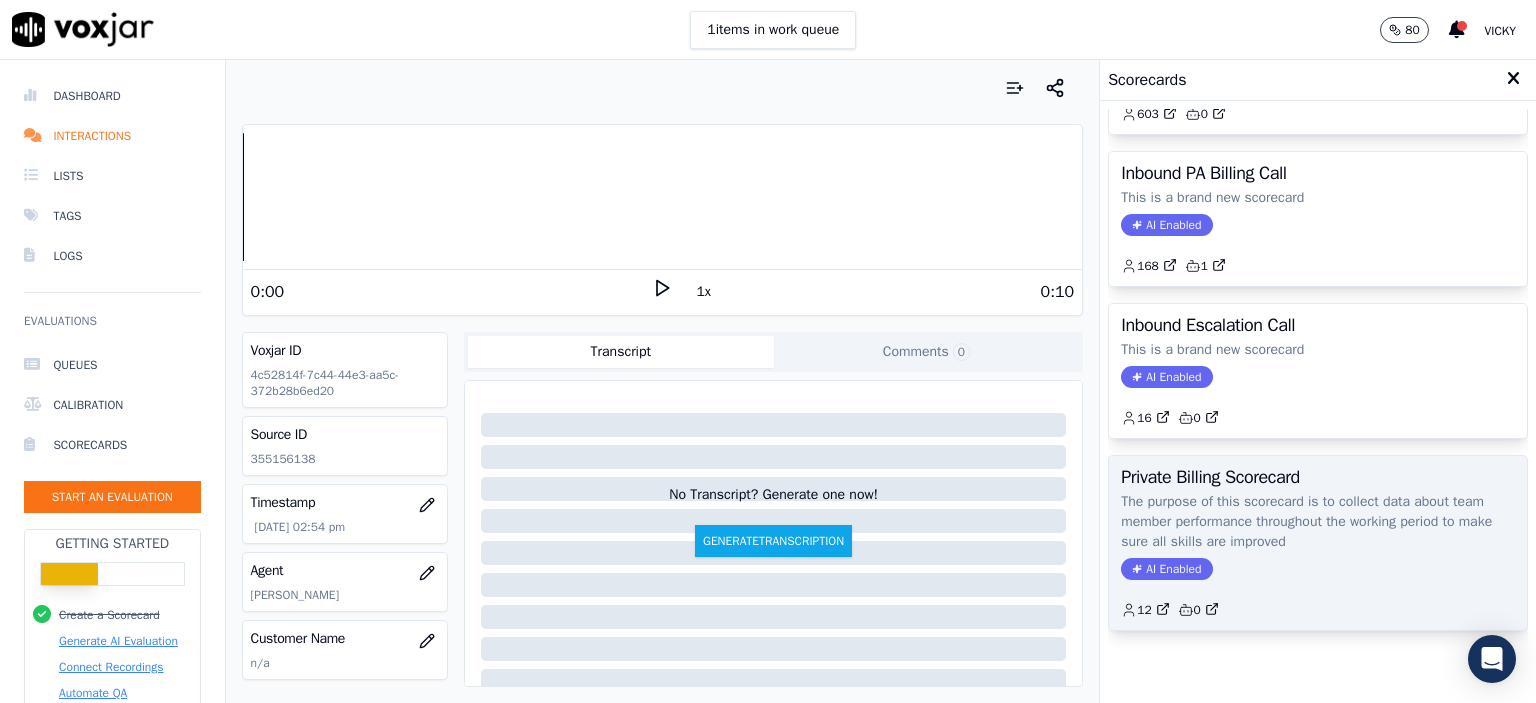 scroll, scrollTop: 752, scrollLeft: 0, axis: vertical 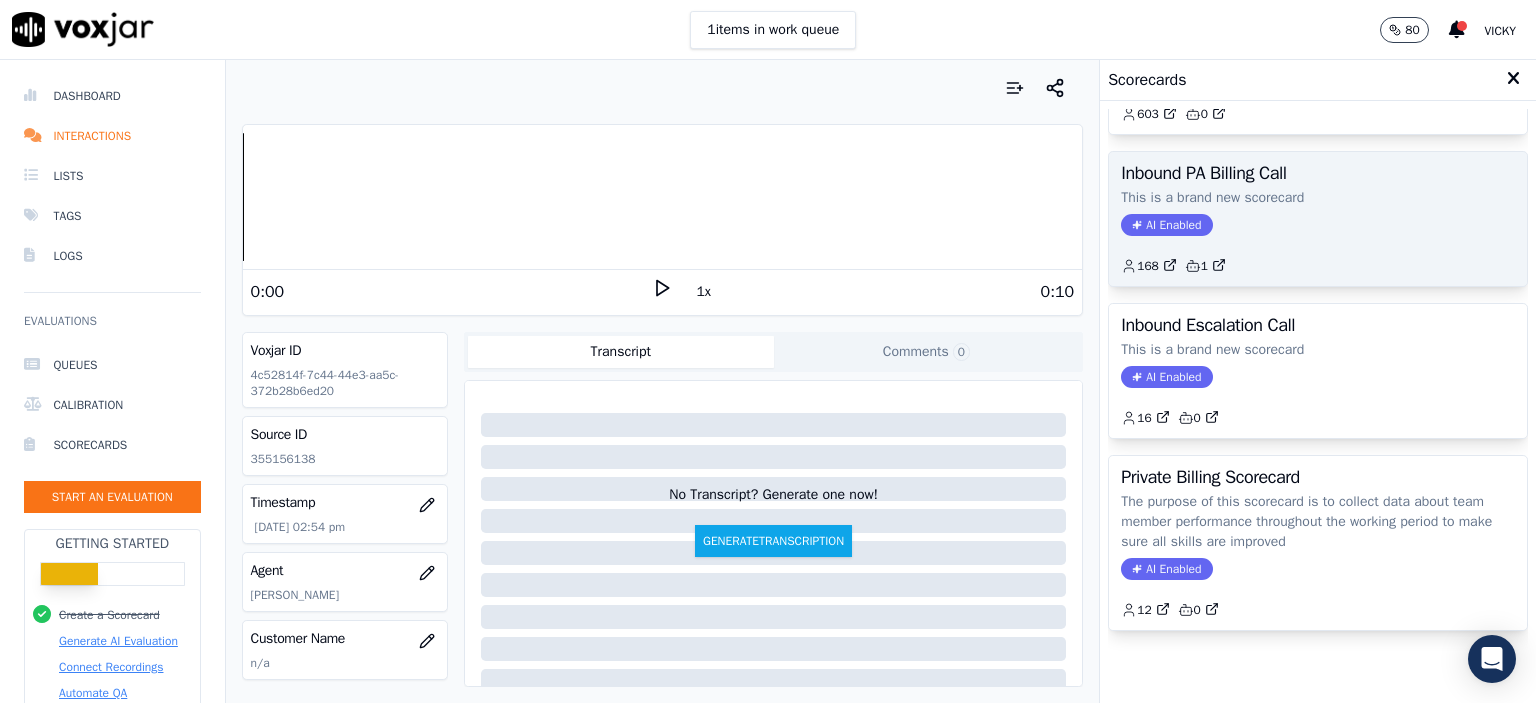 click on "168         1" 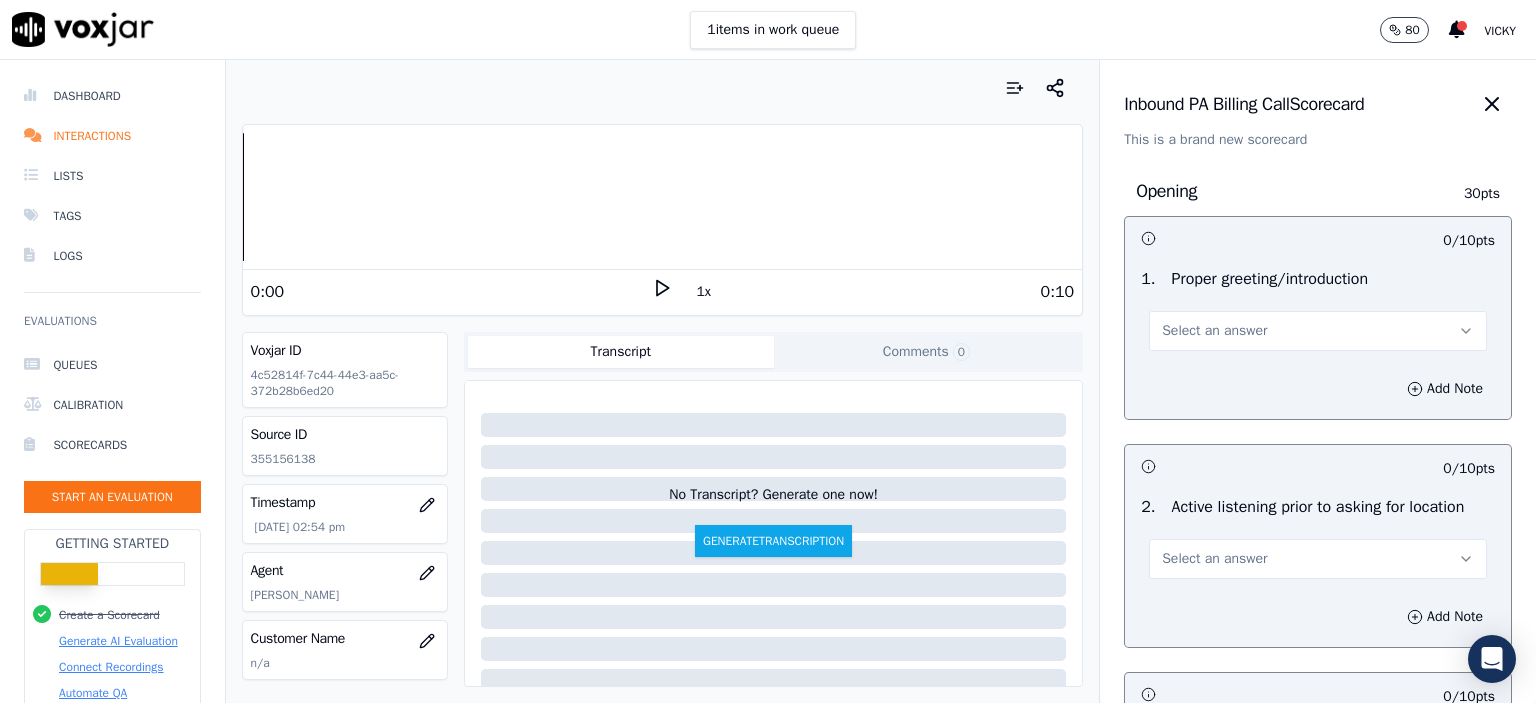 click on "Select an answer" at bounding box center (1214, 331) 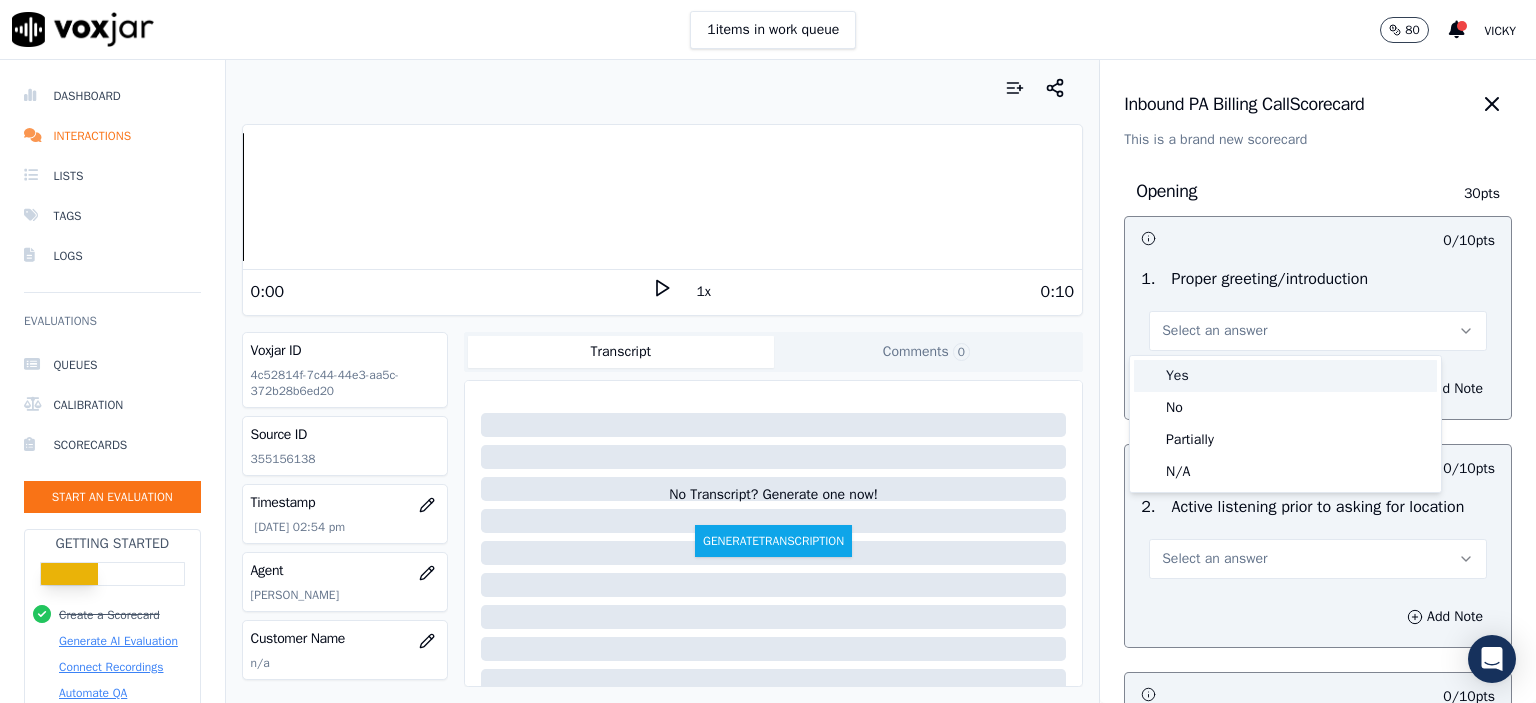 click on "Yes" at bounding box center (1285, 376) 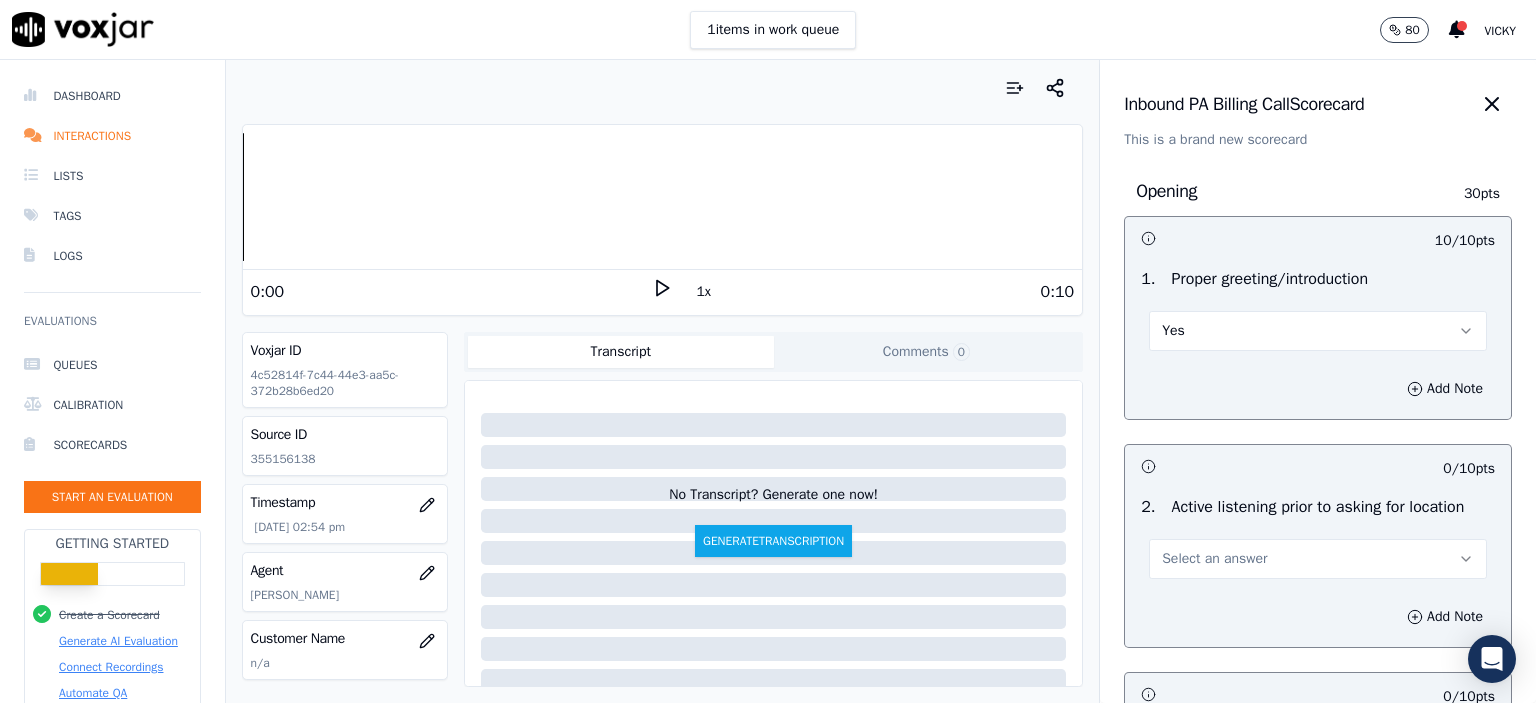 click on "Select an answer" at bounding box center (1318, 559) 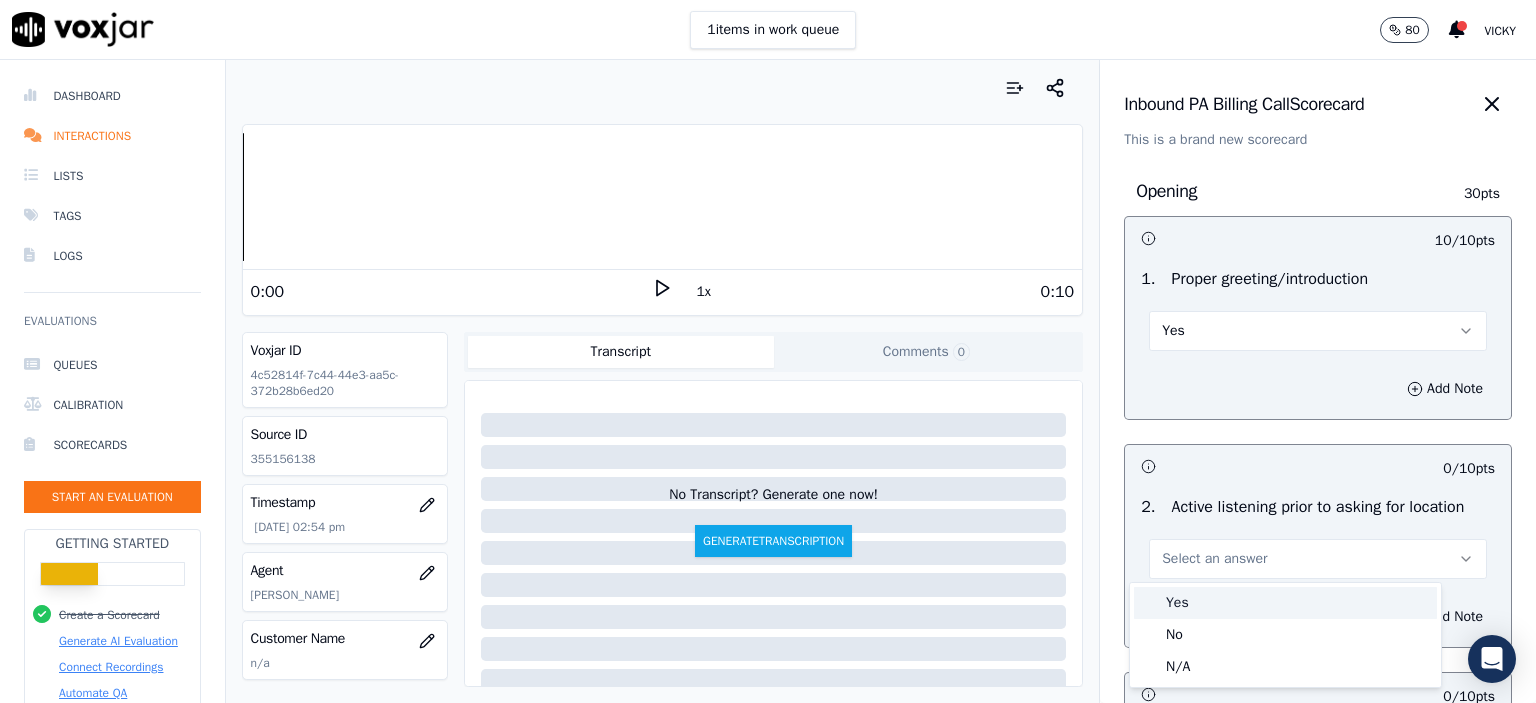 click on "Yes" at bounding box center (1285, 603) 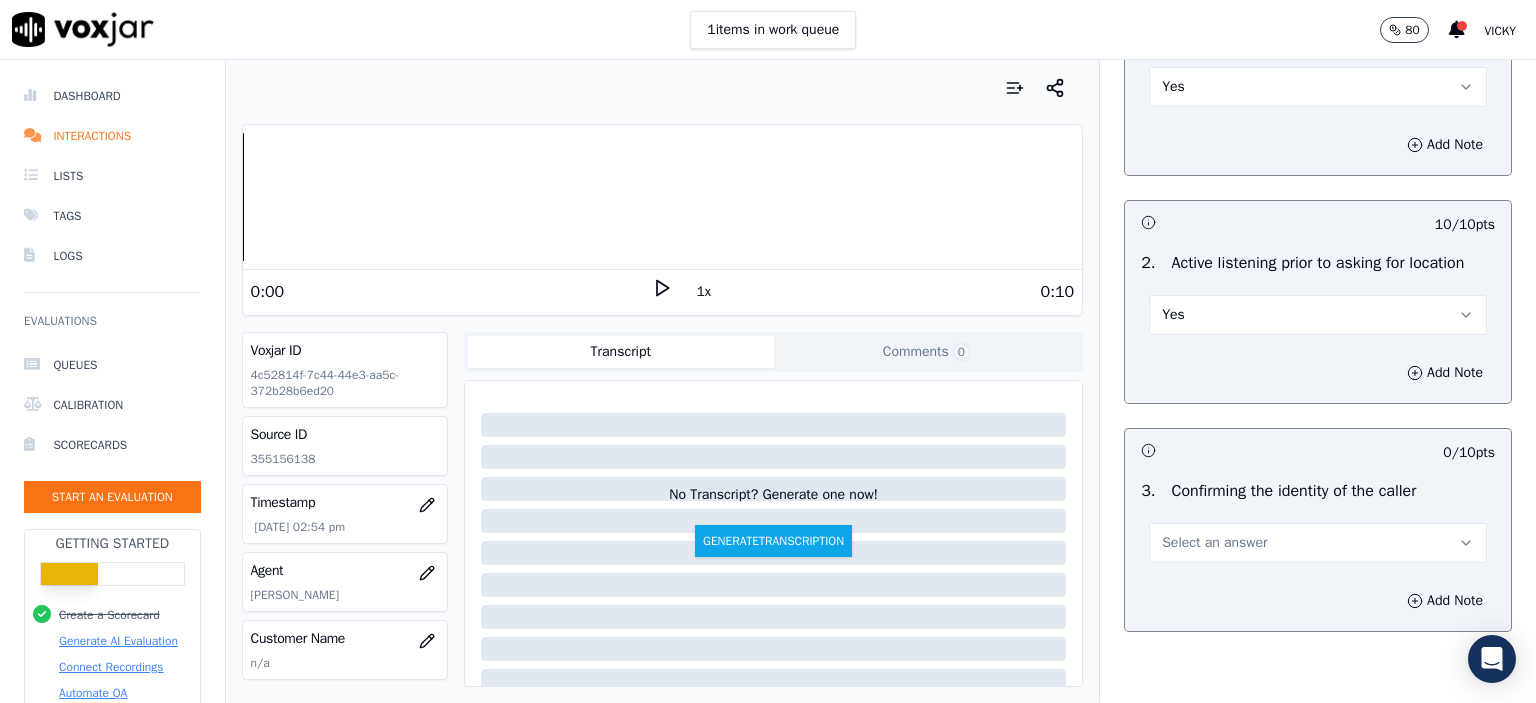 scroll, scrollTop: 300, scrollLeft: 0, axis: vertical 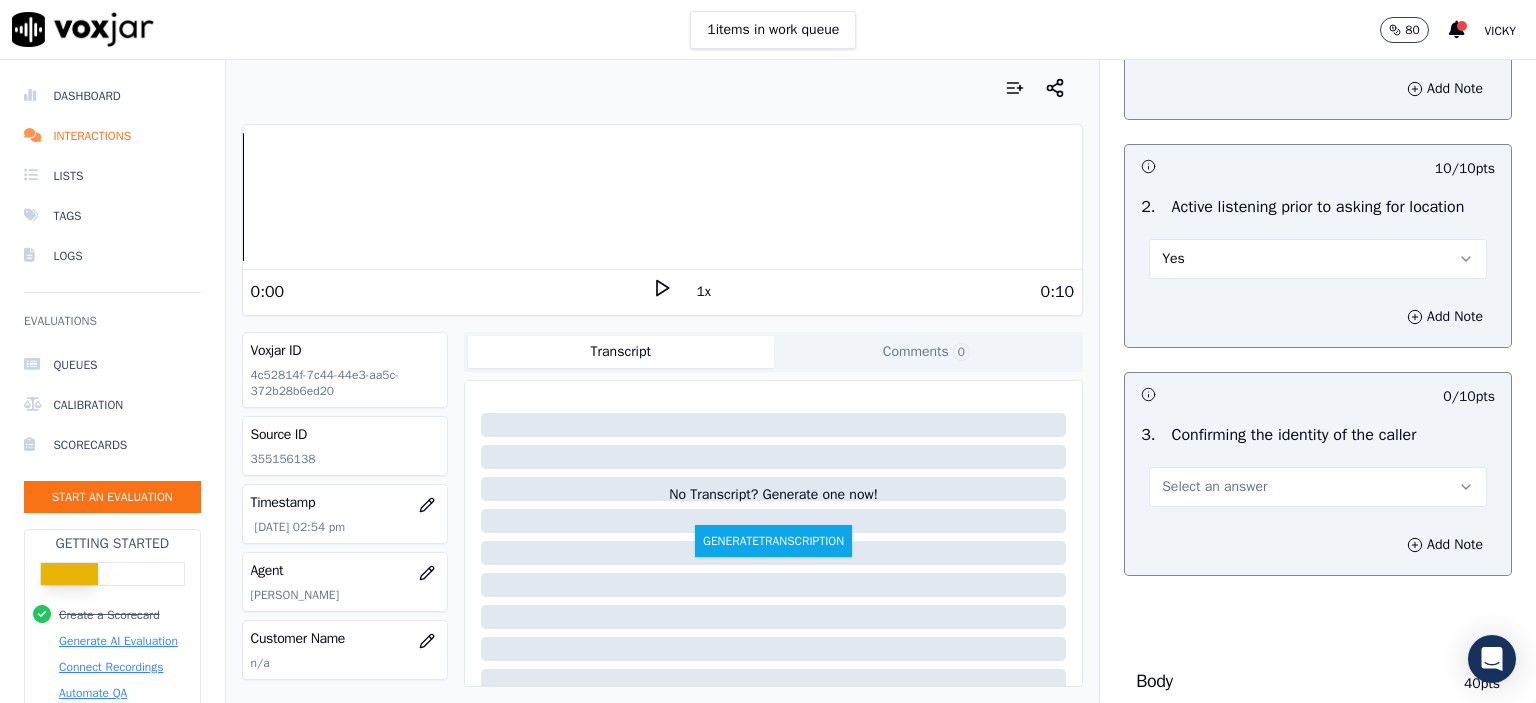 click on "Yes" at bounding box center (1318, 259) 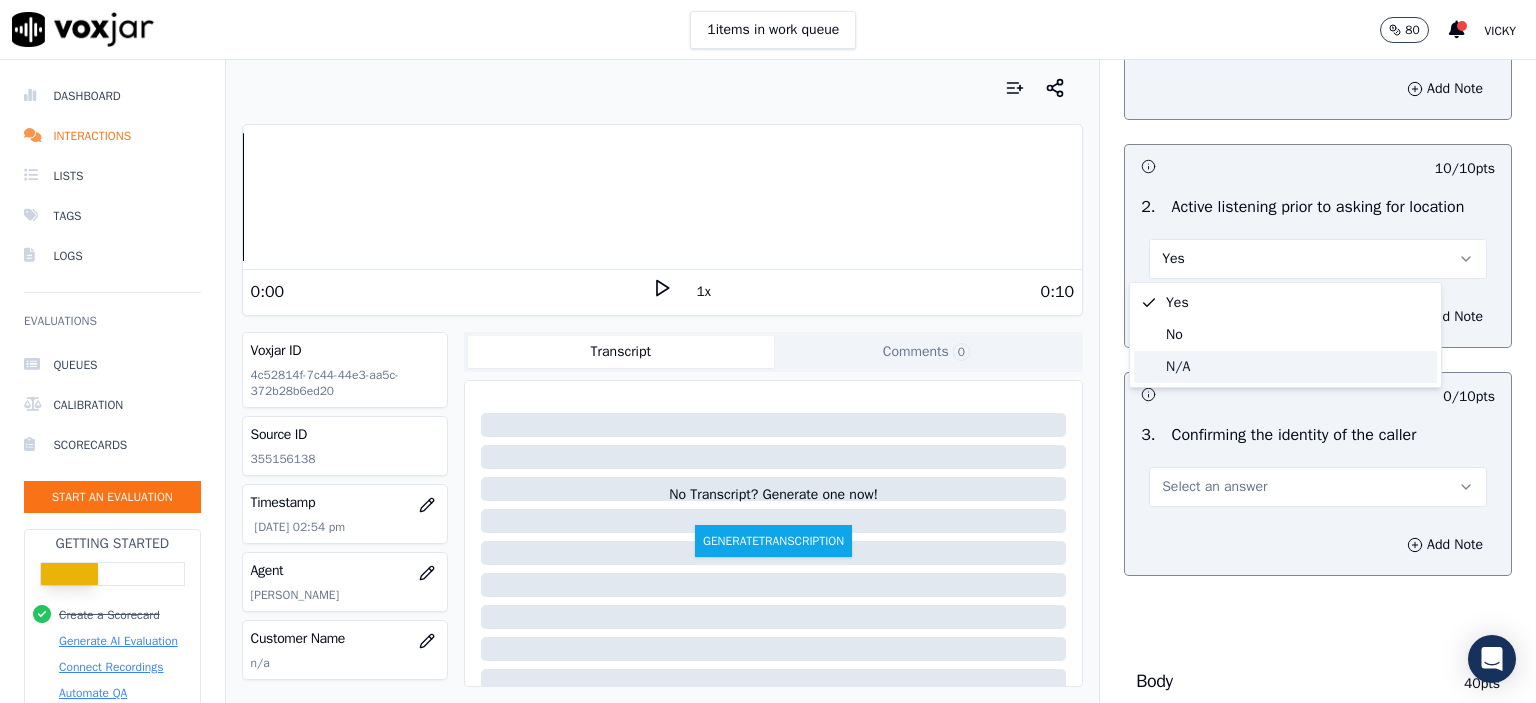 click on "N/A" 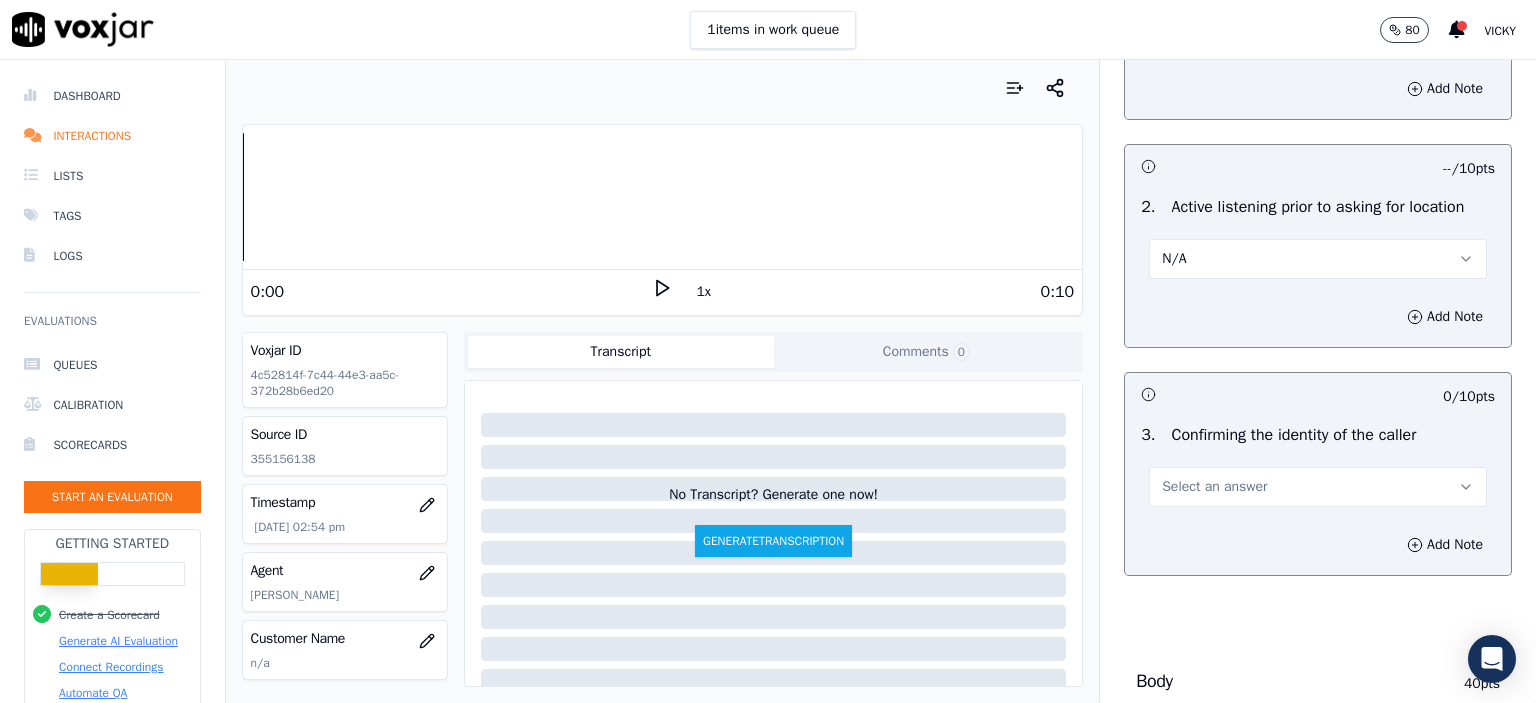 click on "Select an answer" at bounding box center [1318, 487] 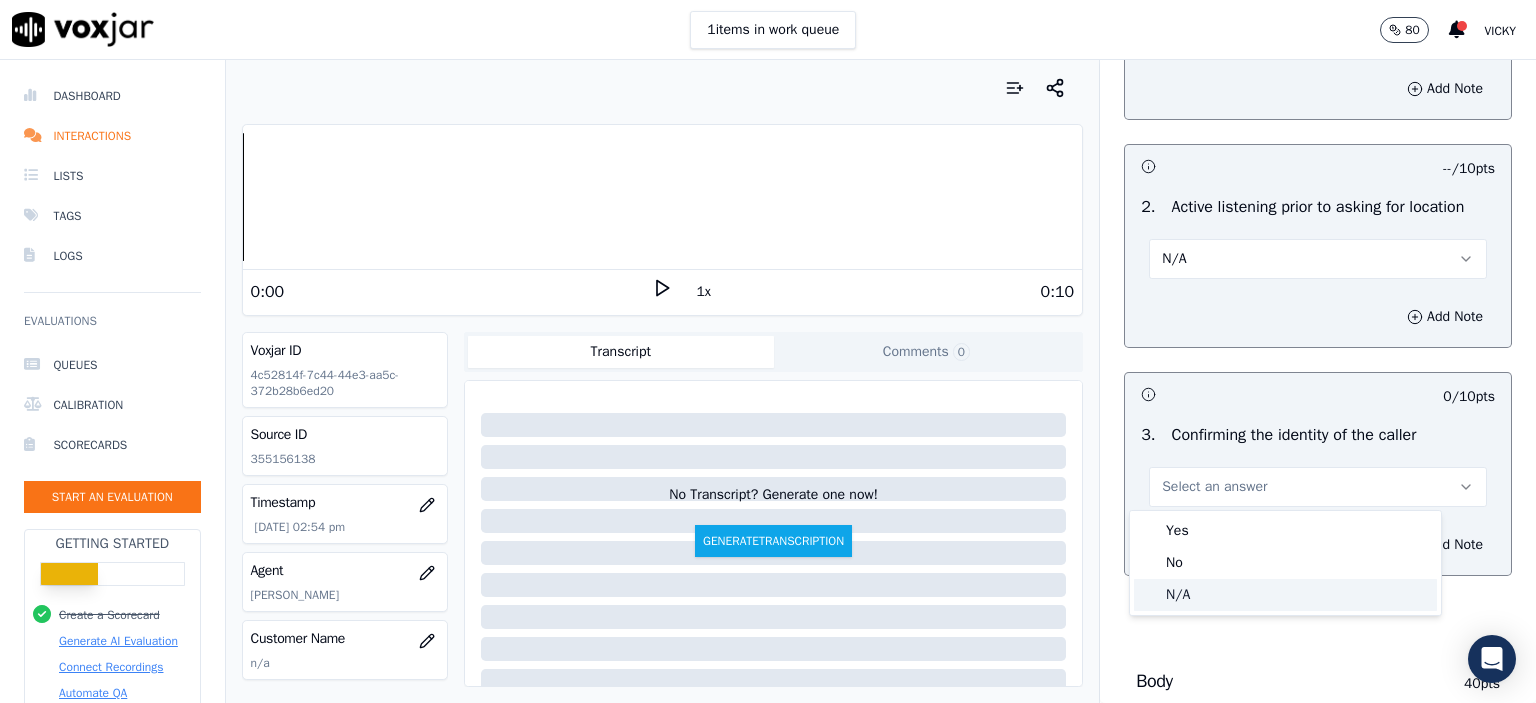 click on "N/A" 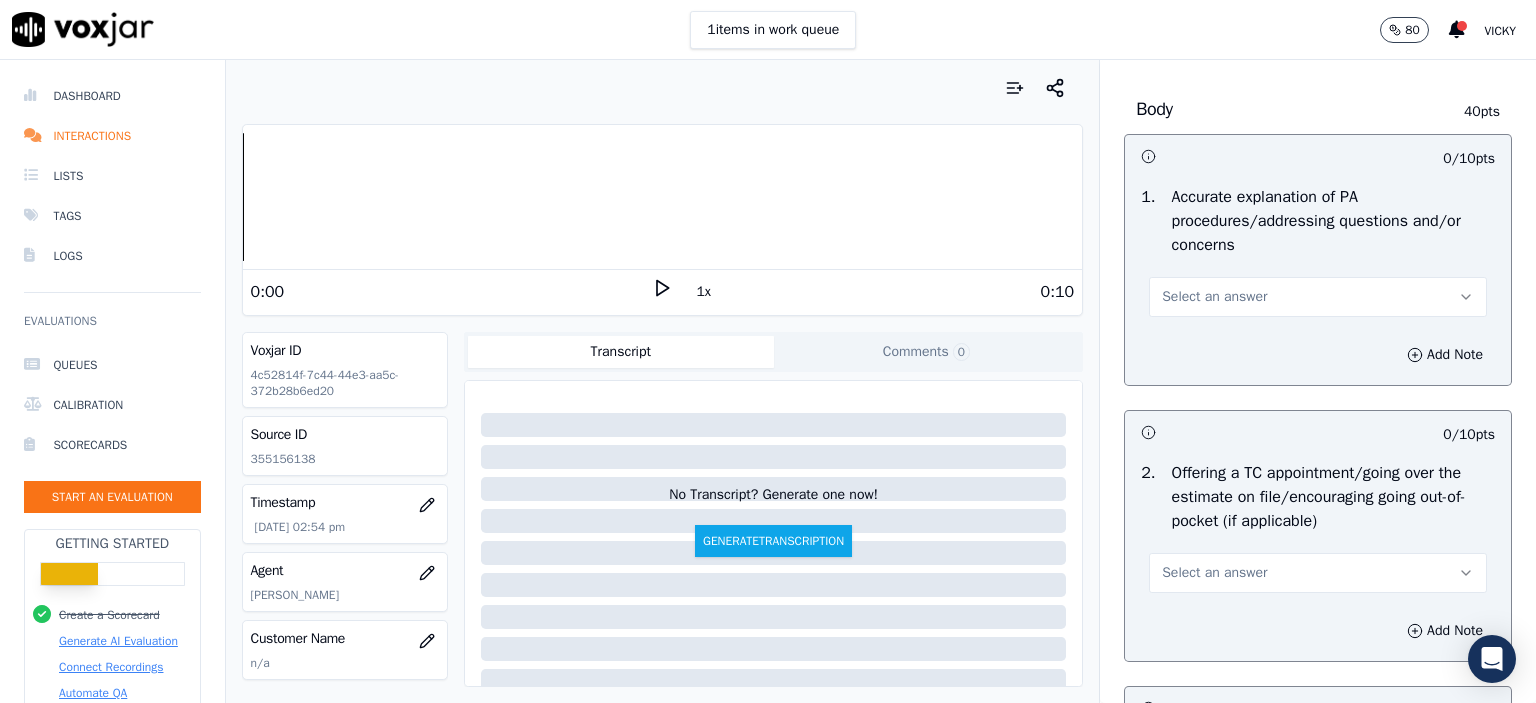 scroll, scrollTop: 900, scrollLeft: 0, axis: vertical 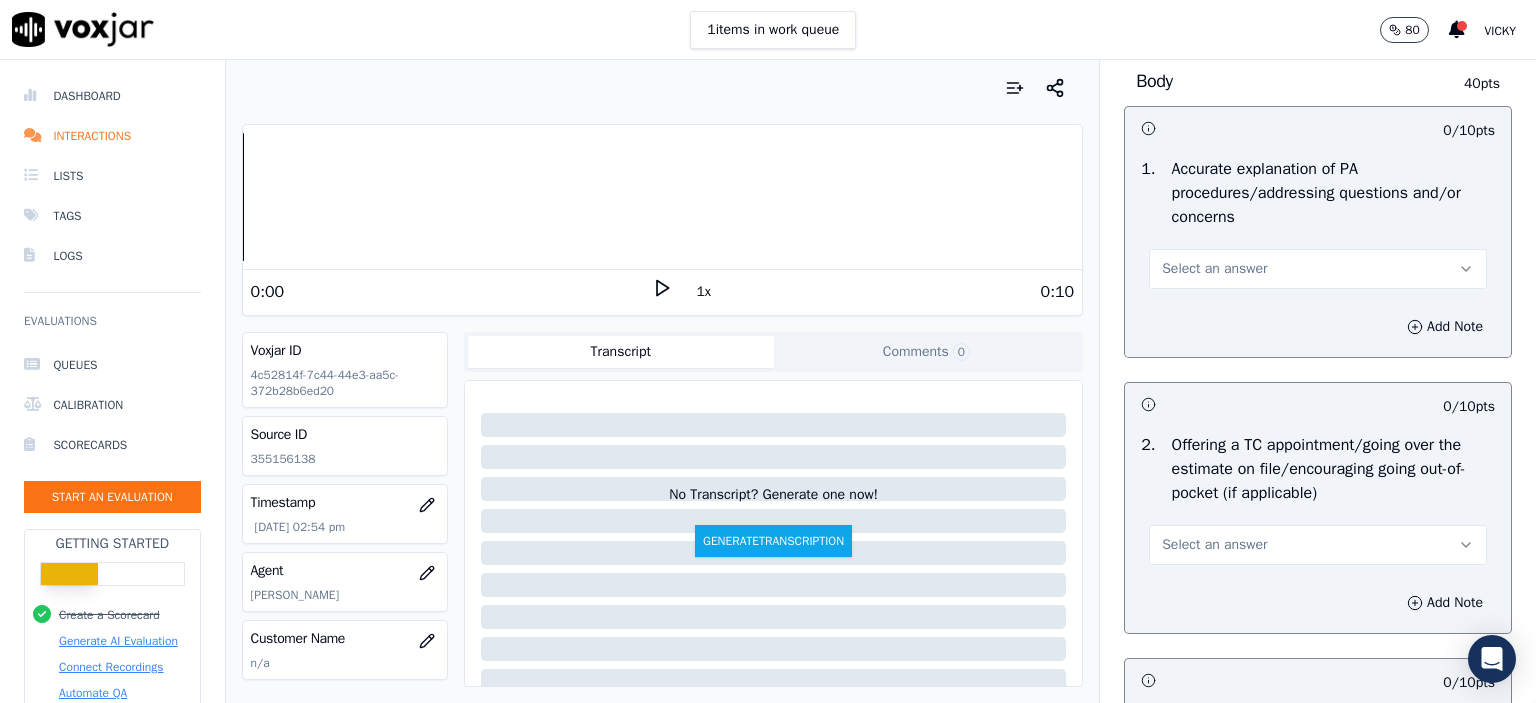 click on "Select an answer" at bounding box center (1214, 269) 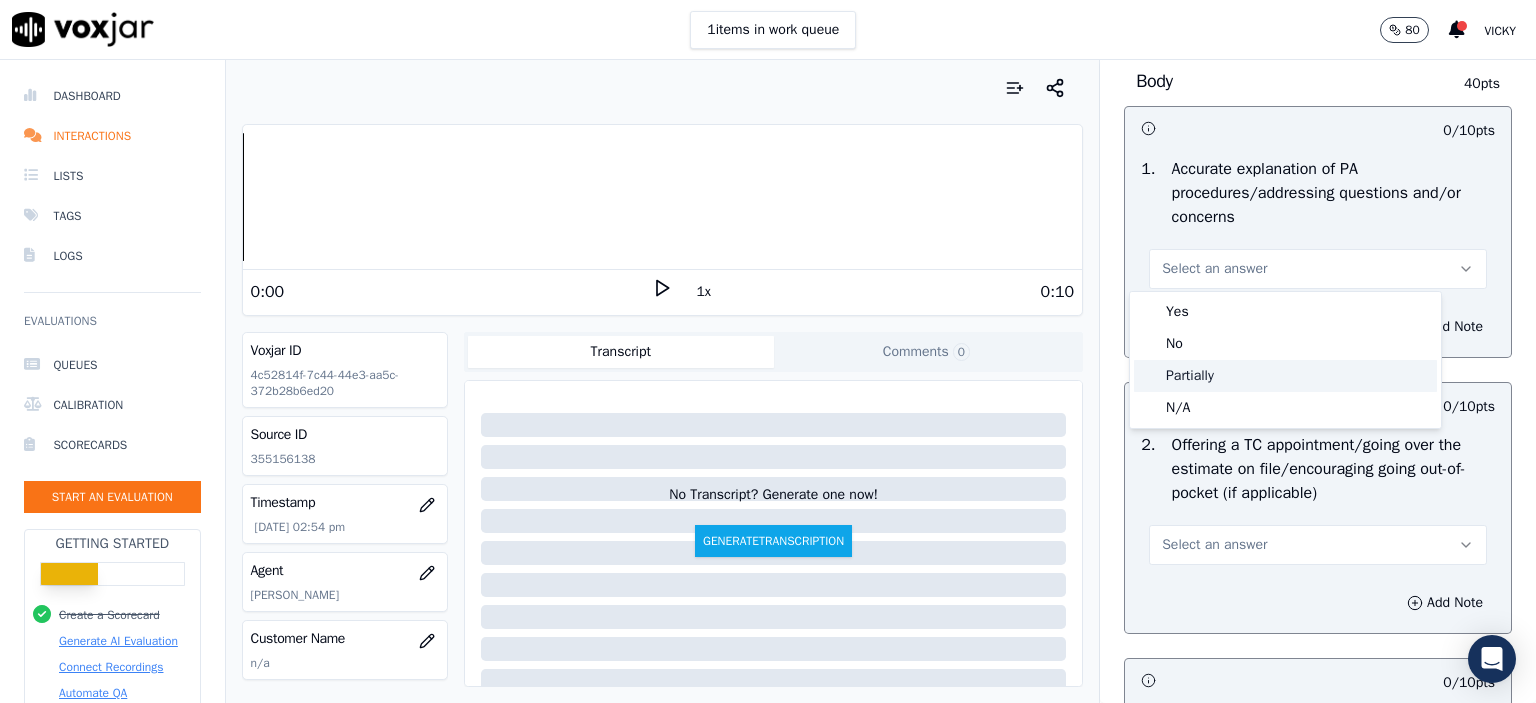 click on "Partially" 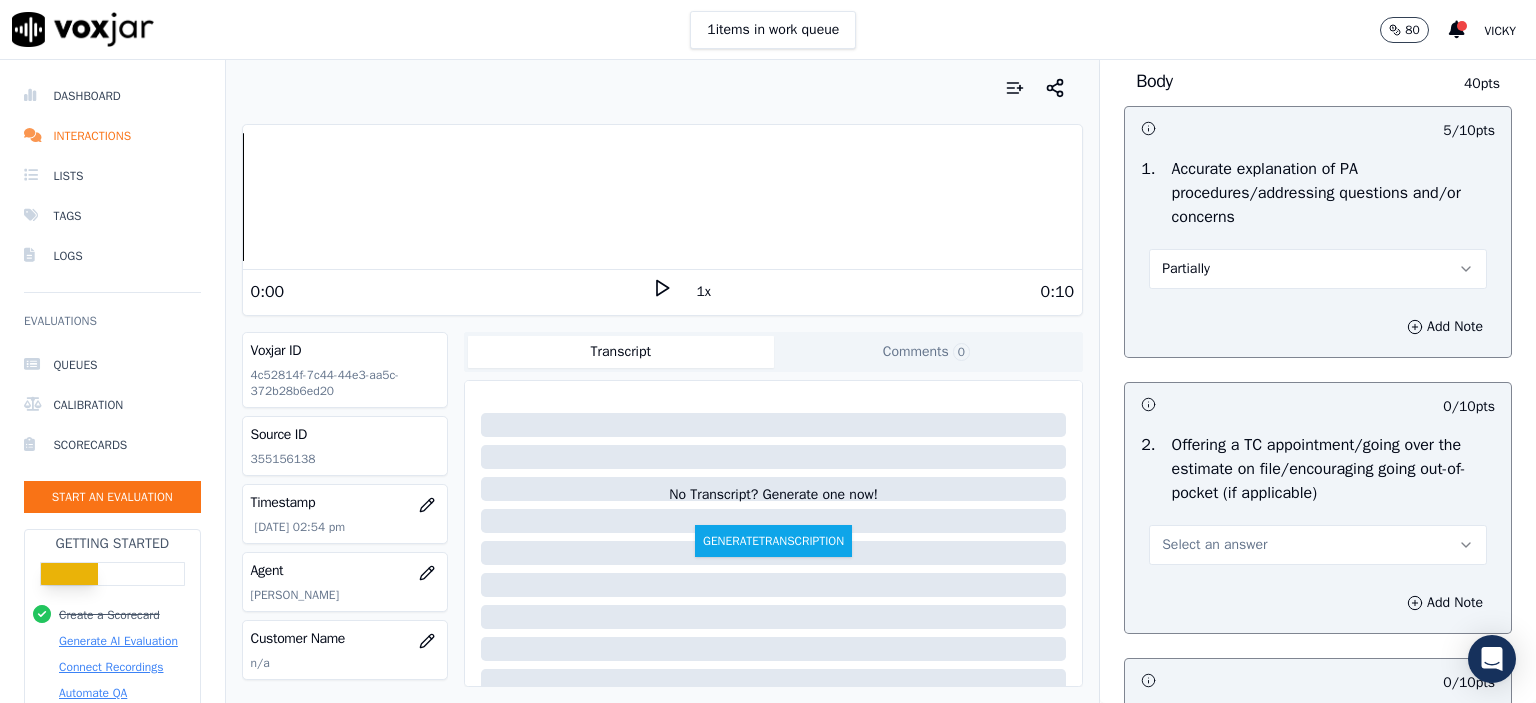 click on "Select an answer" at bounding box center [1318, 545] 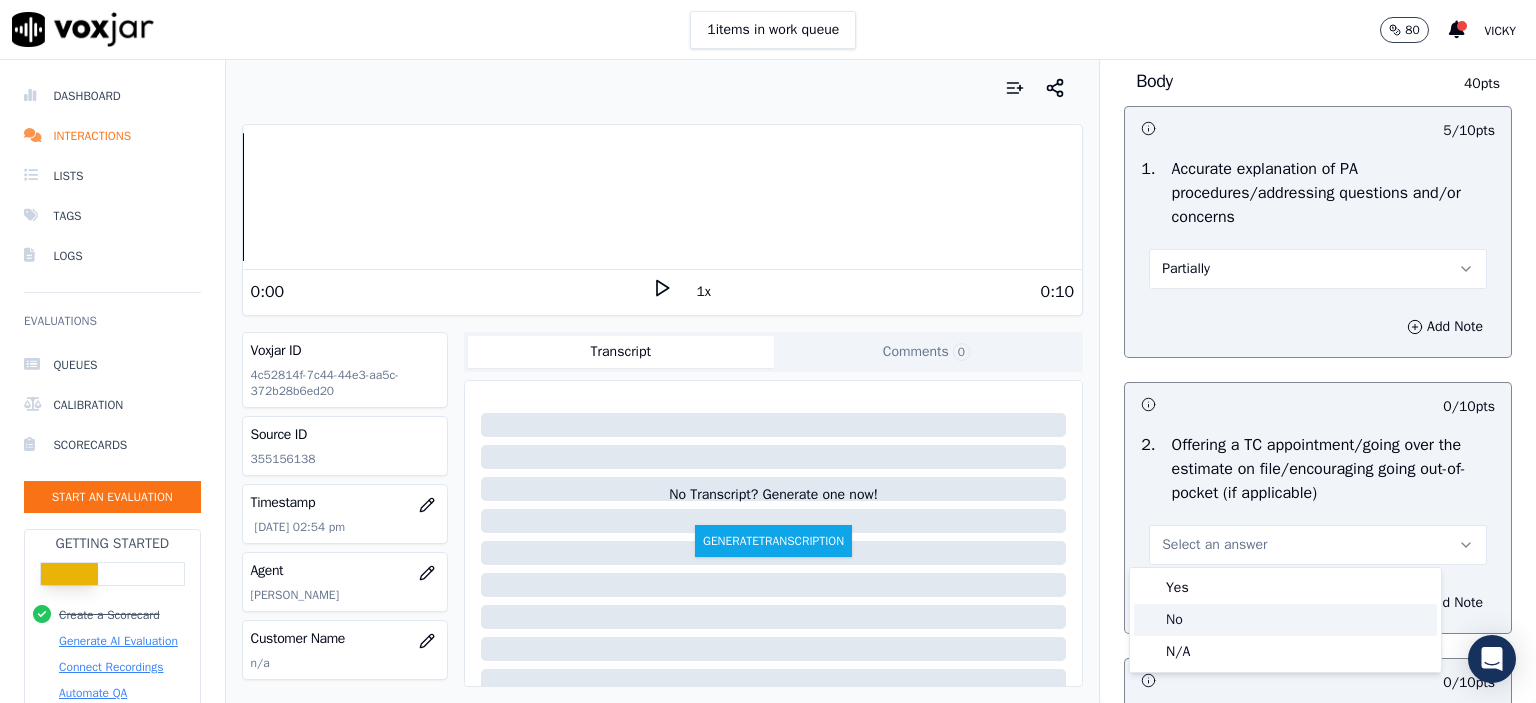 click on "No" 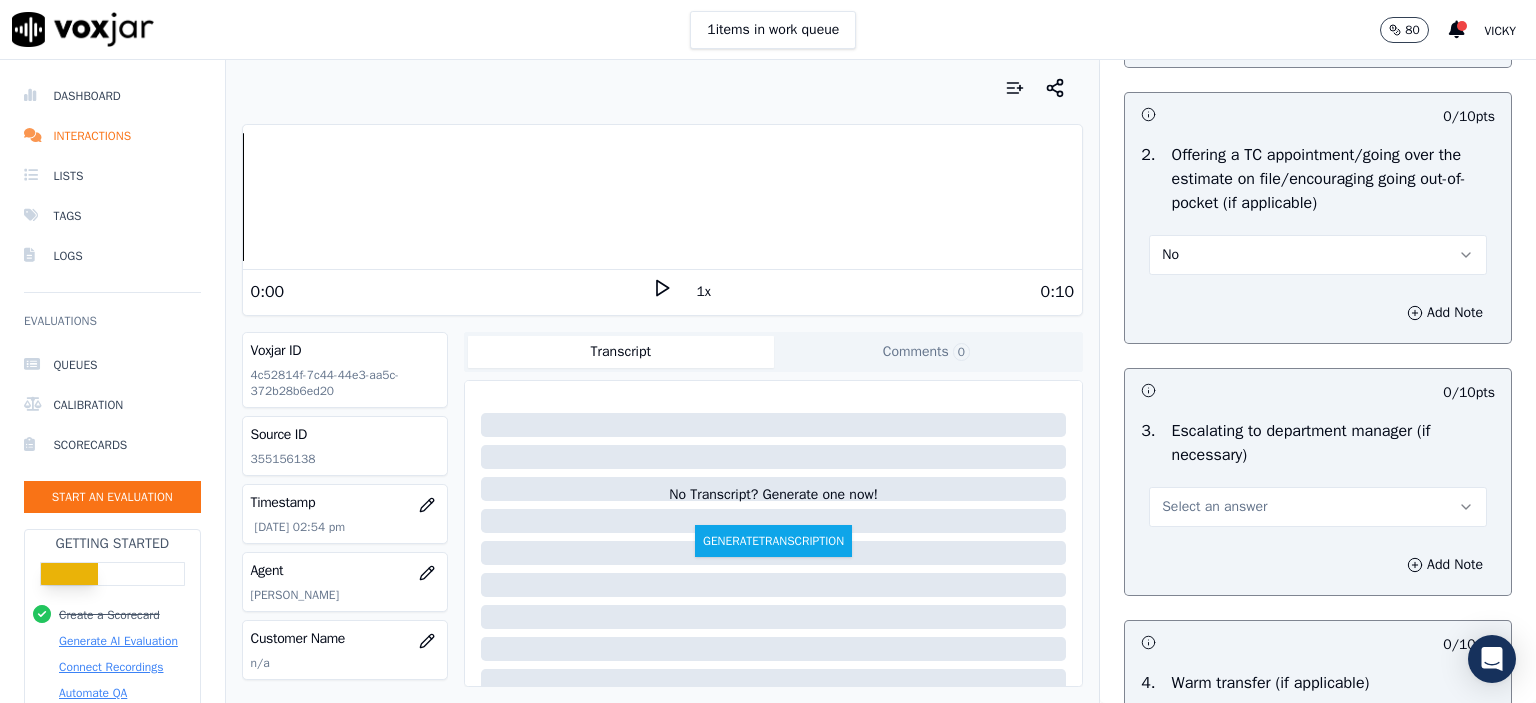 scroll, scrollTop: 1200, scrollLeft: 0, axis: vertical 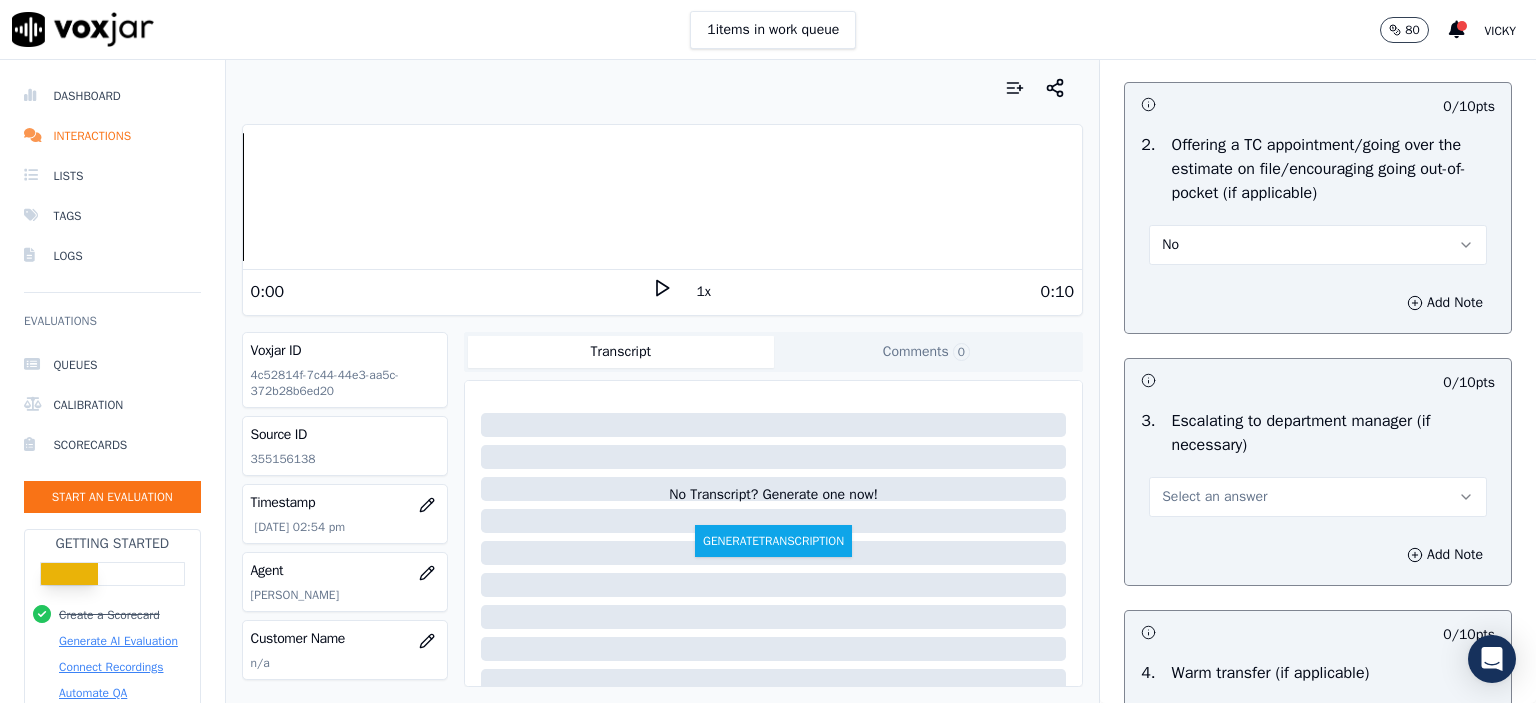 click on "Select an answer" at bounding box center [1214, 497] 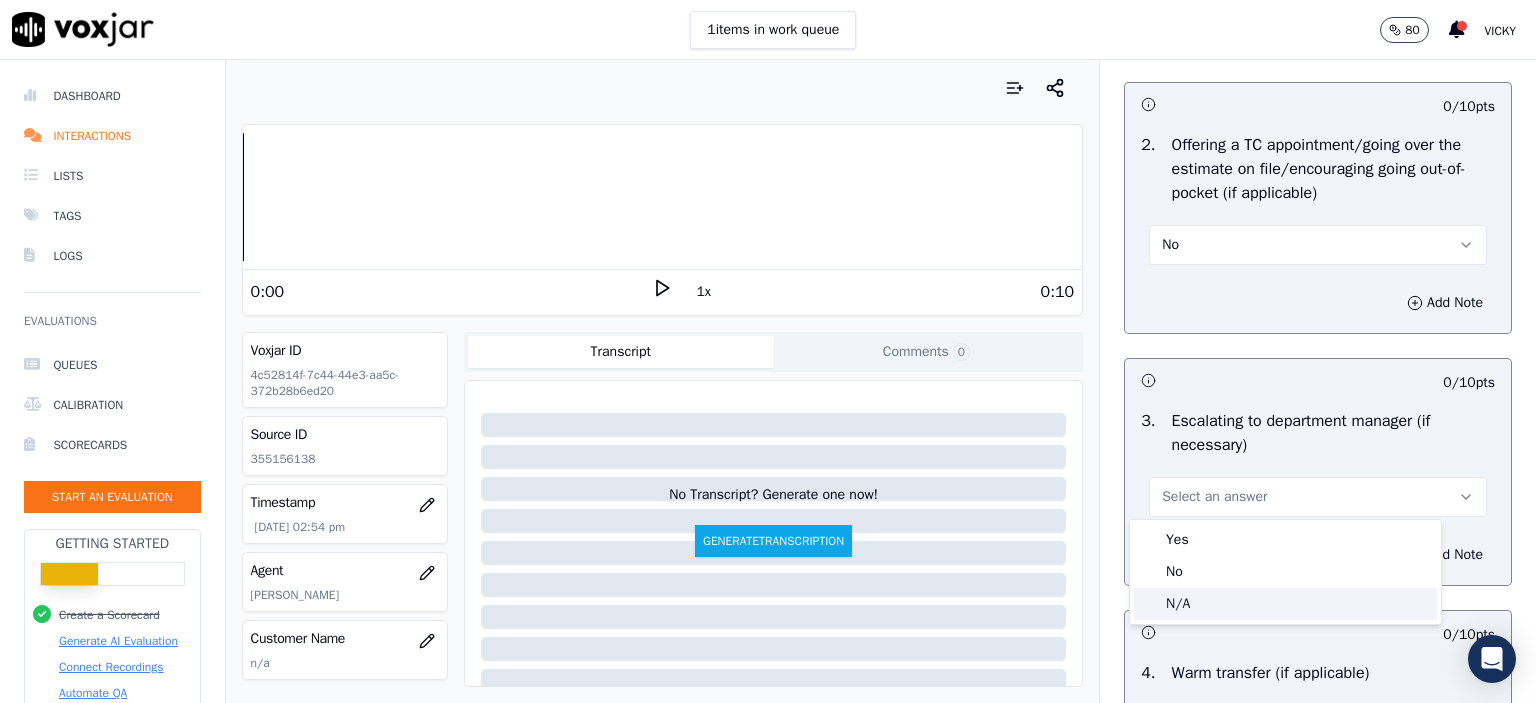 click on "N/A" 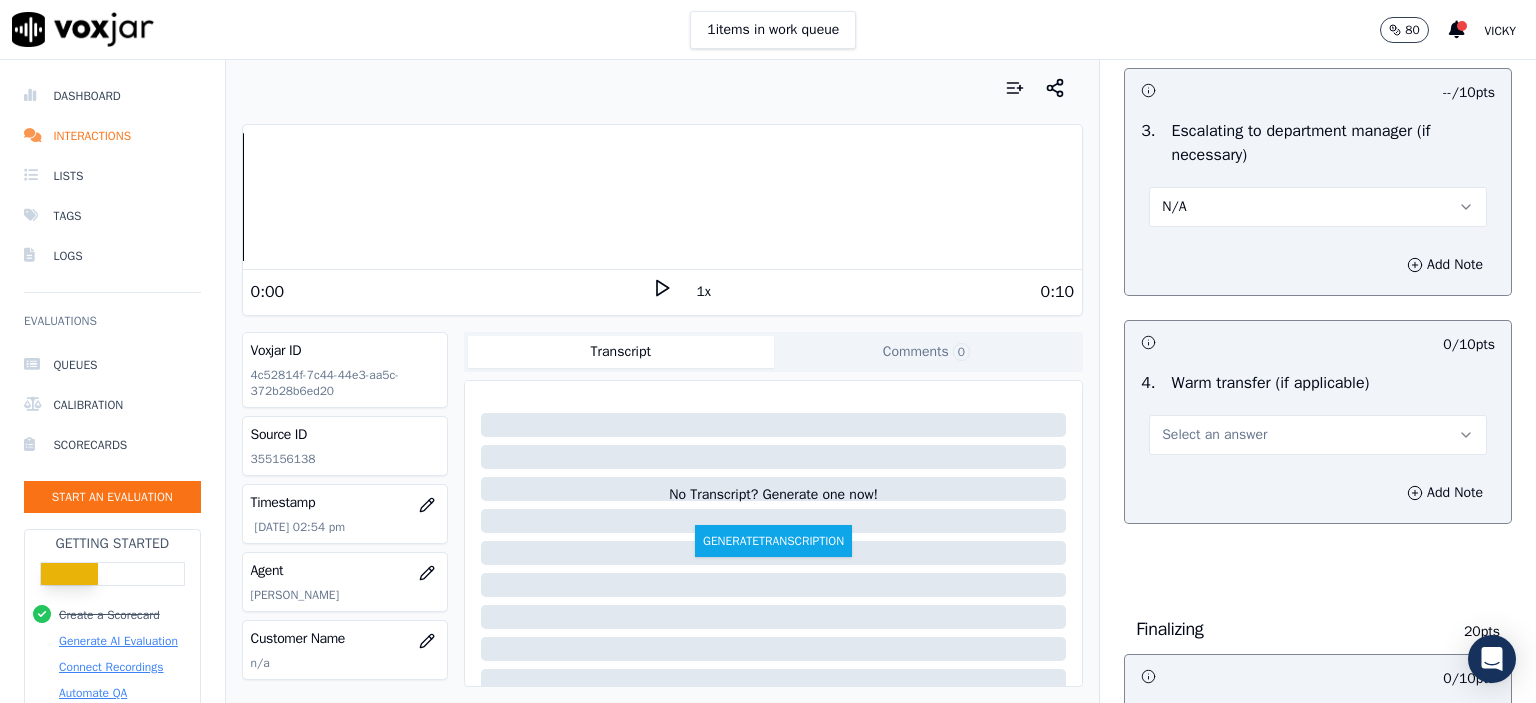 scroll, scrollTop: 1500, scrollLeft: 0, axis: vertical 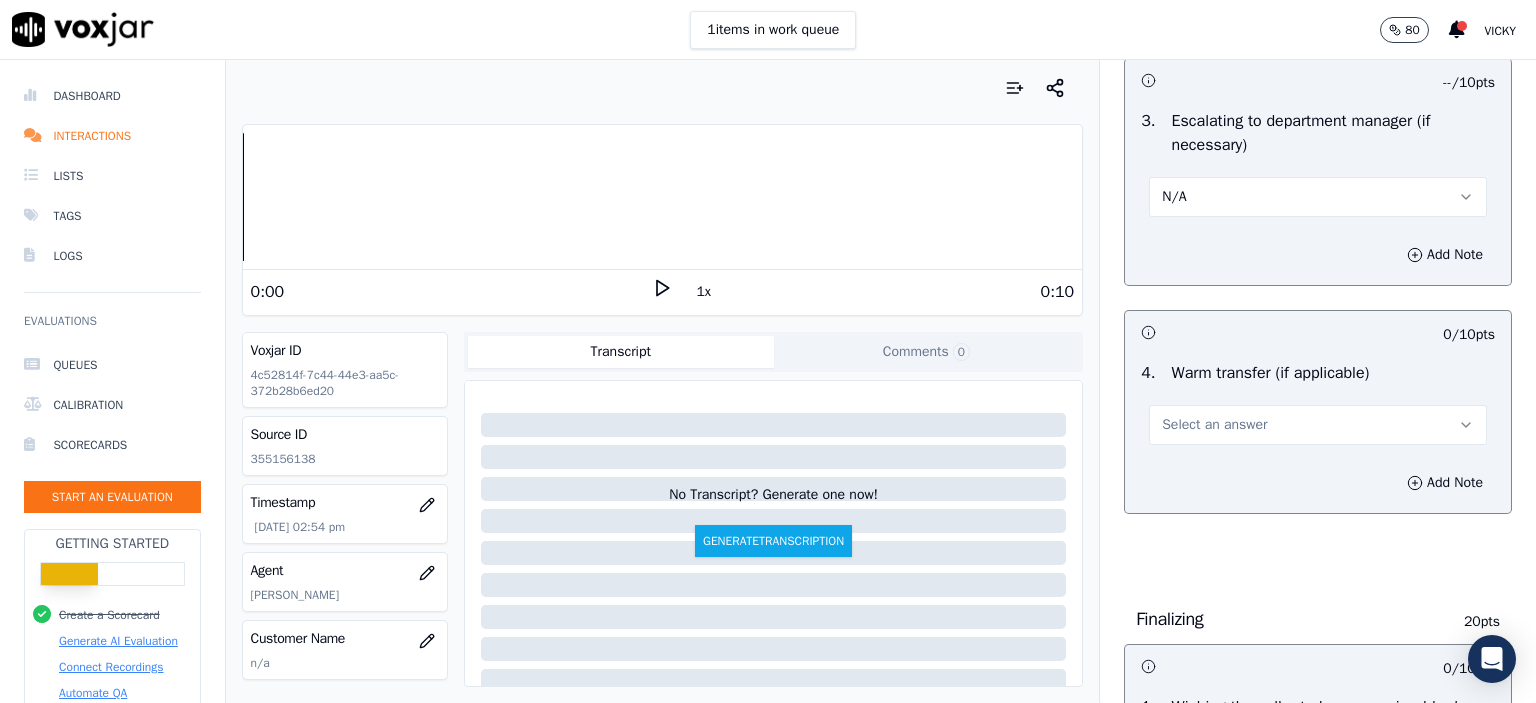 click on "Select an answer" at bounding box center (1214, 425) 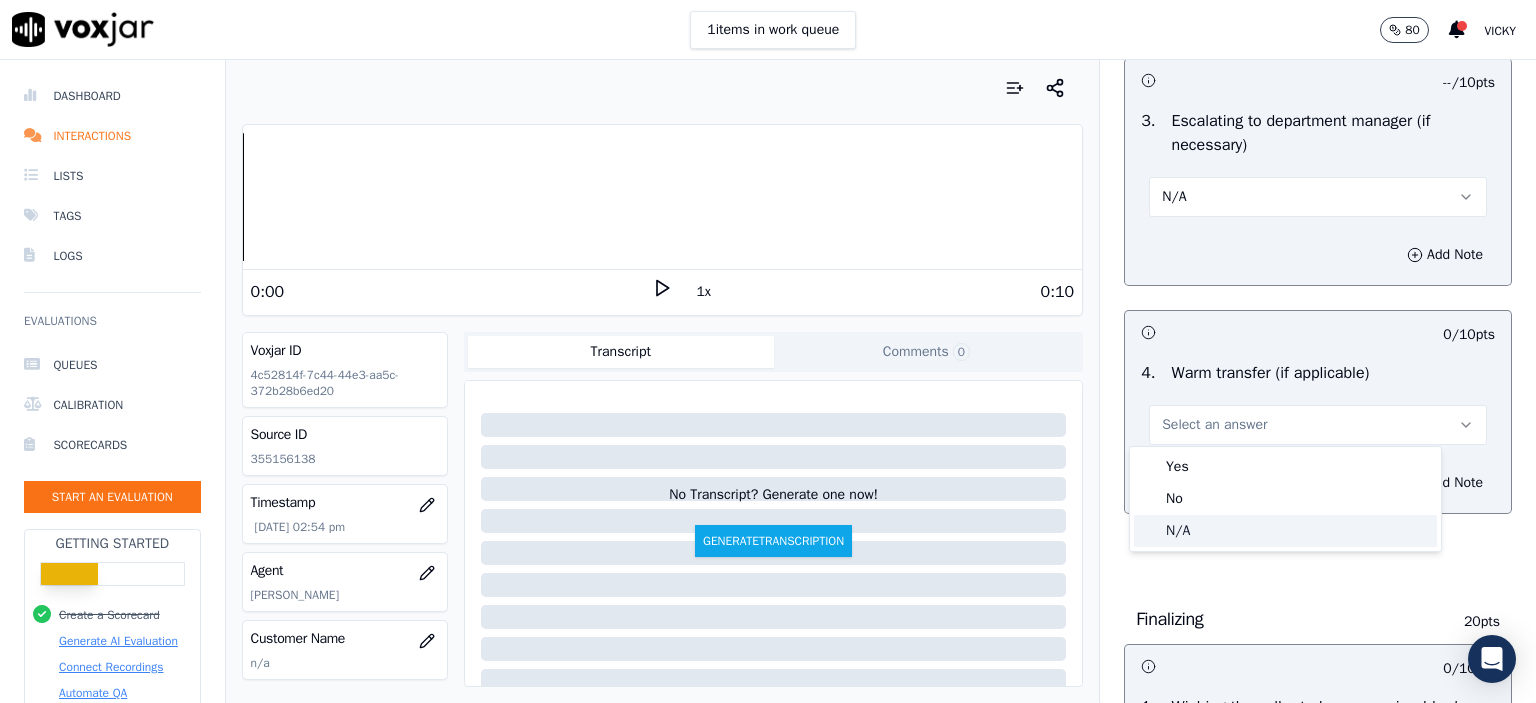 click on "N/A" 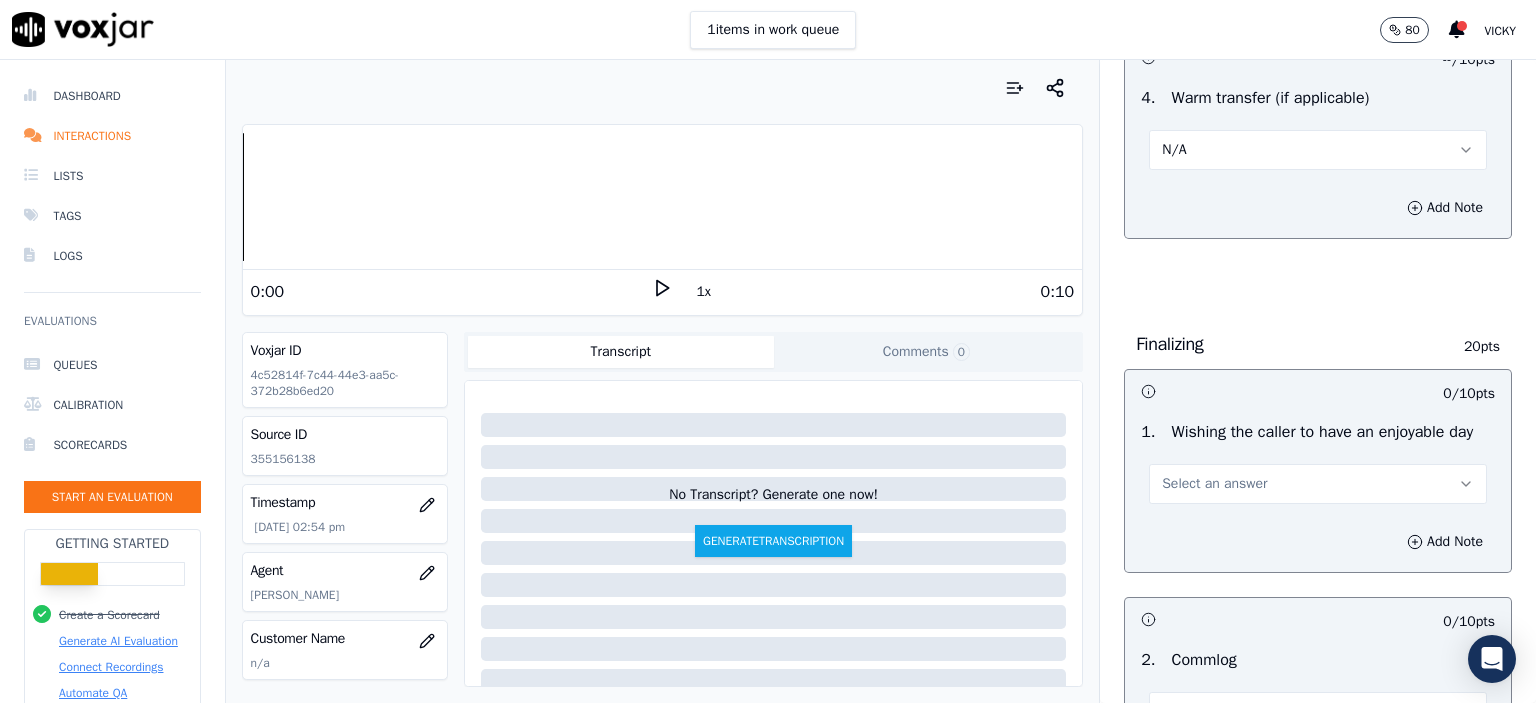 scroll, scrollTop: 1800, scrollLeft: 0, axis: vertical 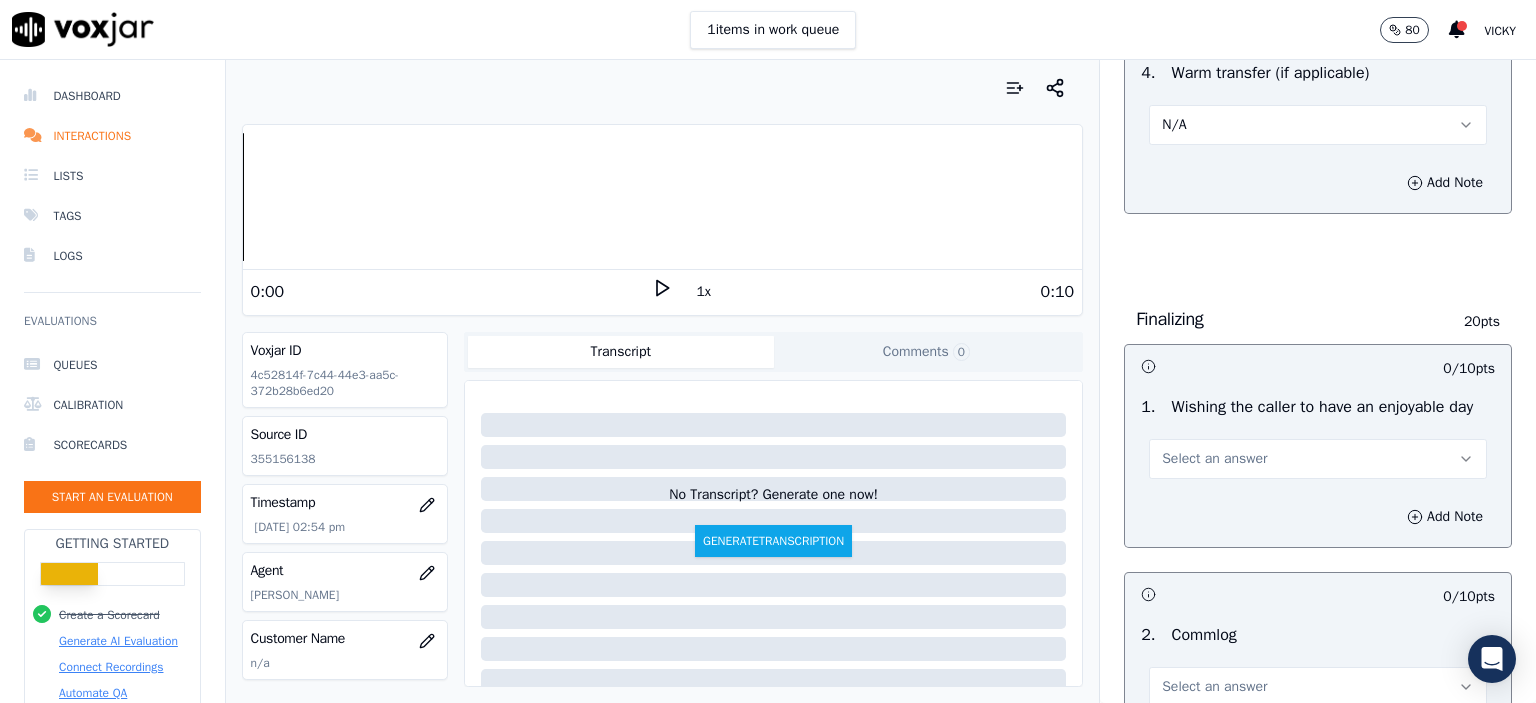 click on "Select an answer" at bounding box center (1318, 459) 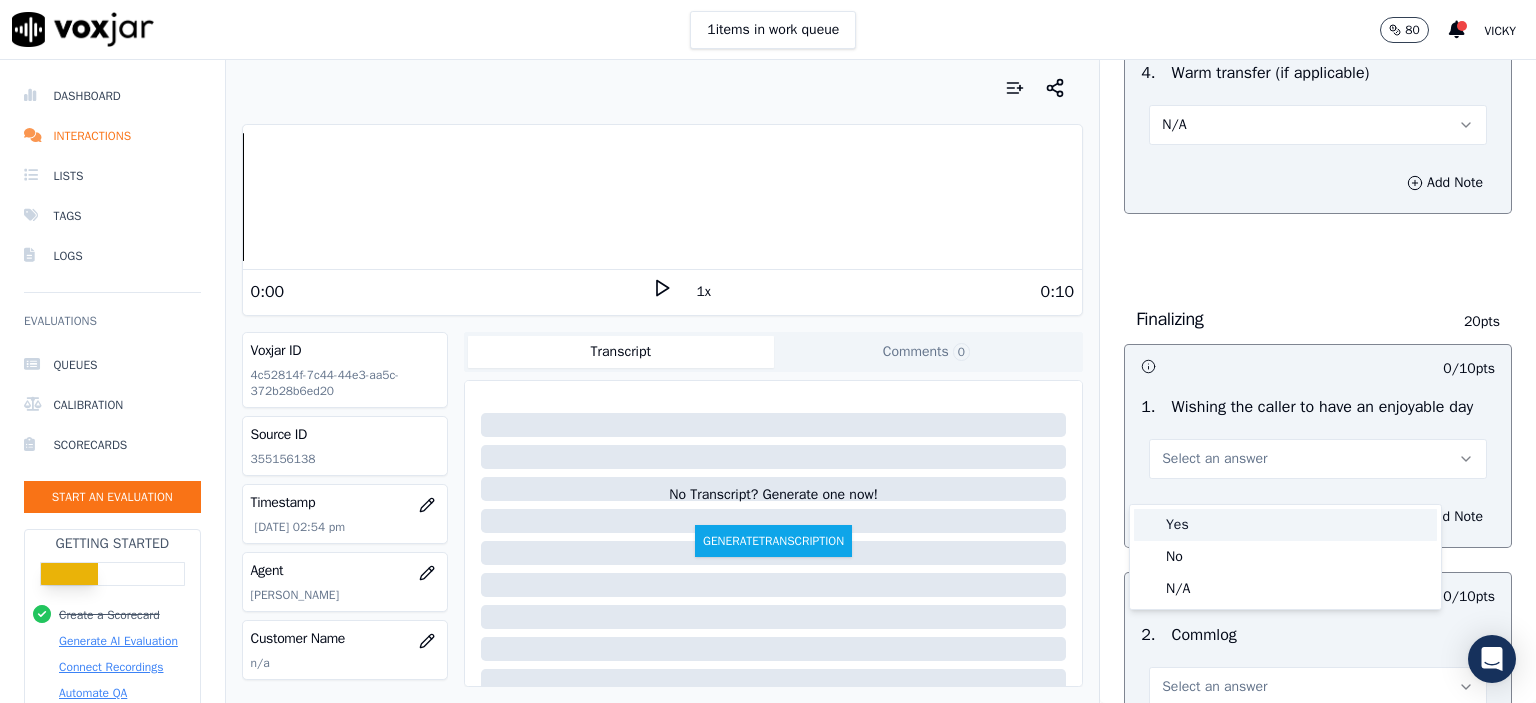 click on "Yes" at bounding box center [1285, 525] 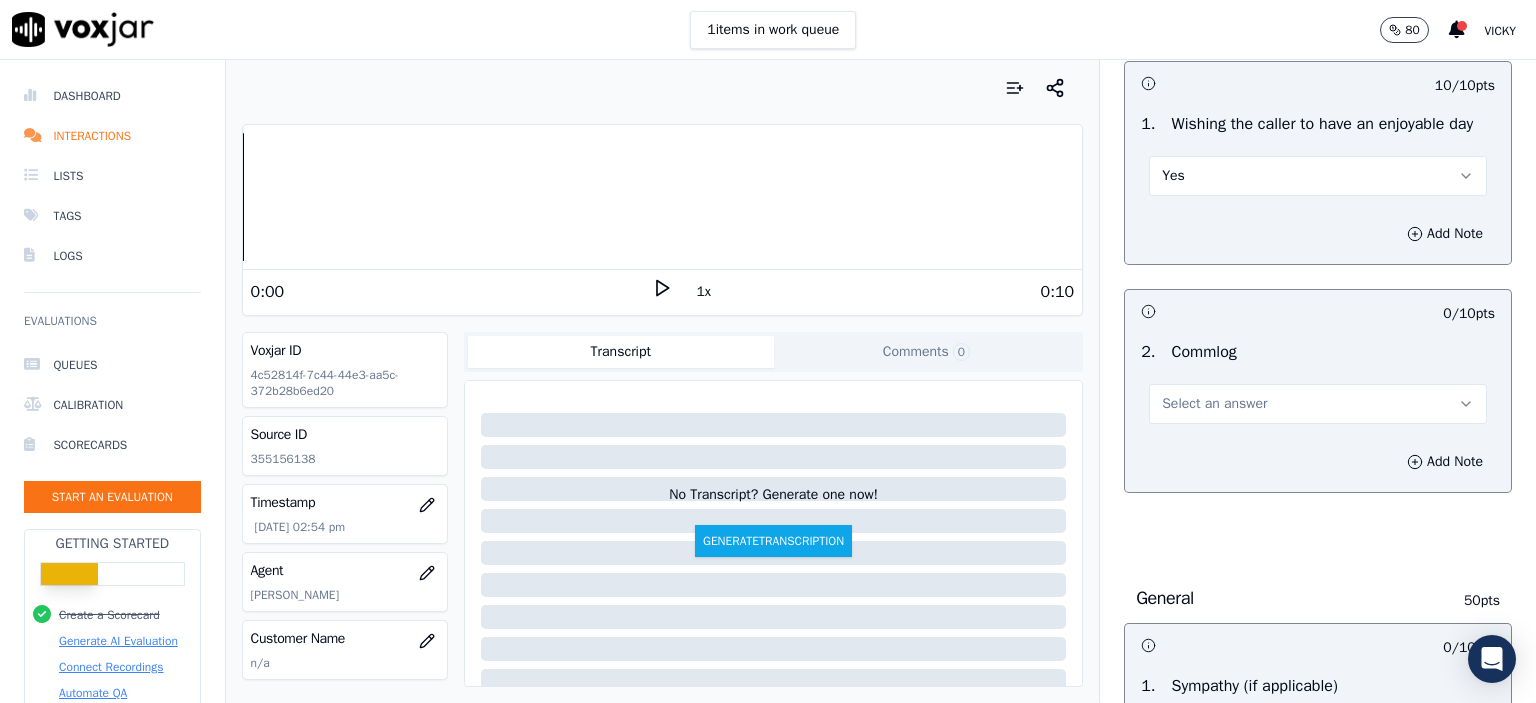 scroll, scrollTop: 2100, scrollLeft: 0, axis: vertical 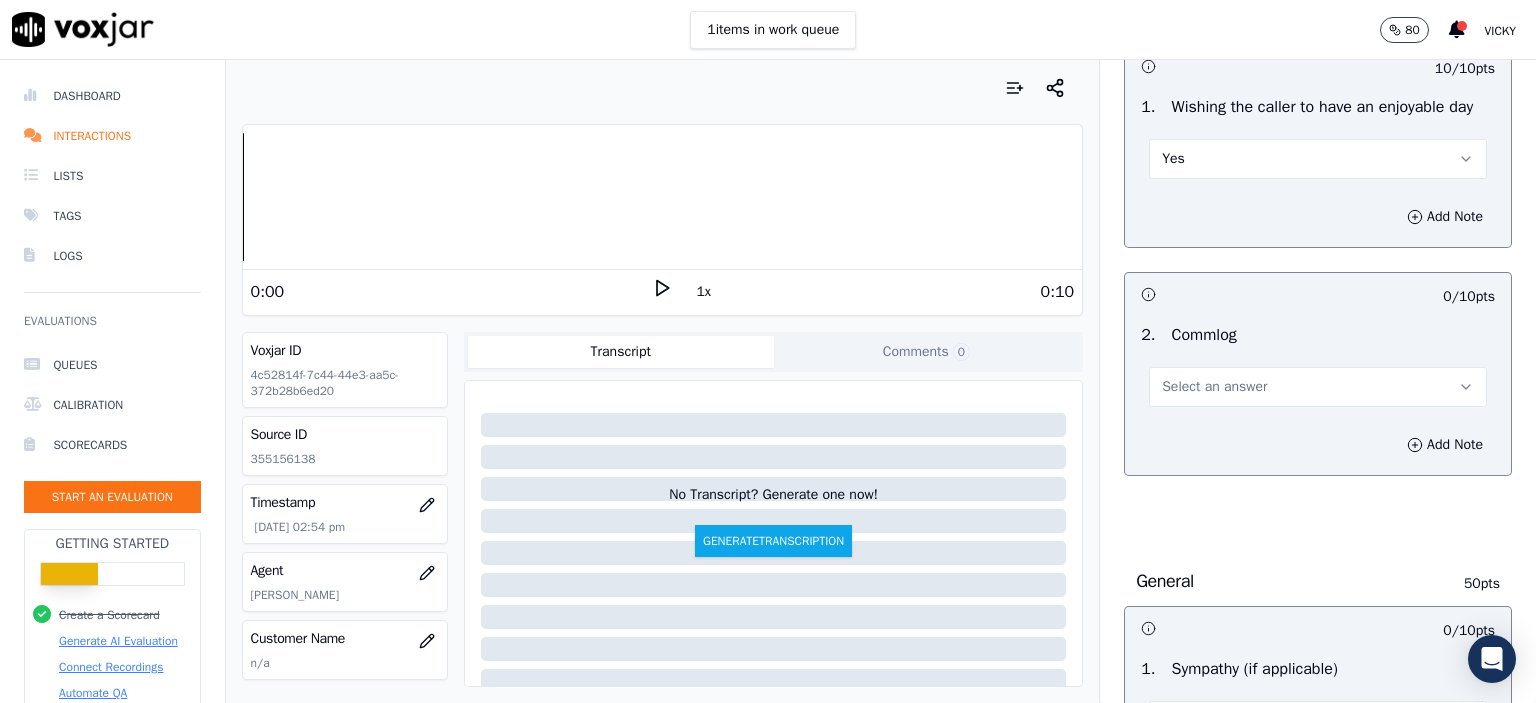 drag, startPoint x: 1224, startPoint y: 402, endPoint x: 1225, endPoint y: 428, distance: 26.019224 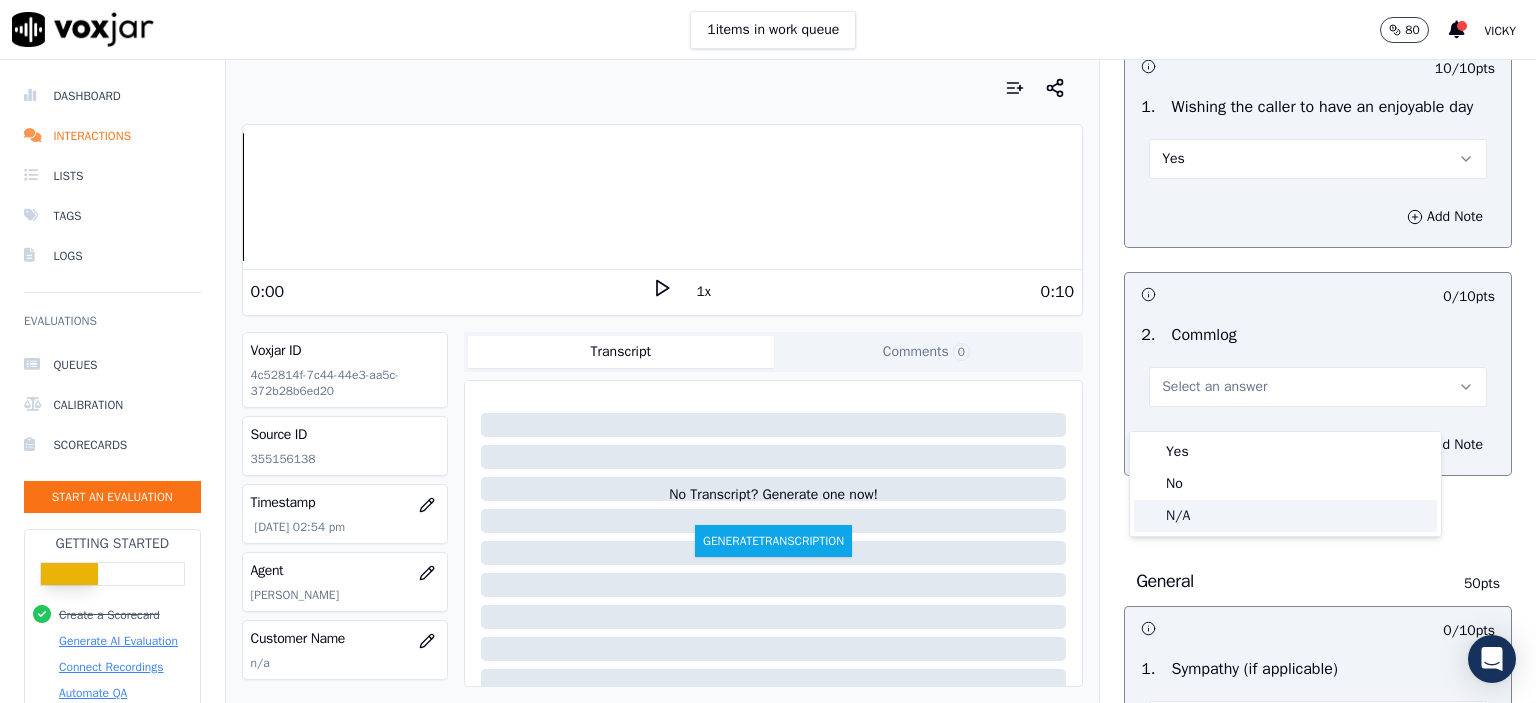 click on "N/A" 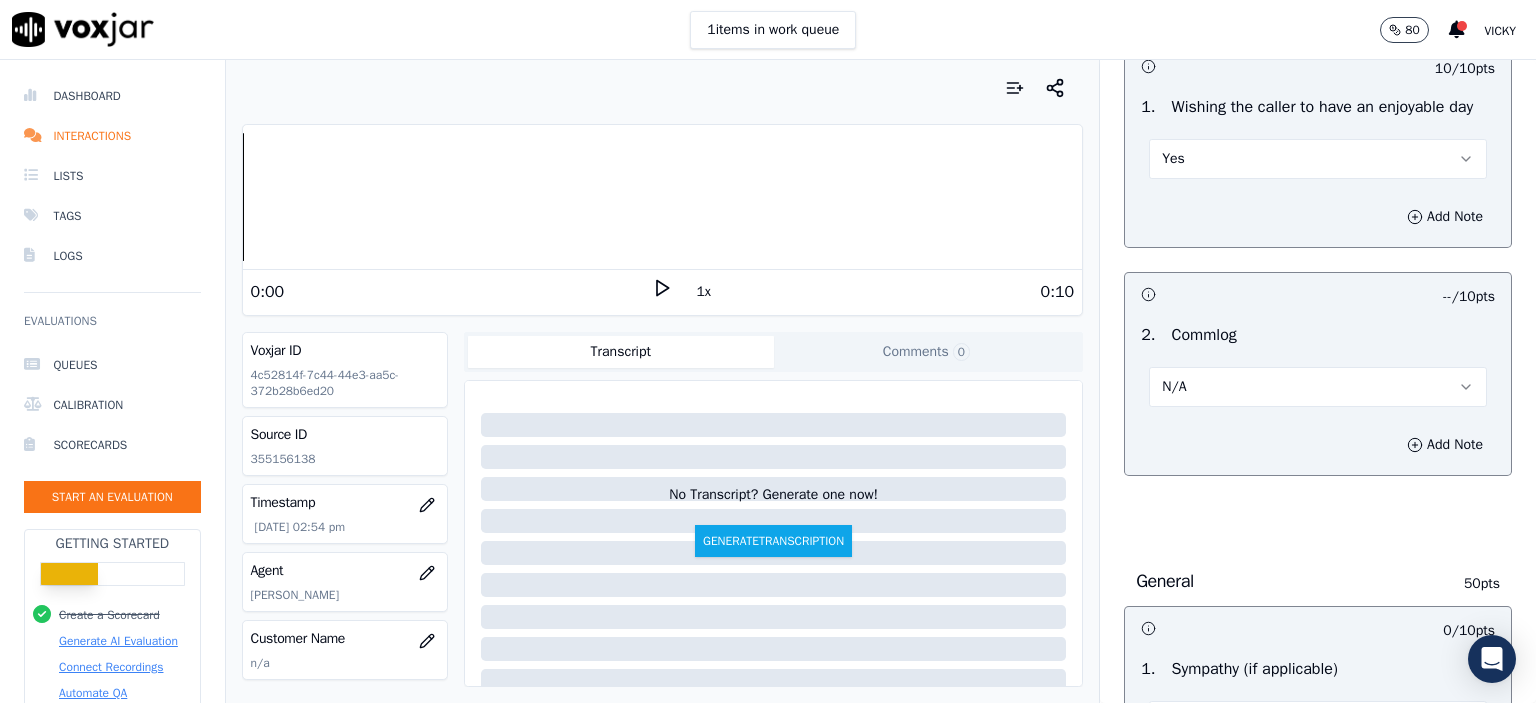 scroll, scrollTop: 2400, scrollLeft: 0, axis: vertical 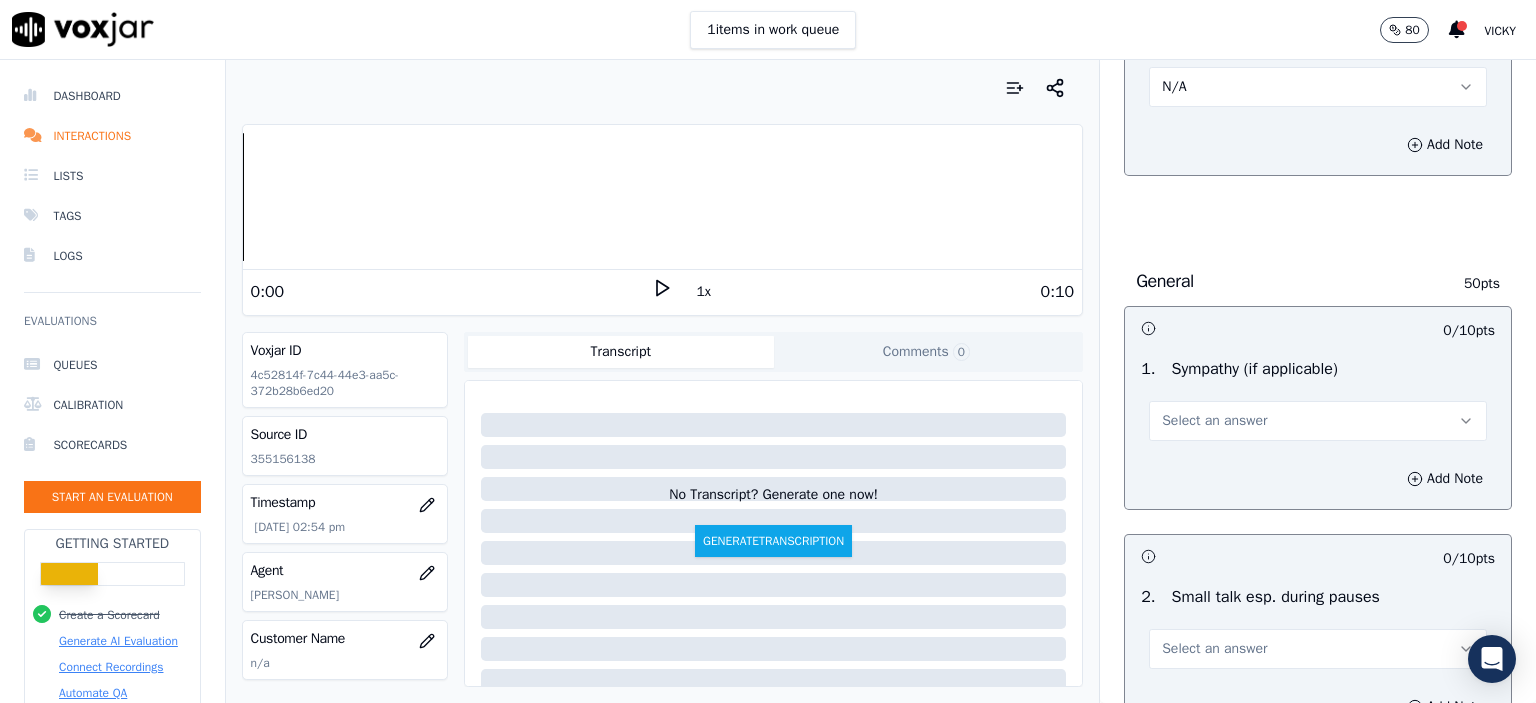 click on "Select an answer" at bounding box center [1214, 421] 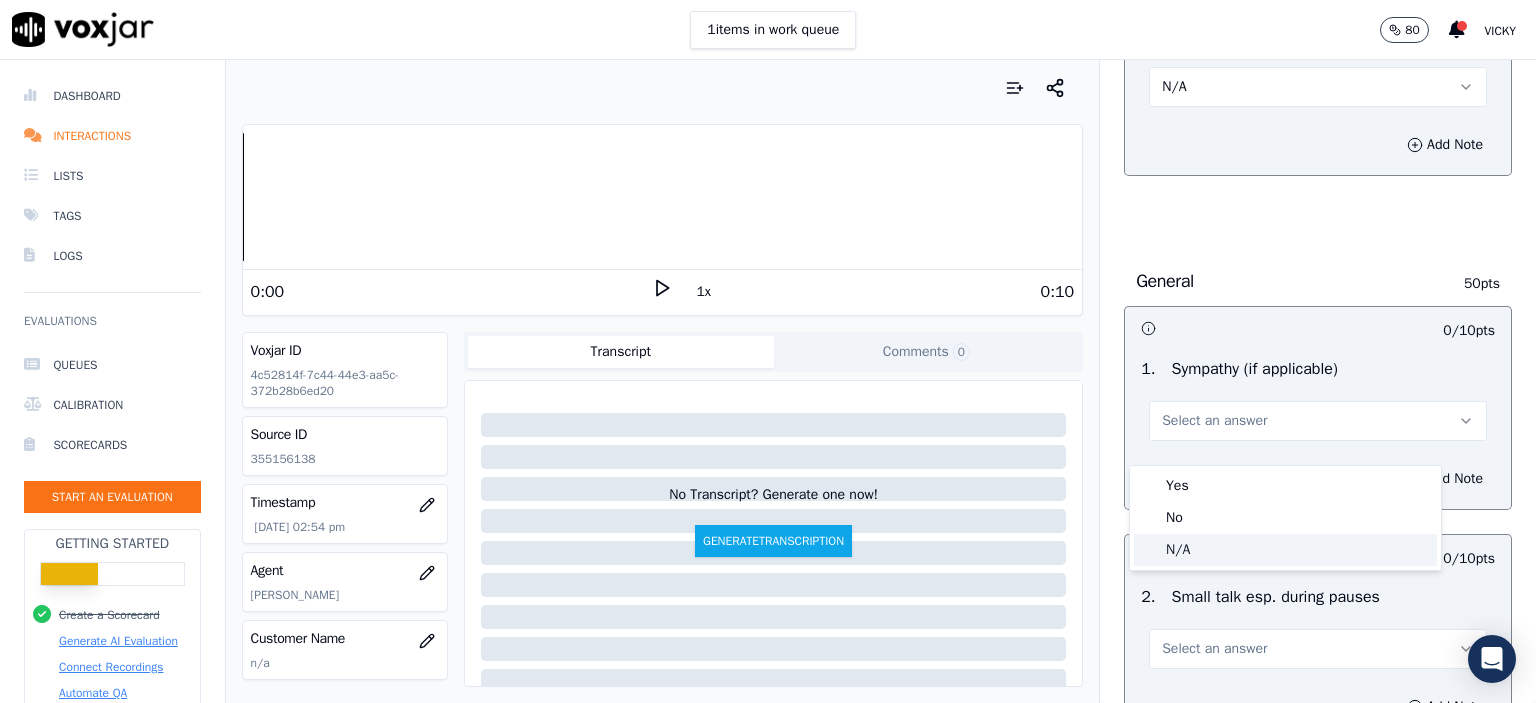click on "N/A" 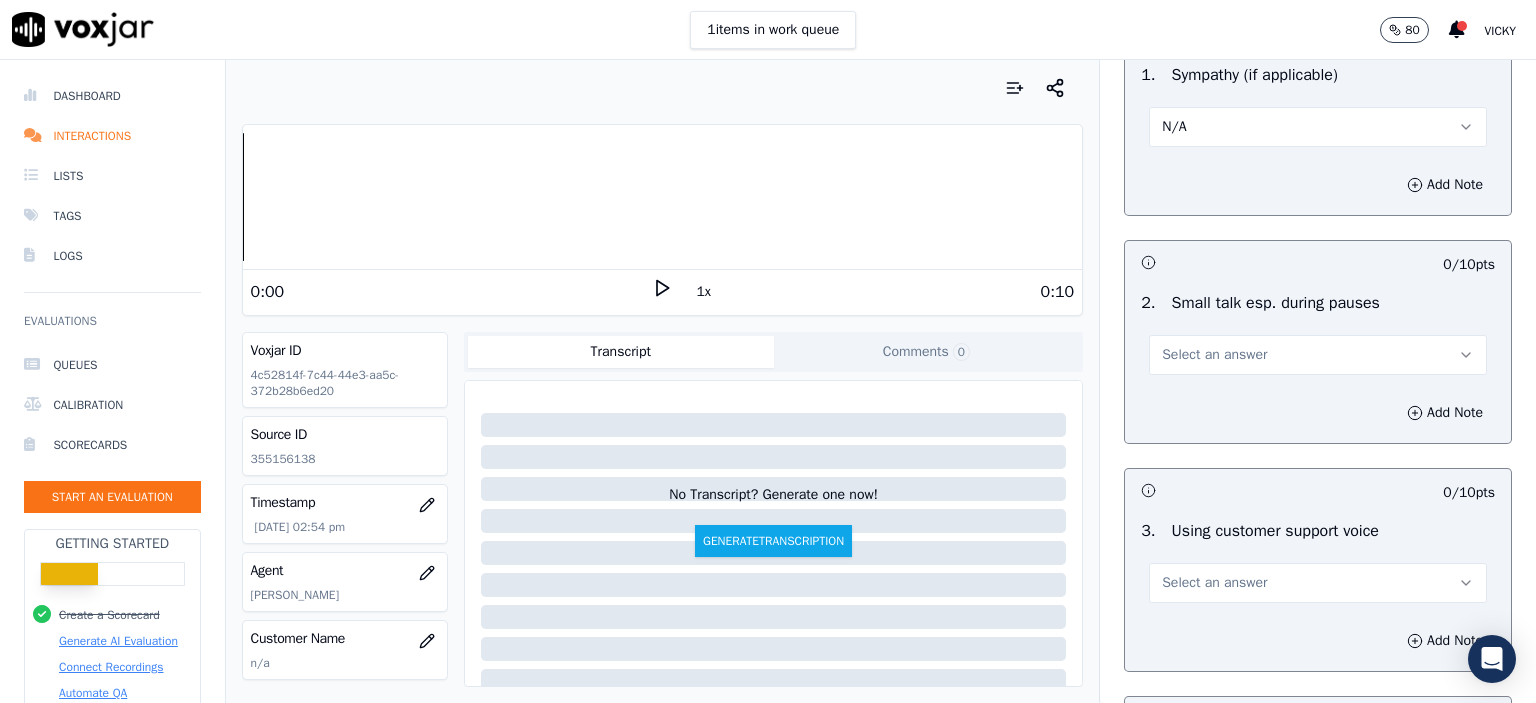 scroll, scrollTop: 2700, scrollLeft: 0, axis: vertical 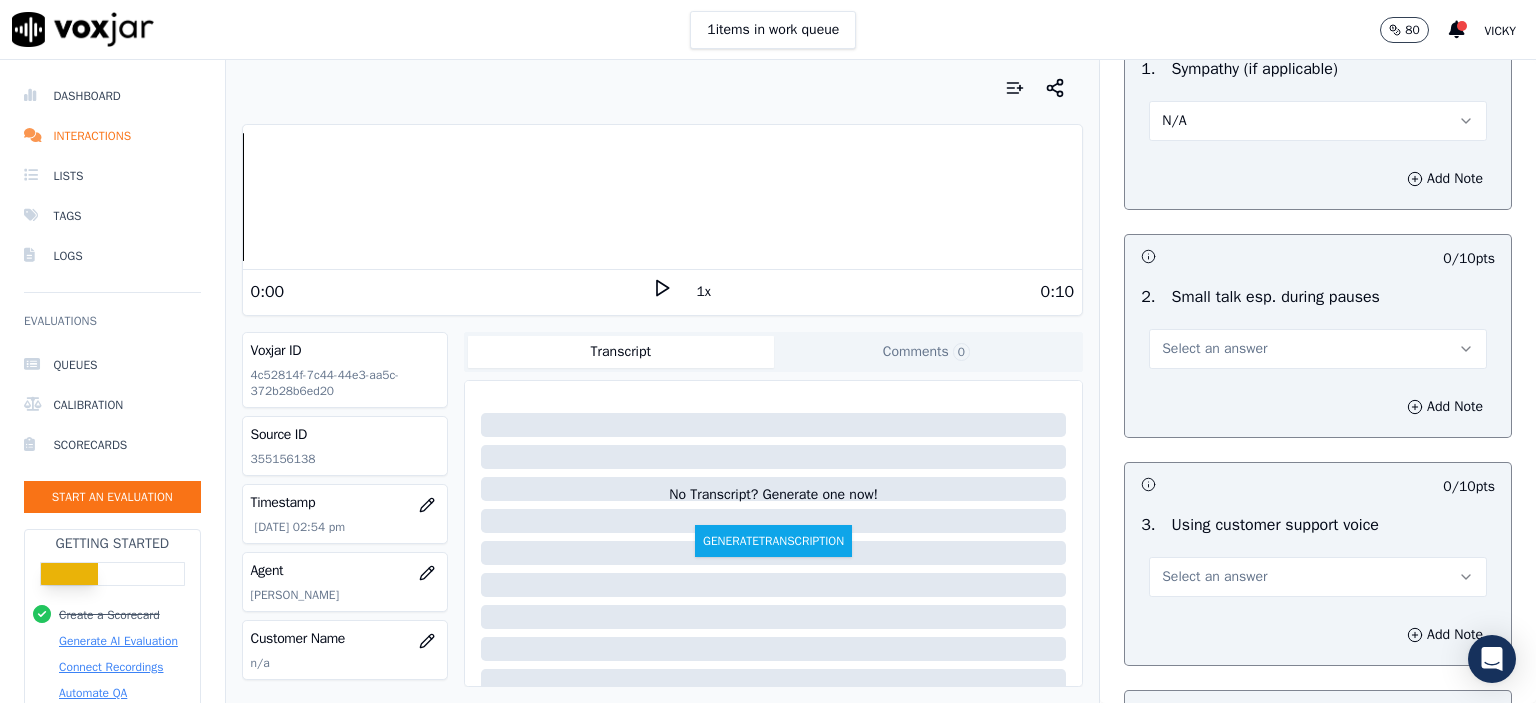 click on "Select an answer" at bounding box center (1214, 349) 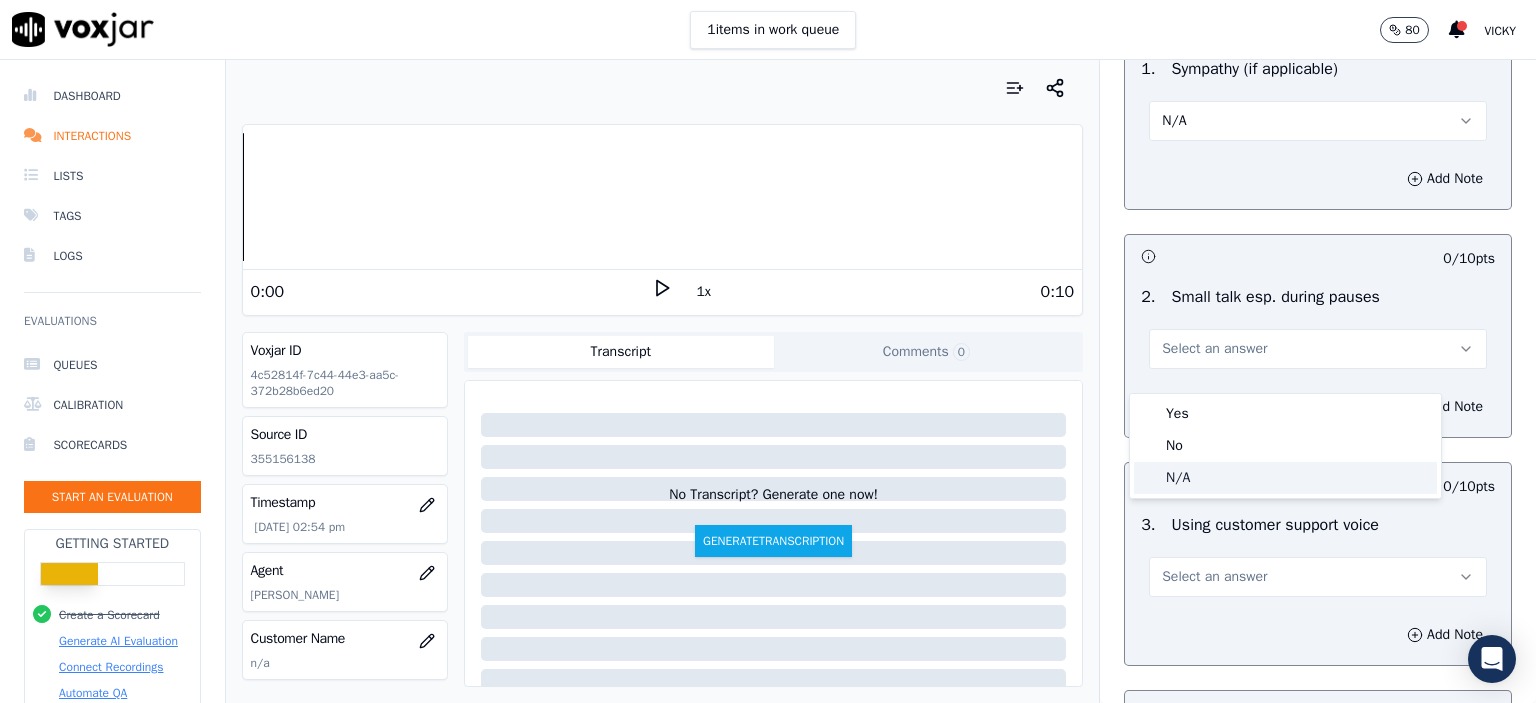 click on "N/A" 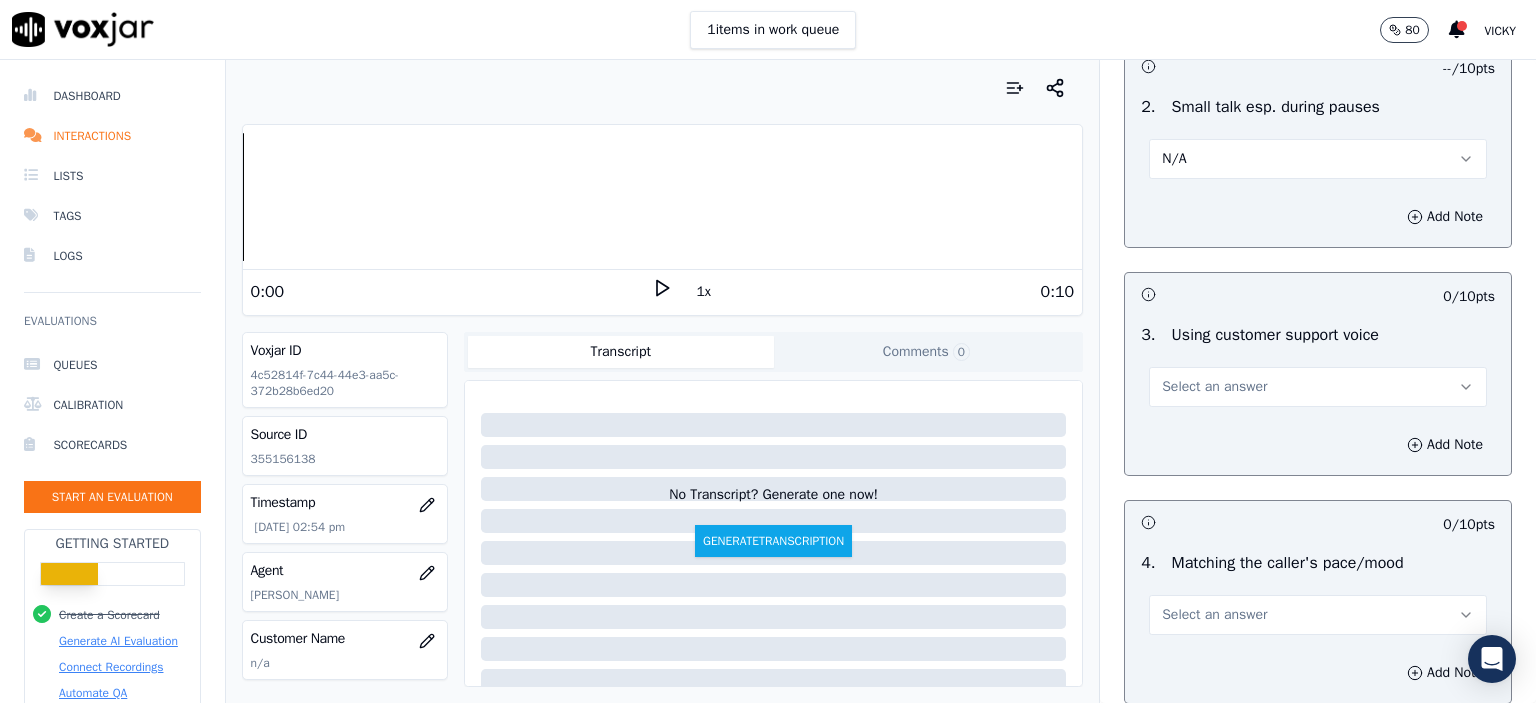 scroll, scrollTop: 2900, scrollLeft: 0, axis: vertical 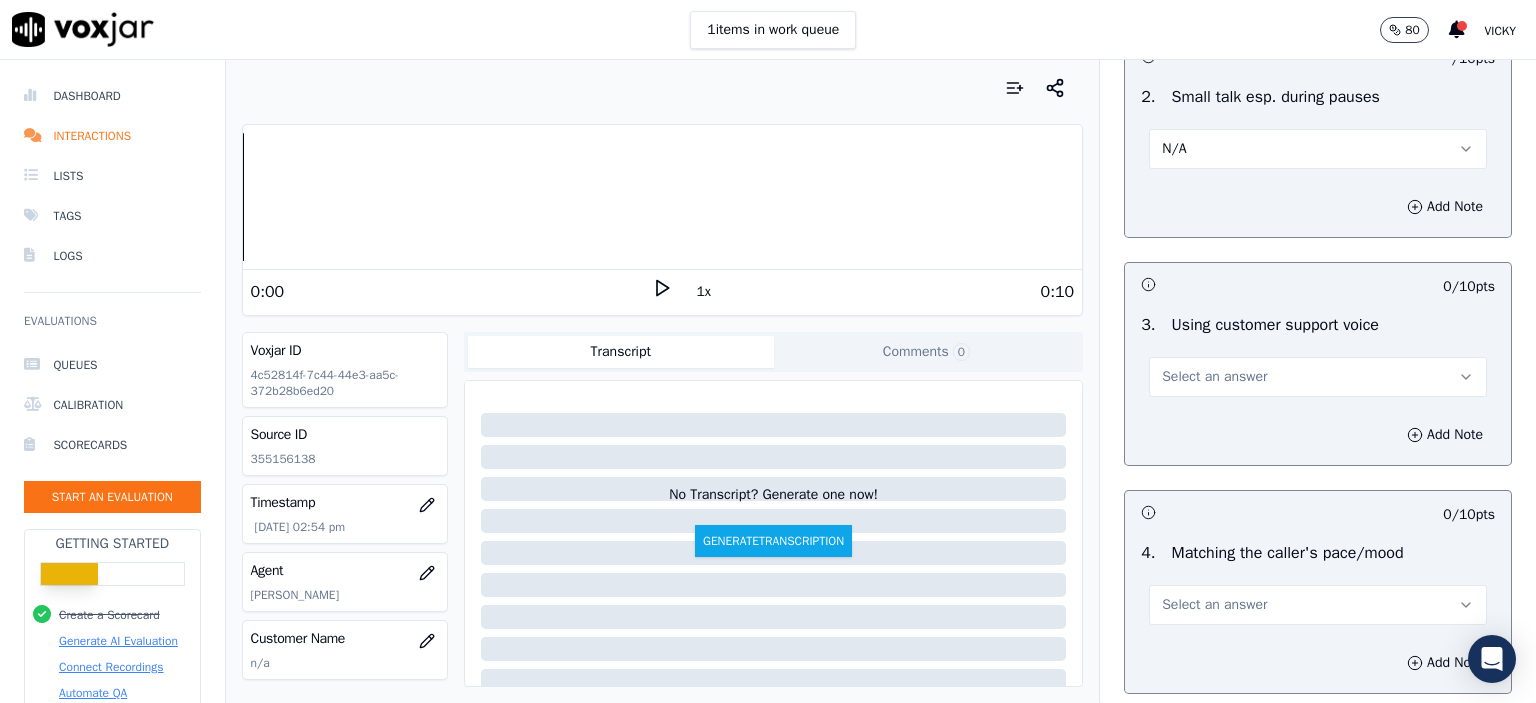 click on "Select an answer" at bounding box center [1214, 377] 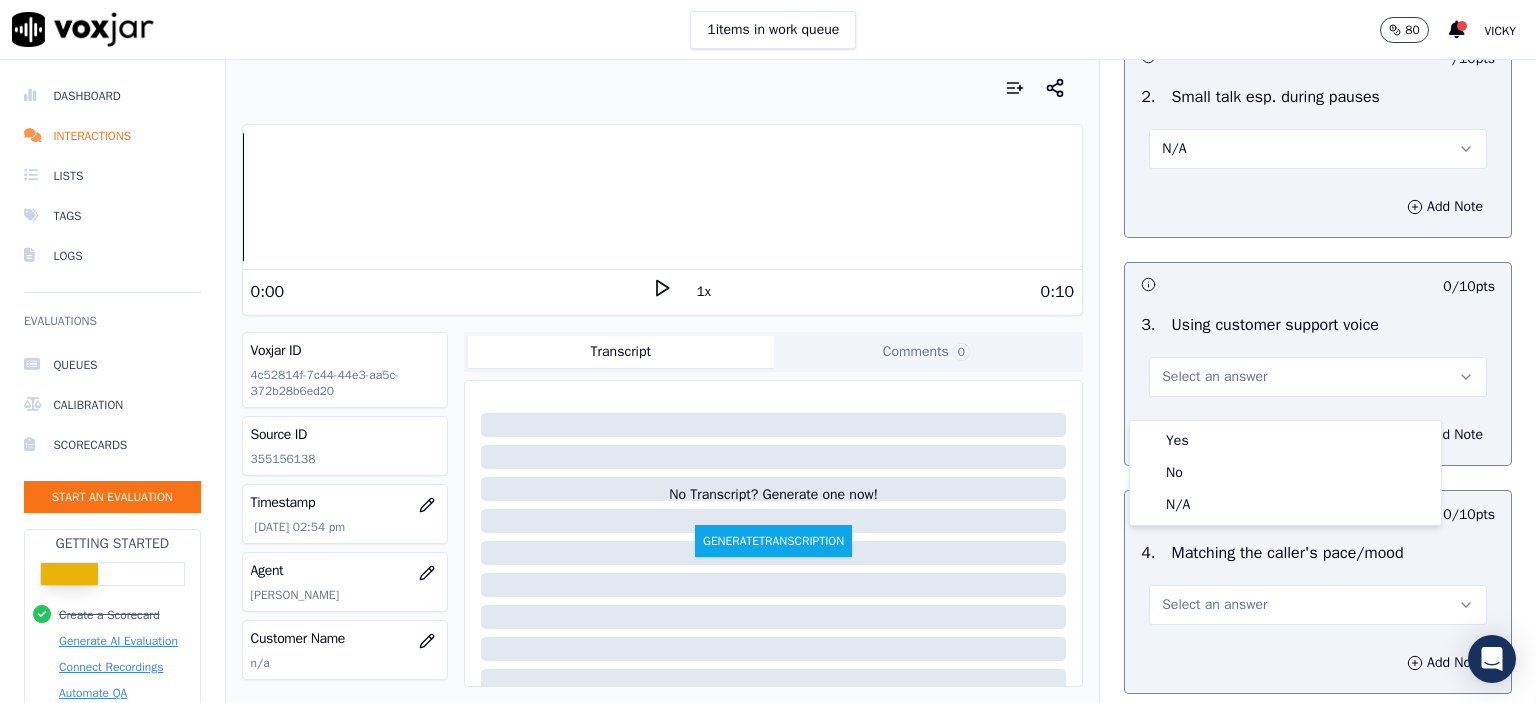 click on "Yes" at bounding box center [1285, 441] 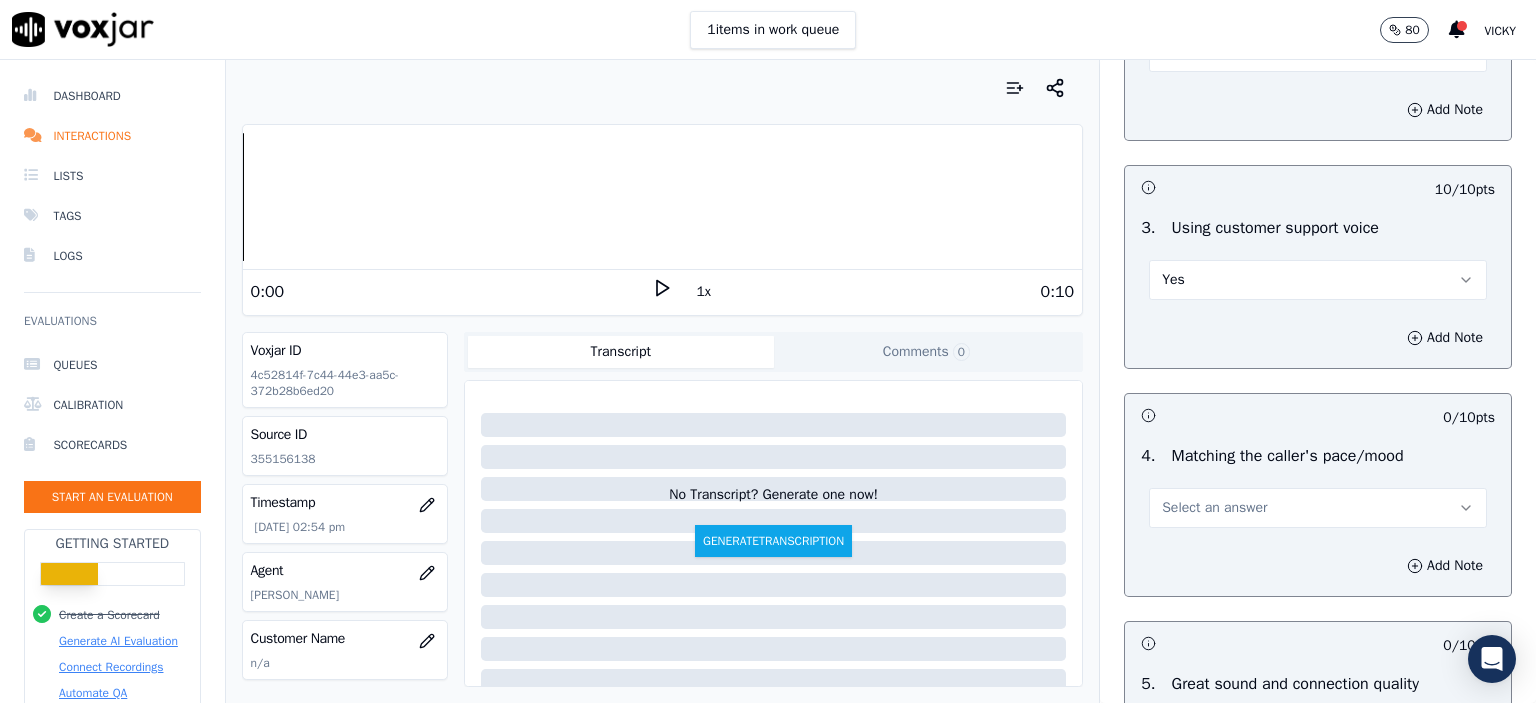 scroll, scrollTop: 3000, scrollLeft: 0, axis: vertical 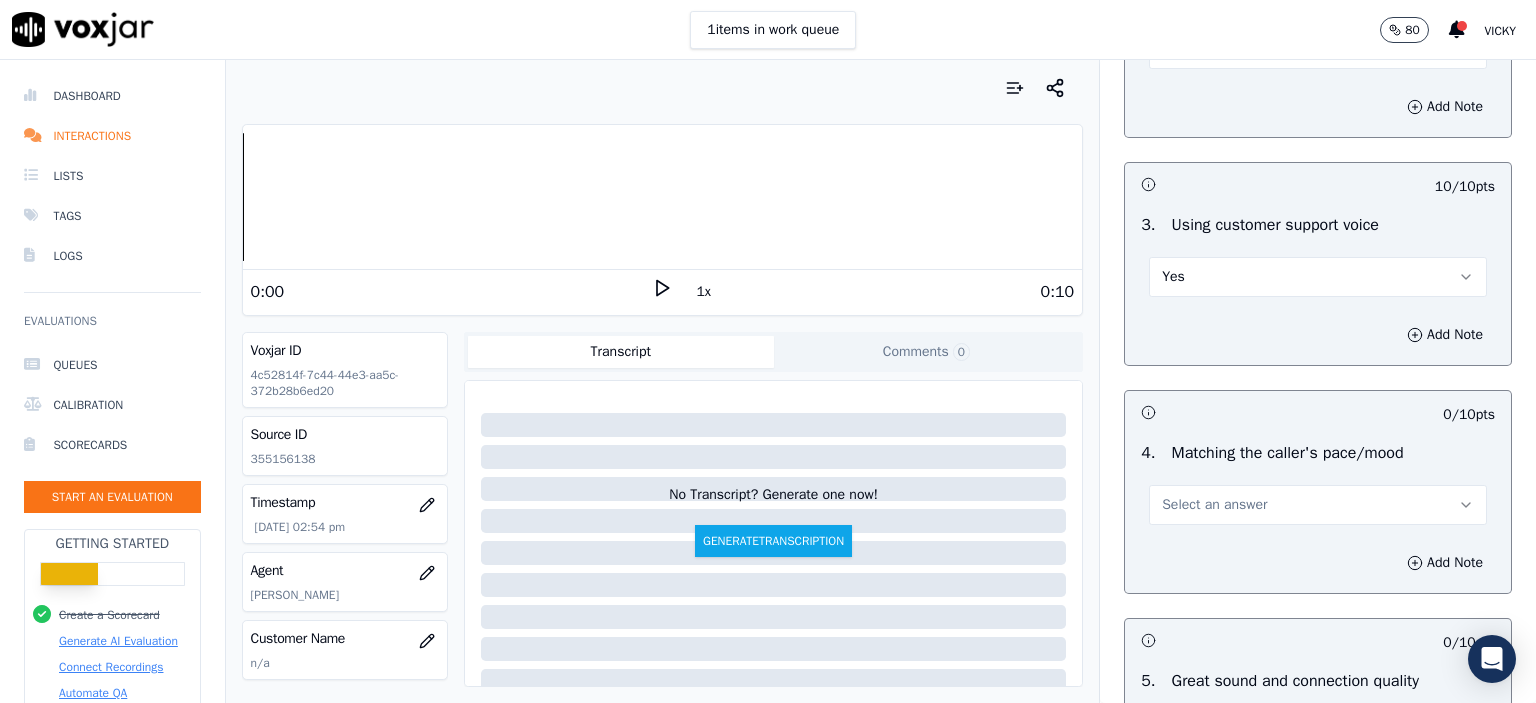 click on "Select an answer" at bounding box center [1318, 505] 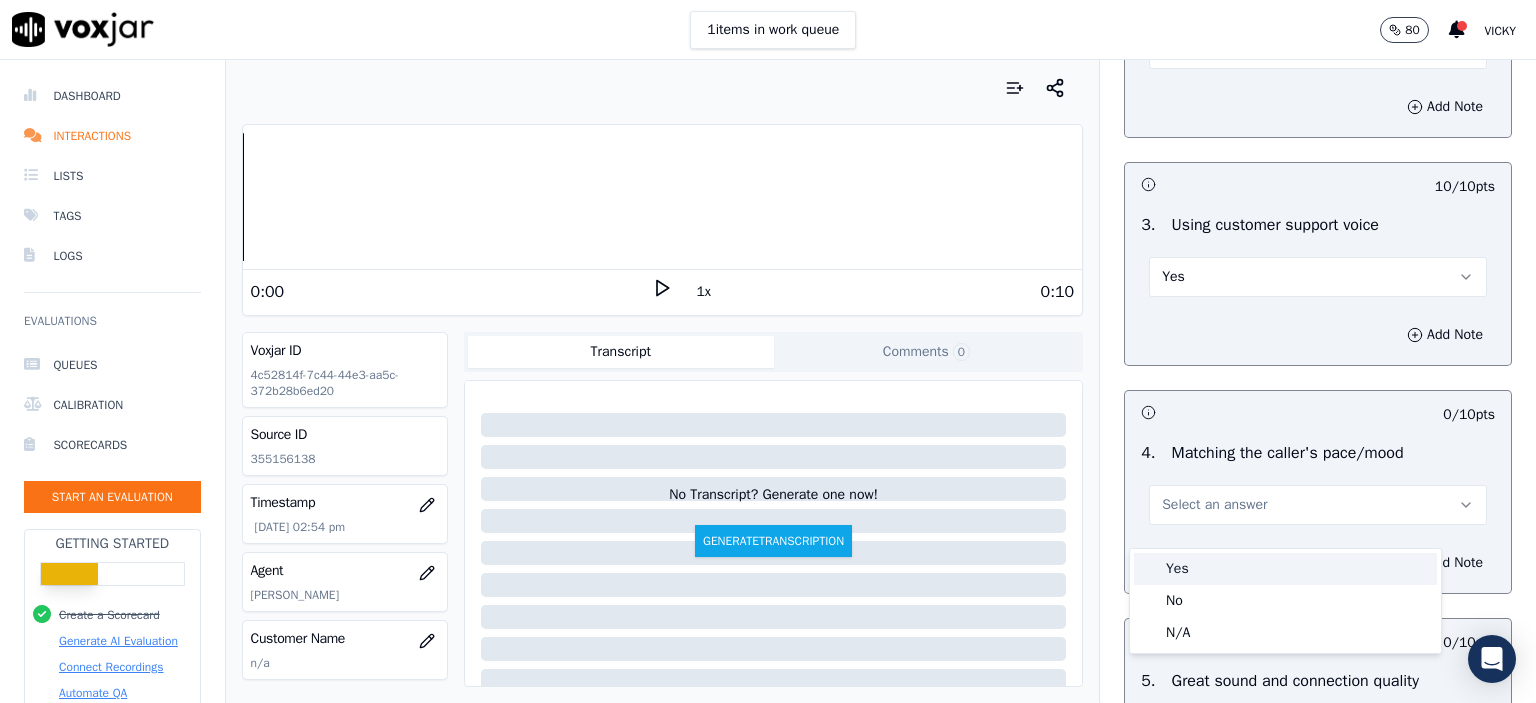 click on "Yes" at bounding box center [1285, 569] 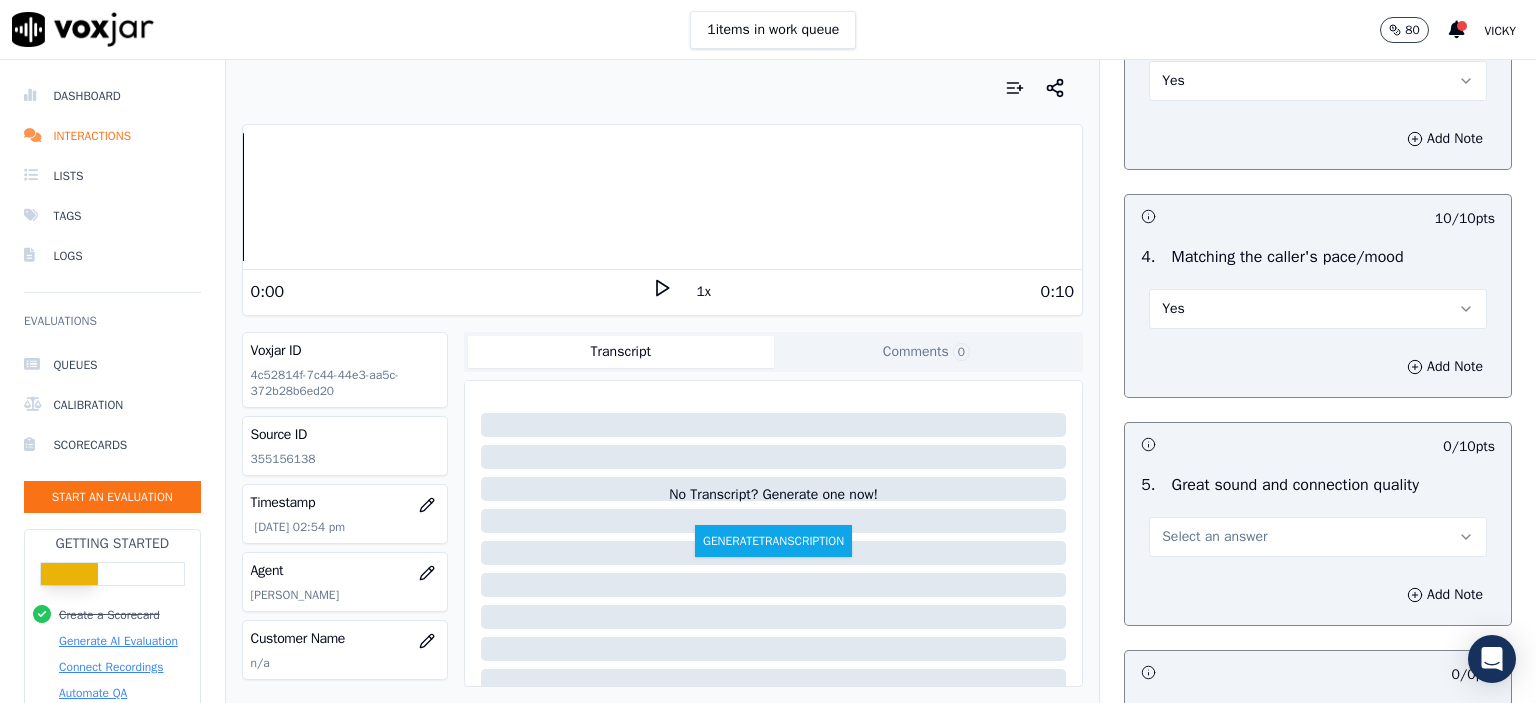 scroll, scrollTop: 3200, scrollLeft: 0, axis: vertical 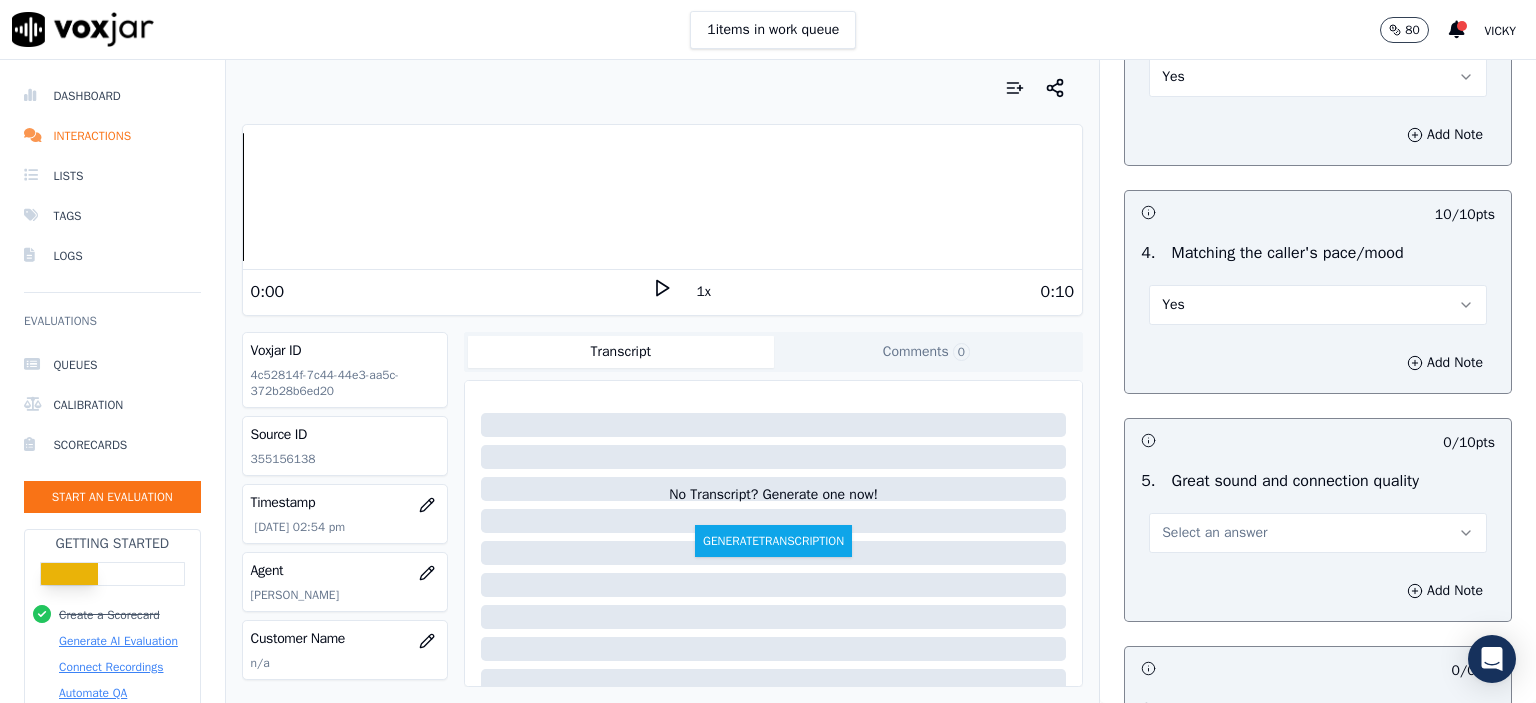 click on "Select an answer" at bounding box center (1318, 523) 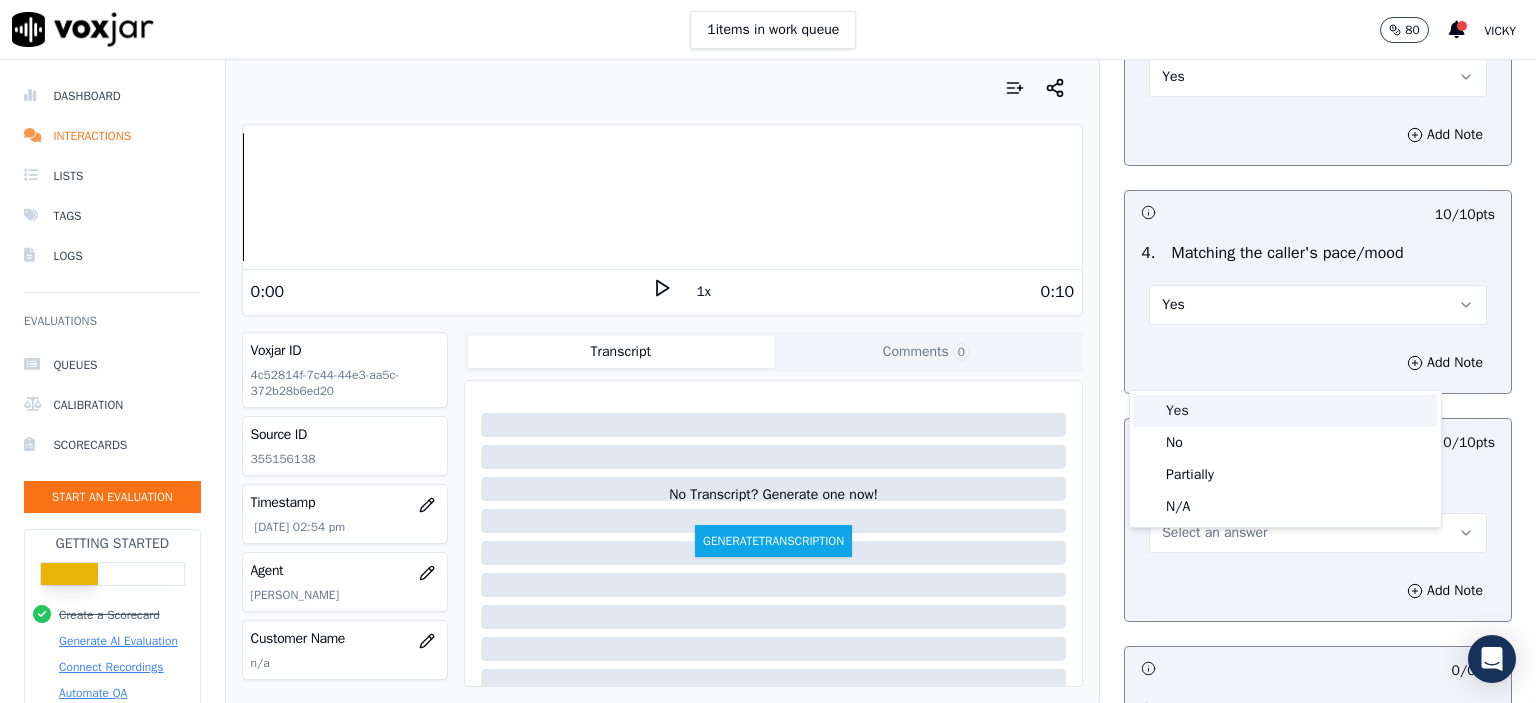 click on "Yes" at bounding box center (1285, 411) 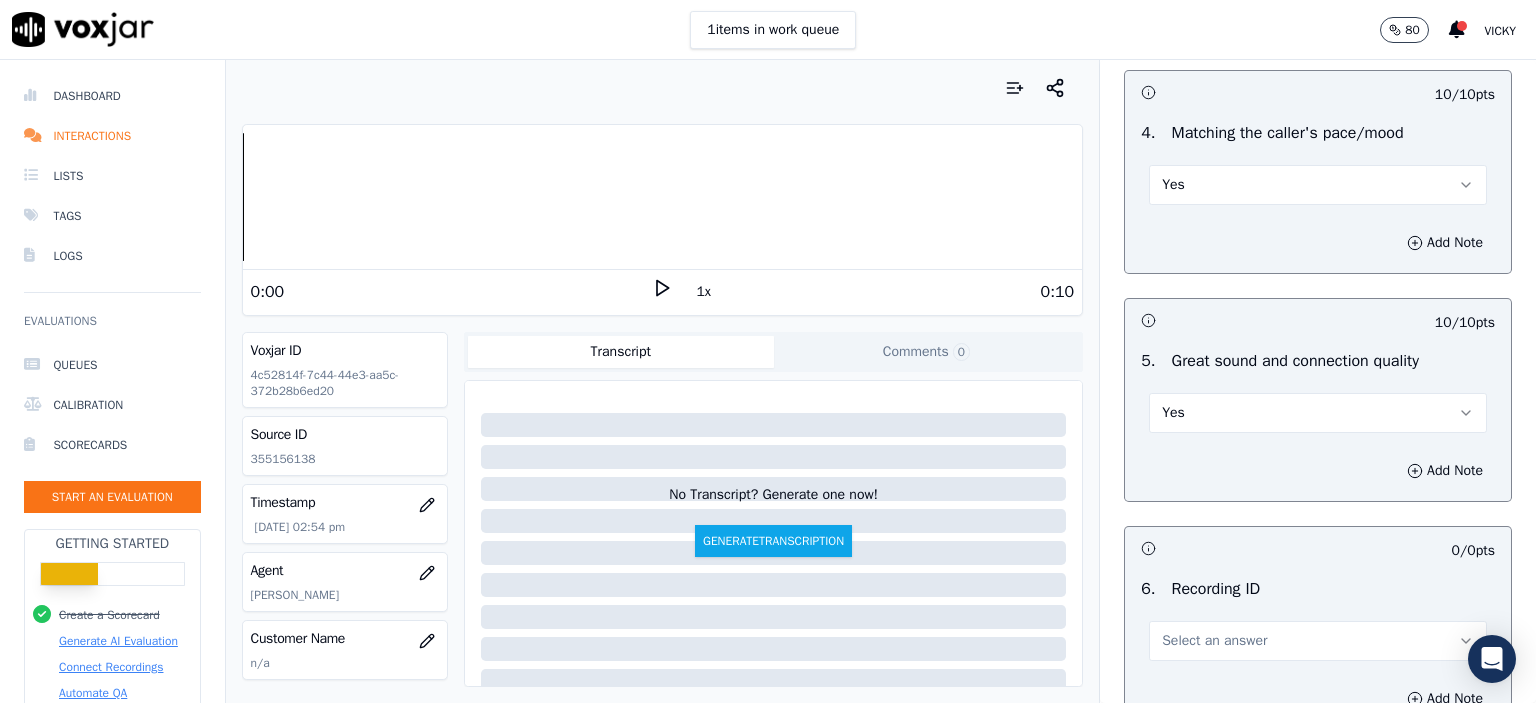 scroll, scrollTop: 3500, scrollLeft: 0, axis: vertical 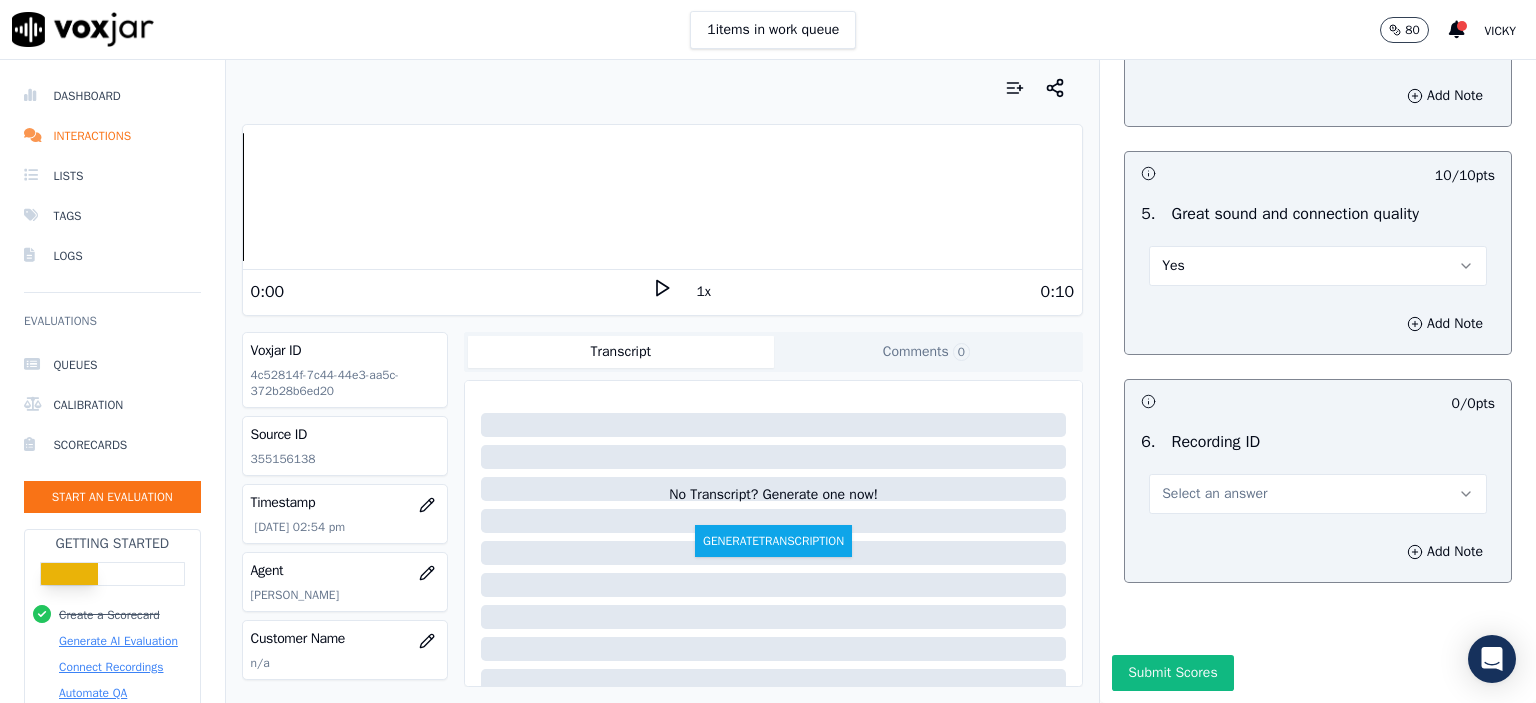 click on "Select an answer" at bounding box center (1214, 494) 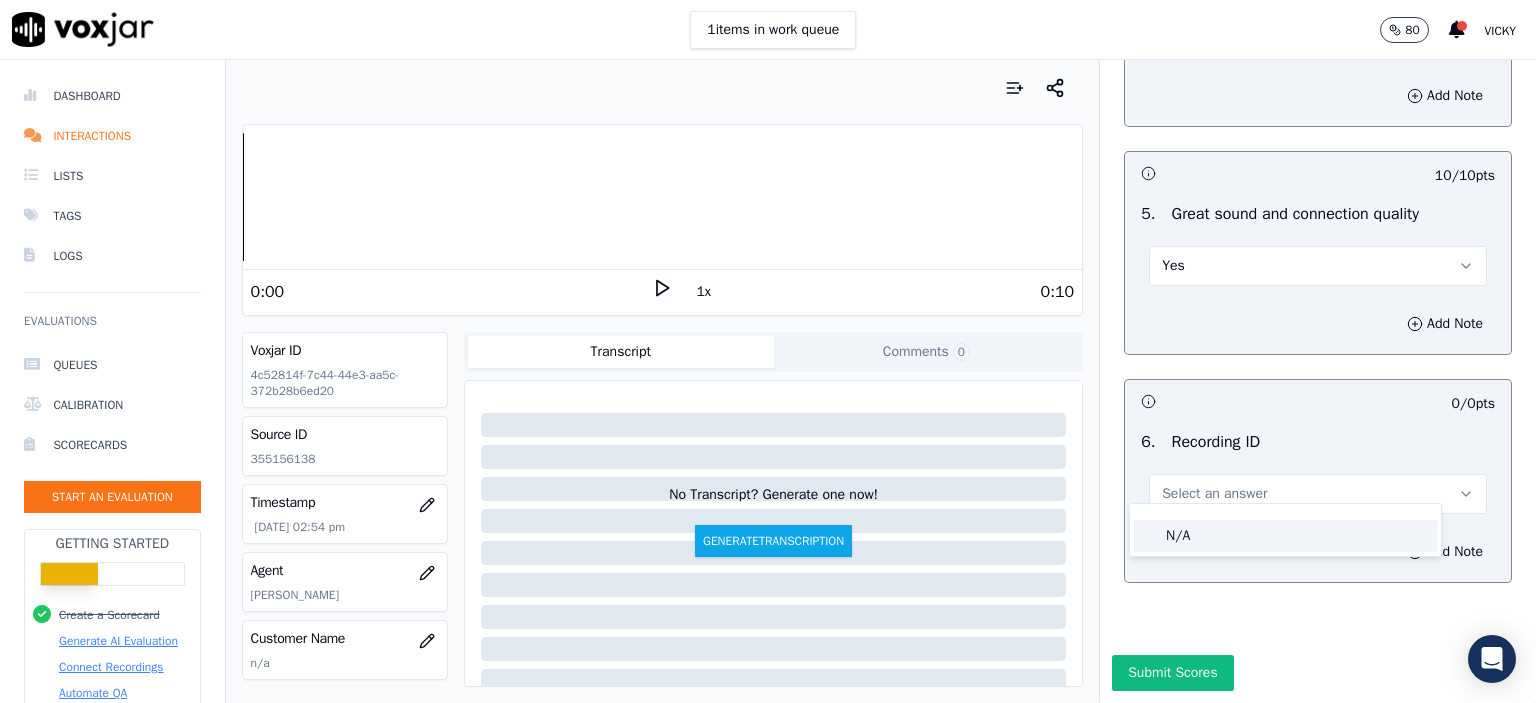 click on "N/A" 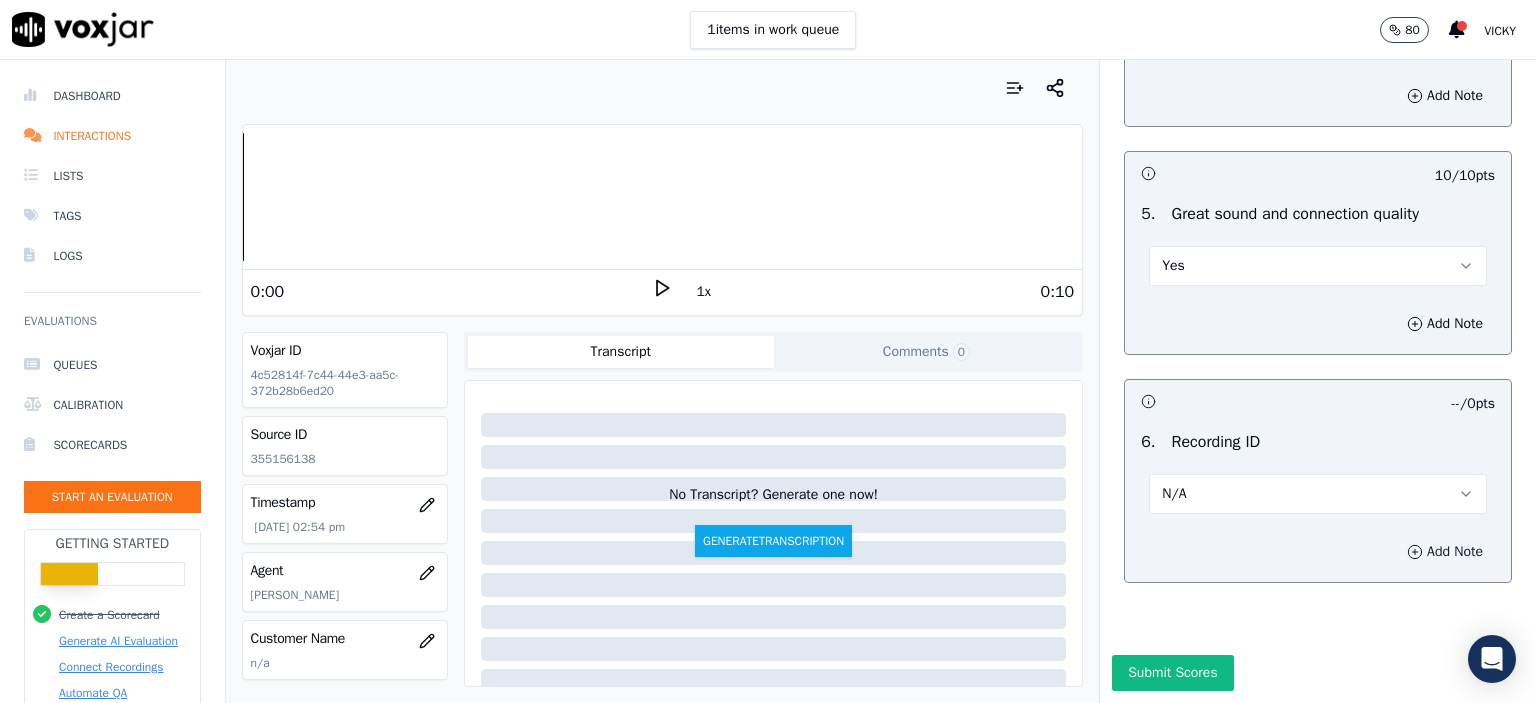 click 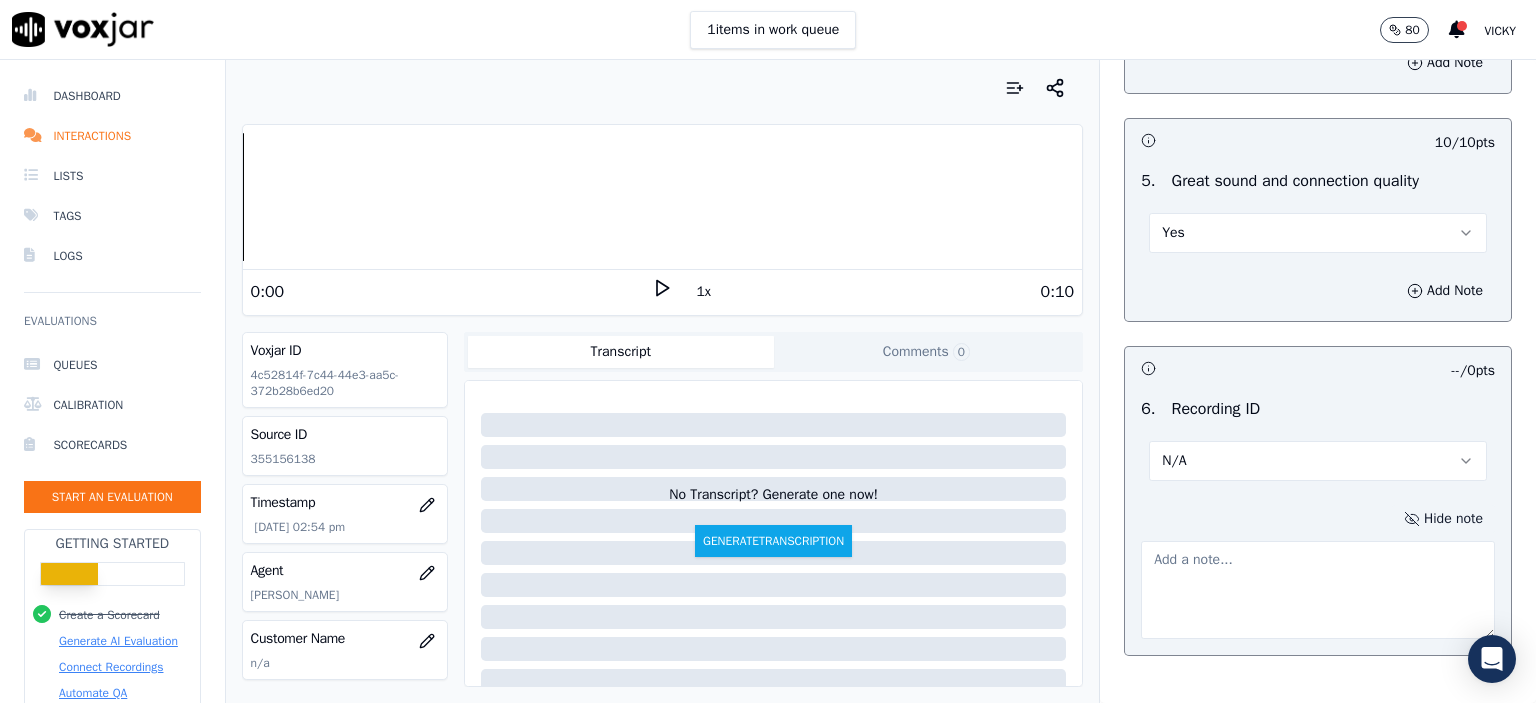 click on "355156138" 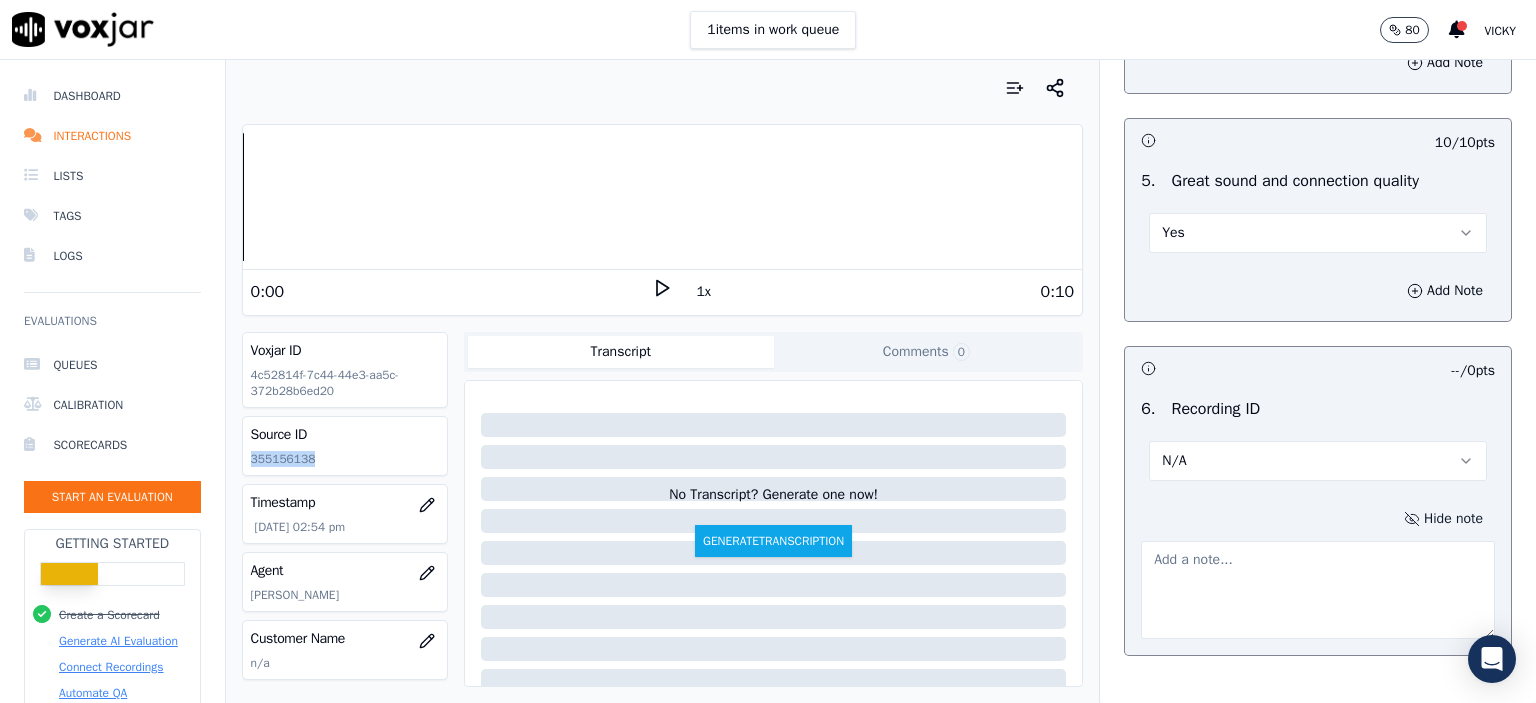 click on "355156138" 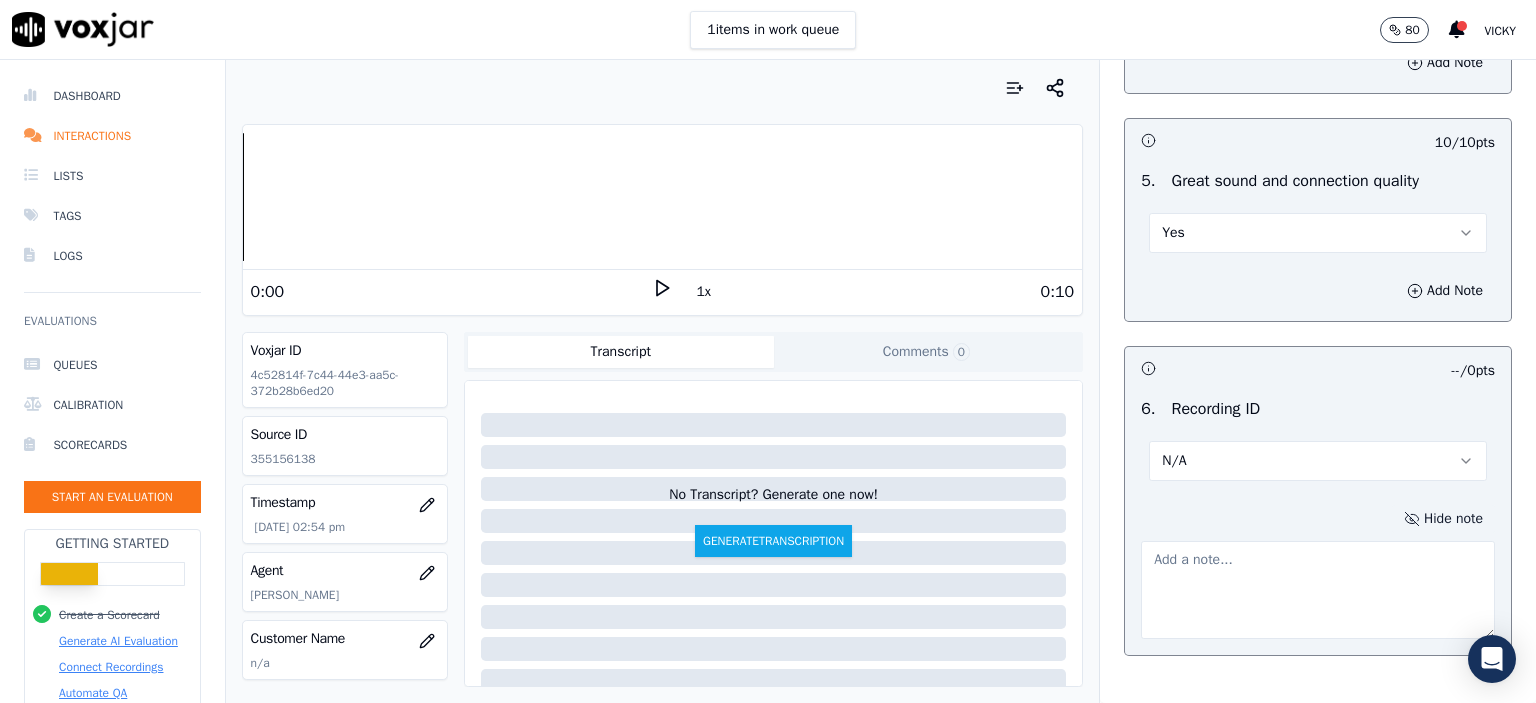 click at bounding box center [1318, 590] 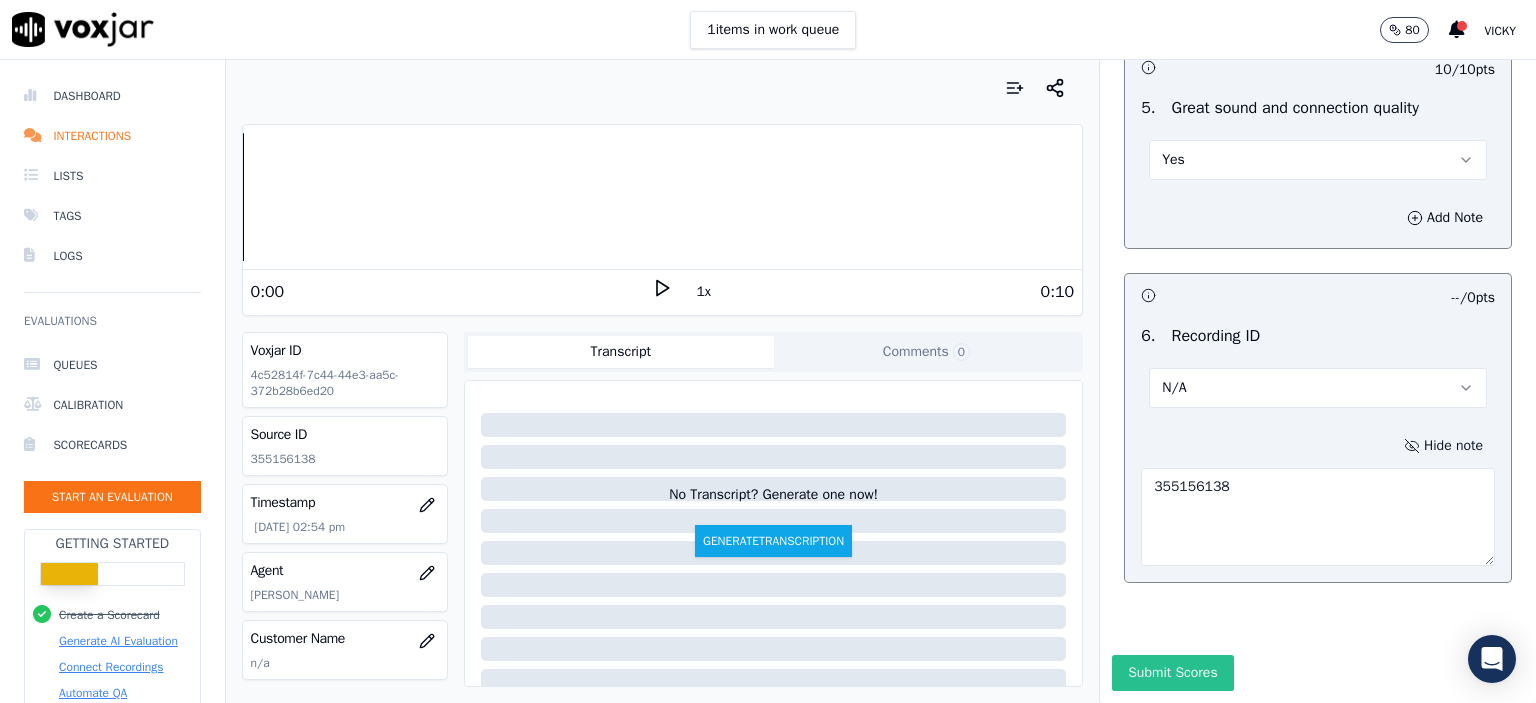 scroll, scrollTop: 3636, scrollLeft: 0, axis: vertical 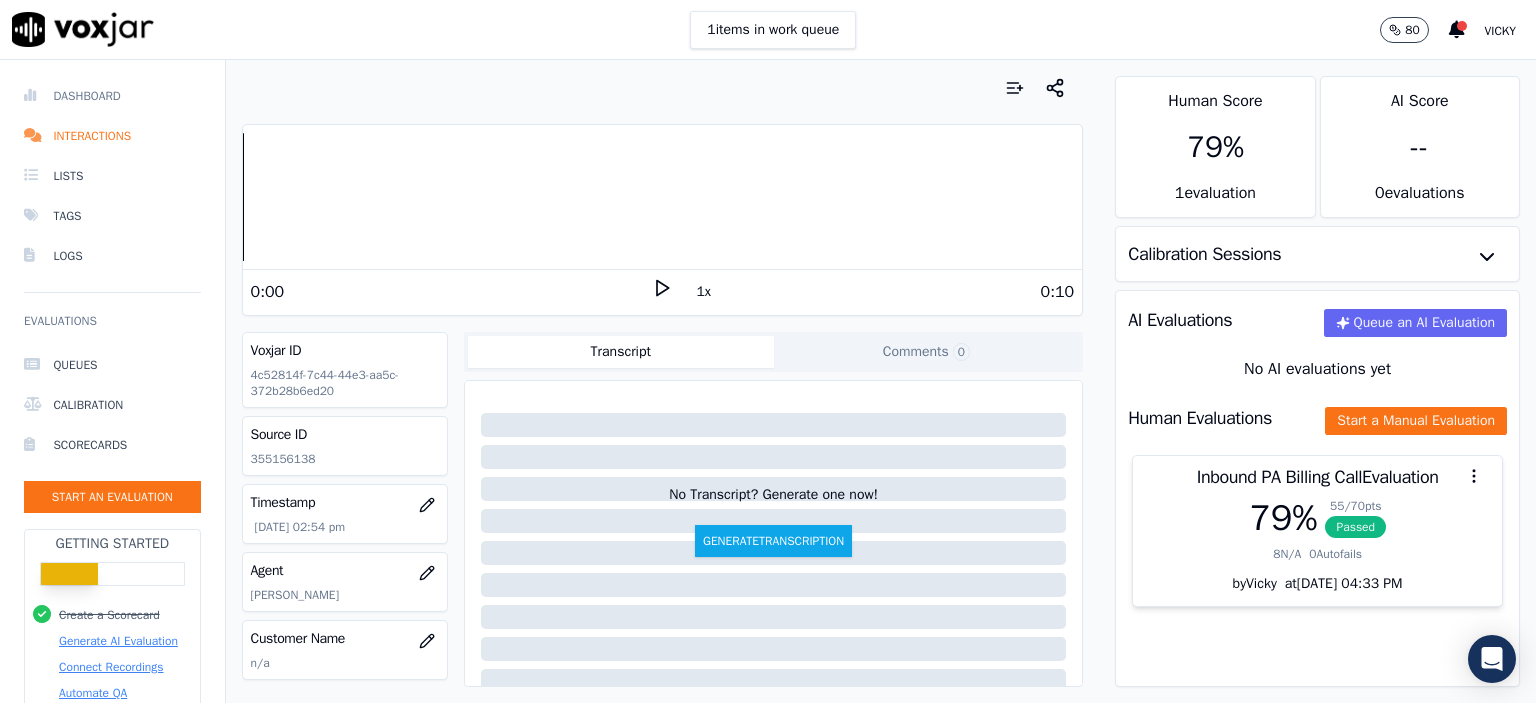 click on "Dashboard" at bounding box center [112, 96] 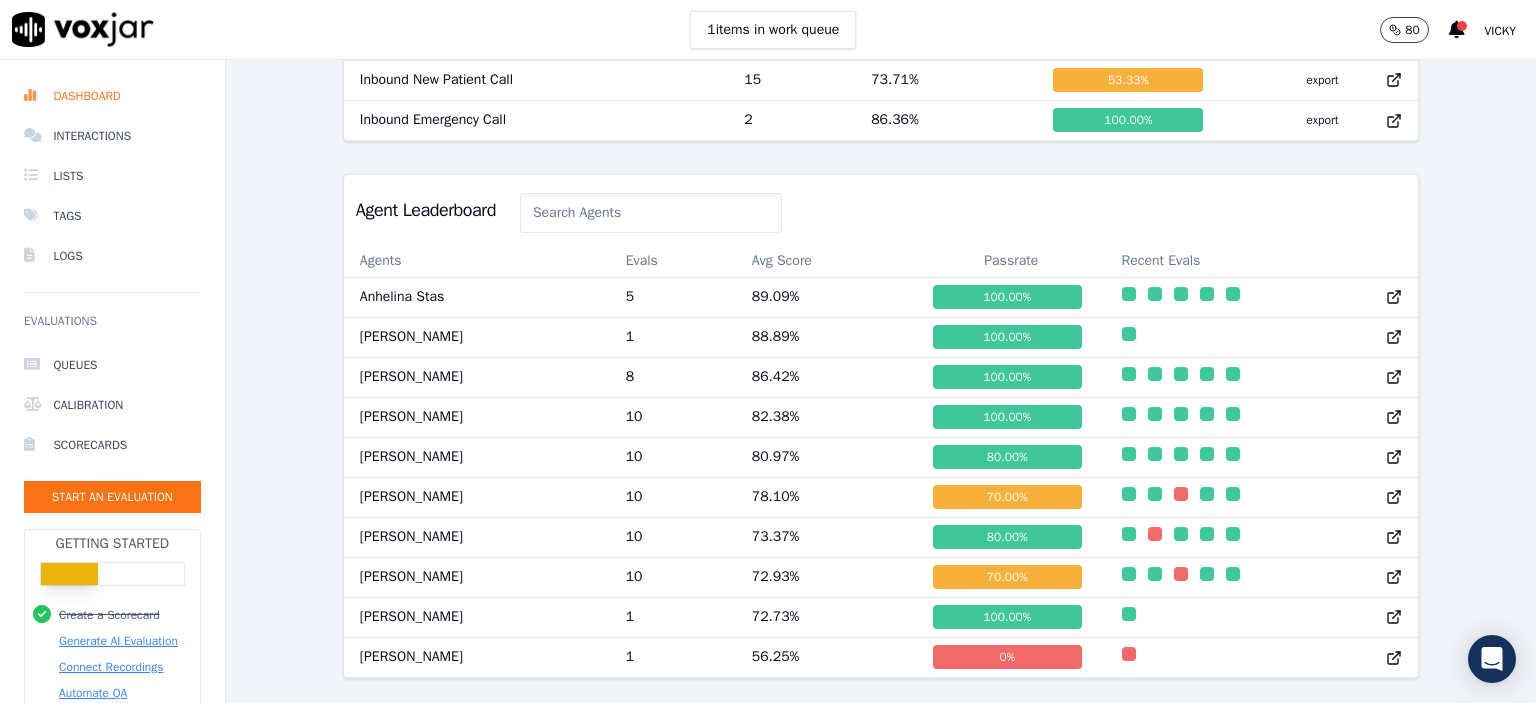 scroll, scrollTop: 1018, scrollLeft: 0, axis: vertical 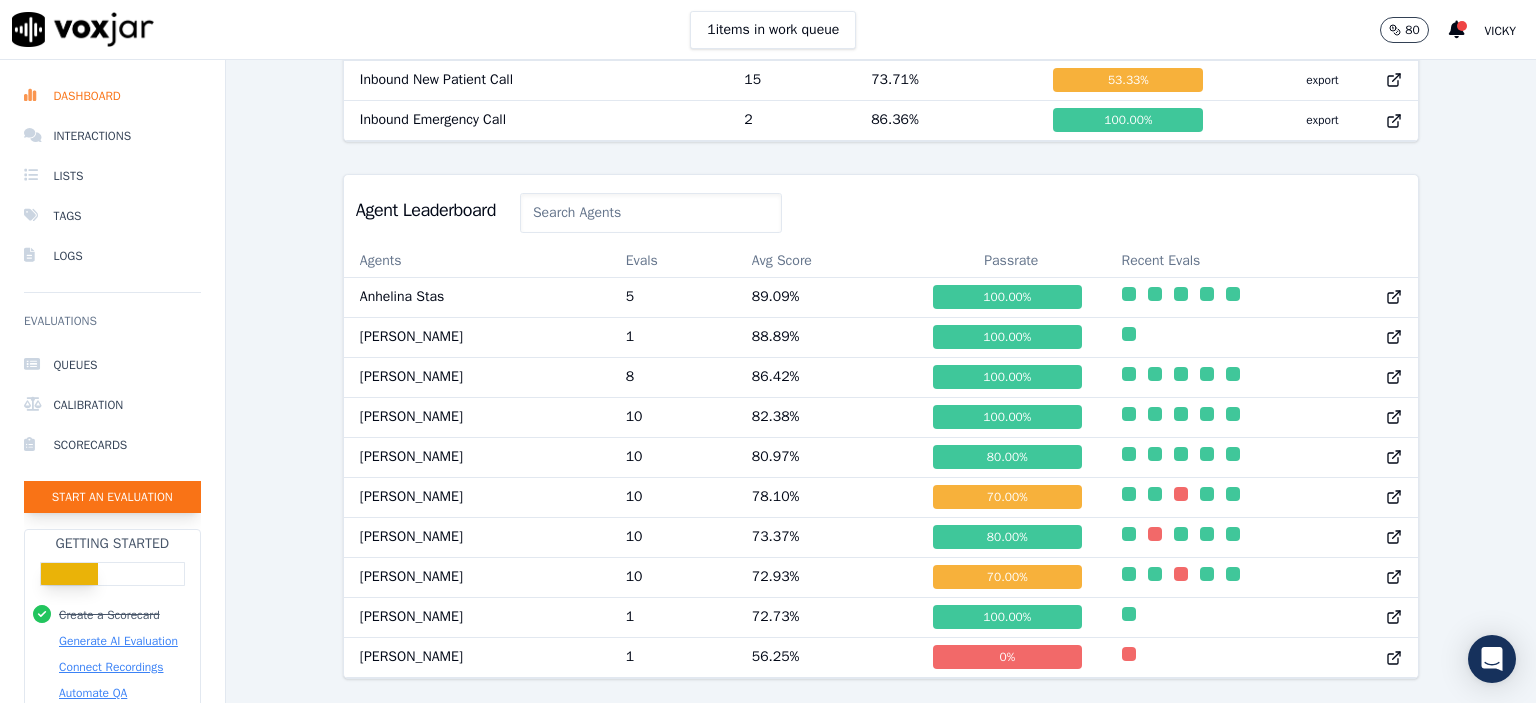 click on "Start an Evaluation" 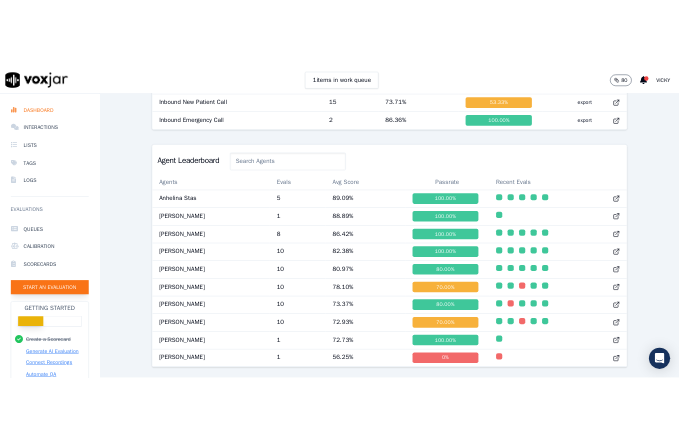 scroll, scrollTop: 122, scrollLeft: 0, axis: vertical 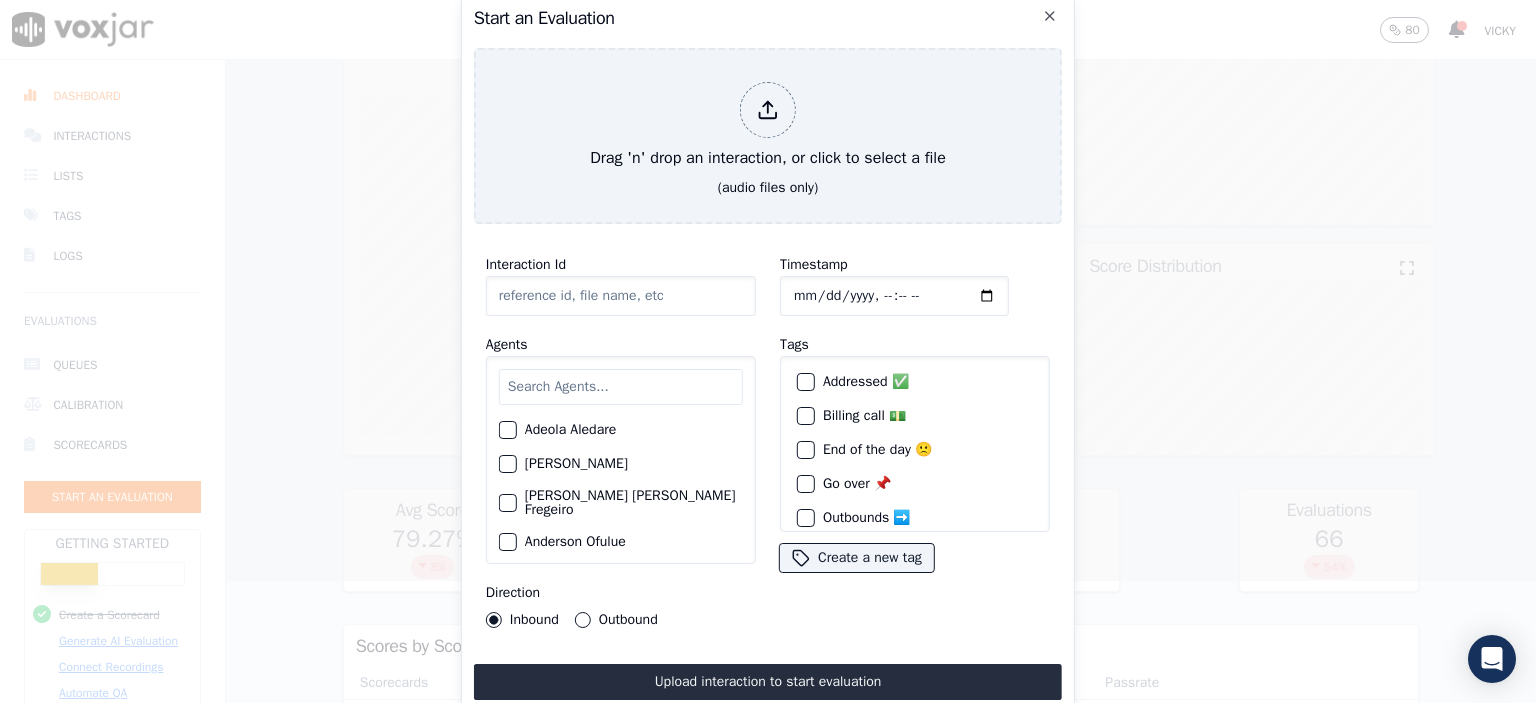click on "Interaction Id" 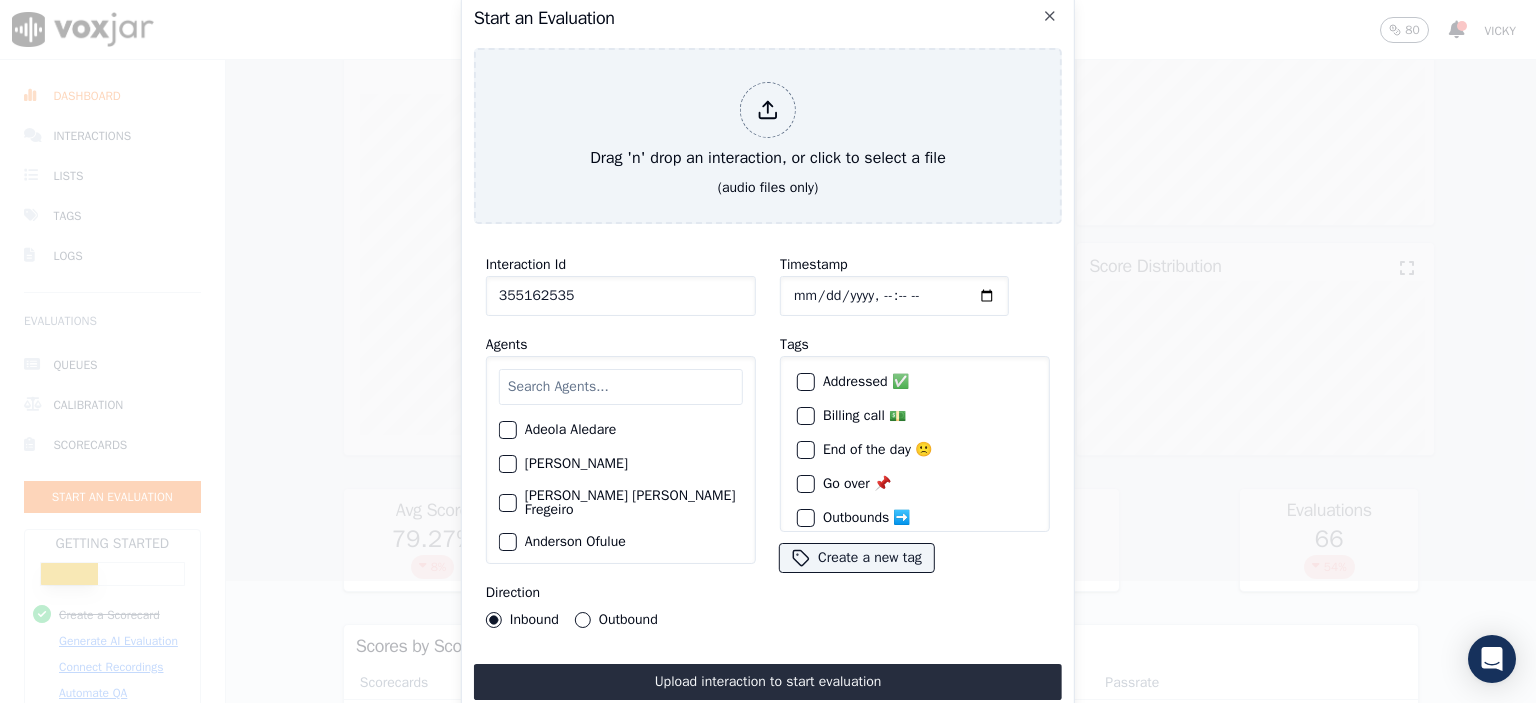type on "355162535" 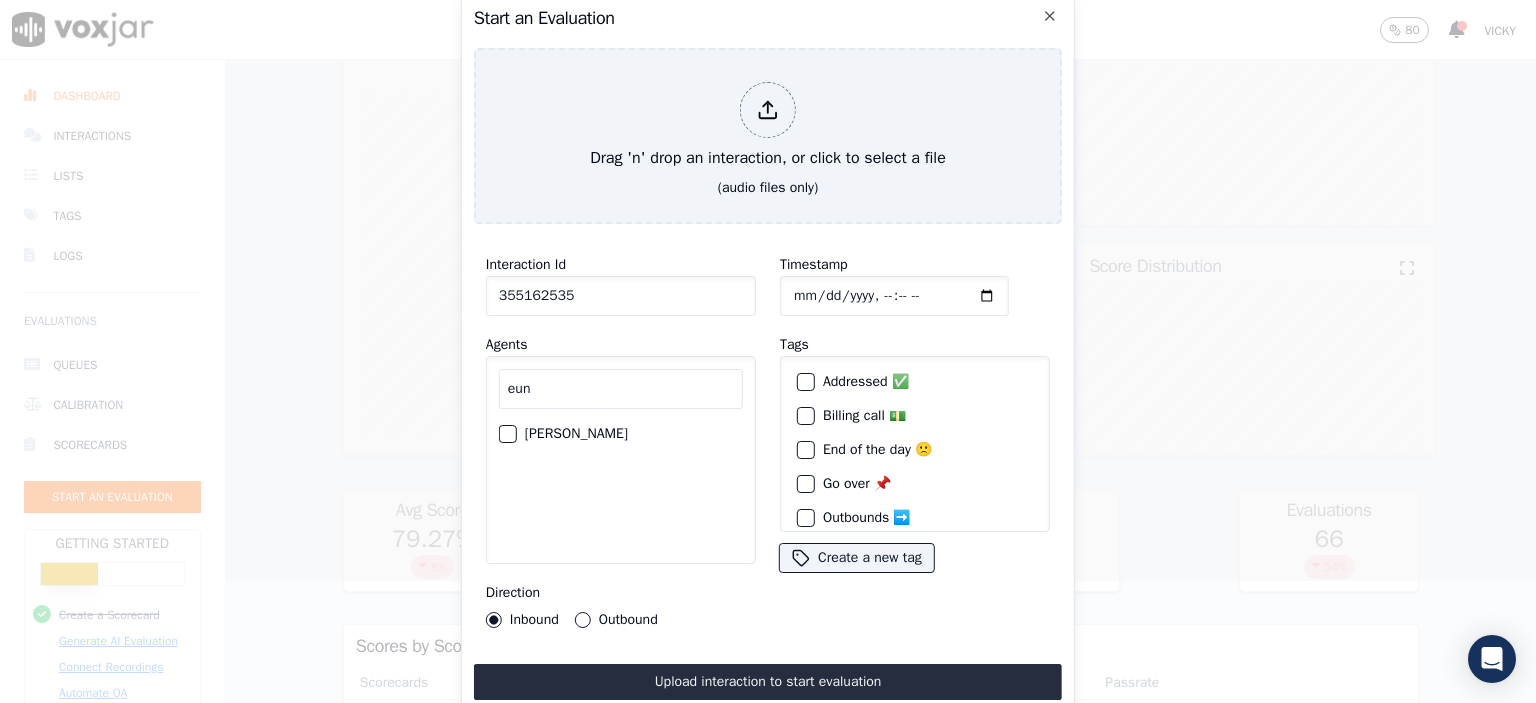 type on "eun" 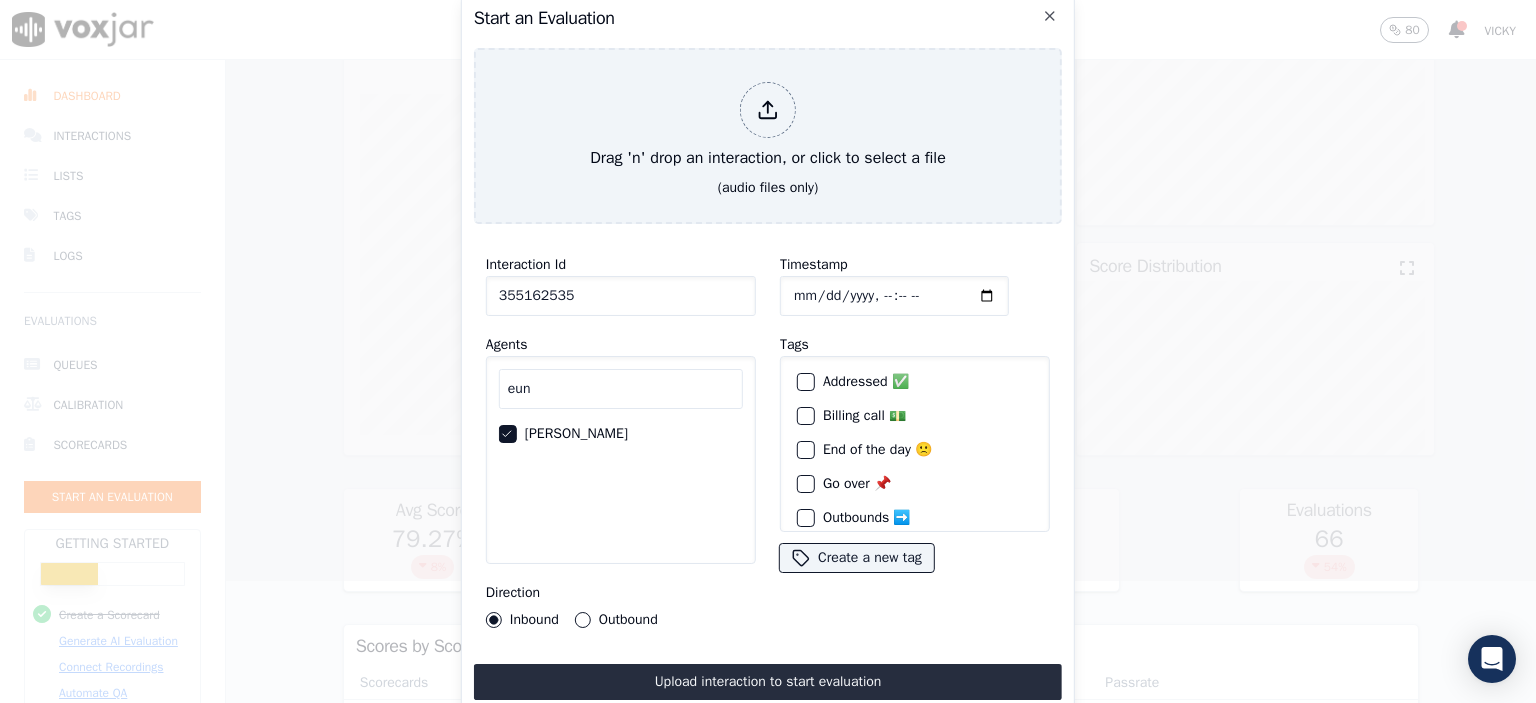 scroll, scrollTop: 113, scrollLeft: 0, axis: vertical 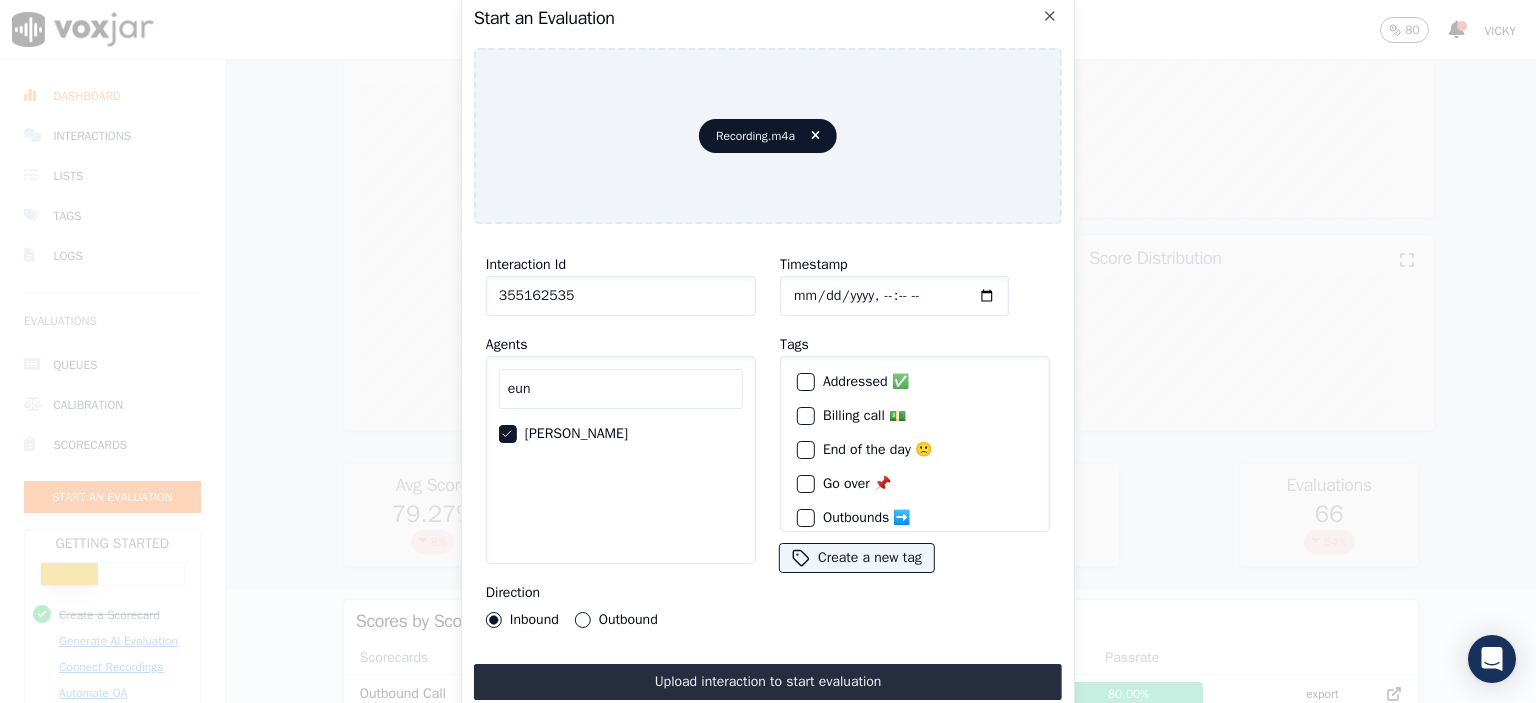 click on "Upload interaction to start evaluation" at bounding box center [768, 682] 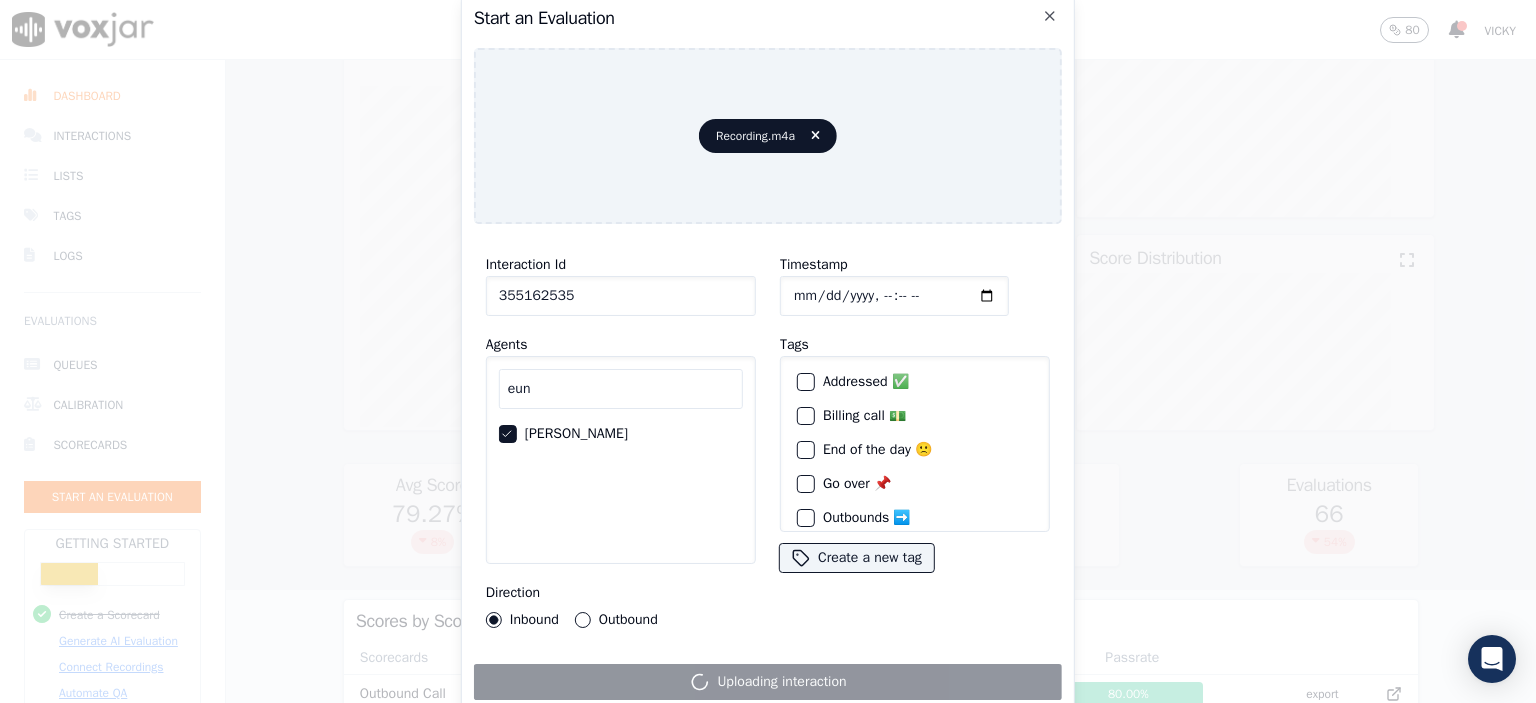 scroll, scrollTop: 130, scrollLeft: 0, axis: vertical 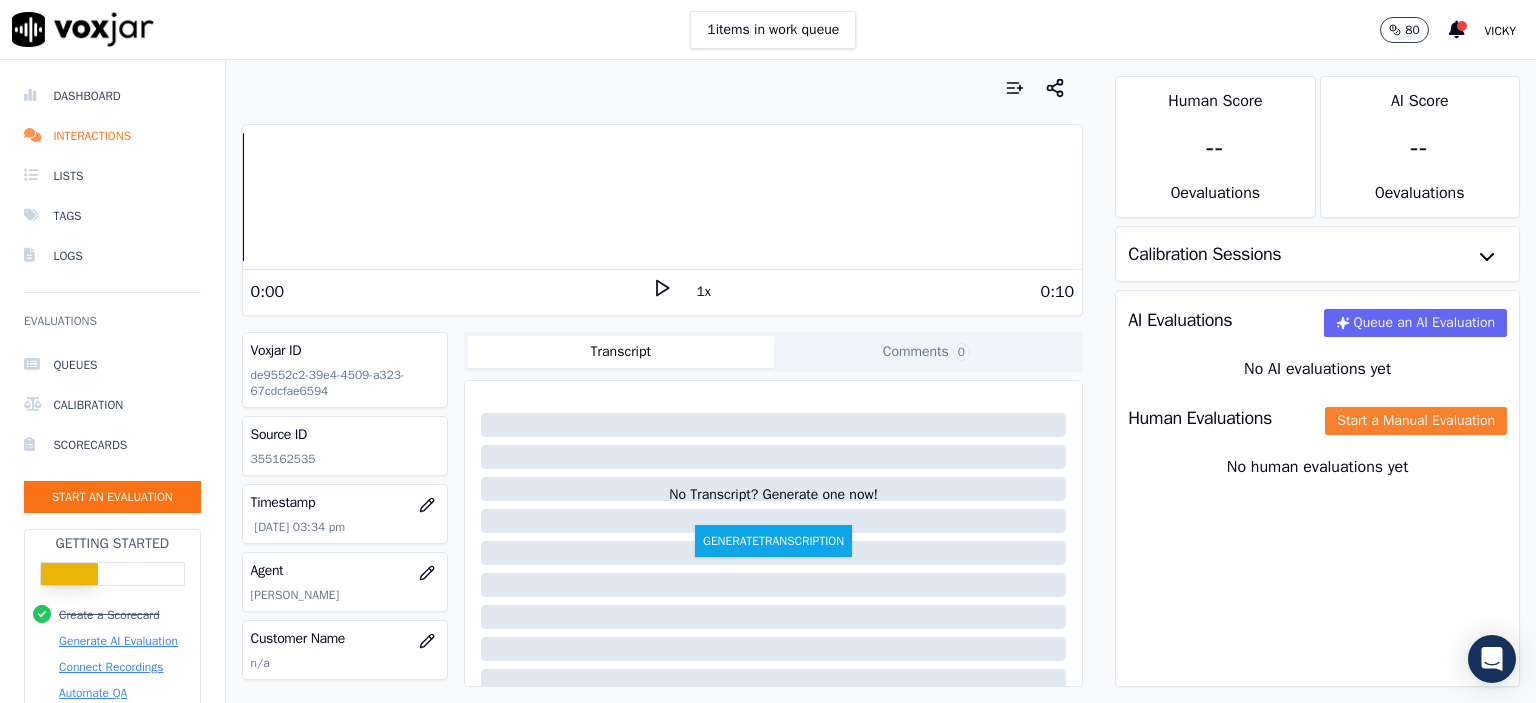 click on "Start a Manual Evaluation" 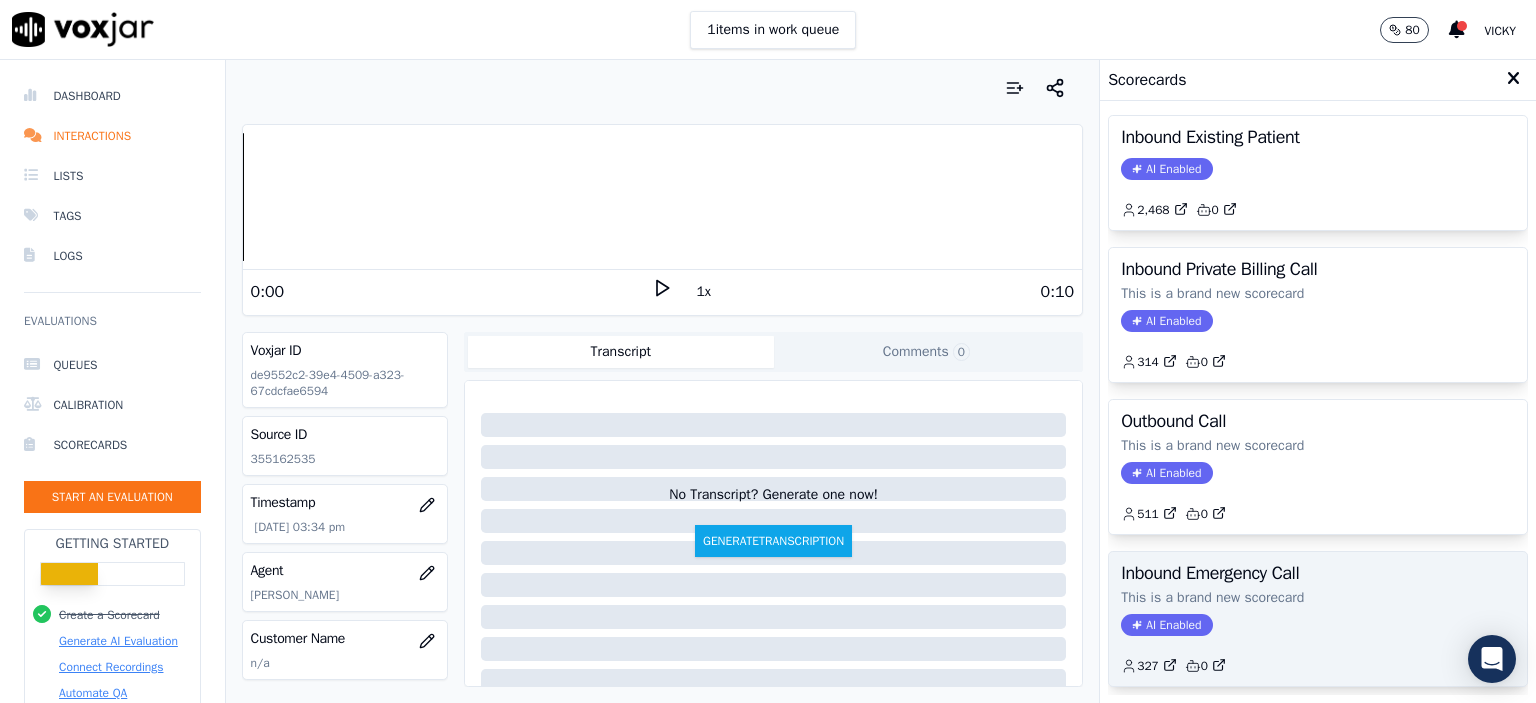 scroll, scrollTop: 0, scrollLeft: 0, axis: both 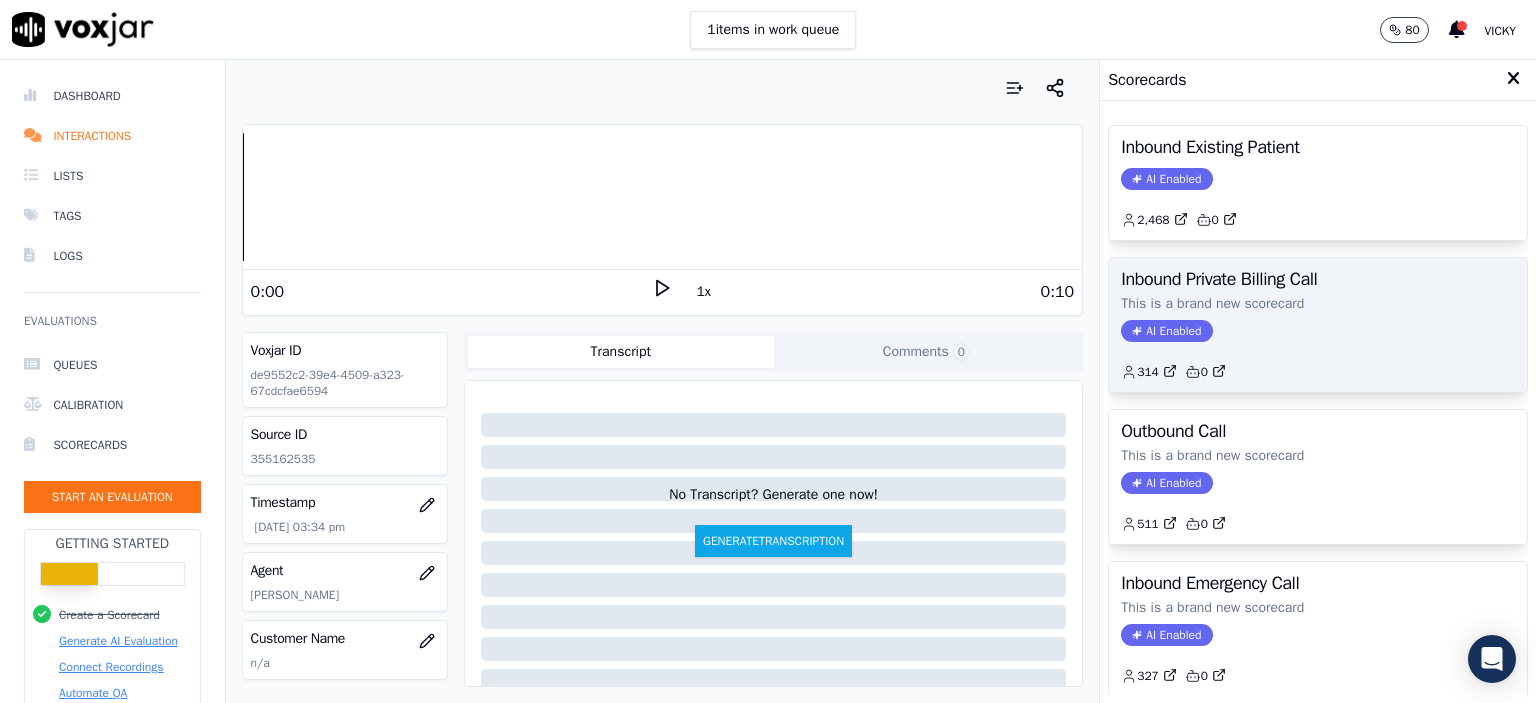 click on "314         0" 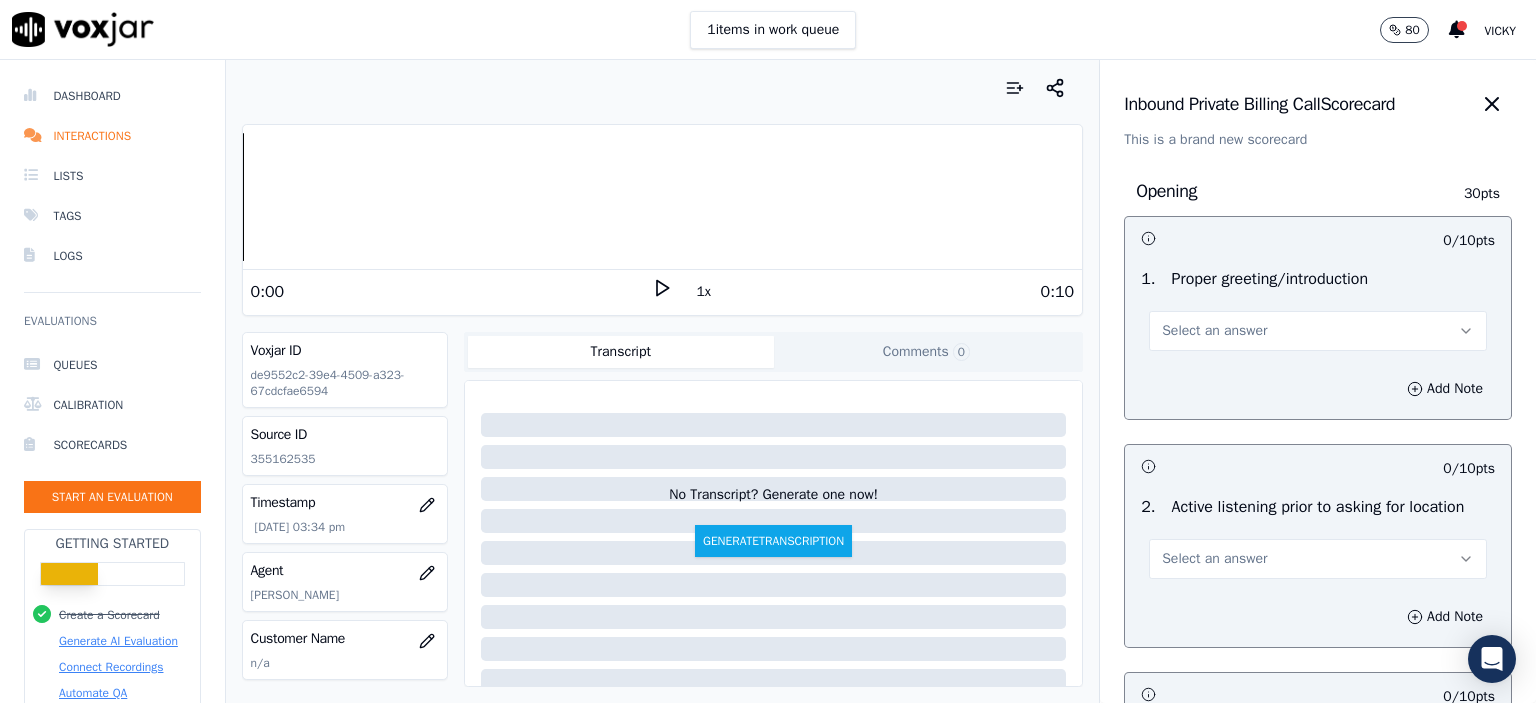 click on "Select an answer" at bounding box center [1318, 331] 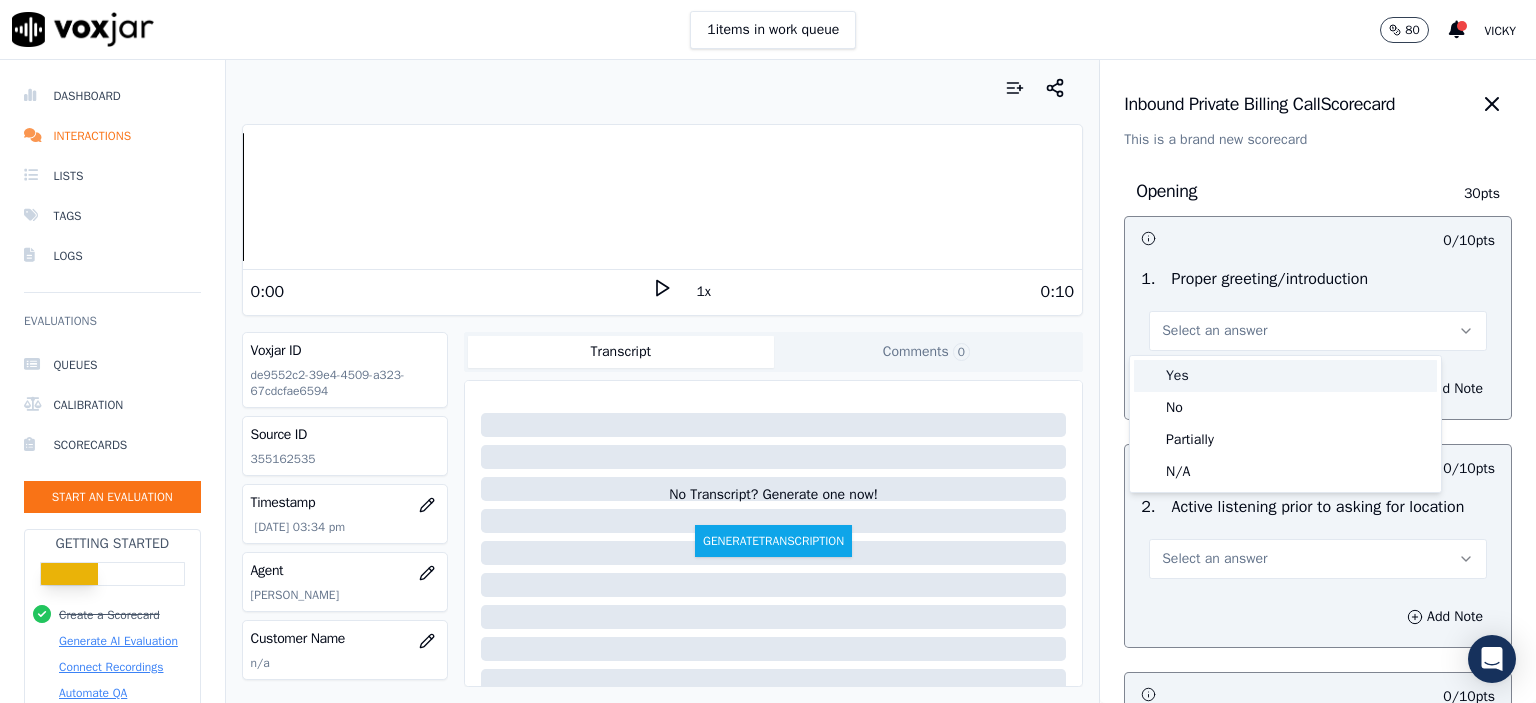 click on "Yes" at bounding box center (1285, 376) 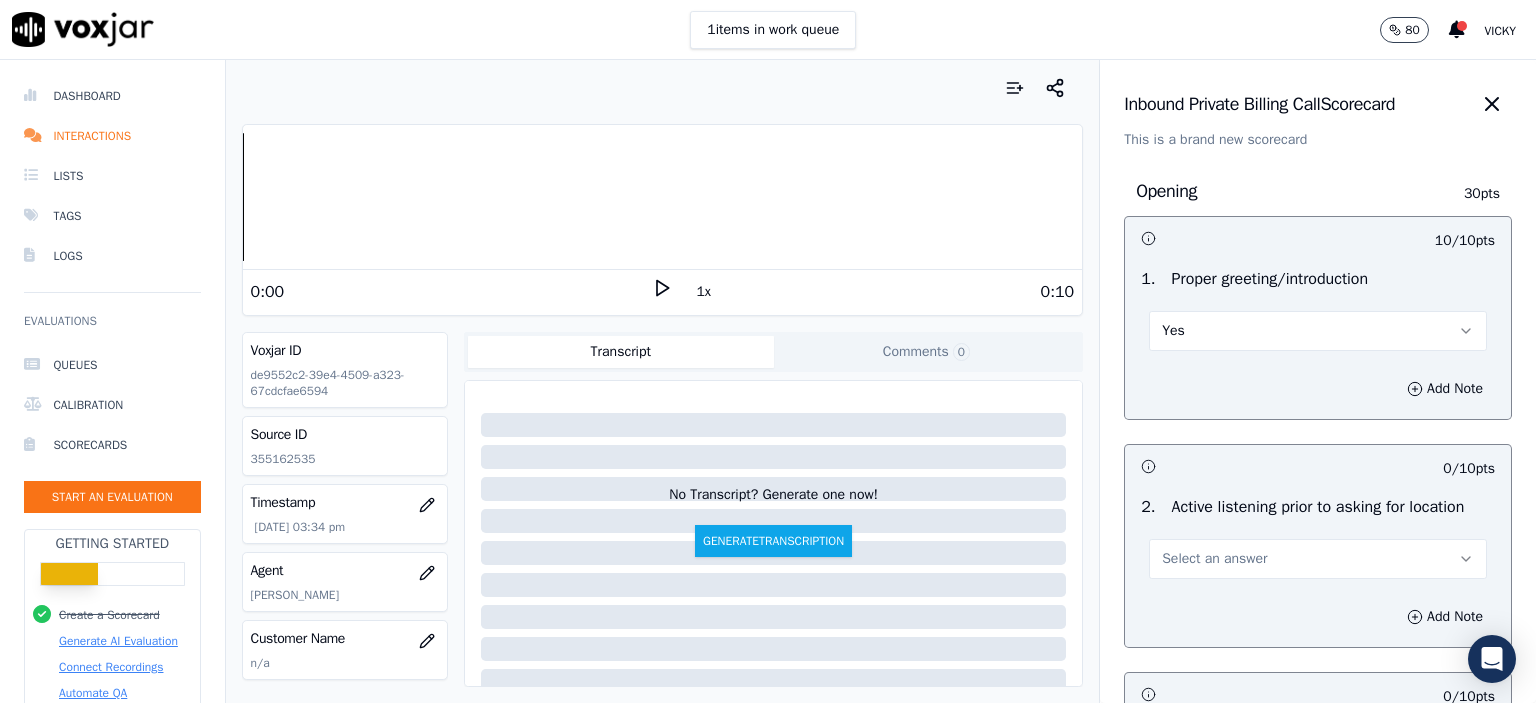 click on "Select an answer" at bounding box center (1318, 559) 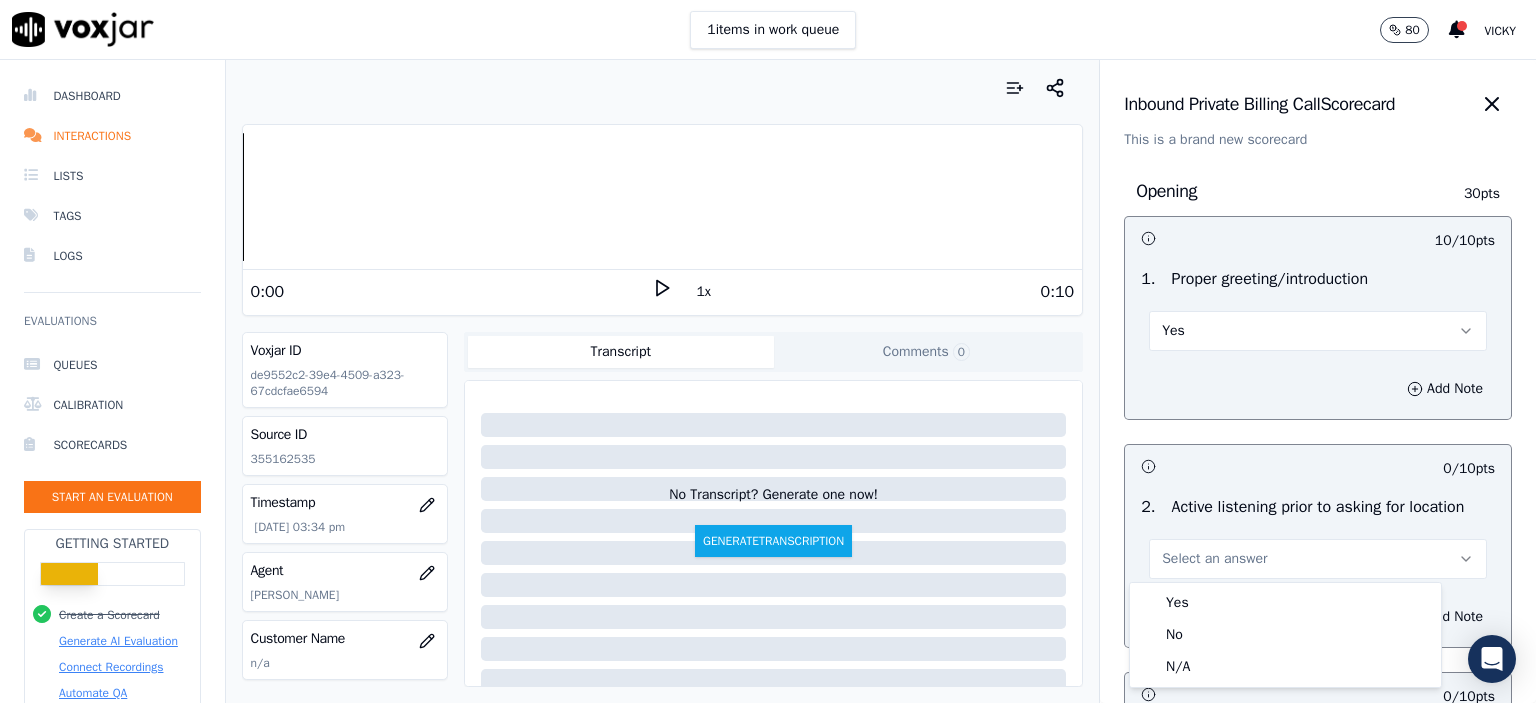 click on "Yes   No     N/A" at bounding box center [1285, 635] 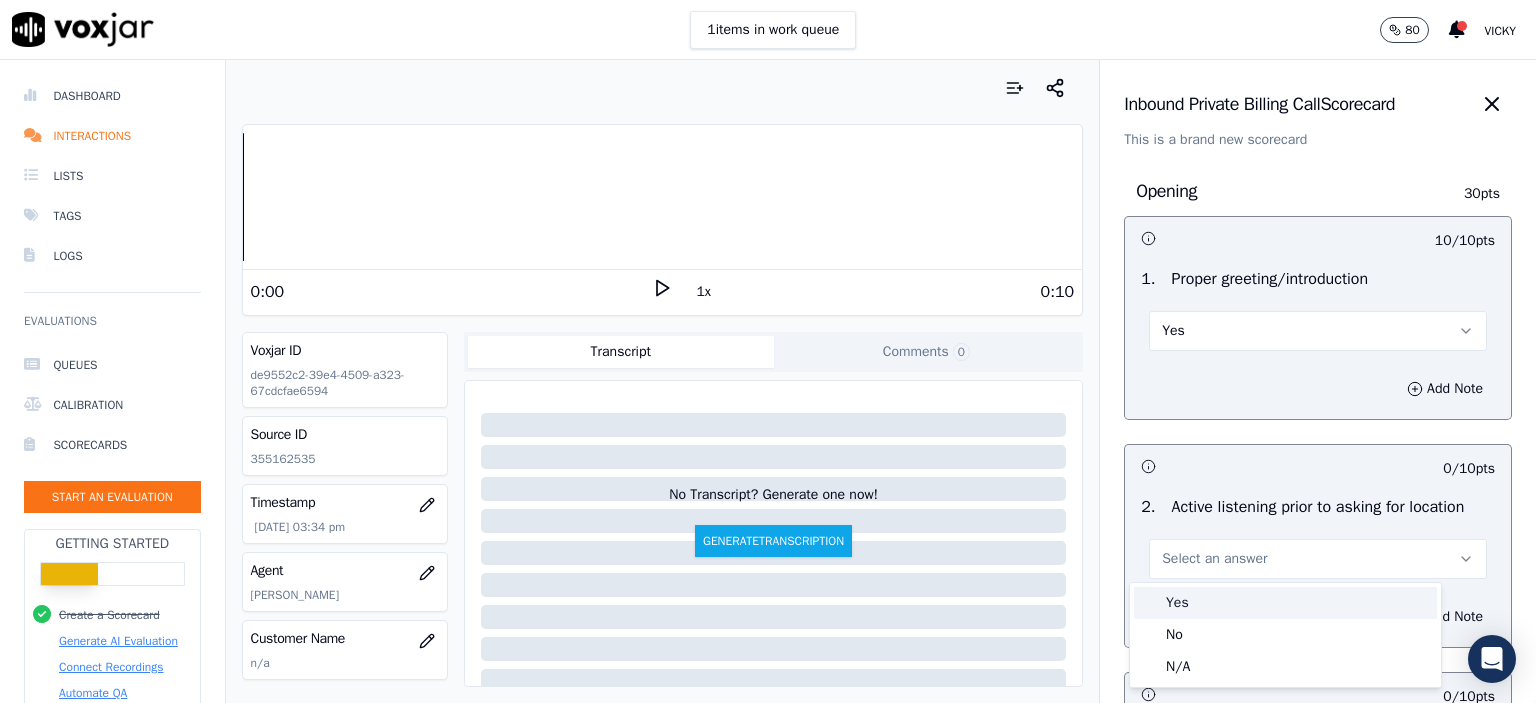 click on "Yes" at bounding box center (1285, 603) 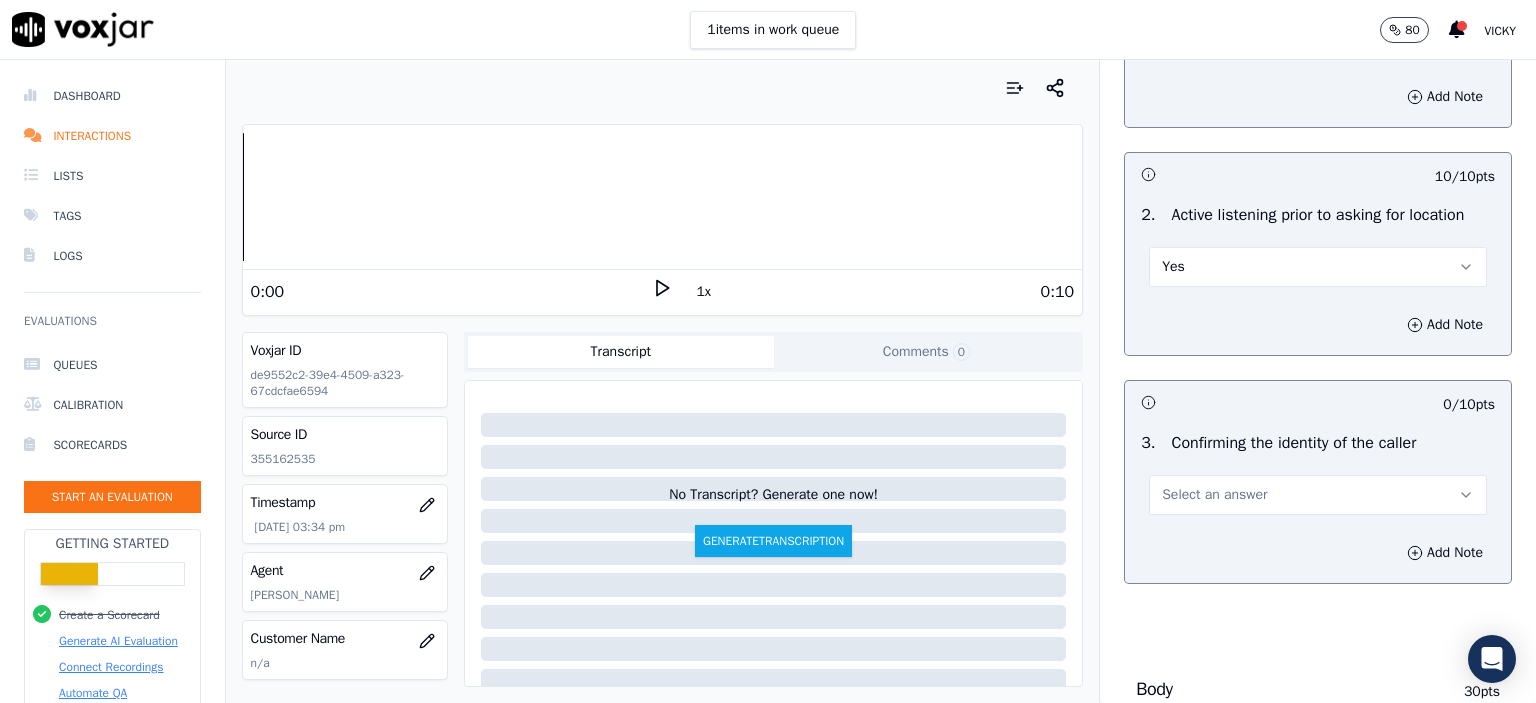 scroll, scrollTop: 300, scrollLeft: 0, axis: vertical 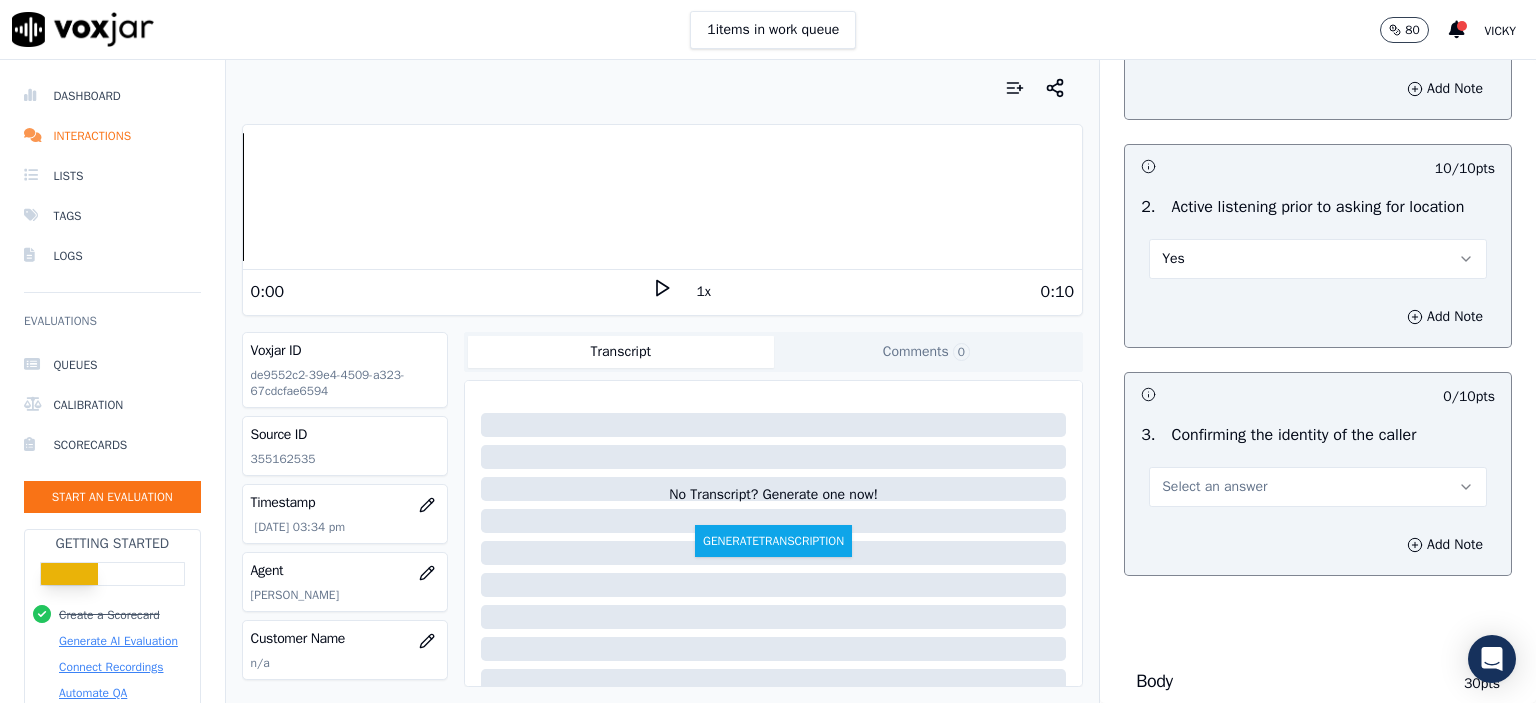 click on "Select an answer" at bounding box center (1318, 487) 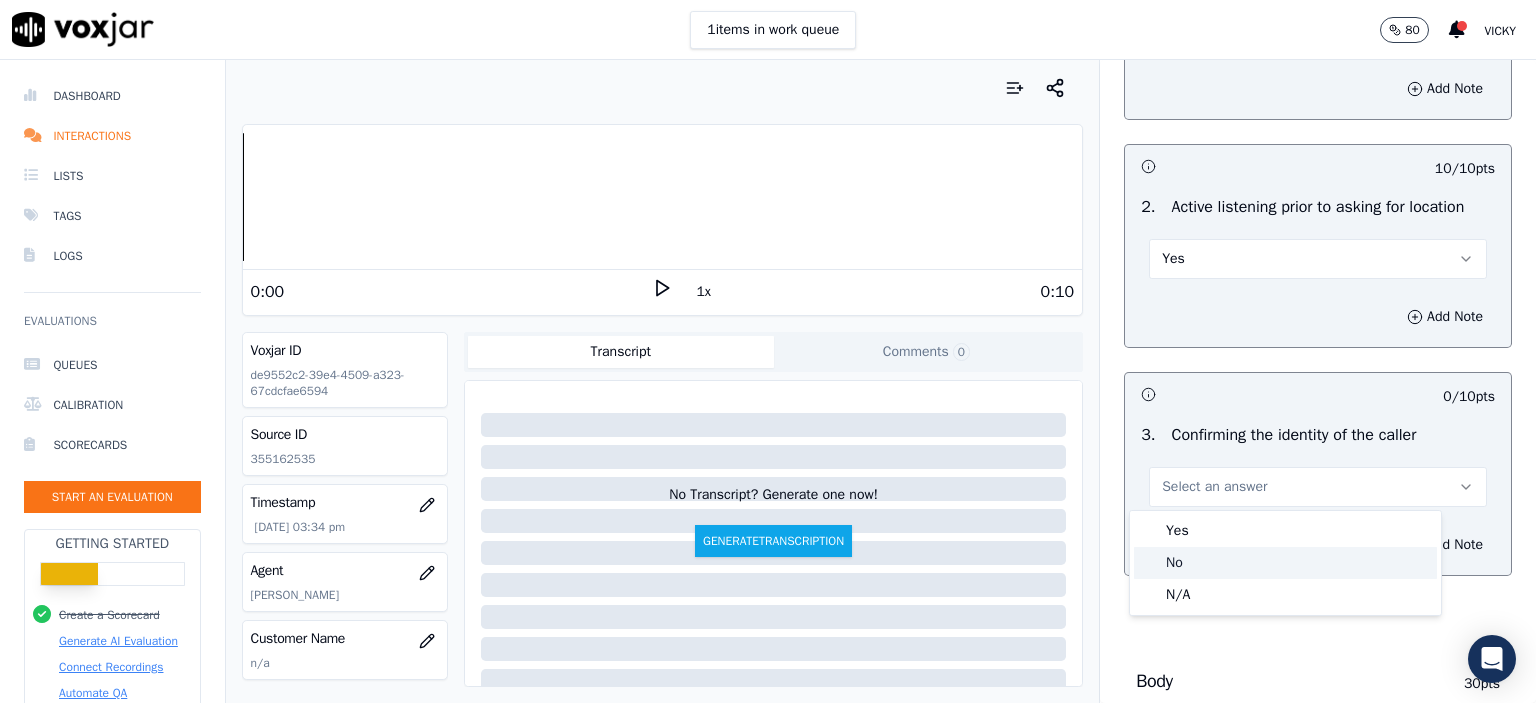 click on "N/A" 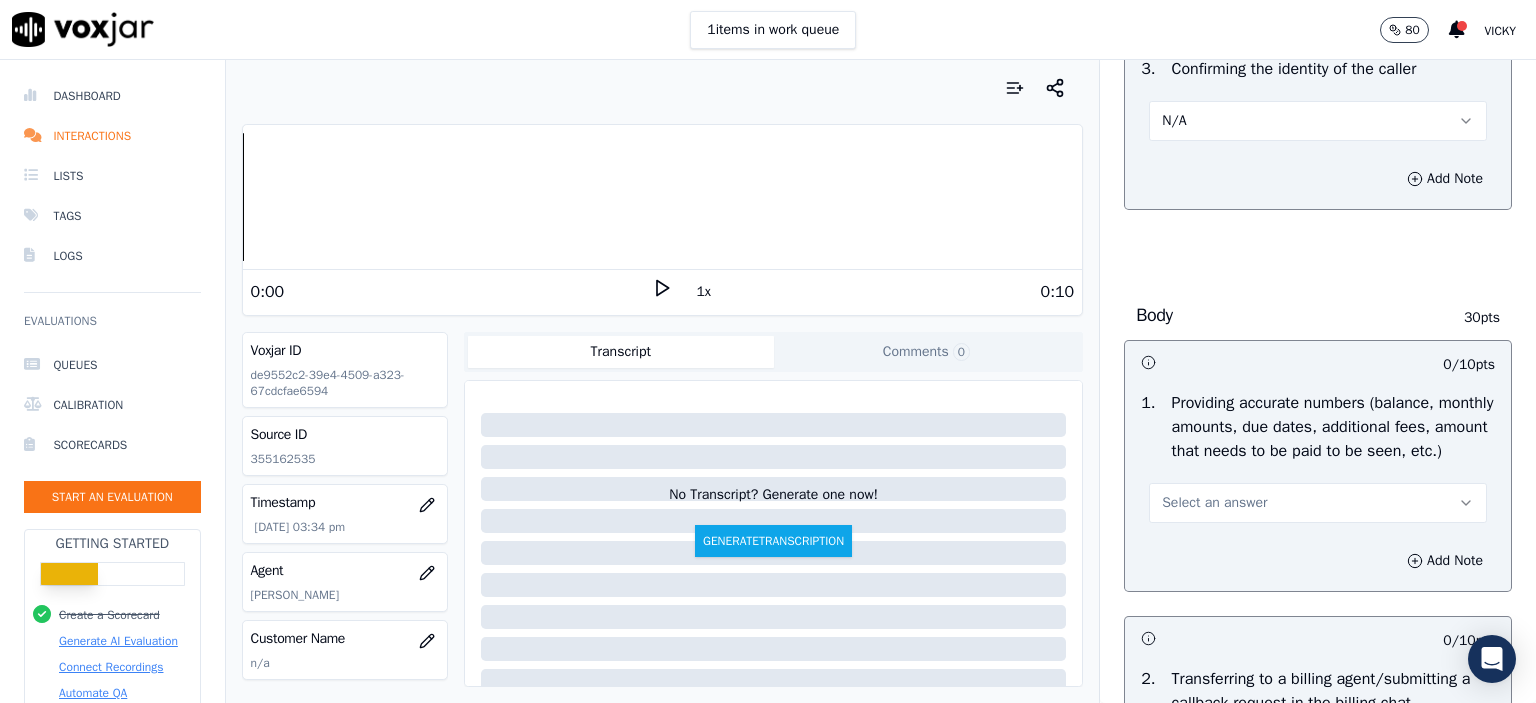 scroll, scrollTop: 700, scrollLeft: 0, axis: vertical 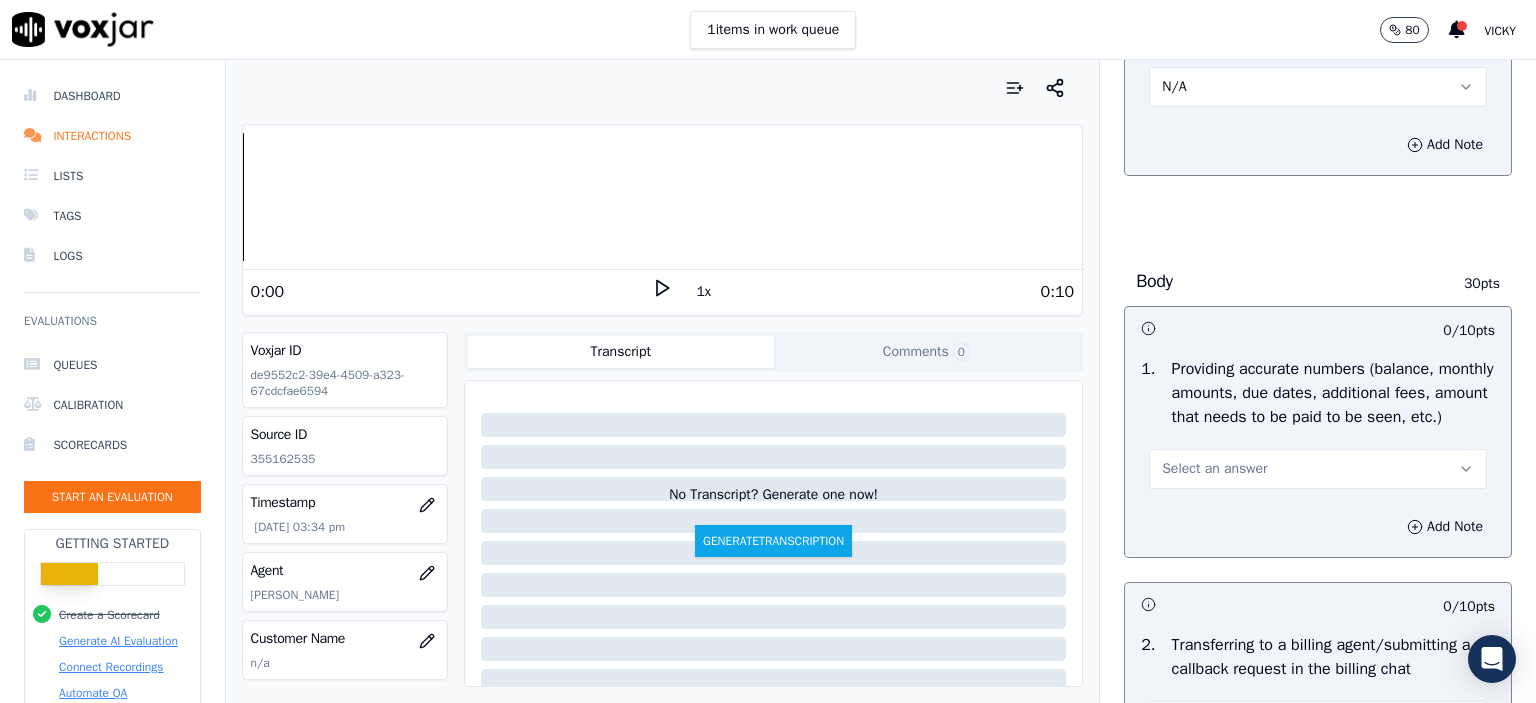 click on "Select an answer" at bounding box center [1214, 469] 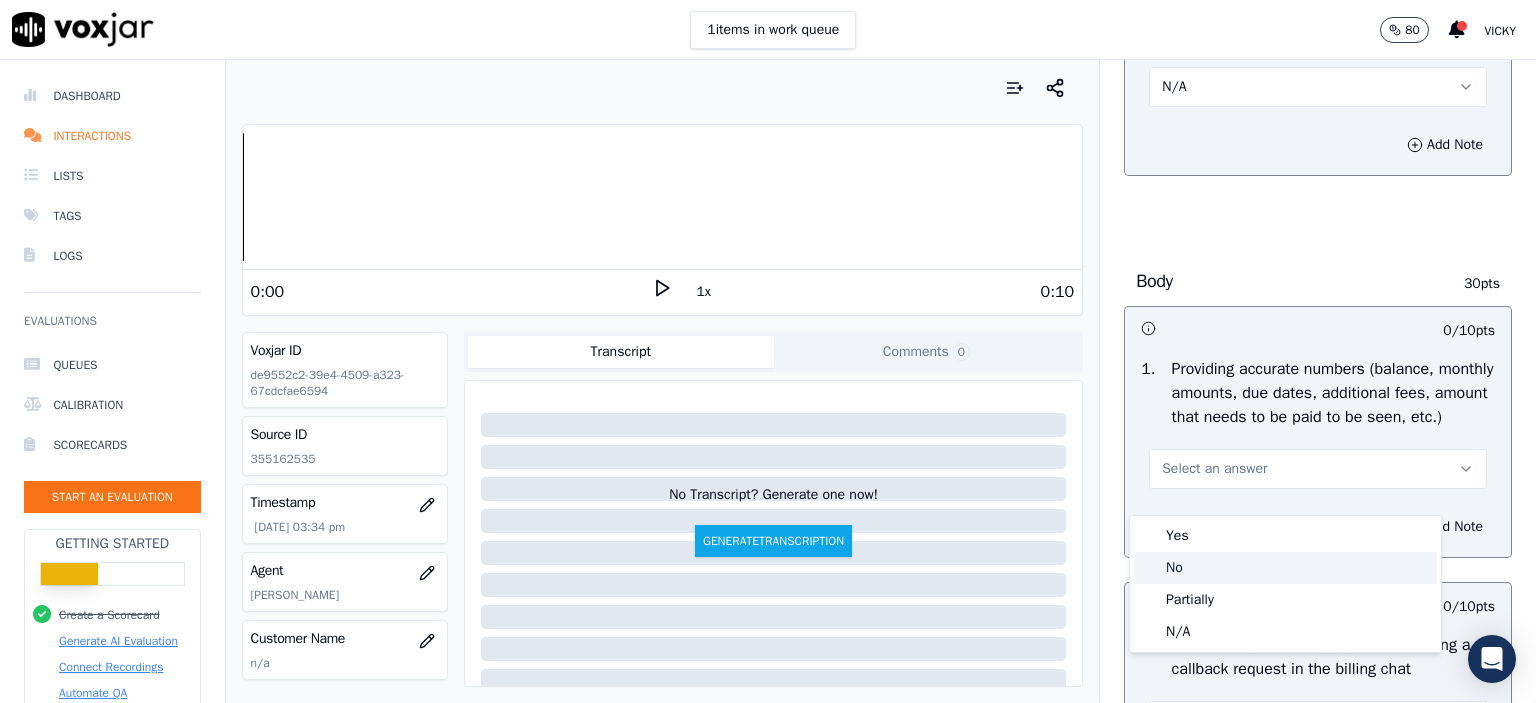click on "No" 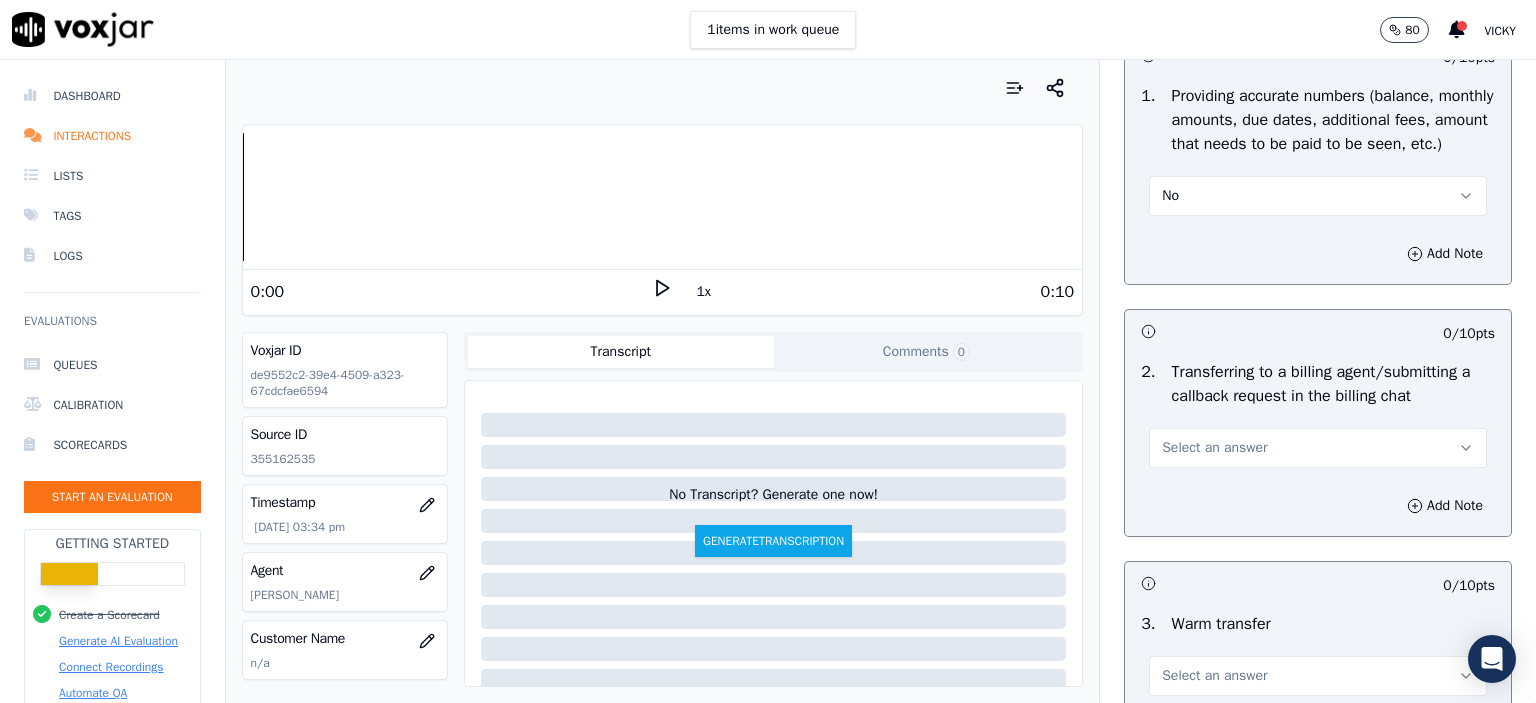 scroll, scrollTop: 1000, scrollLeft: 0, axis: vertical 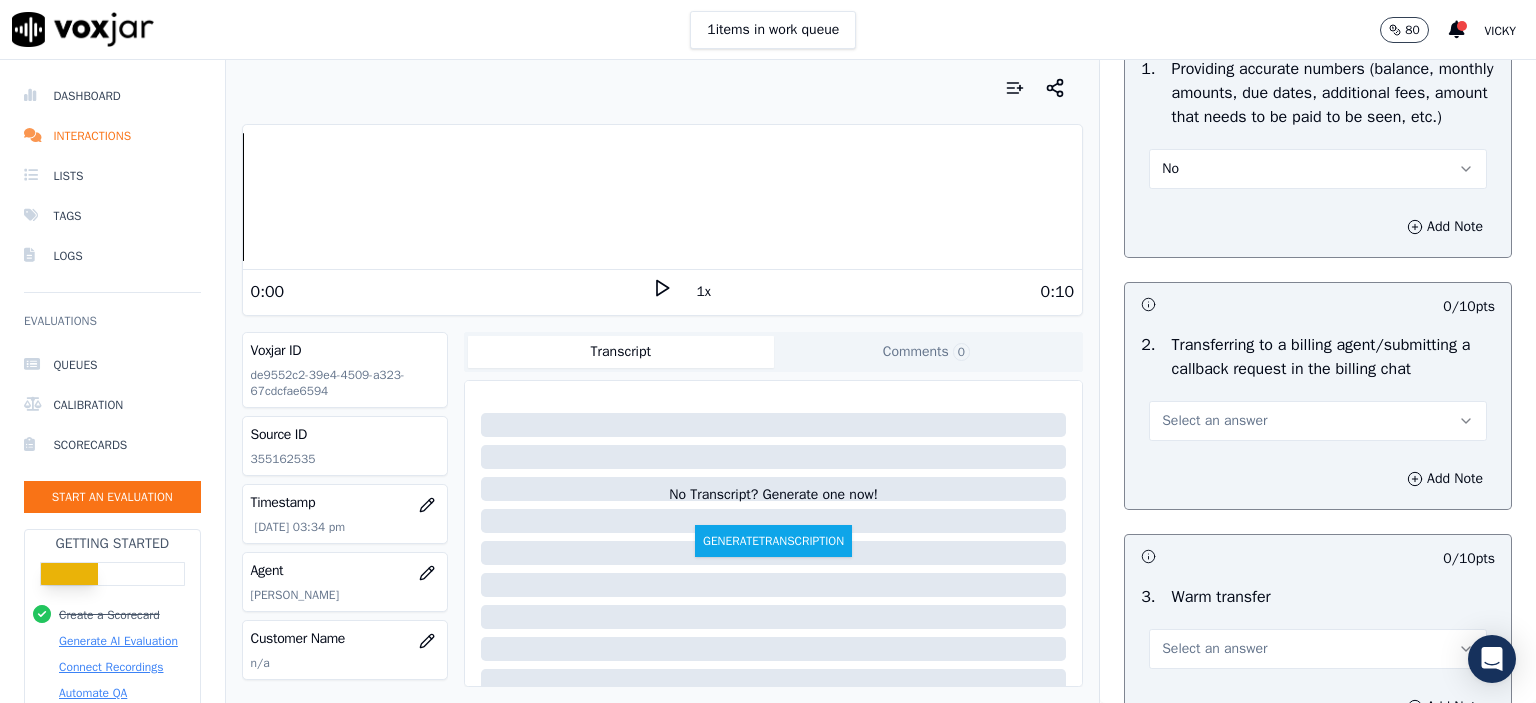 click on "Select an answer" at bounding box center (1214, 421) 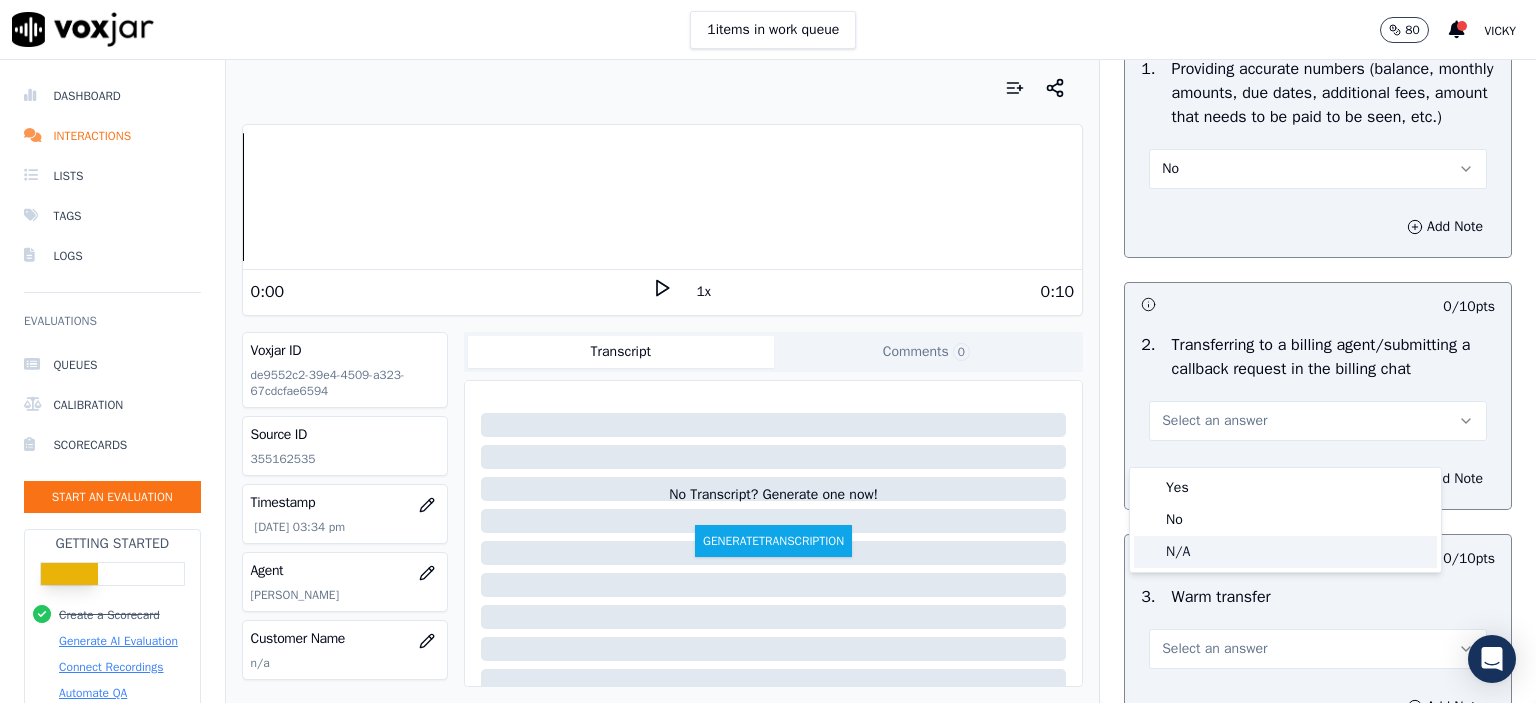 click on "N/A" 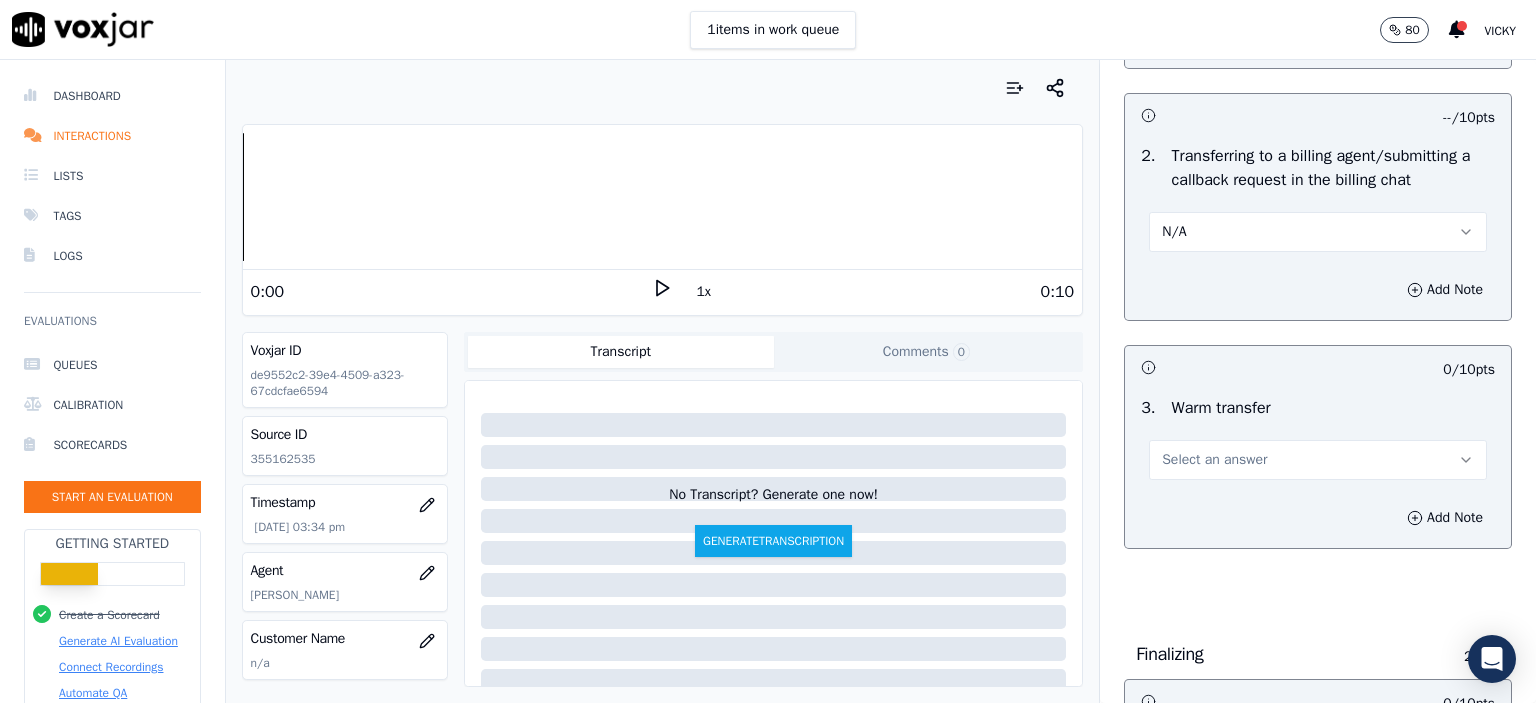 scroll, scrollTop: 1200, scrollLeft: 0, axis: vertical 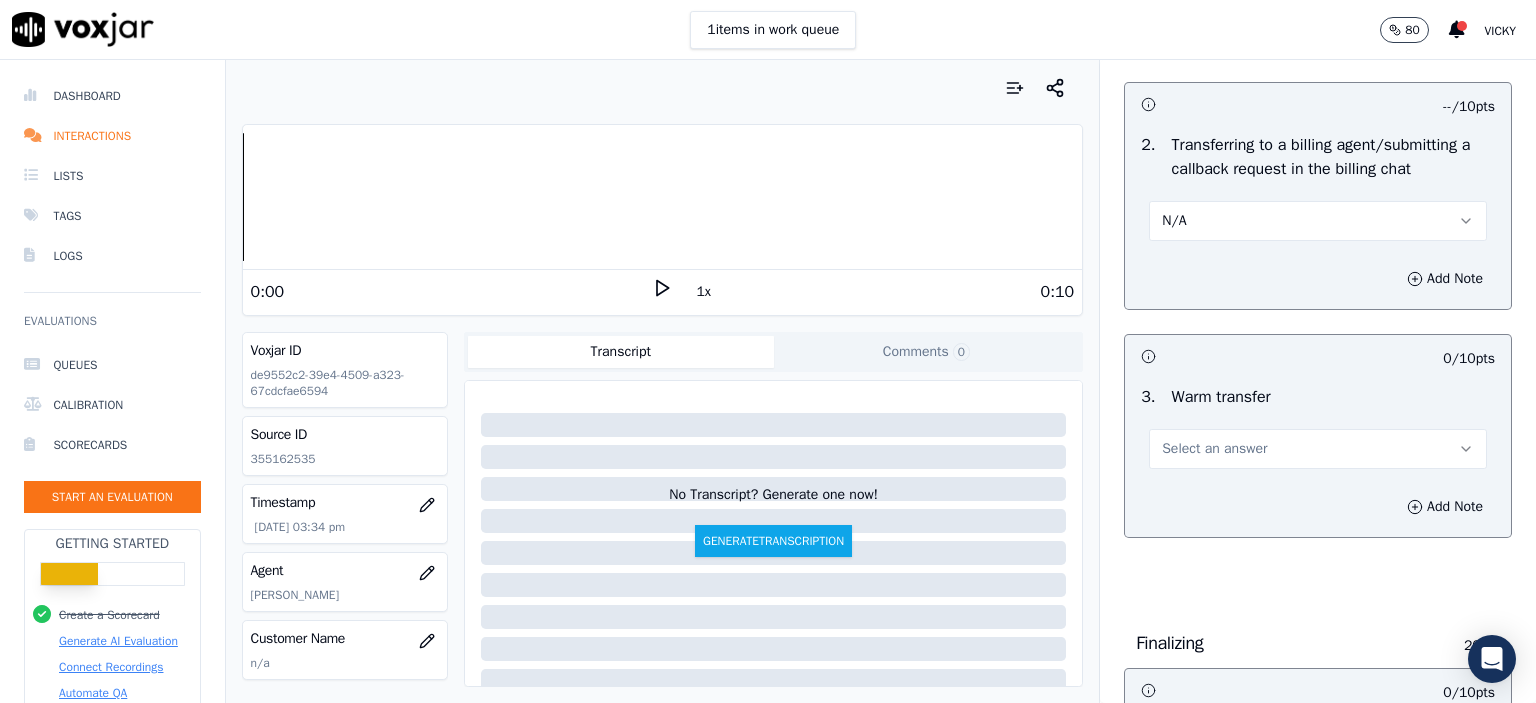 click on "Select an answer" at bounding box center (1214, 449) 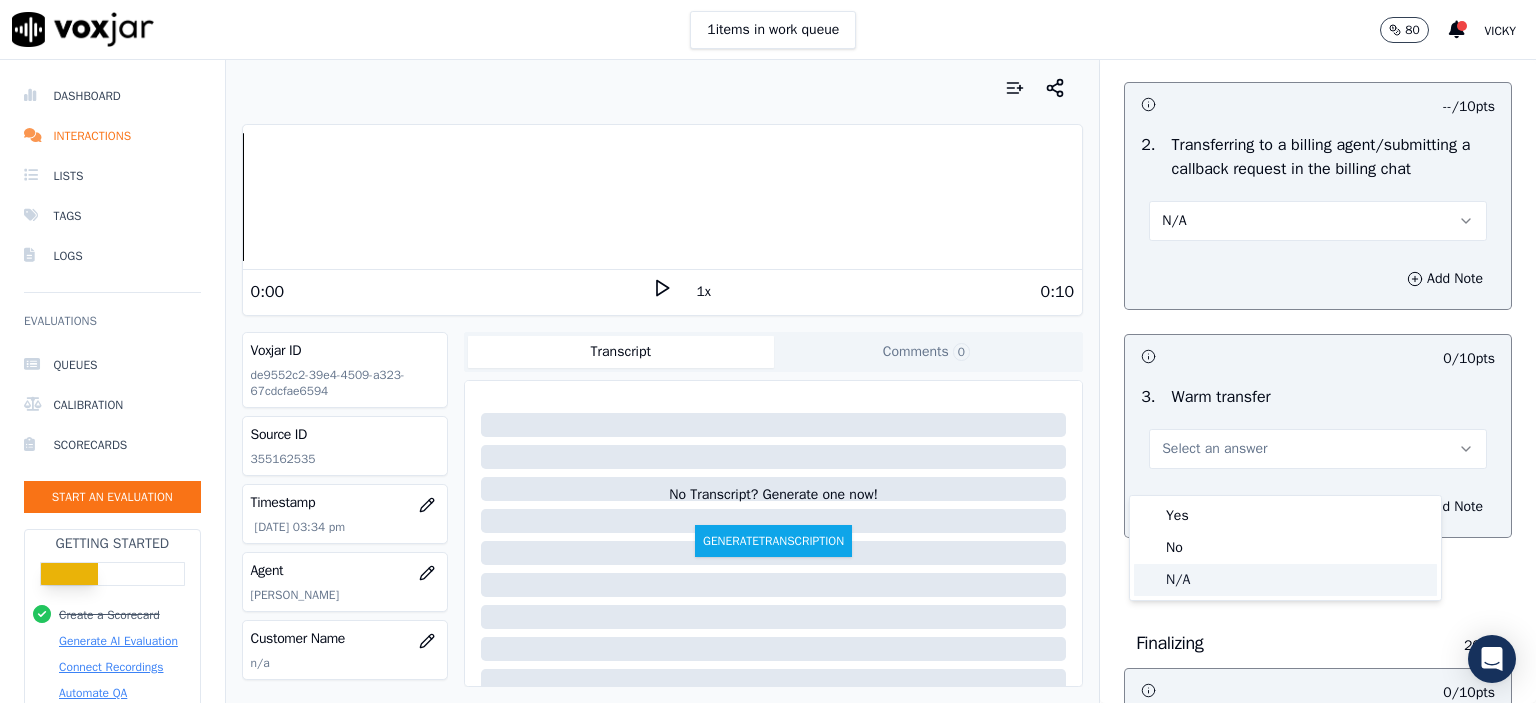 click on "N/A" 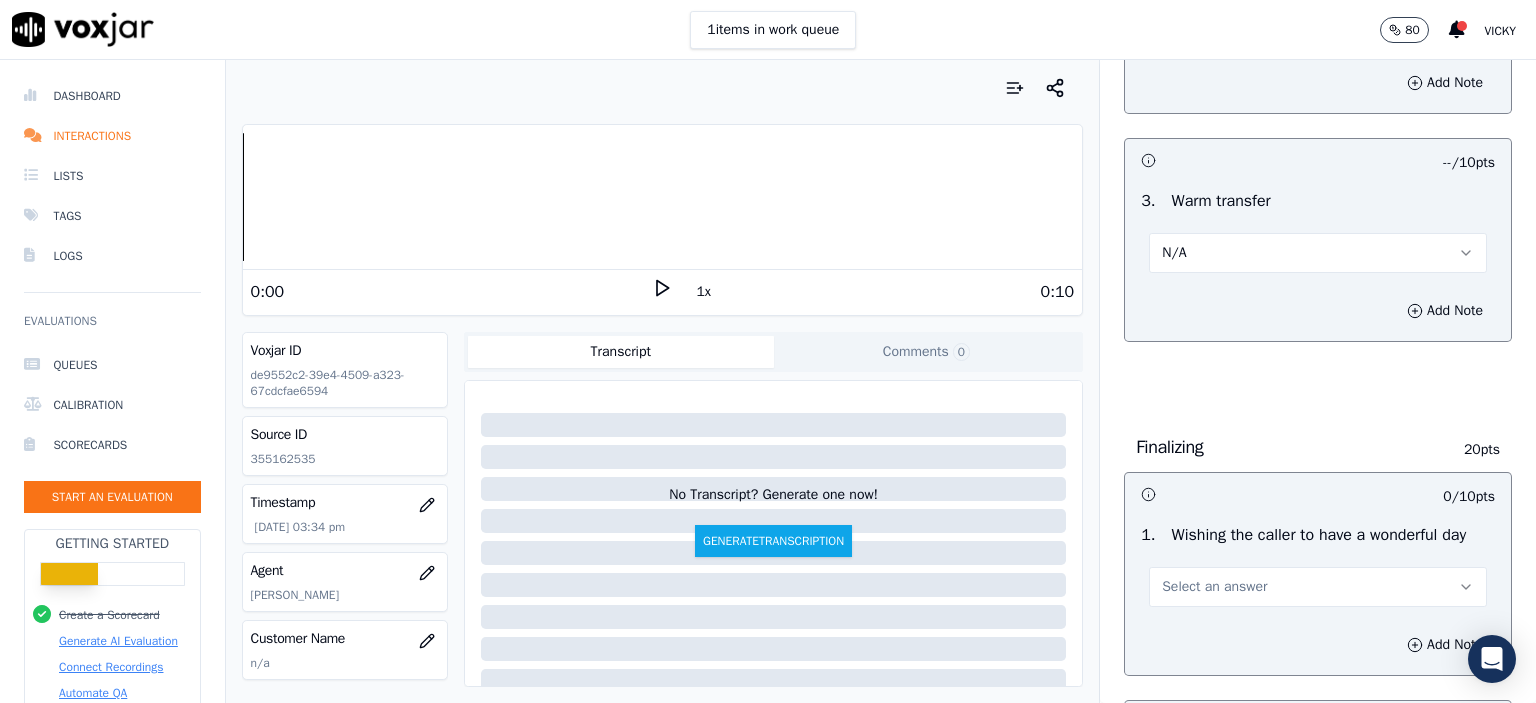 scroll, scrollTop: 1400, scrollLeft: 0, axis: vertical 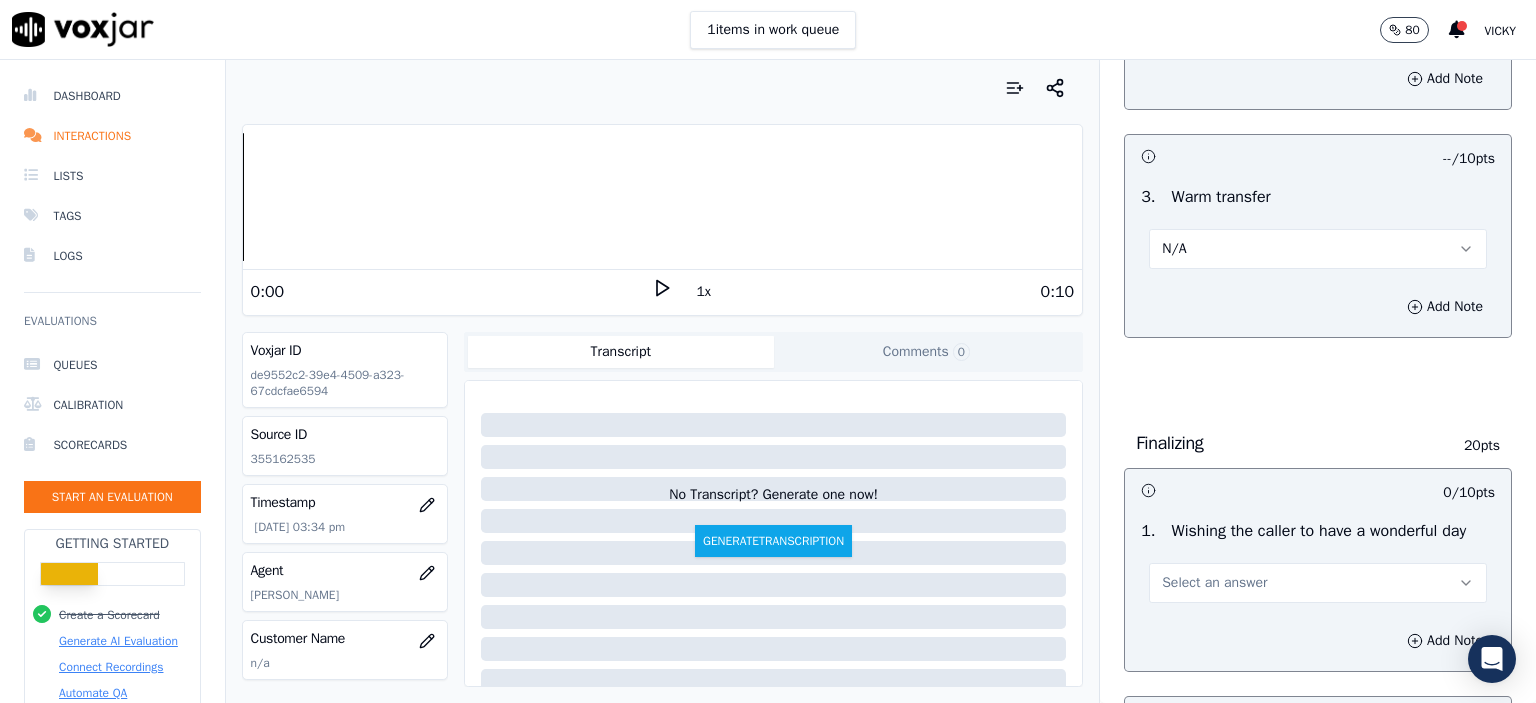 click on "Select an answer" at bounding box center (1214, 583) 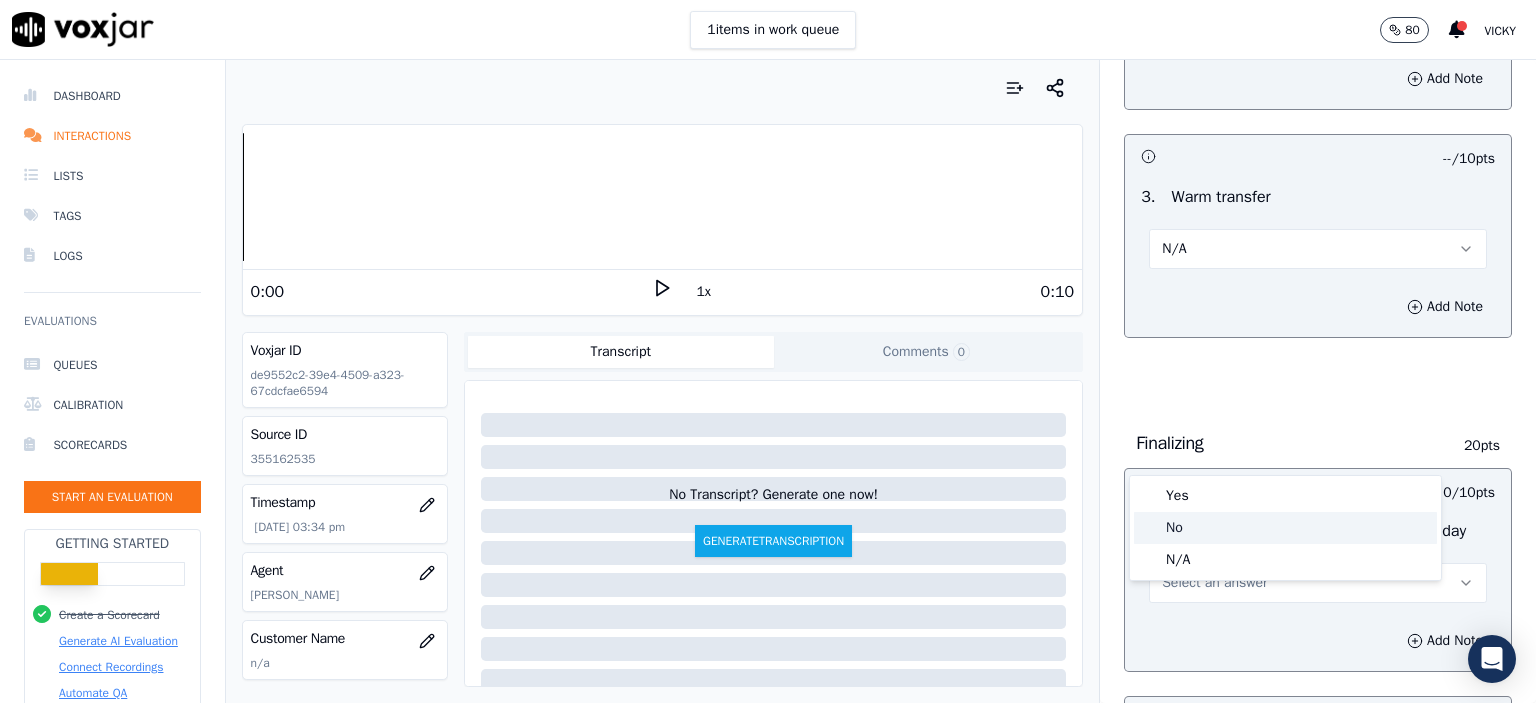 click on "Yes" at bounding box center [1285, 496] 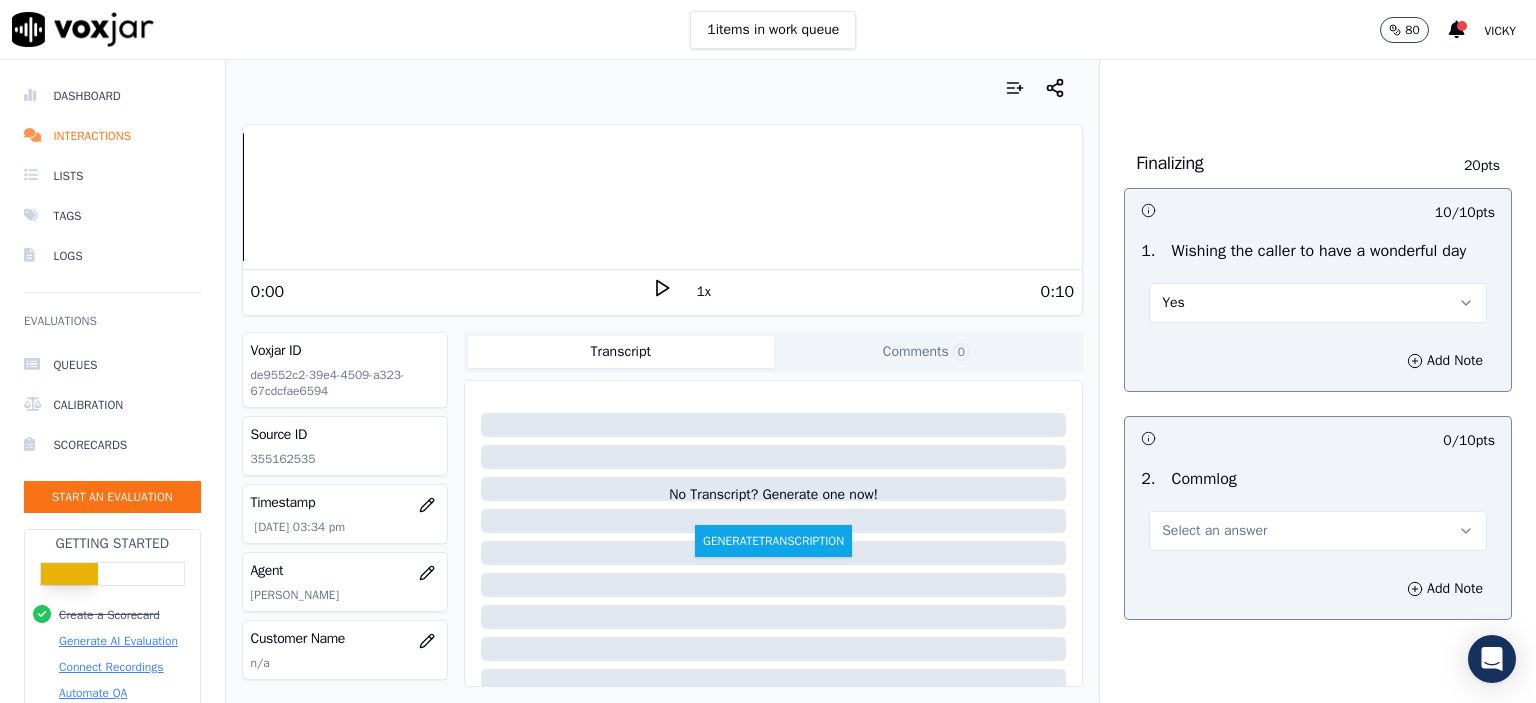 scroll, scrollTop: 1700, scrollLeft: 0, axis: vertical 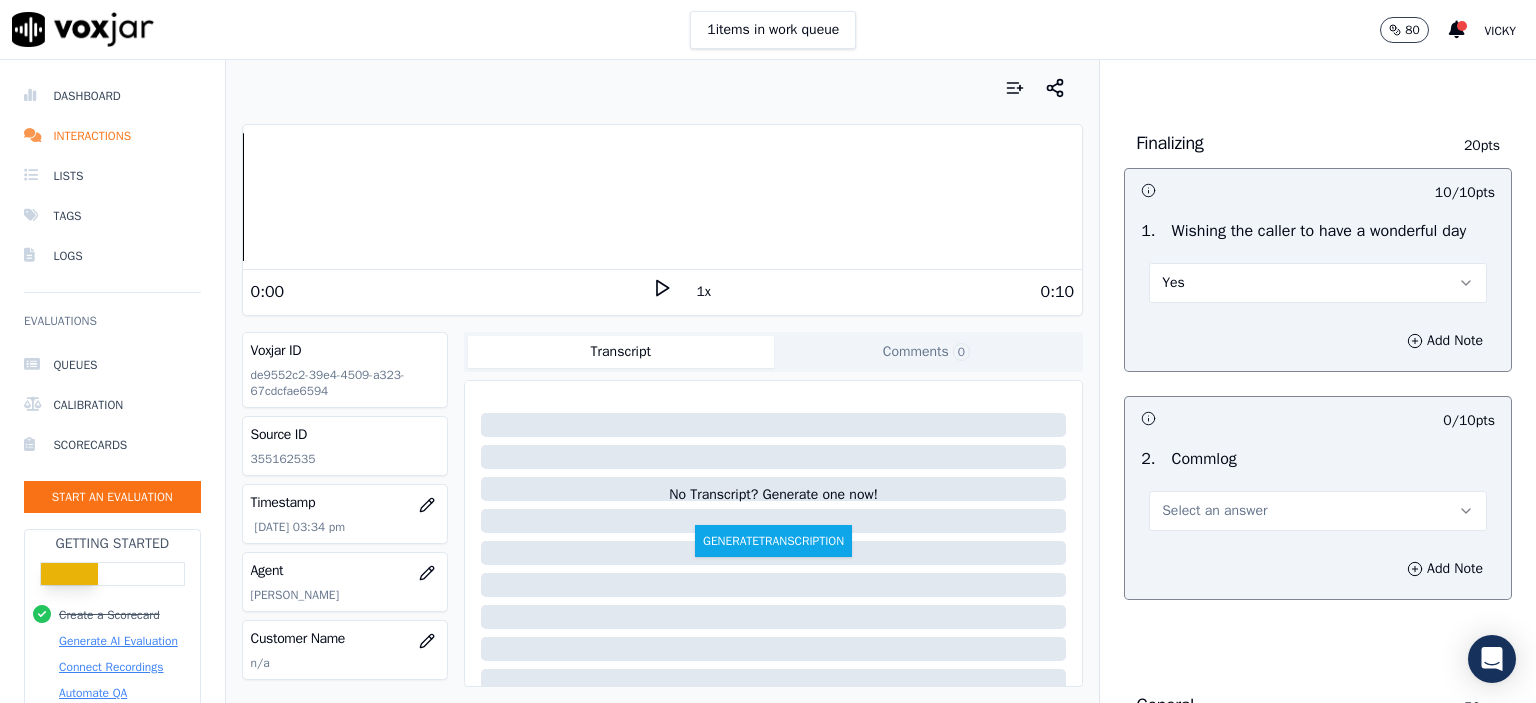 click on "Select an answer" at bounding box center (1214, 511) 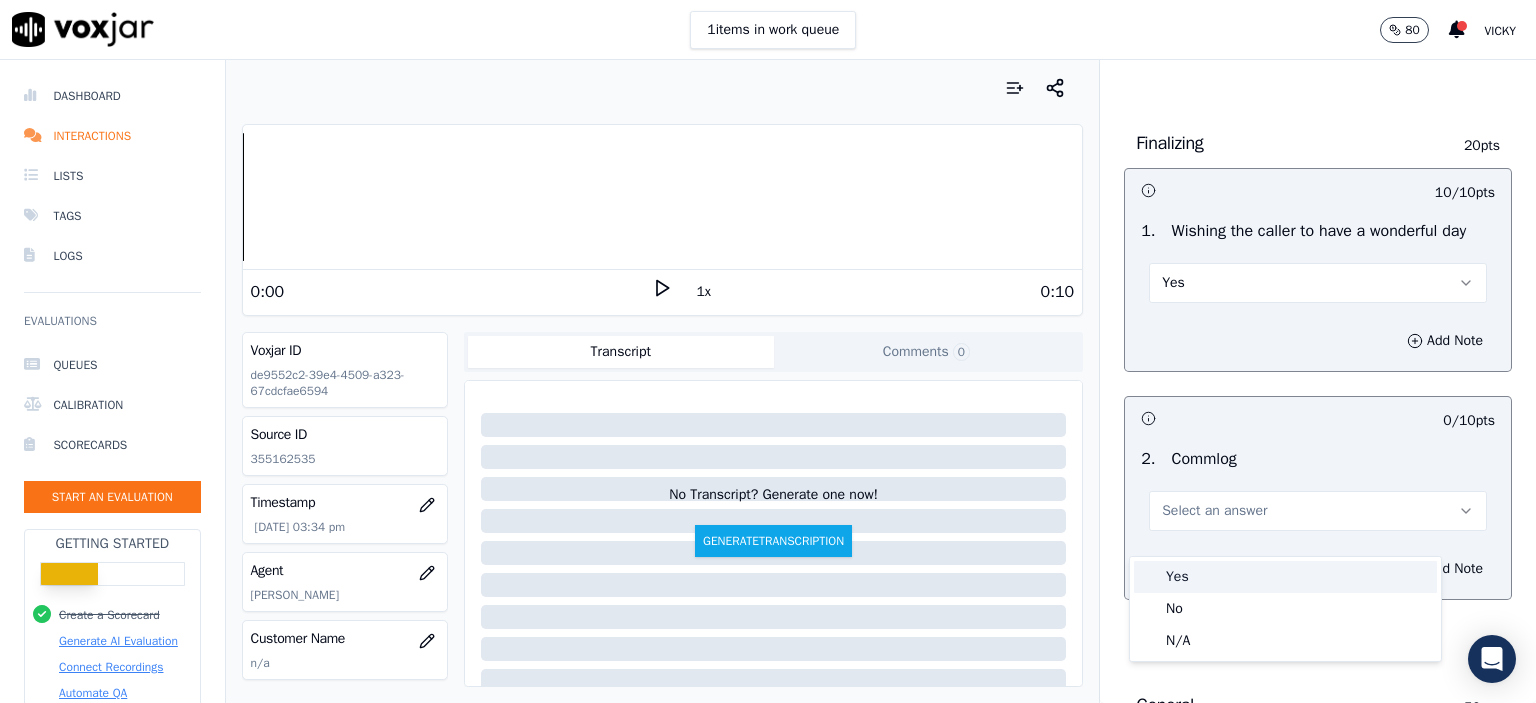 click on "Yes" at bounding box center (1285, 577) 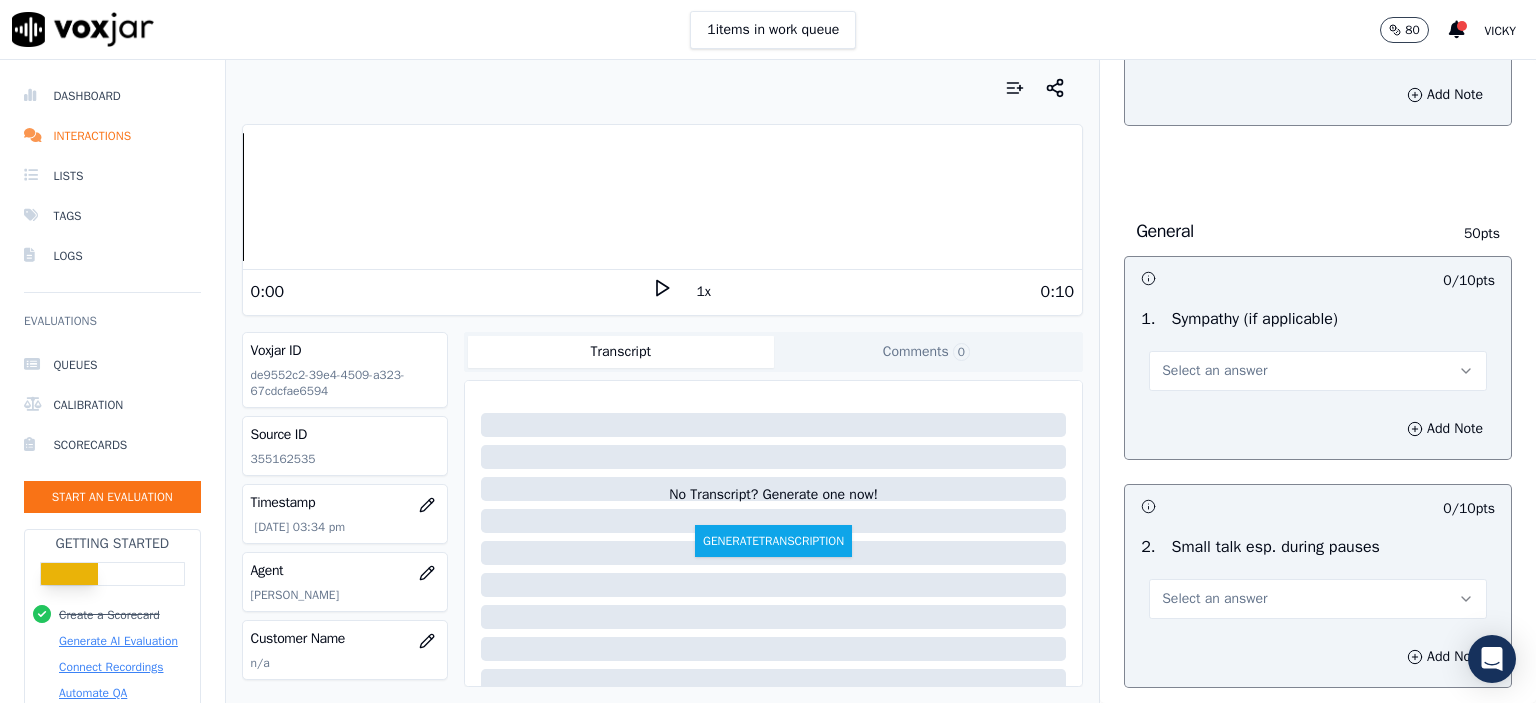 scroll, scrollTop: 2200, scrollLeft: 0, axis: vertical 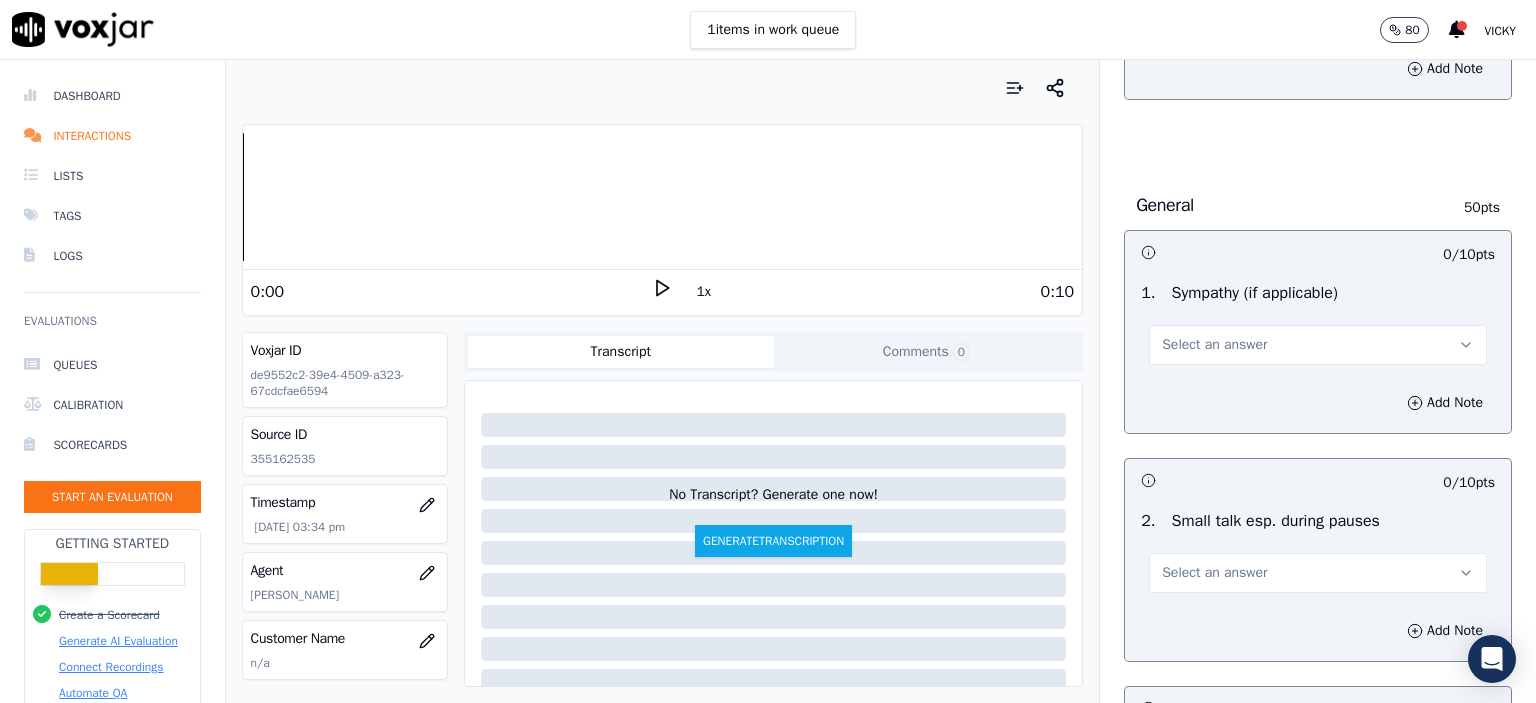click on "Select an answer" at bounding box center (1214, 345) 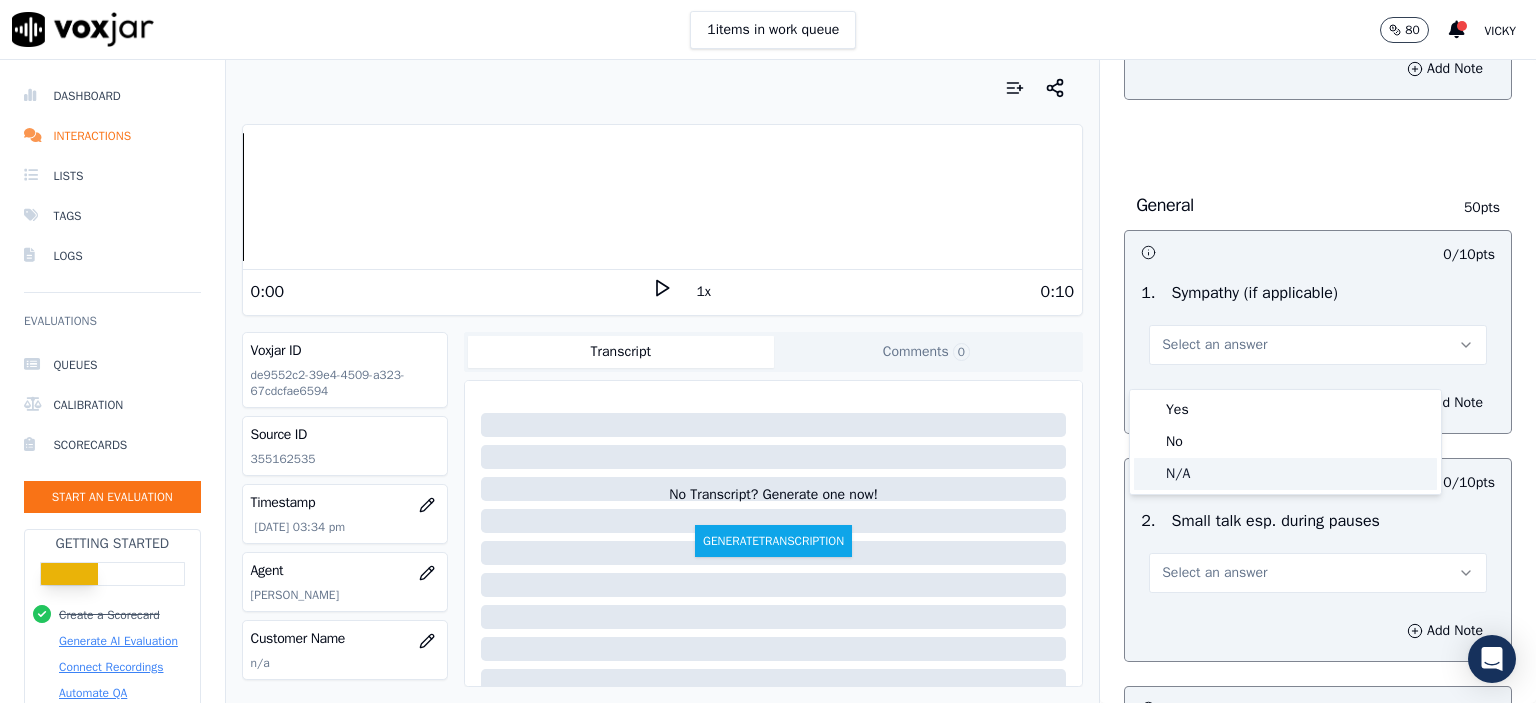 click on "N/A" 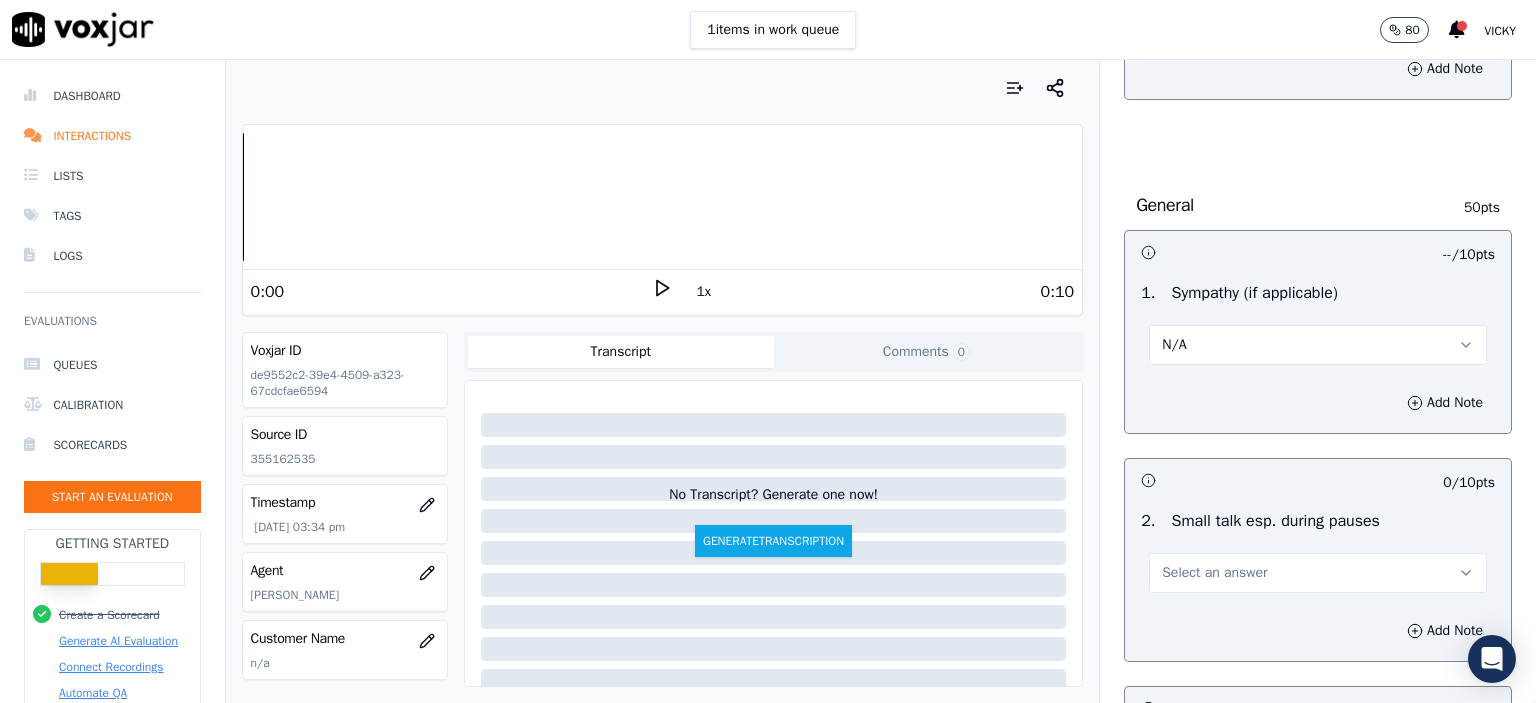 click on "Select an answer" at bounding box center (1318, 573) 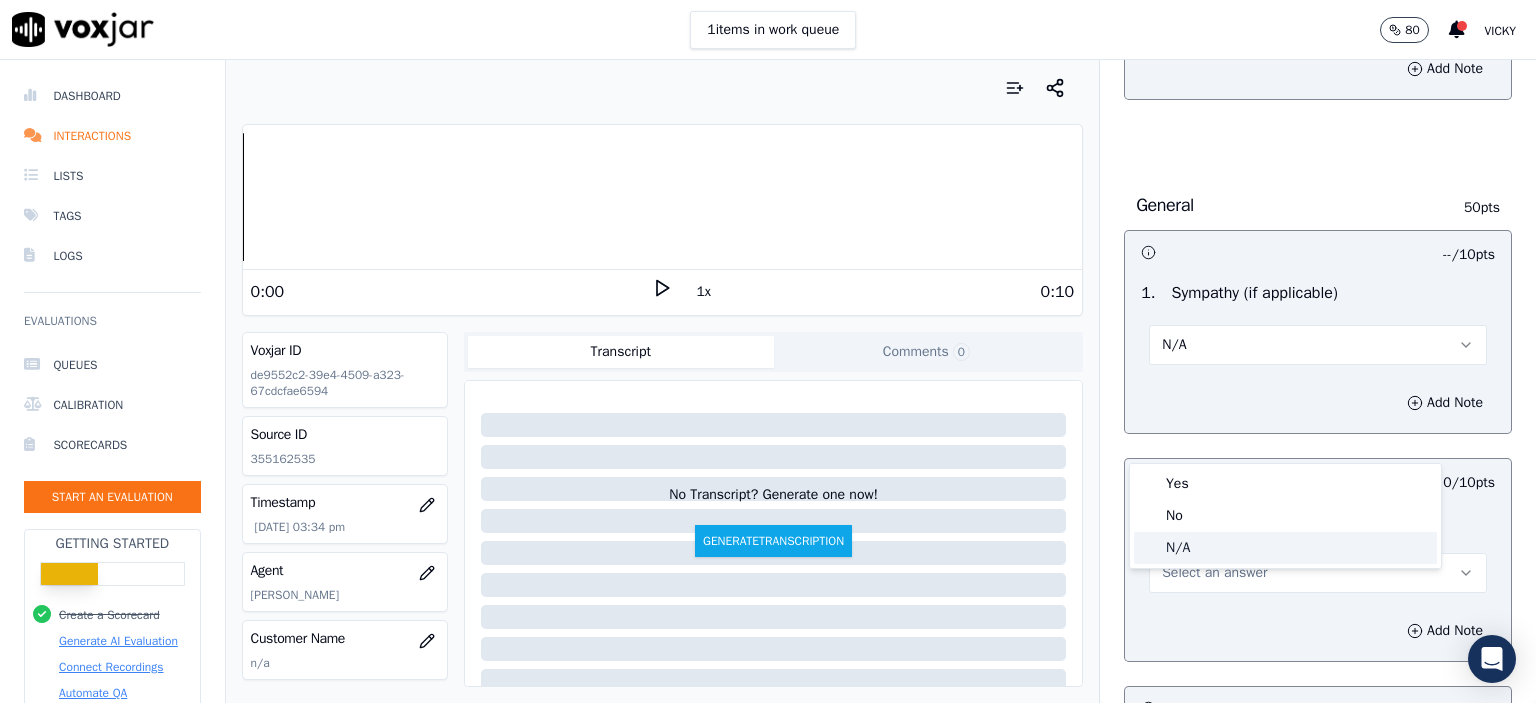 click on "N/A" 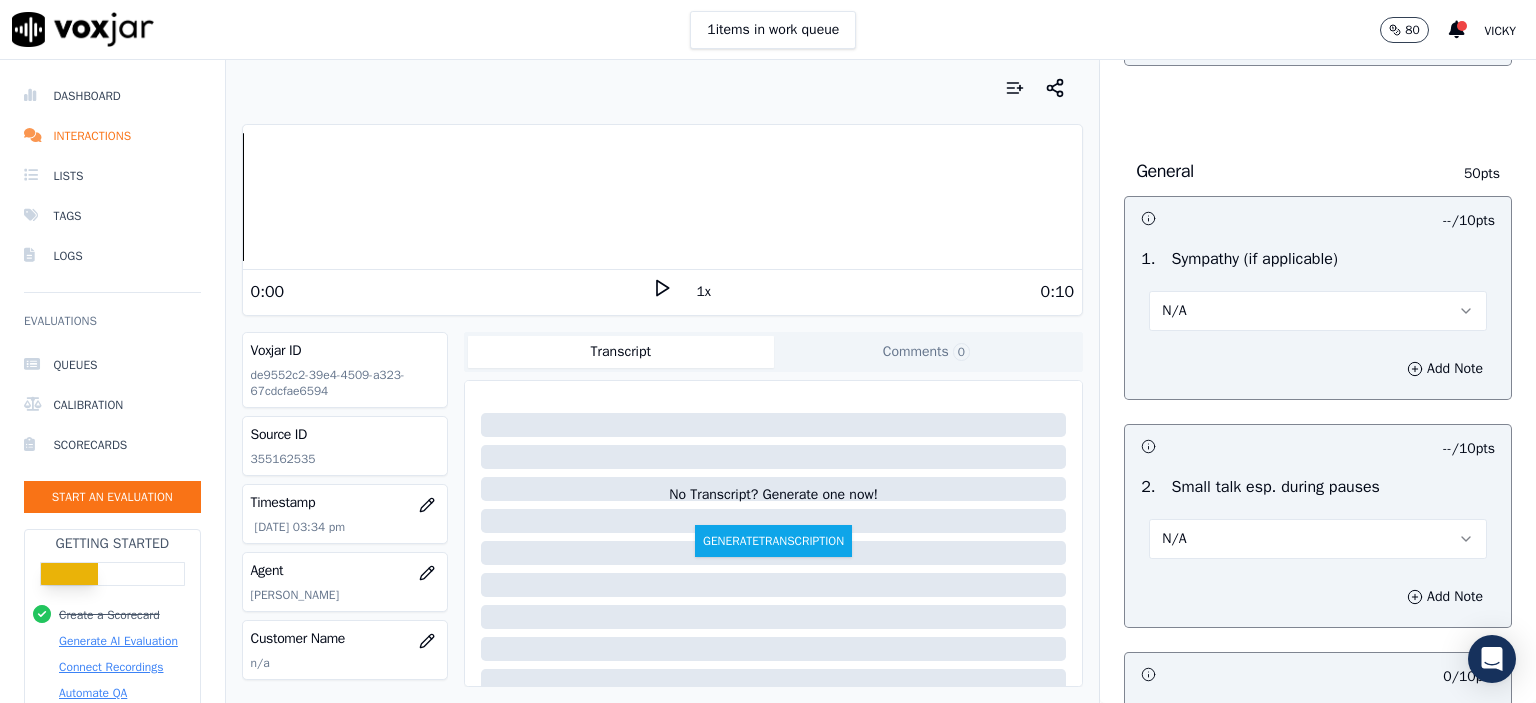 scroll, scrollTop: 2500, scrollLeft: 0, axis: vertical 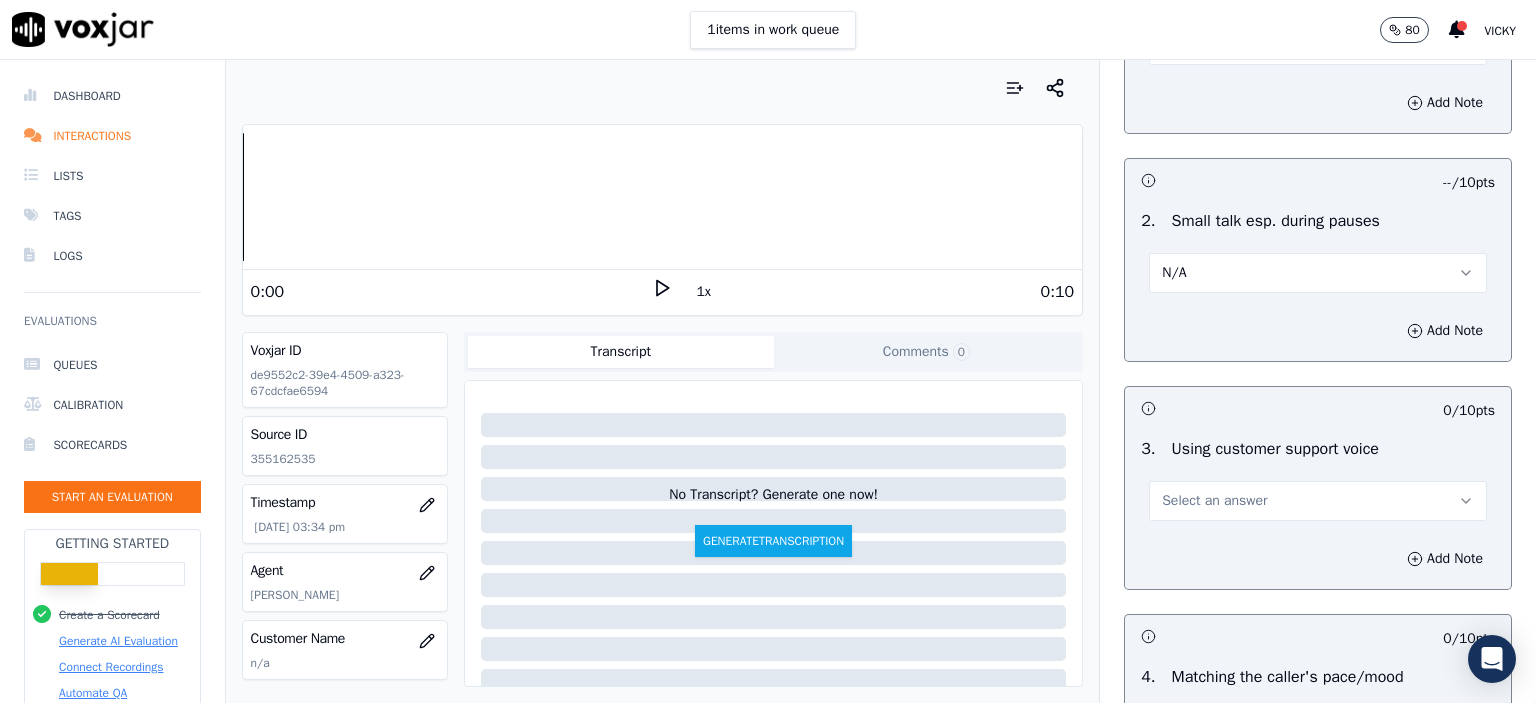 click on "Select an answer" at bounding box center (1214, 501) 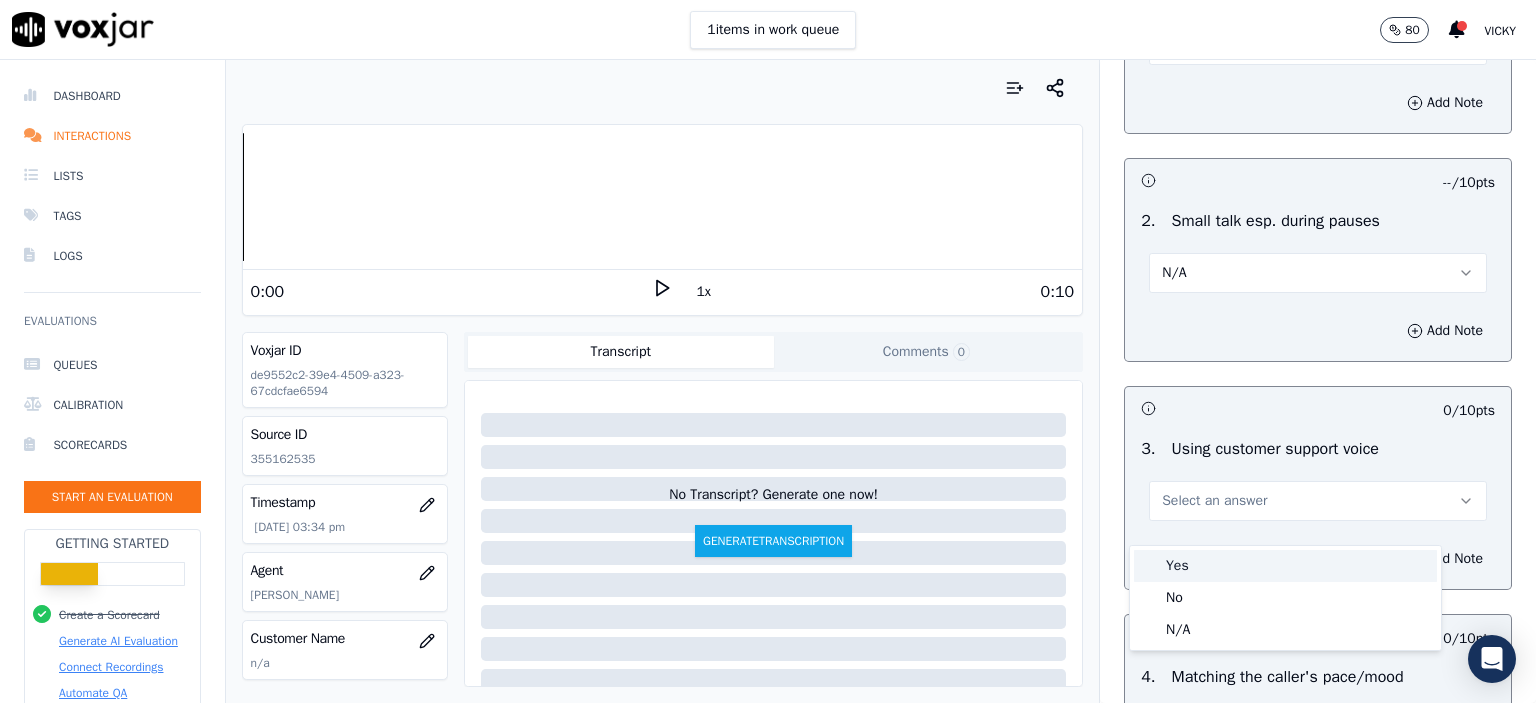 click on "Yes" at bounding box center (1285, 566) 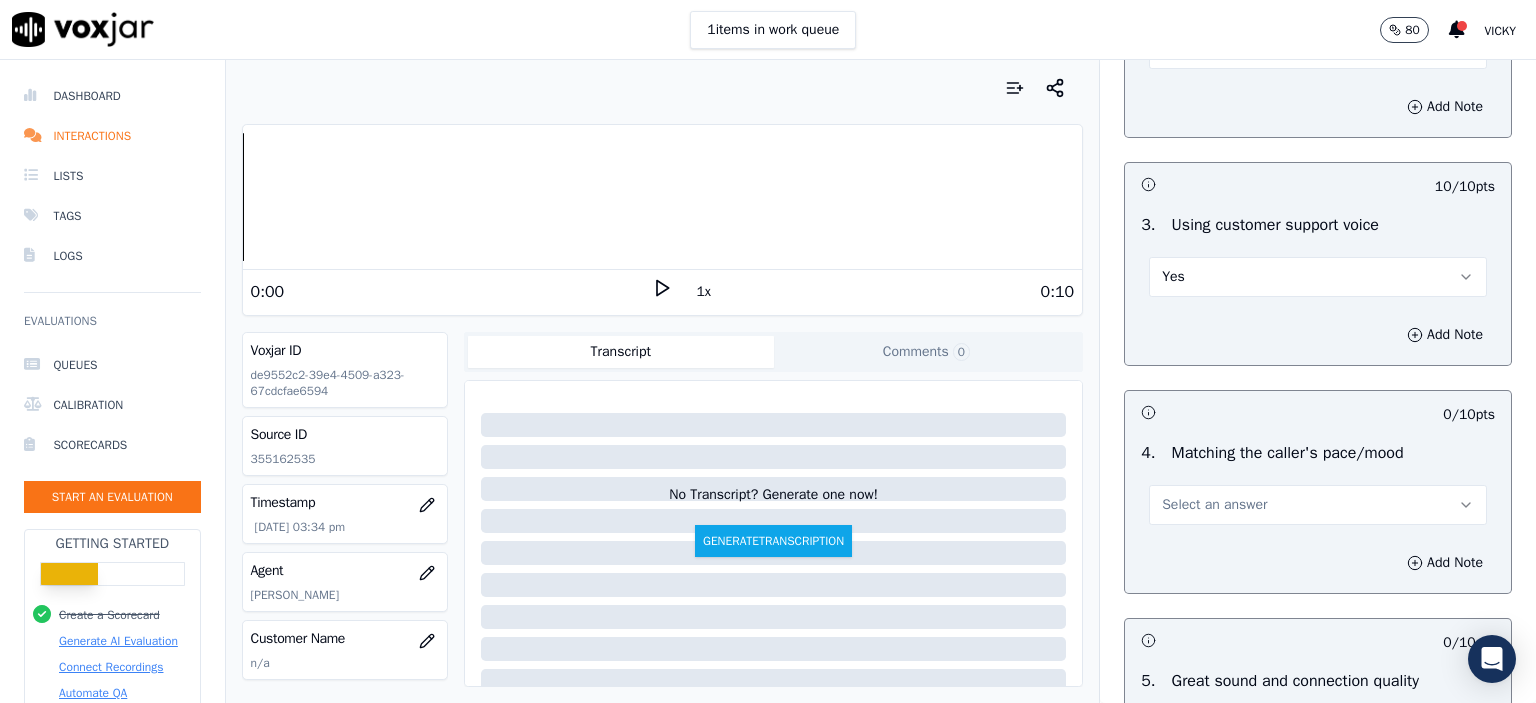 scroll, scrollTop: 2800, scrollLeft: 0, axis: vertical 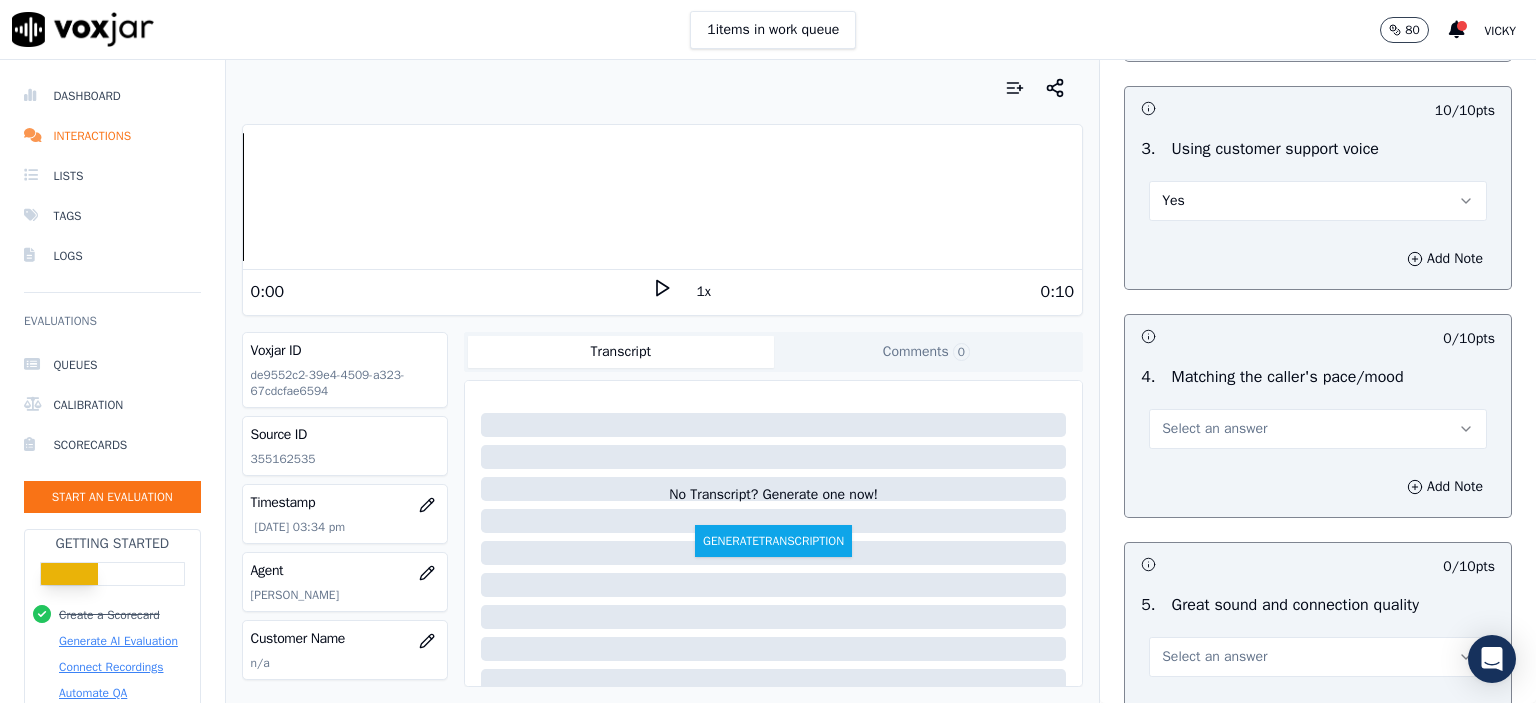 click on "Select an answer" at bounding box center [1318, 429] 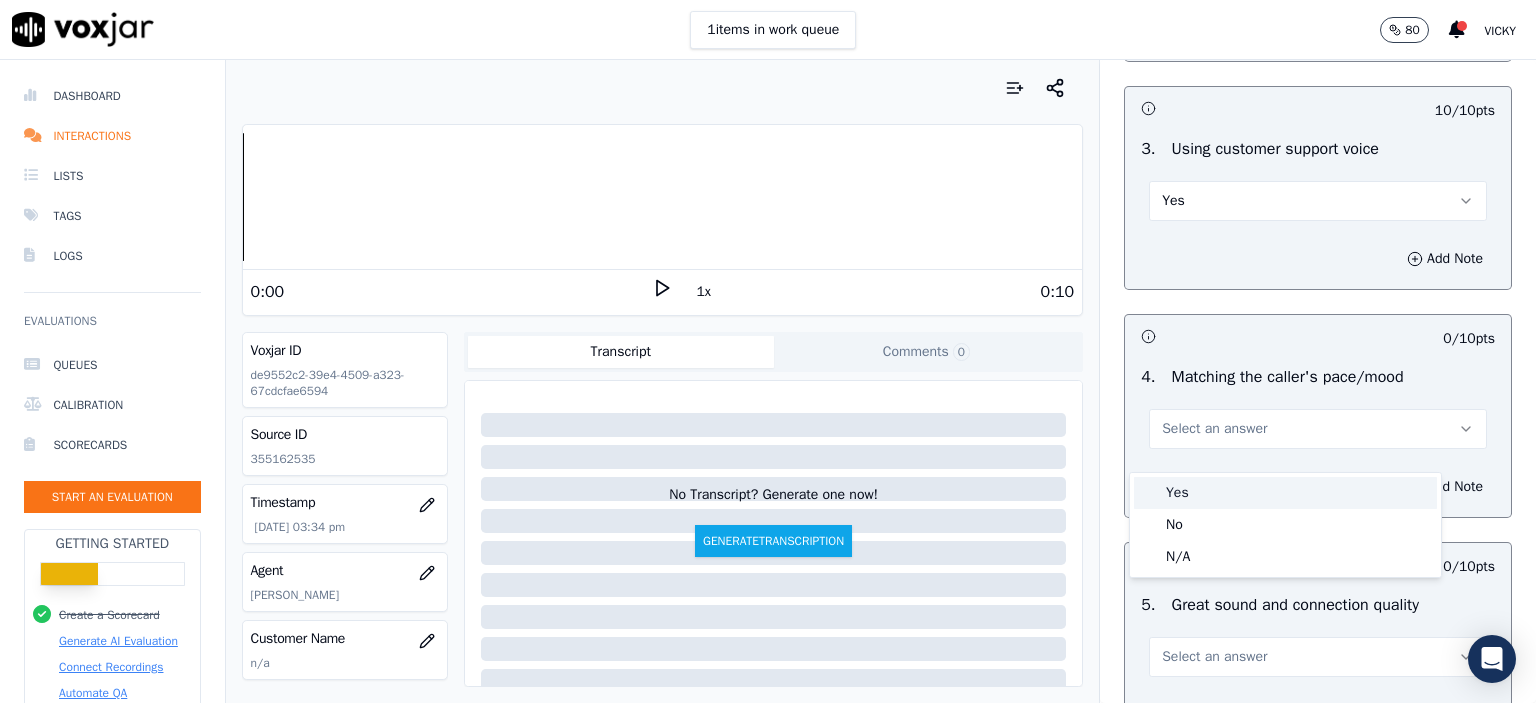 click on "Yes" at bounding box center [1285, 493] 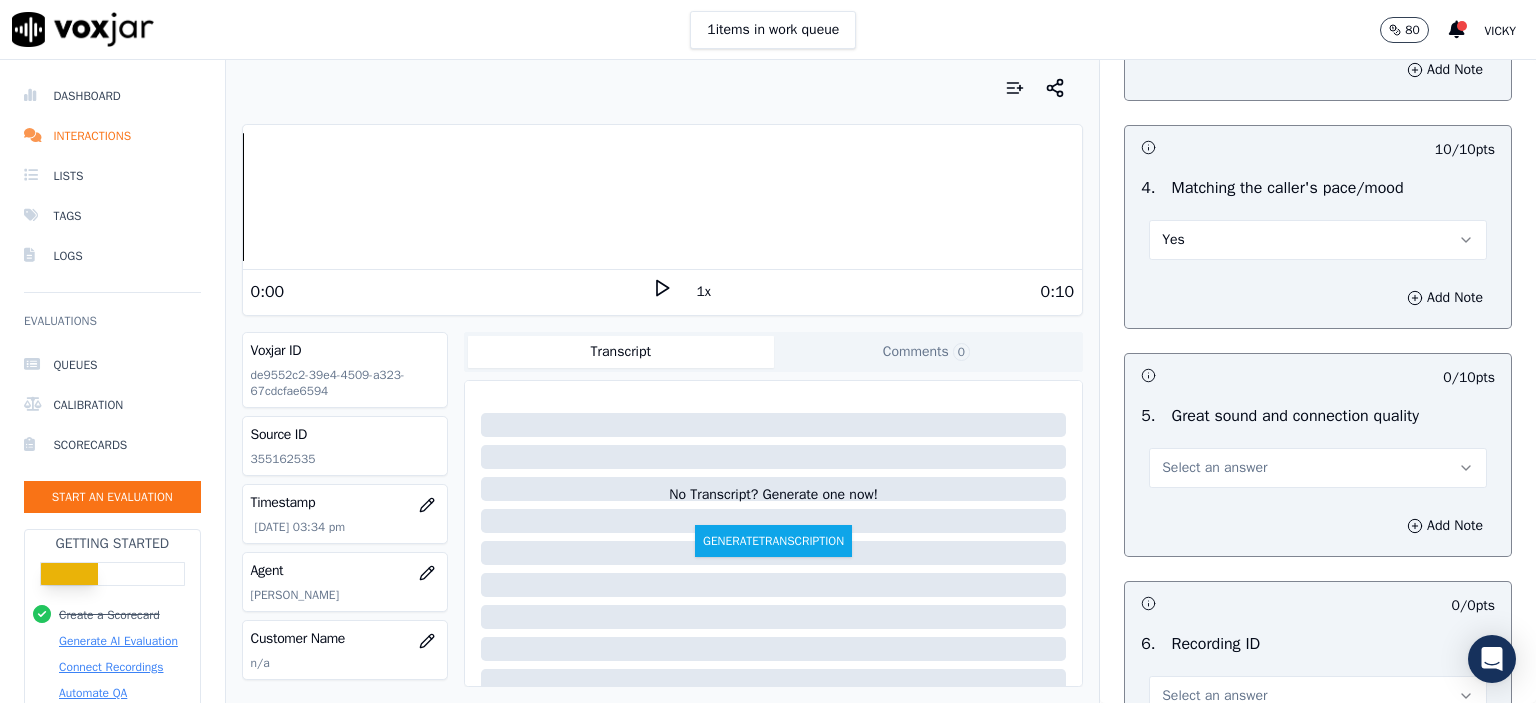 scroll, scrollTop: 3000, scrollLeft: 0, axis: vertical 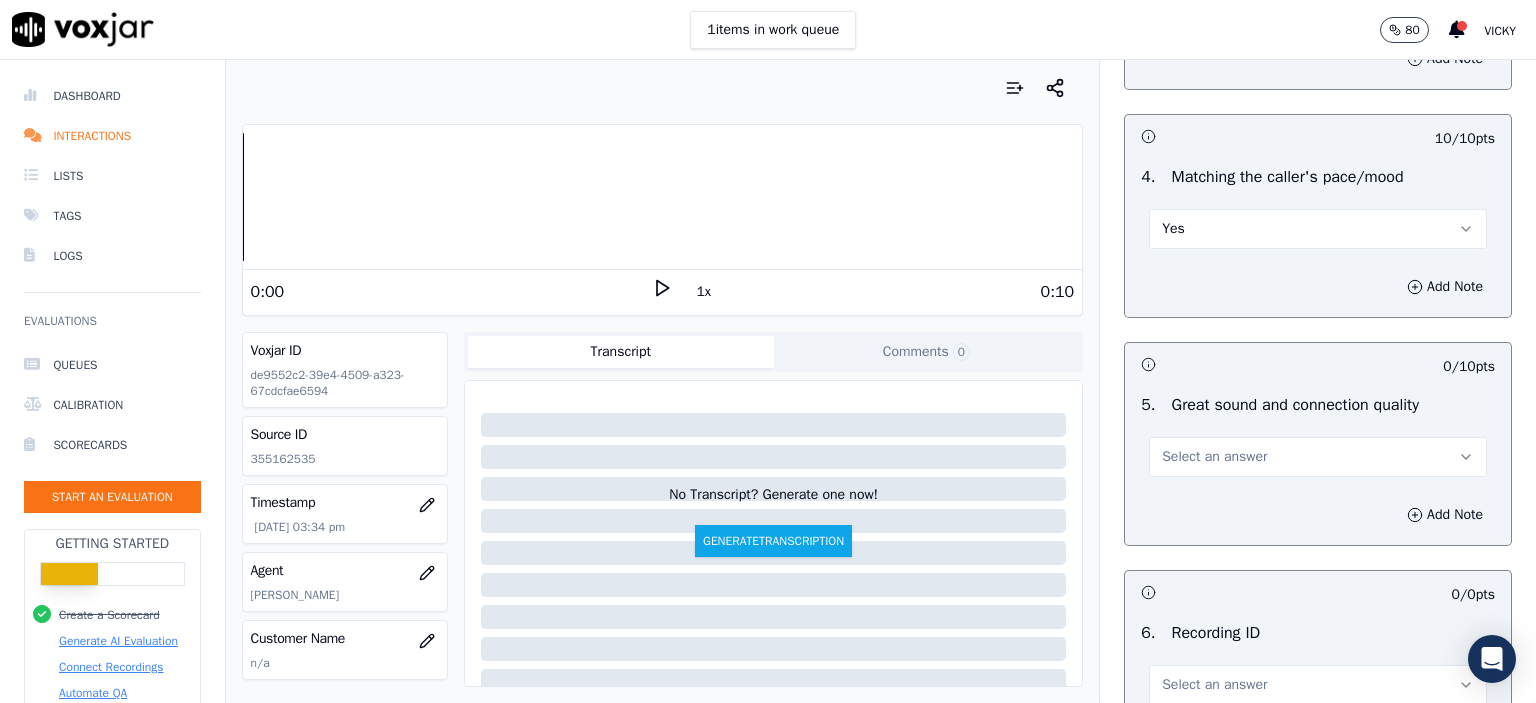 click on "Select an answer" at bounding box center (1318, 457) 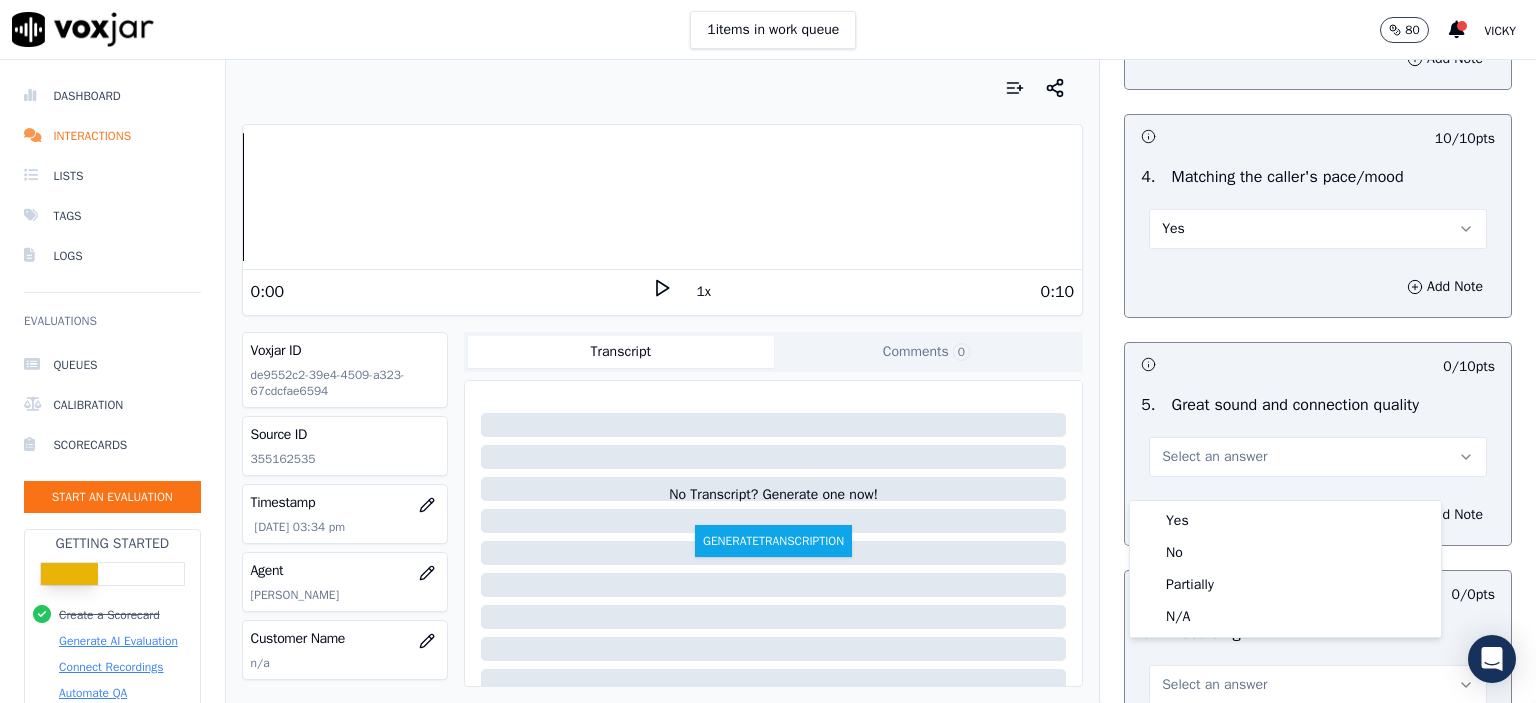 click on "Yes" at bounding box center [1285, 521] 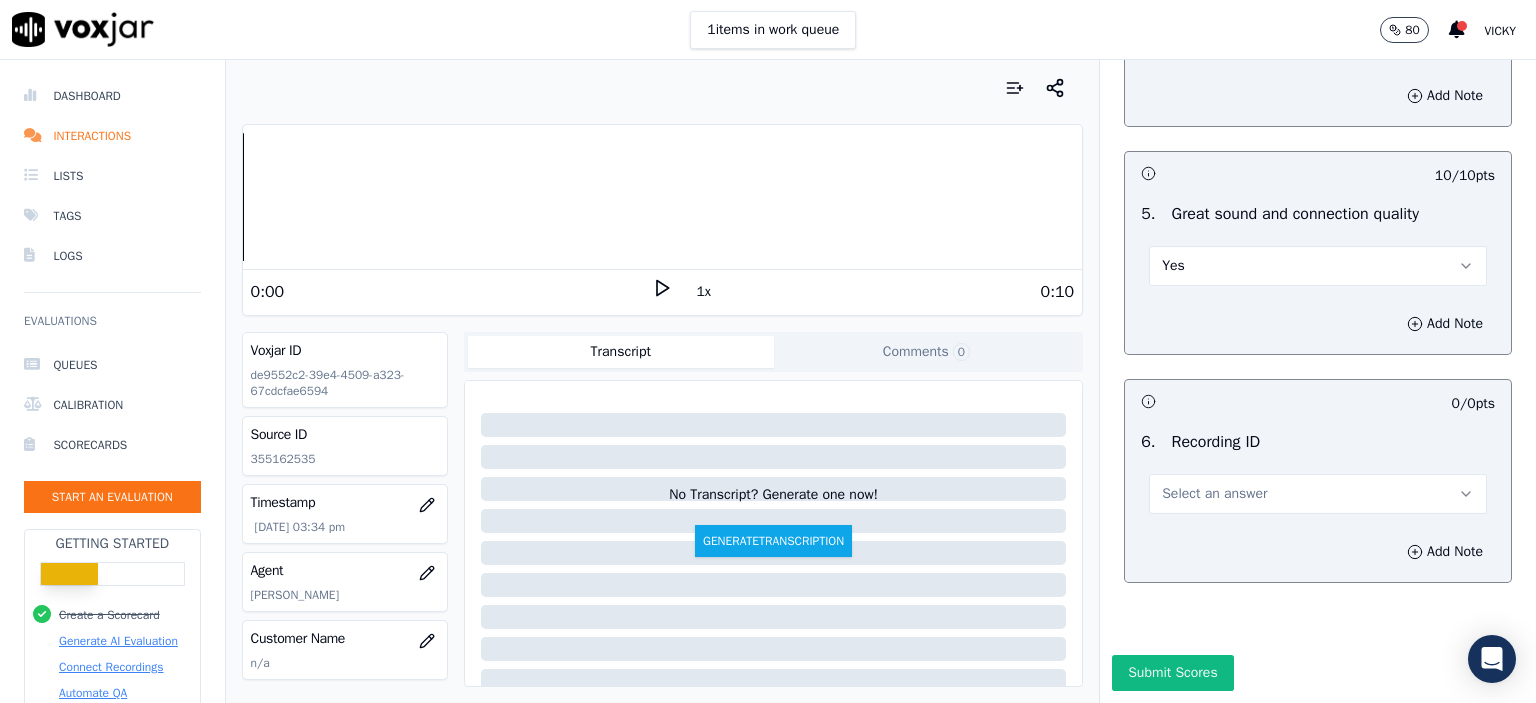 scroll, scrollTop: 3200, scrollLeft: 0, axis: vertical 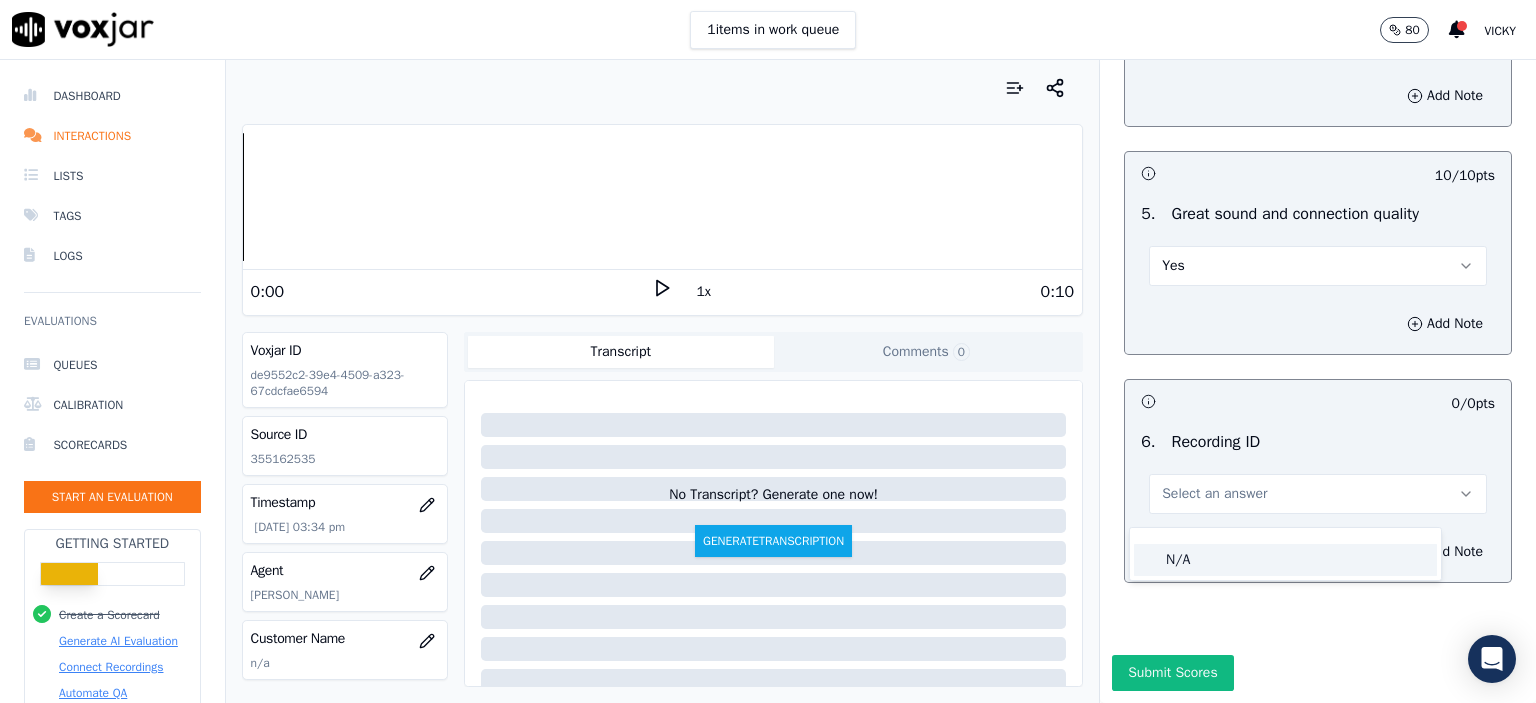 click on "N/A" 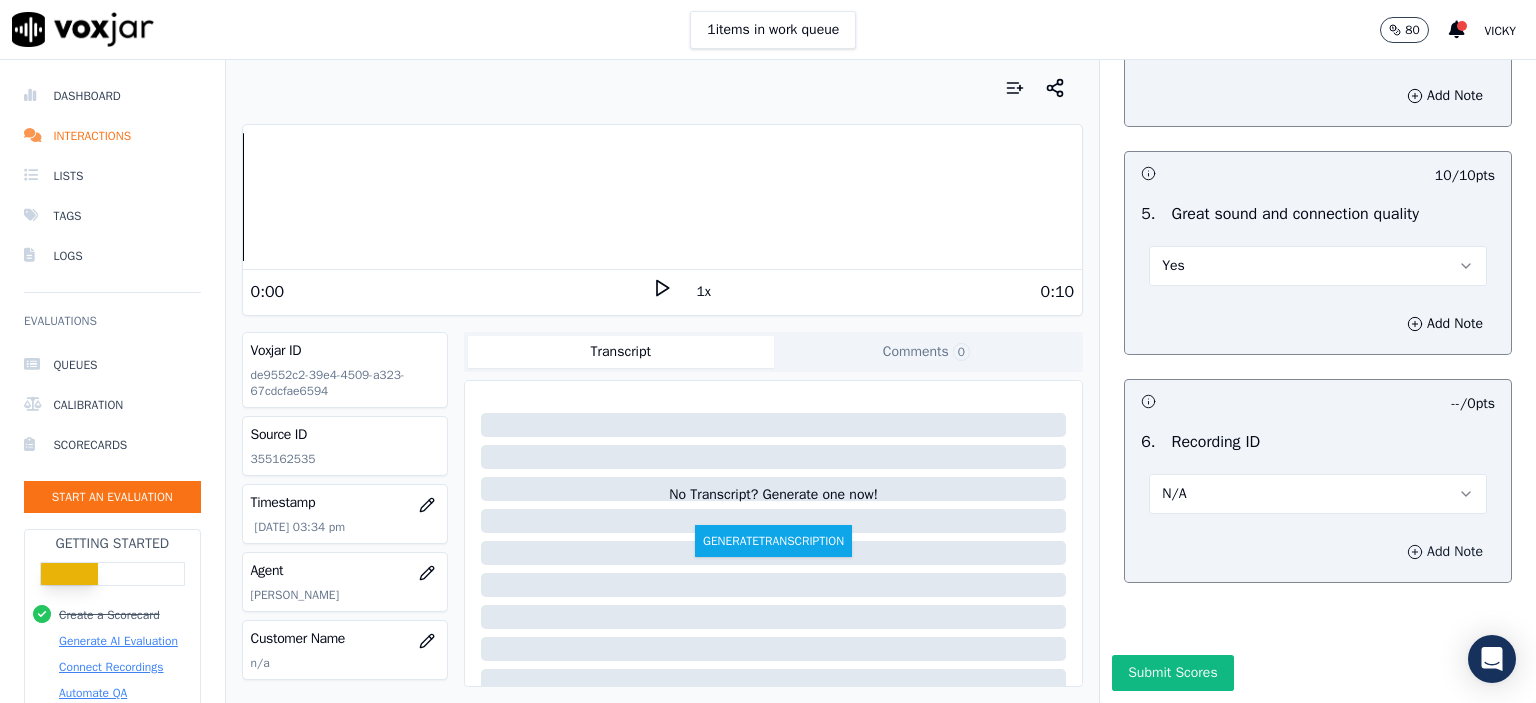 click 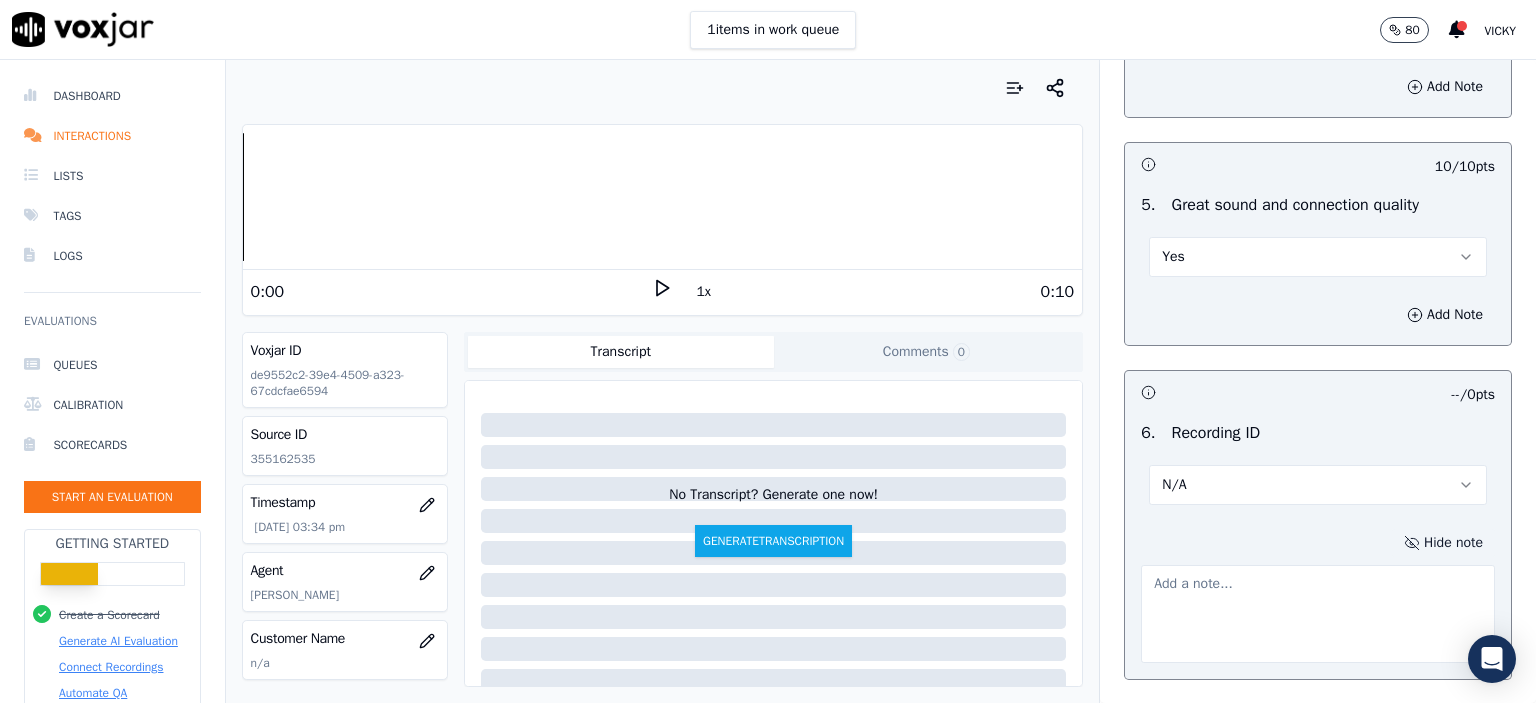 click on "355162535" 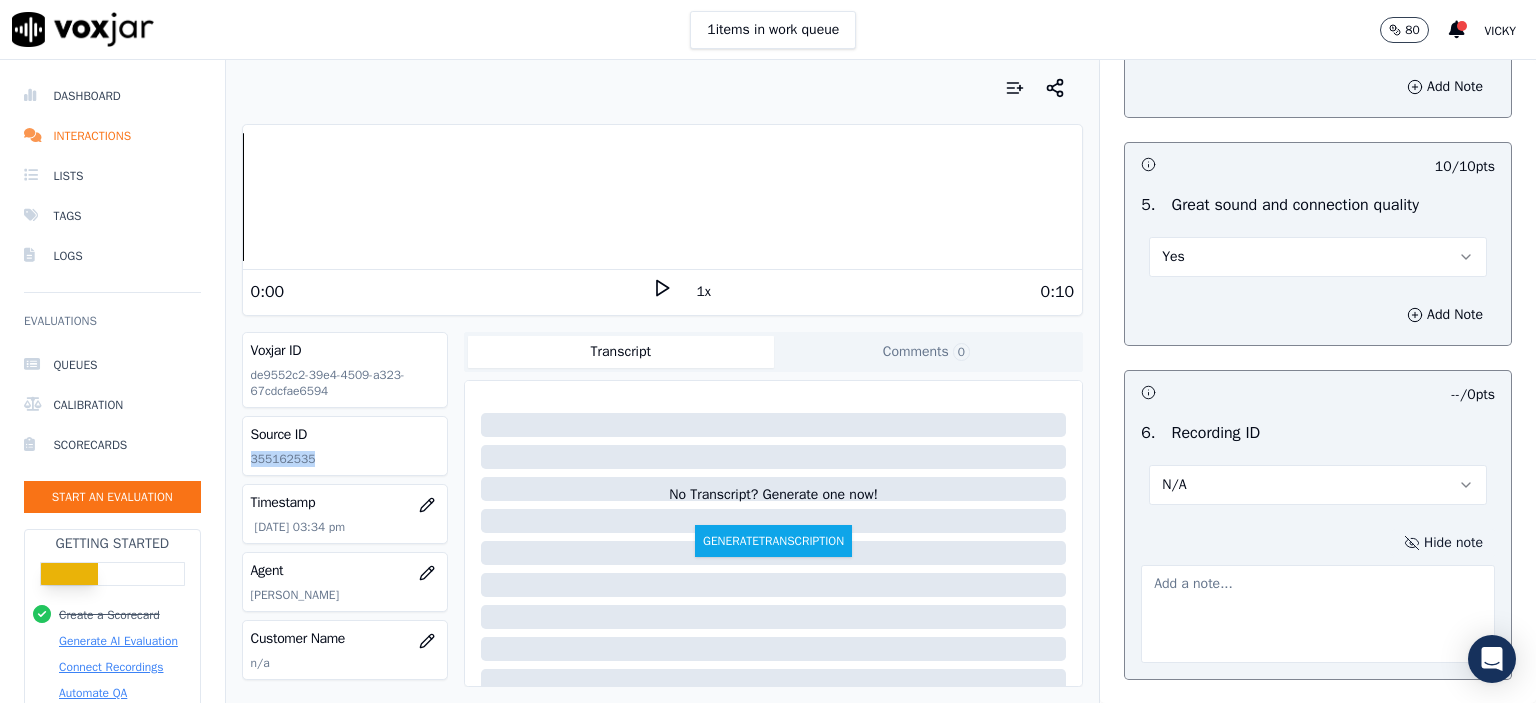 click on "355162535" 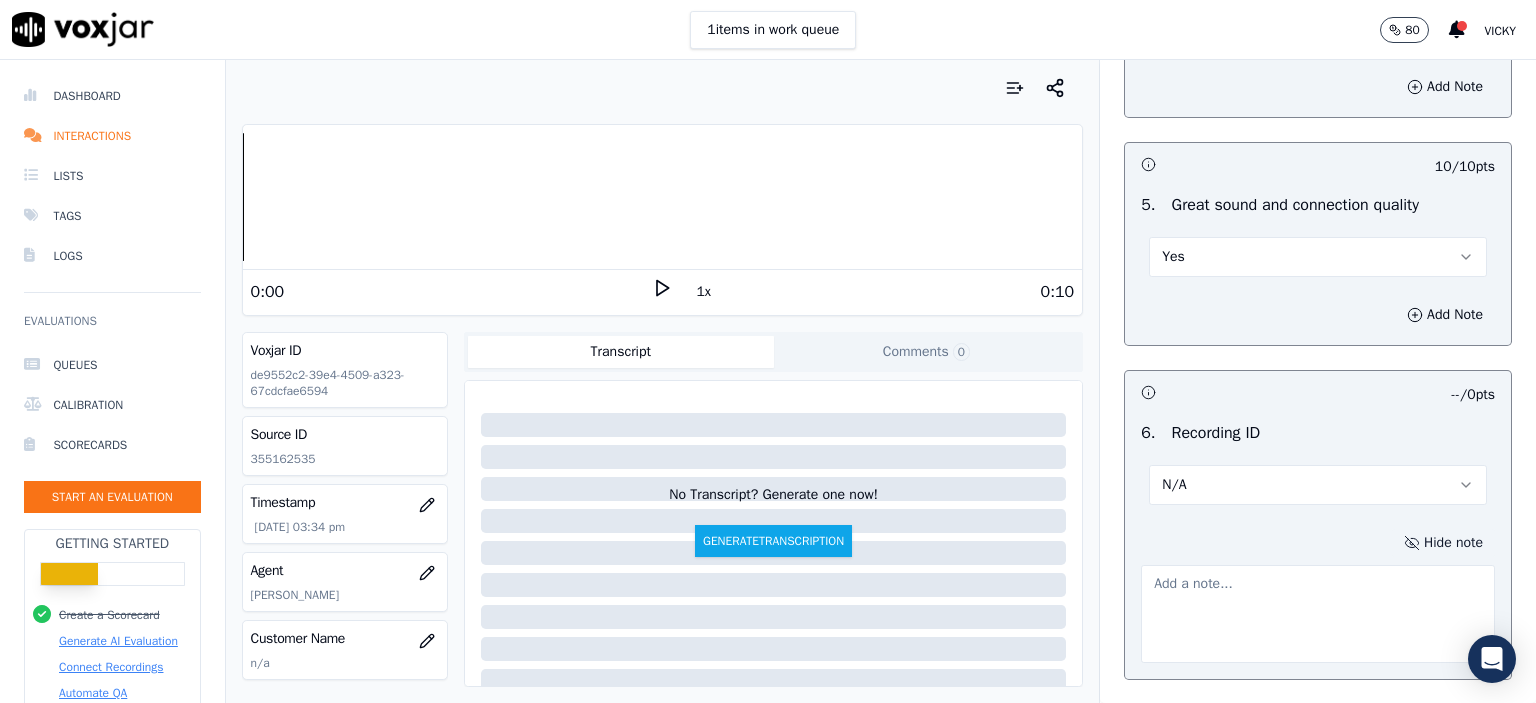 paste on "355162535" 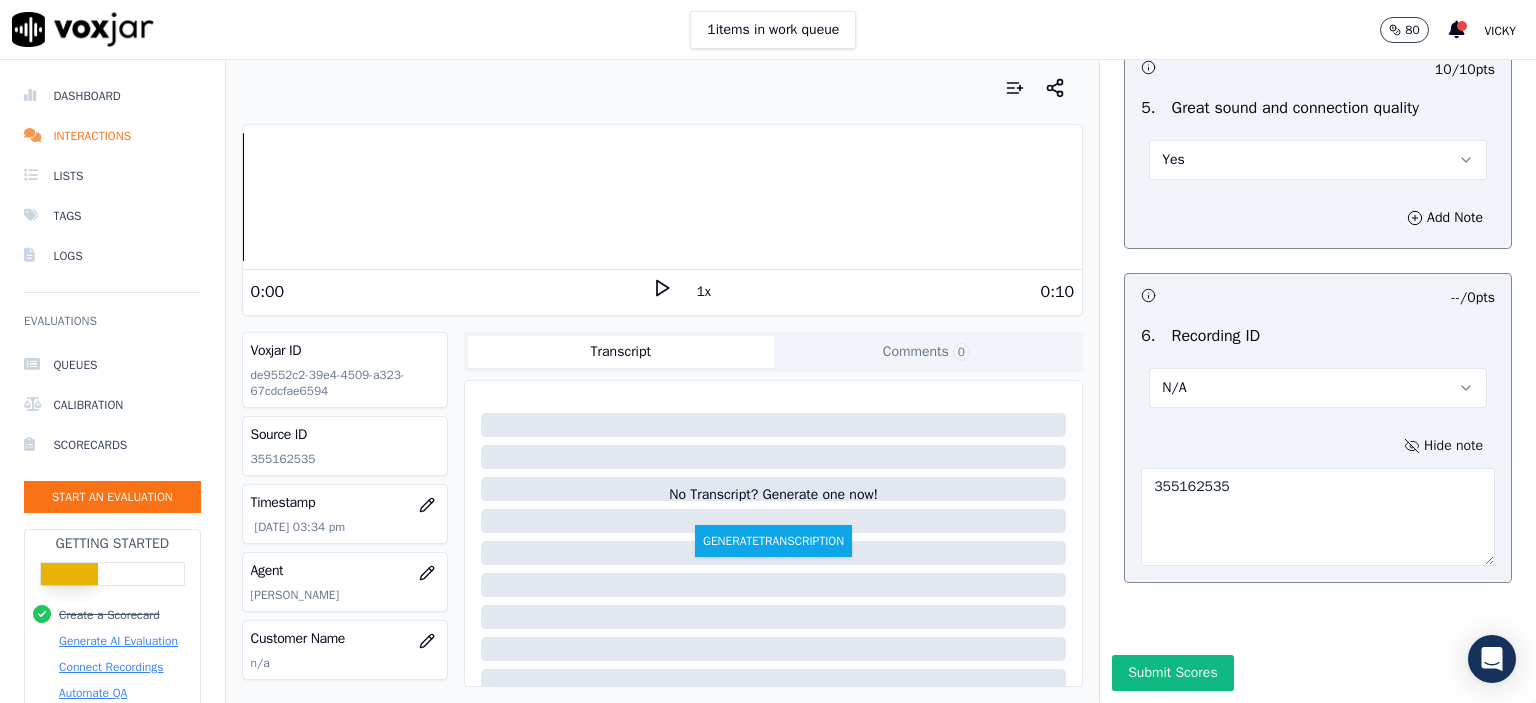 scroll, scrollTop: 3360, scrollLeft: 0, axis: vertical 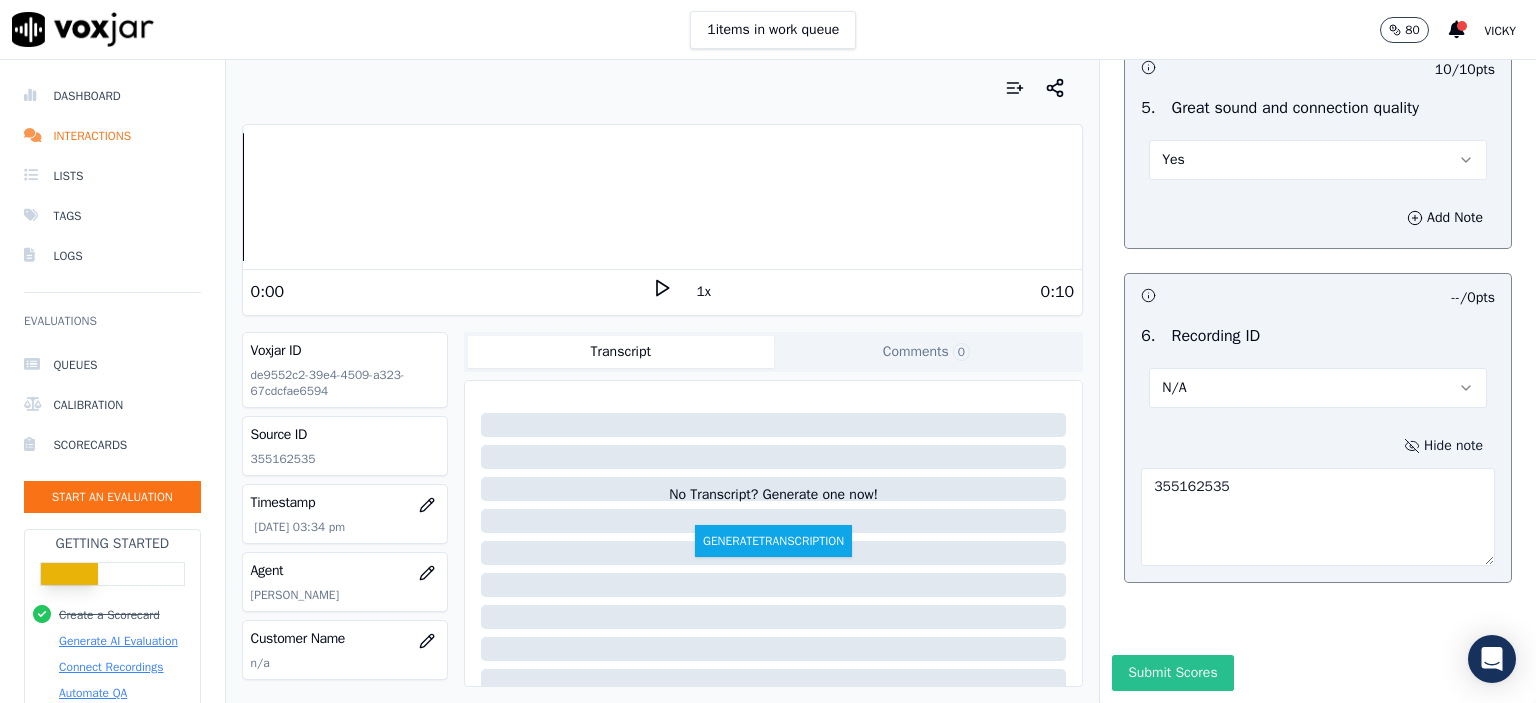 type on "355162535" 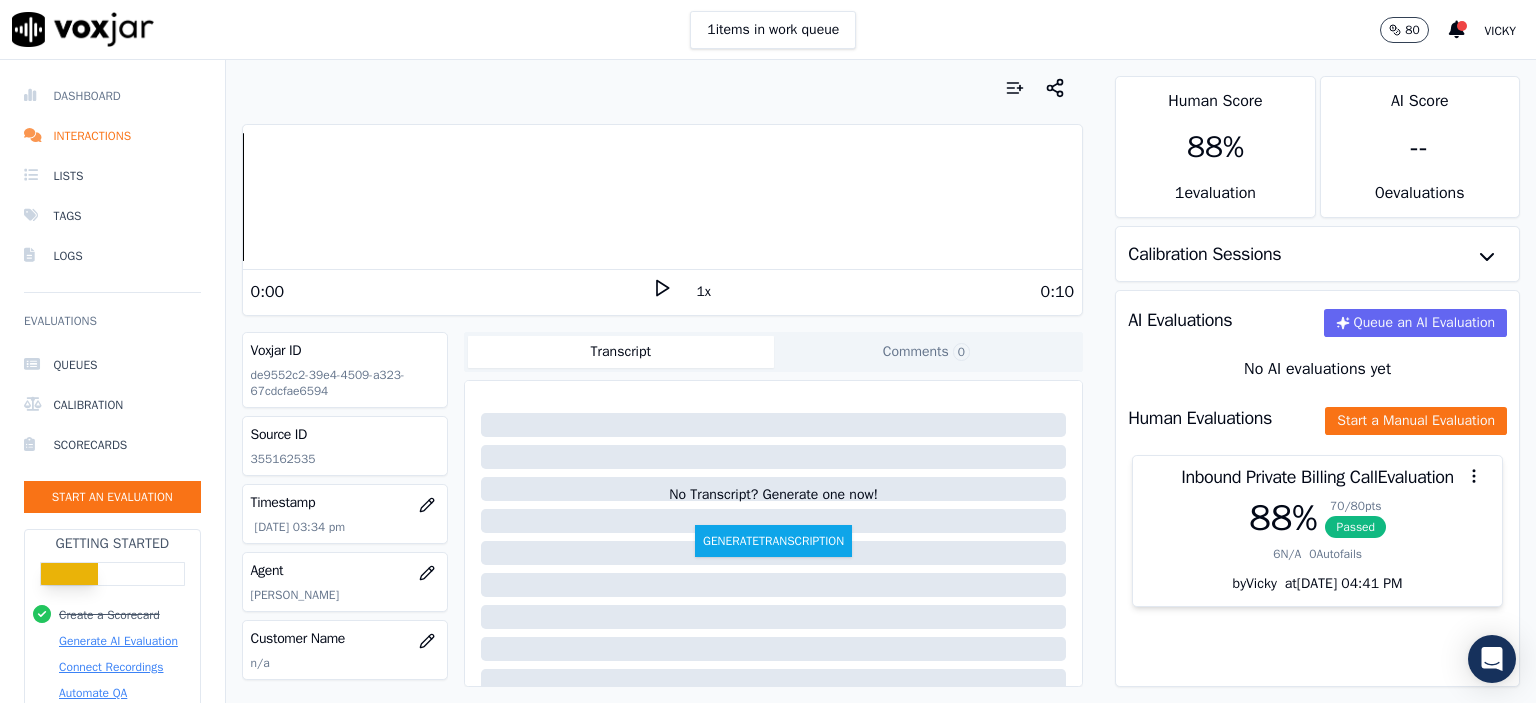 click on "Dashboard" at bounding box center (112, 96) 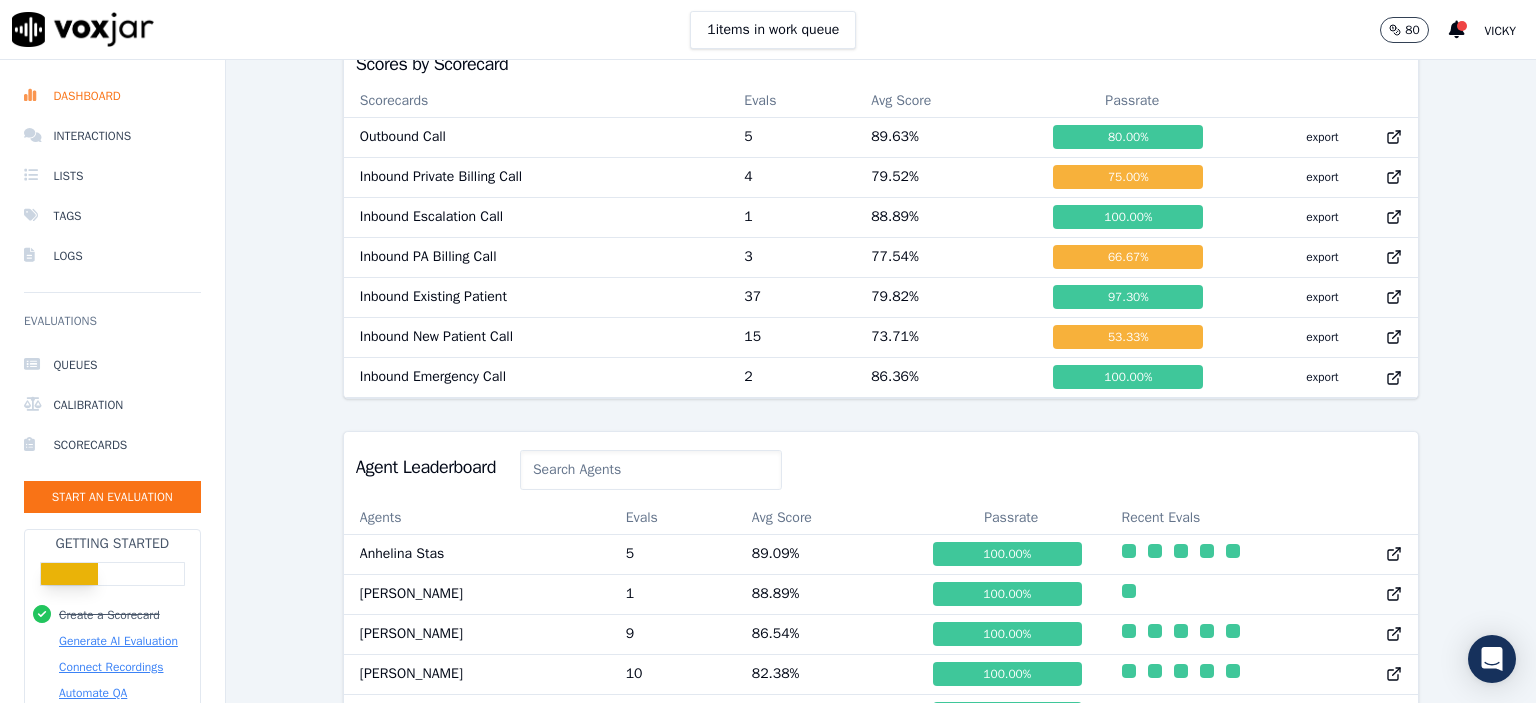 scroll, scrollTop: 1018, scrollLeft: 0, axis: vertical 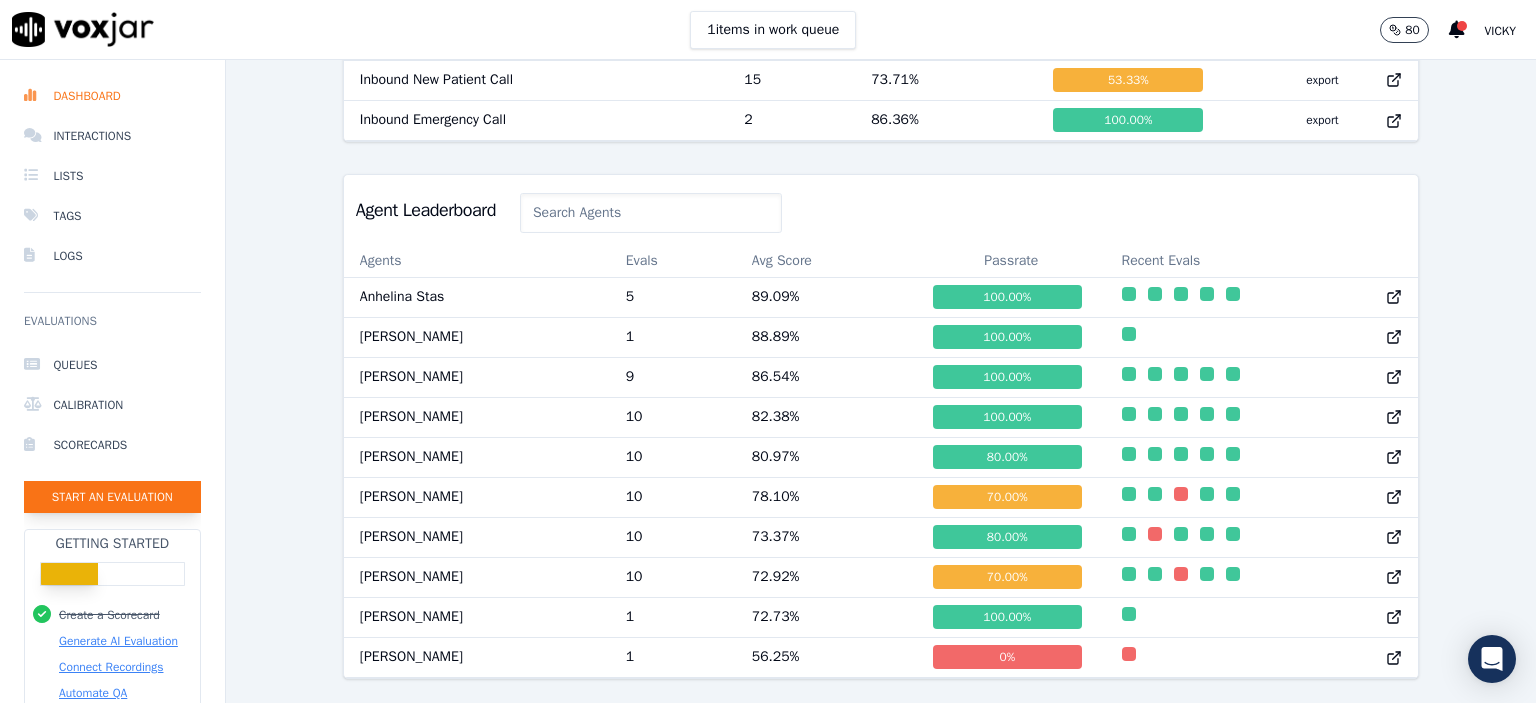 click on "Start an Evaluation" 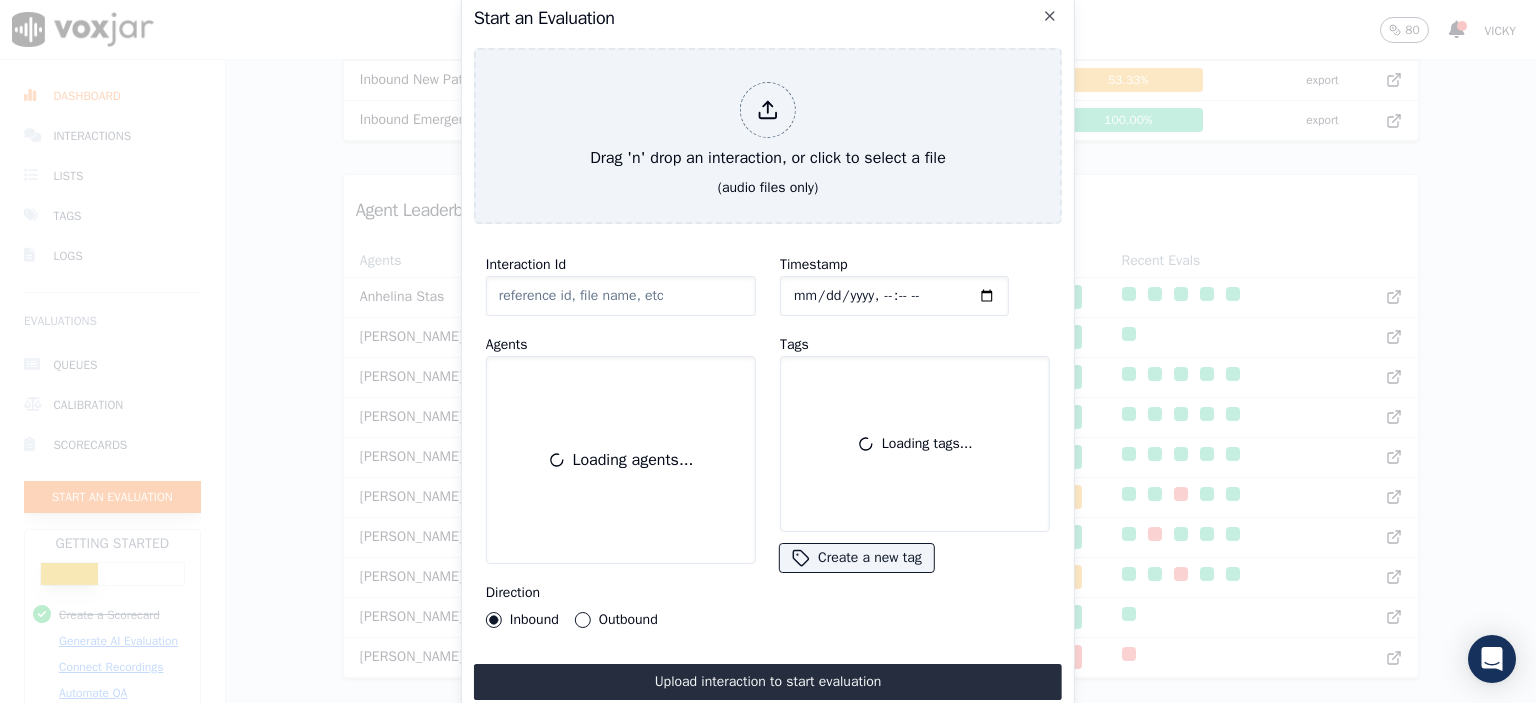 scroll, scrollTop: 122, scrollLeft: 0, axis: vertical 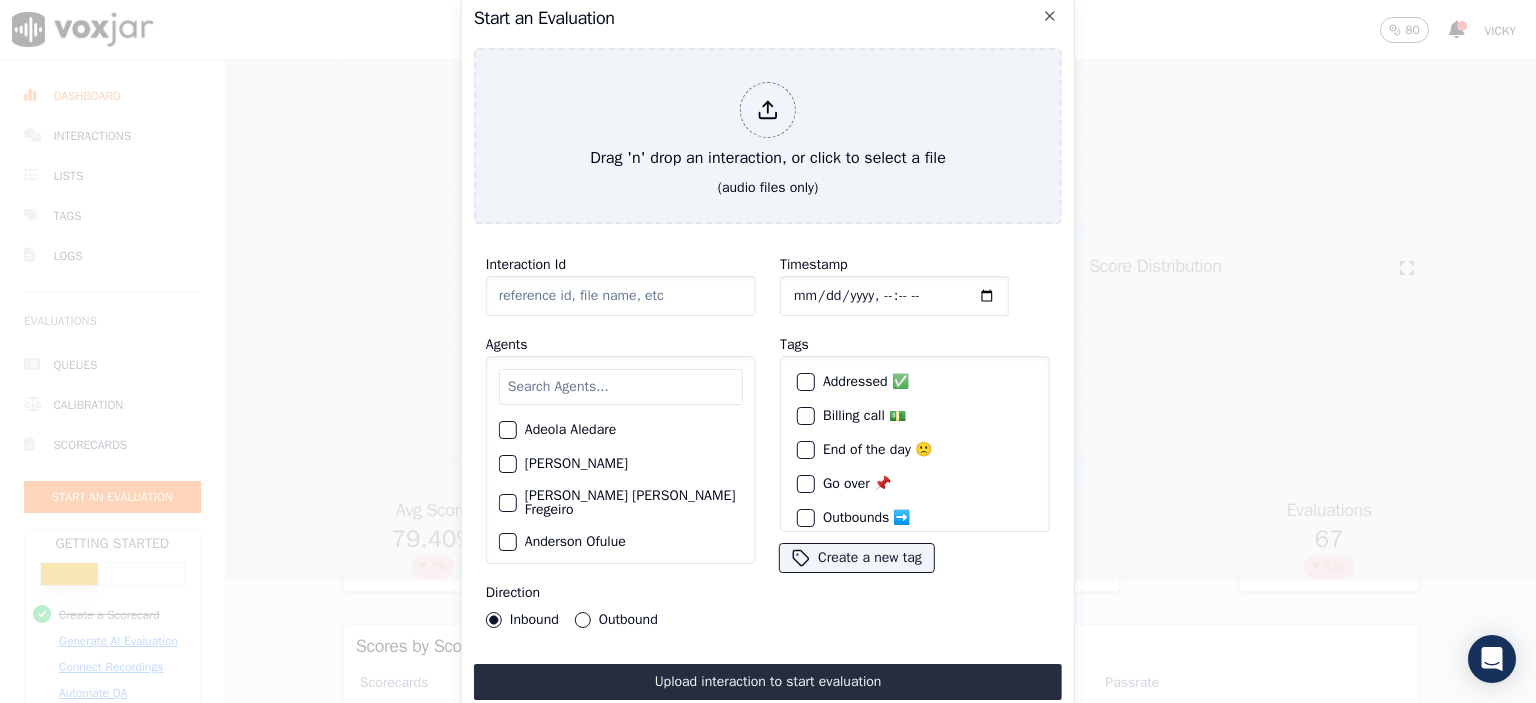 click on "Interaction Id" 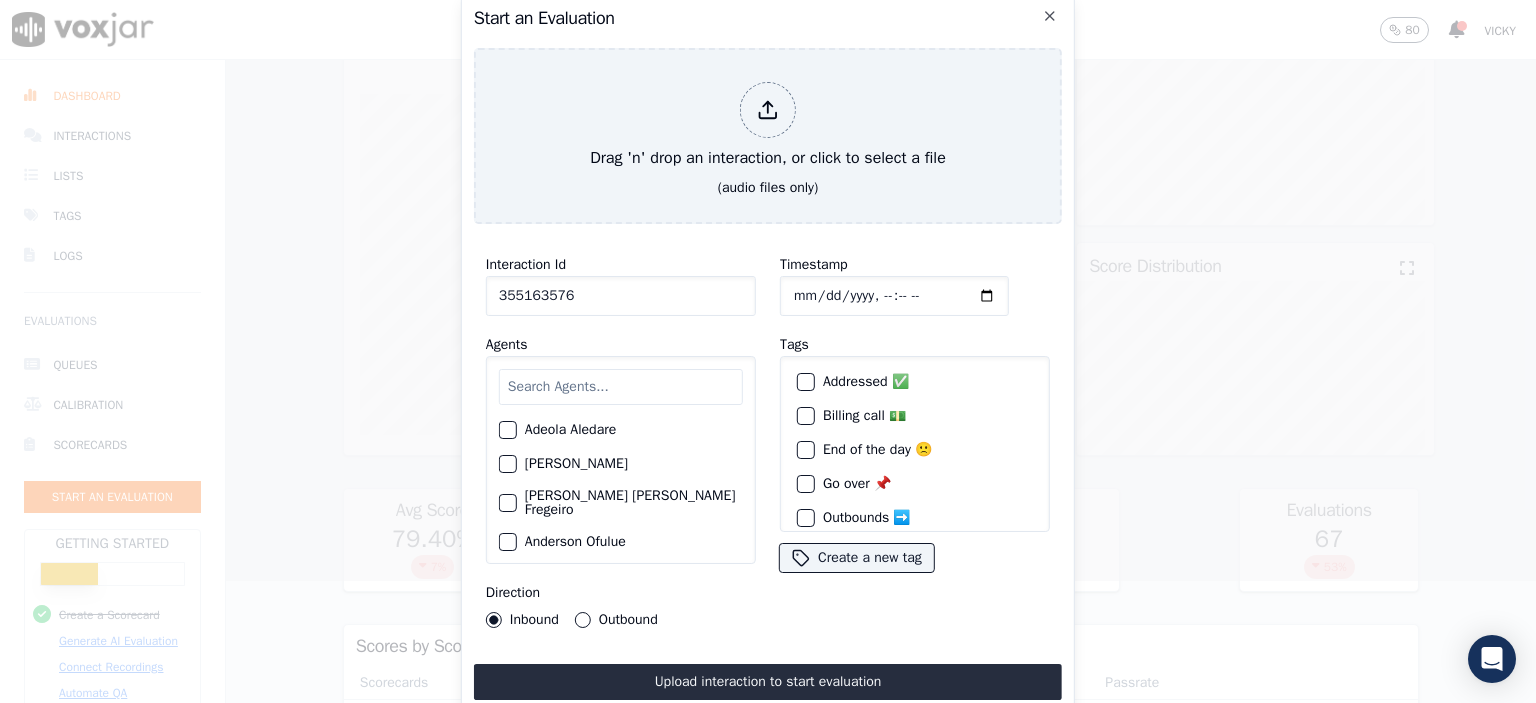 type on "355163576" 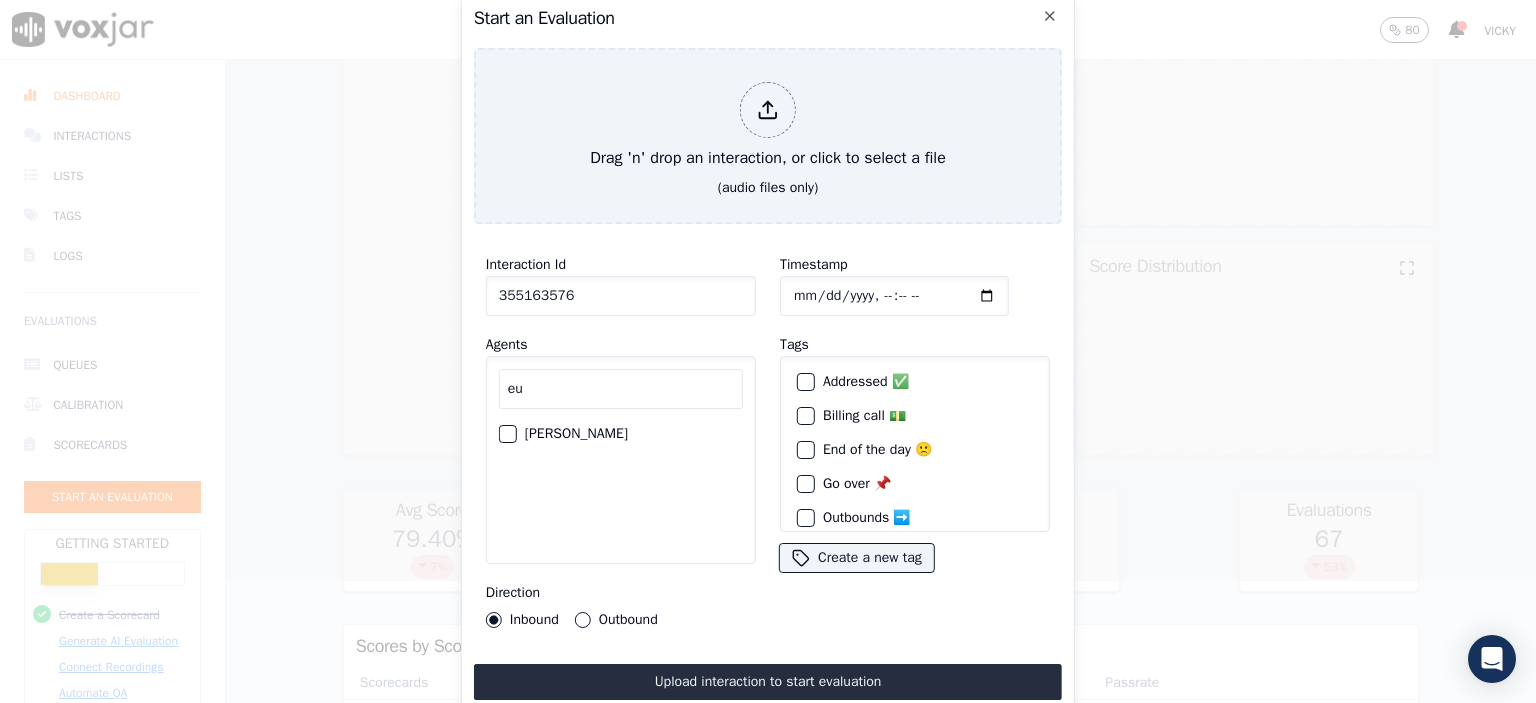 type on "eu" 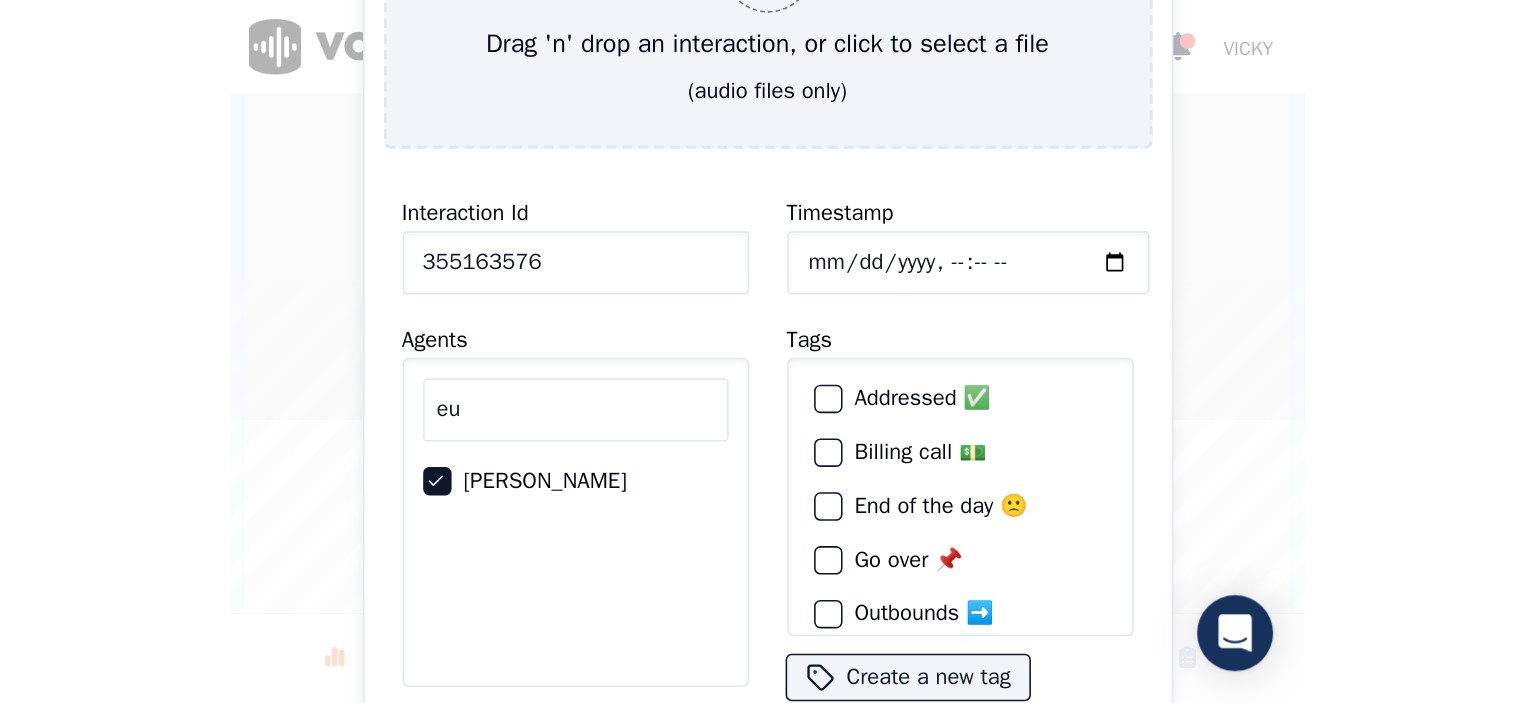 scroll, scrollTop: 113, scrollLeft: 0, axis: vertical 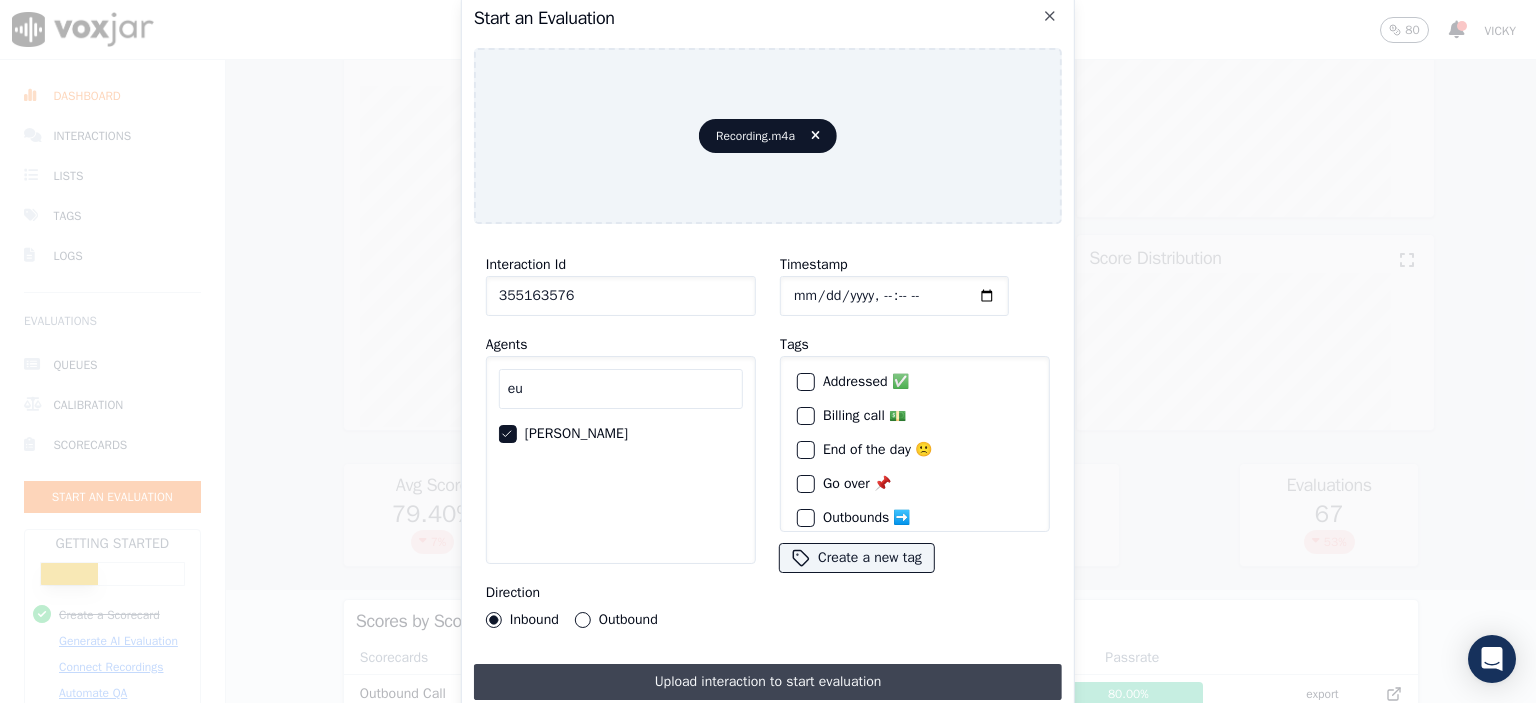 click on "Upload interaction to start evaluation" at bounding box center (768, 682) 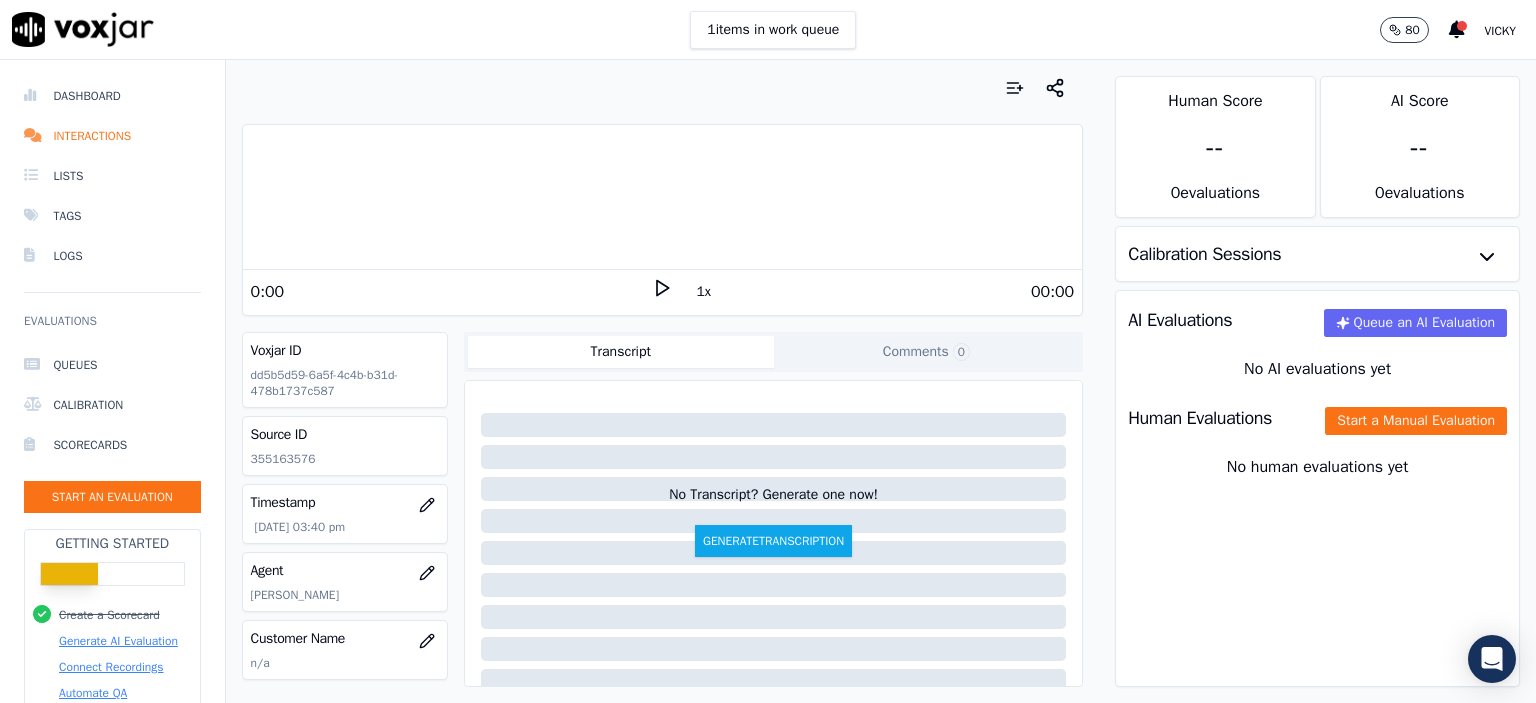 scroll, scrollTop: 0, scrollLeft: 0, axis: both 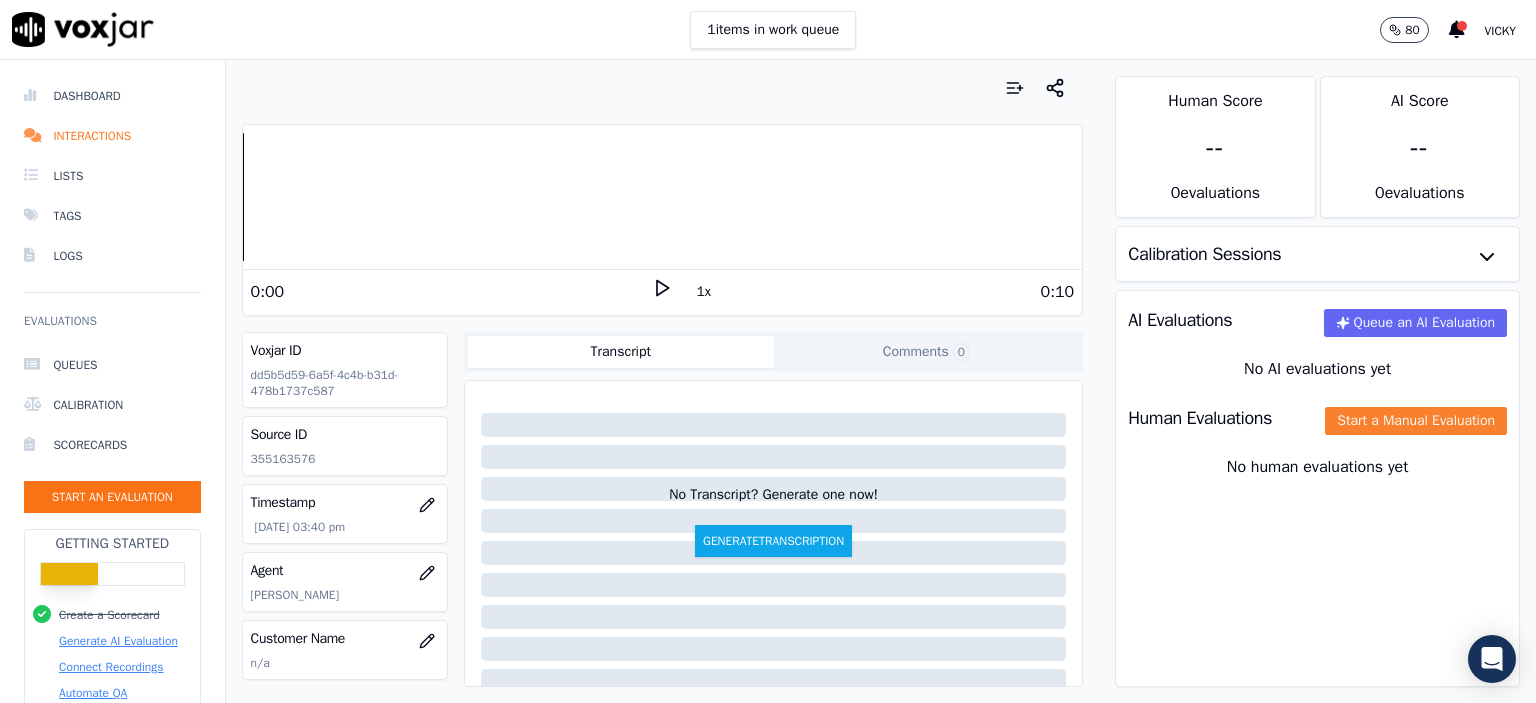 click on "Start a Manual Evaluation" 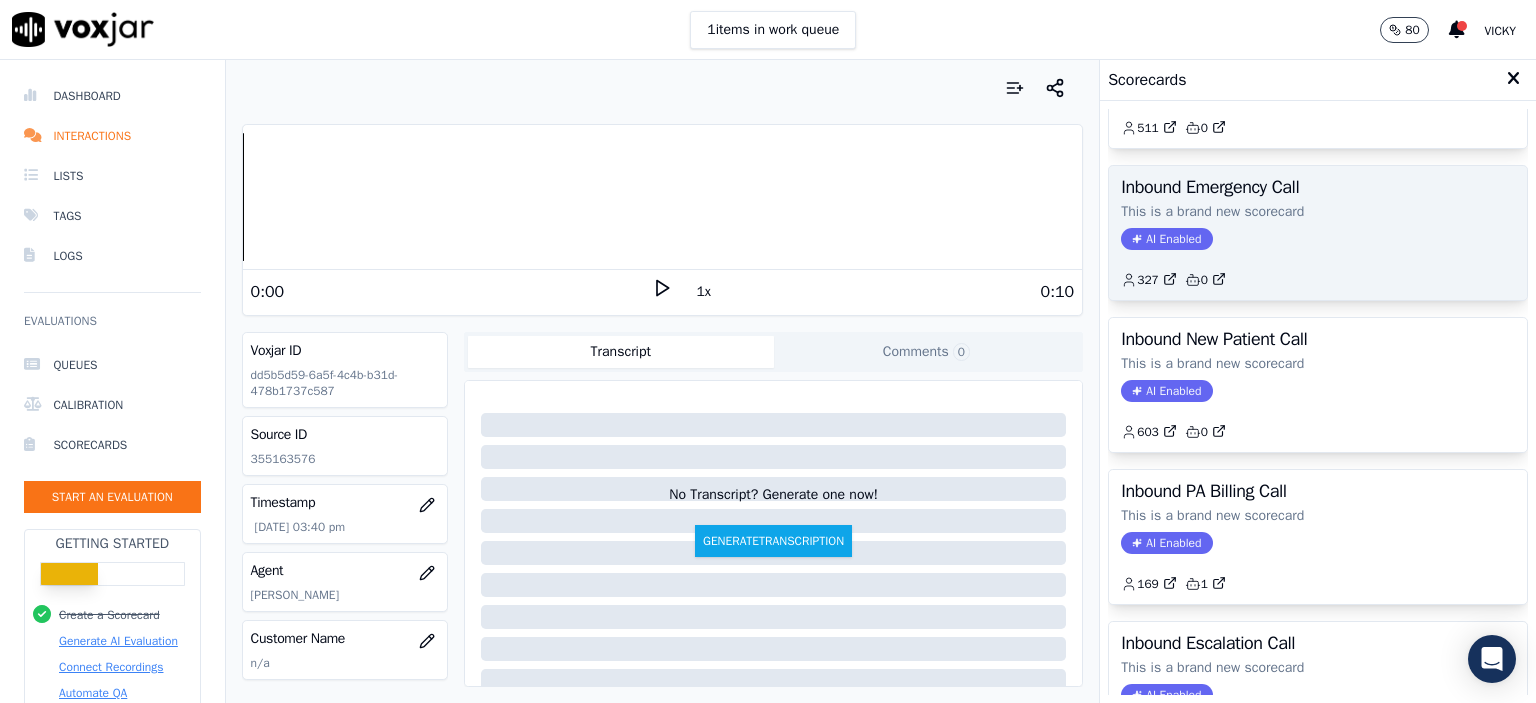 scroll, scrollTop: 400, scrollLeft: 0, axis: vertical 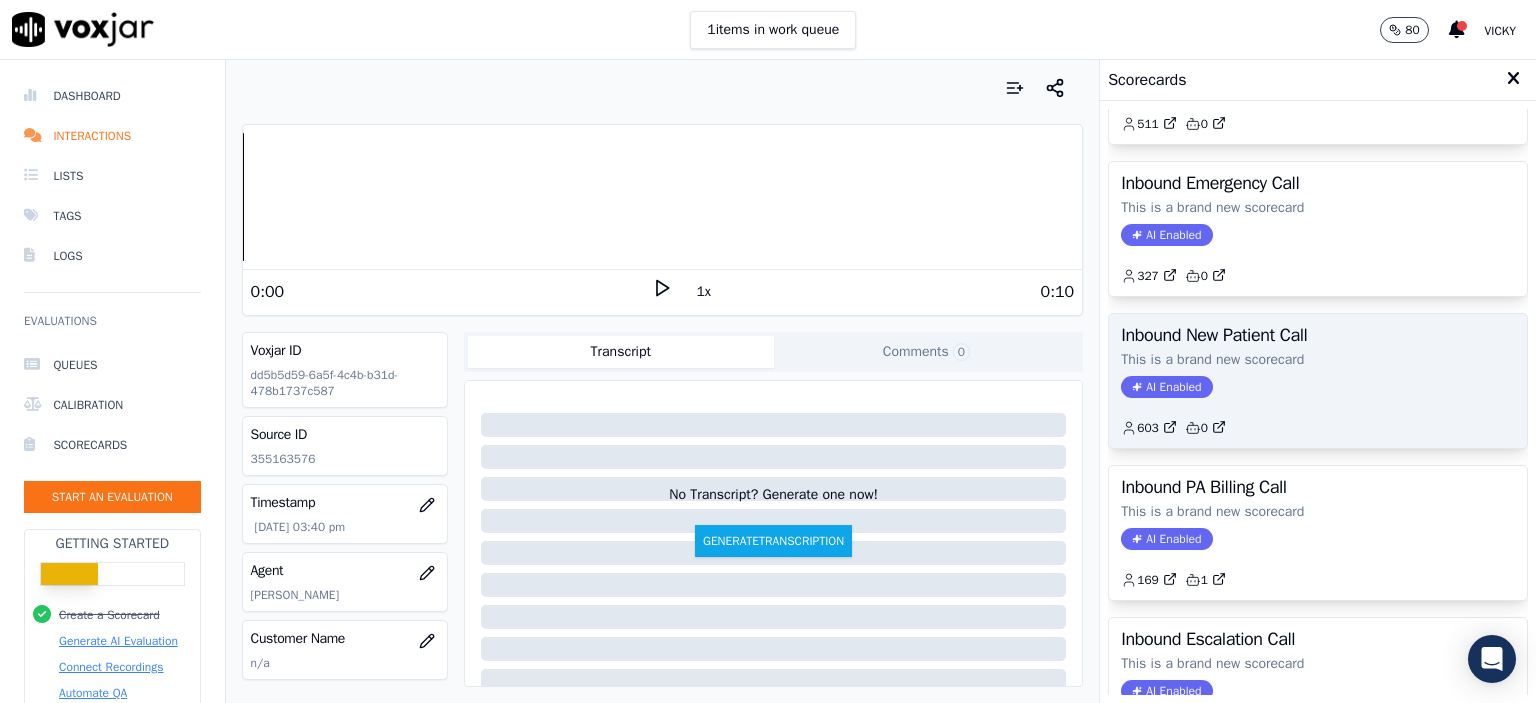 click on "Inbound New Patient Call   This is a brand new scorecard     AI Enabled       603         0" at bounding box center (1318, 381) 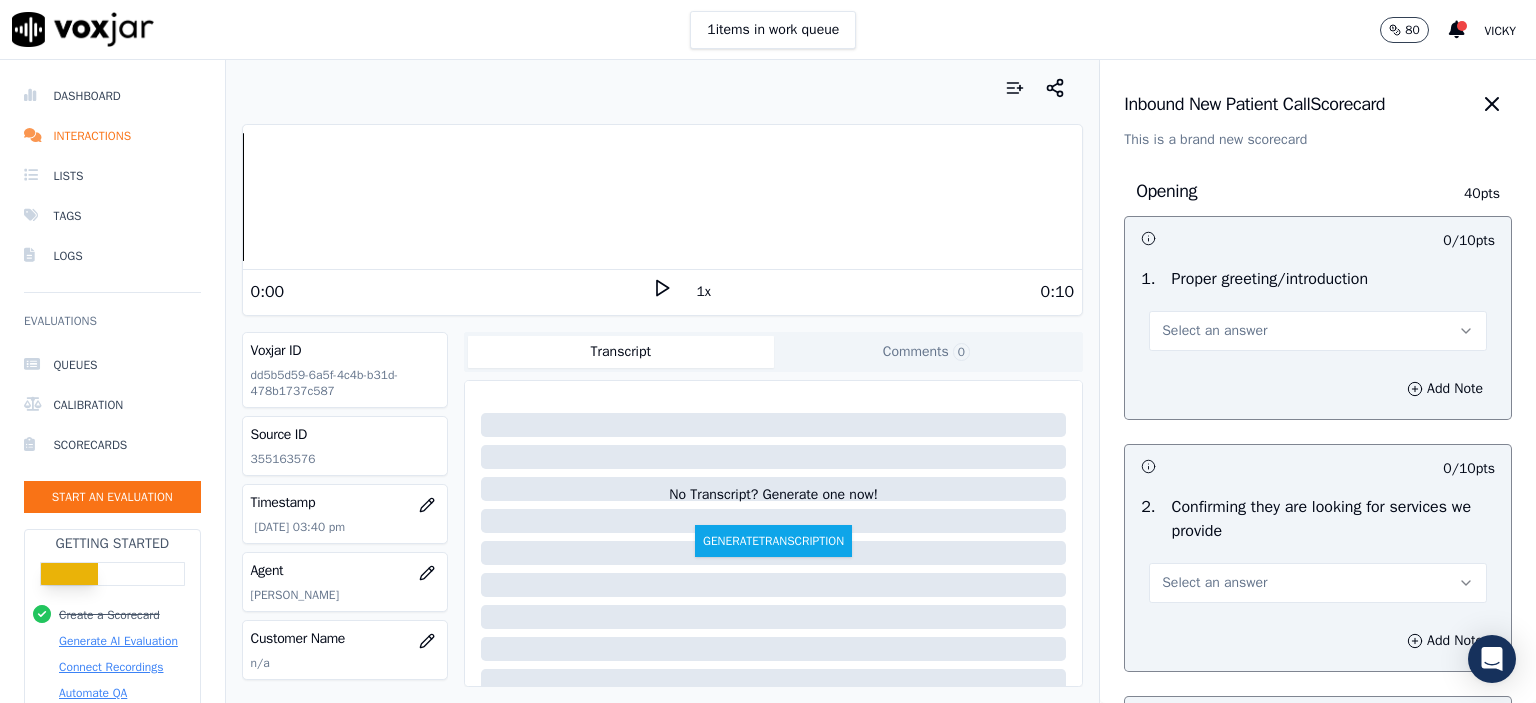 click on "Select an answer" at bounding box center [1318, 331] 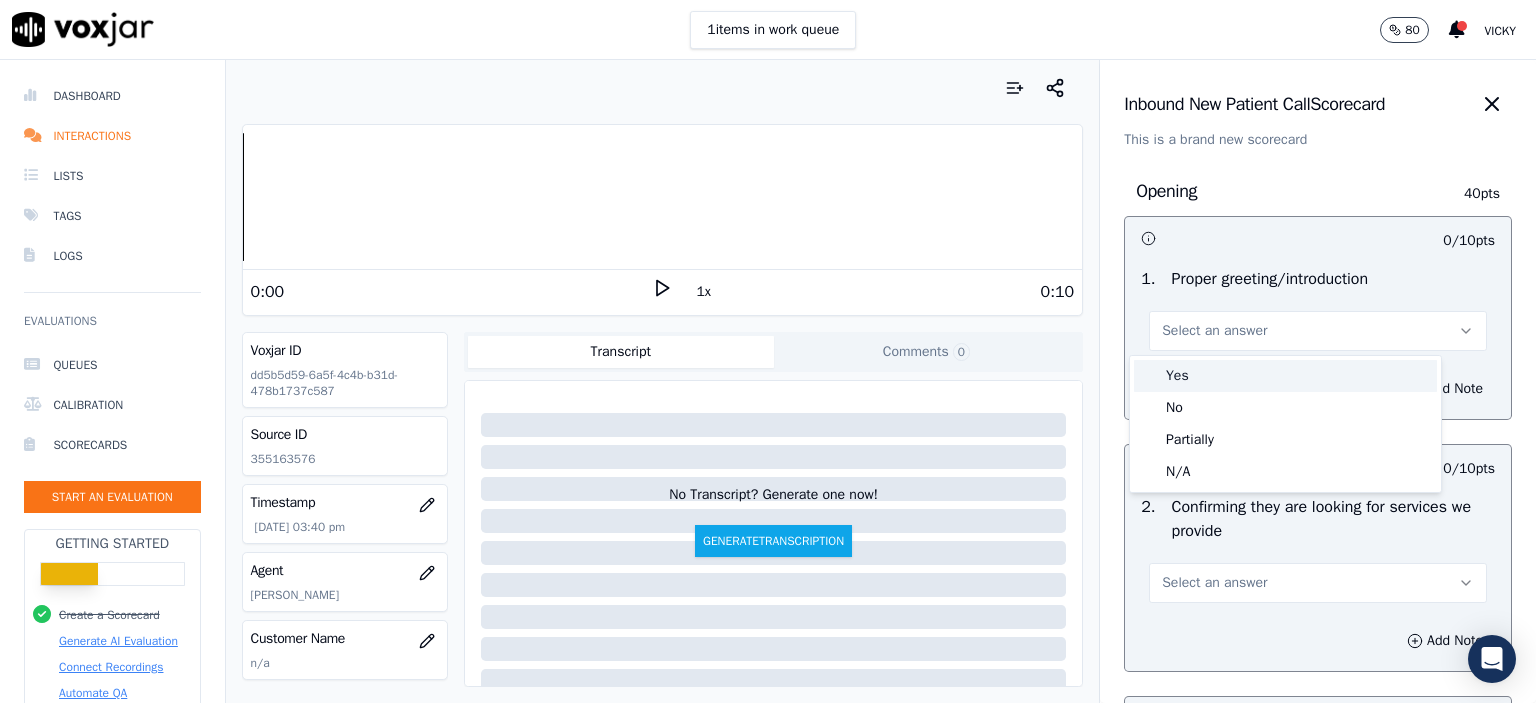 click on "Yes" at bounding box center [1285, 376] 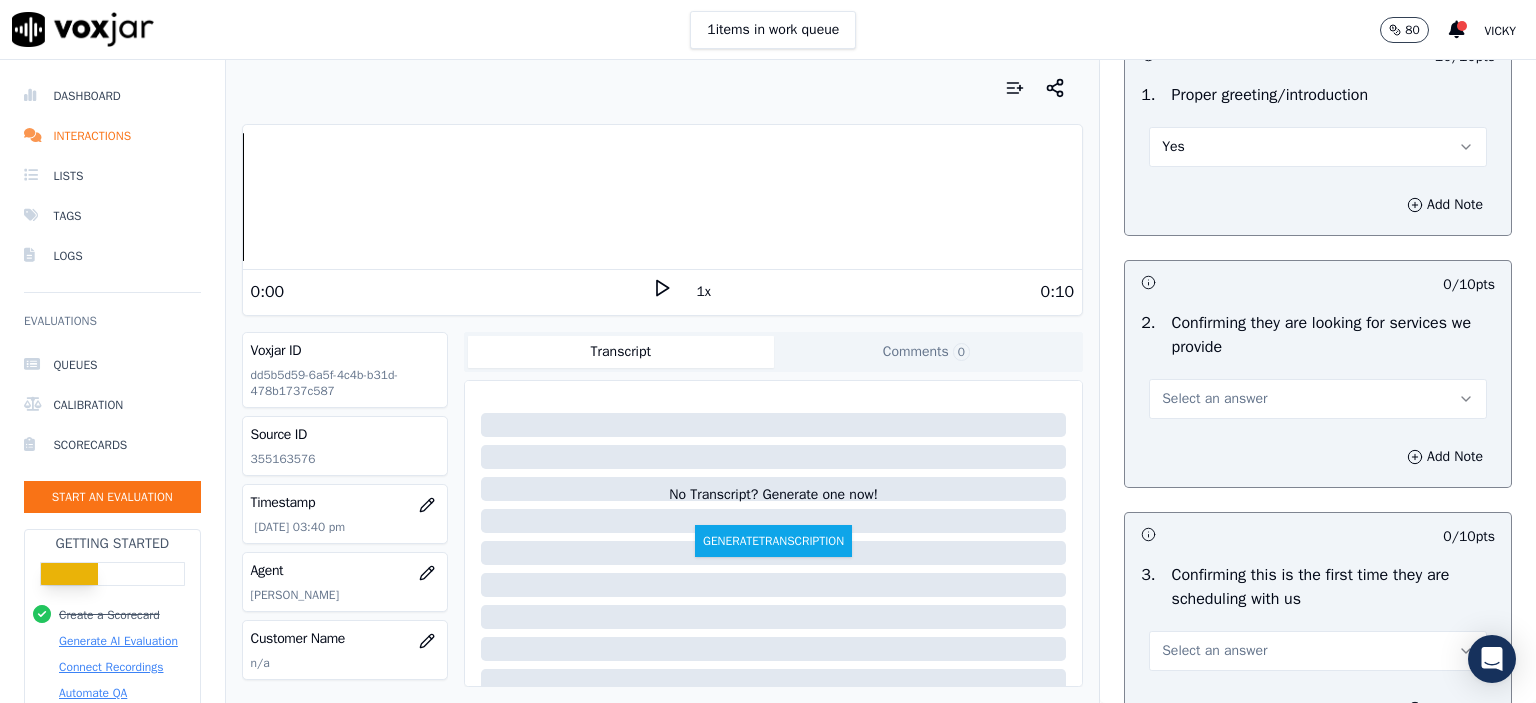 scroll, scrollTop: 200, scrollLeft: 0, axis: vertical 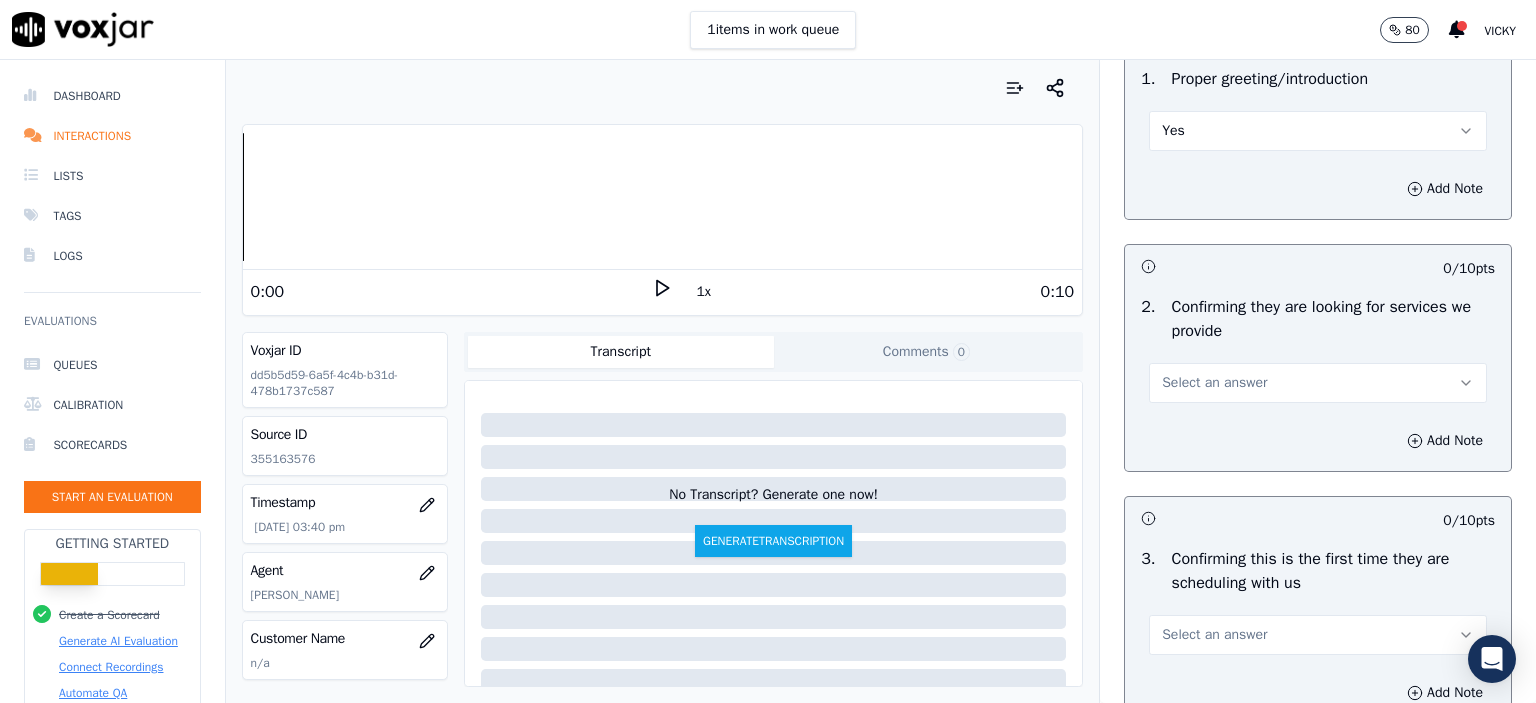 click on "Select an answer" at bounding box center [1318, 383] 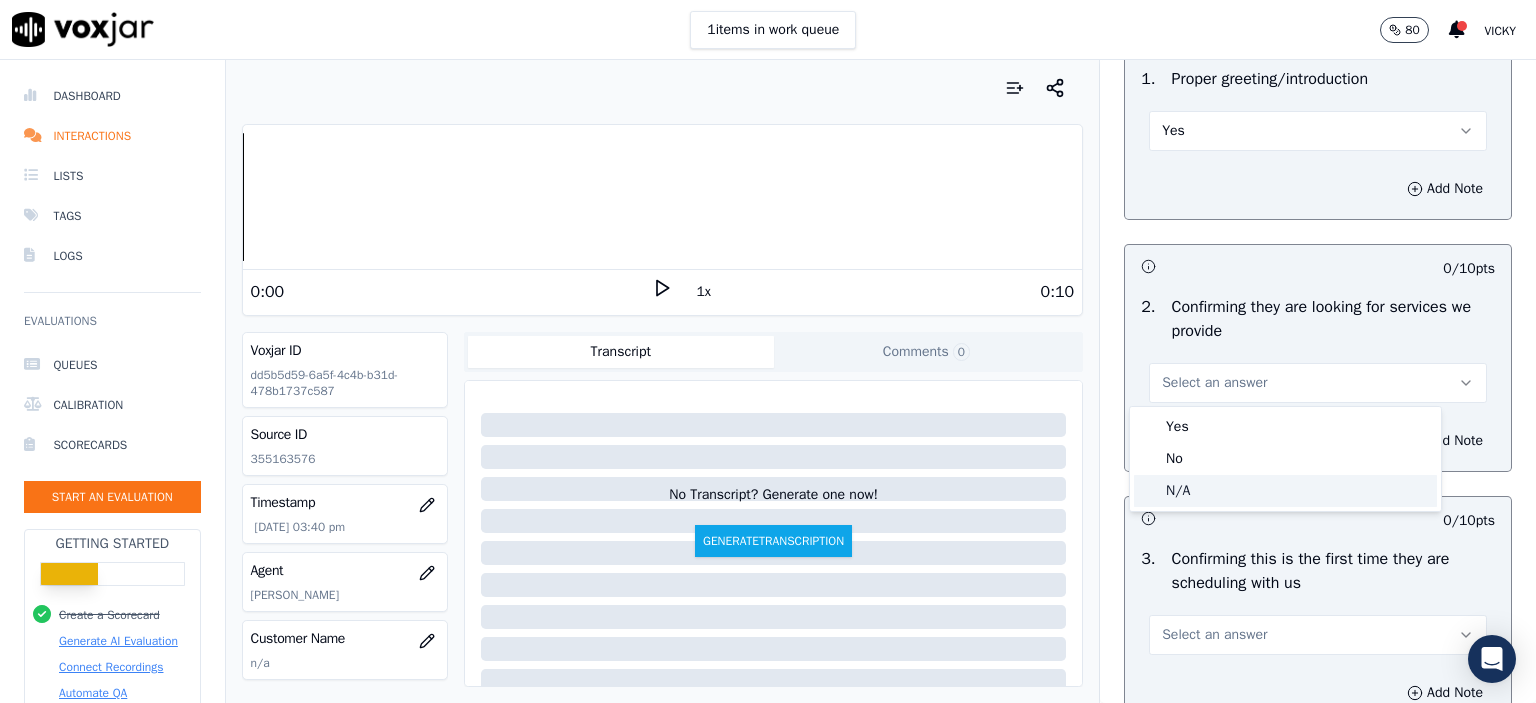 click on "N/A" 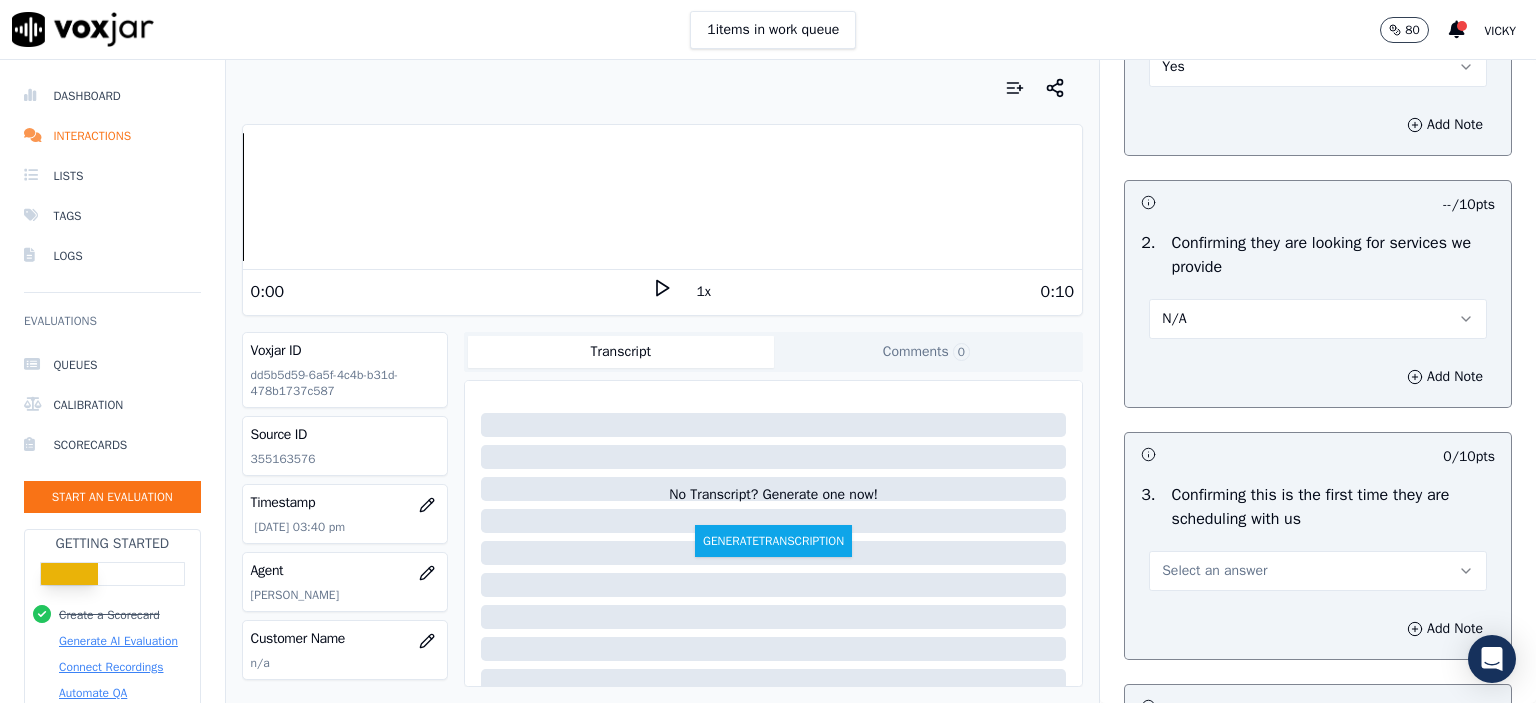 scroll, scrollTop: 400, scrollLeft: 0, axis: vertical 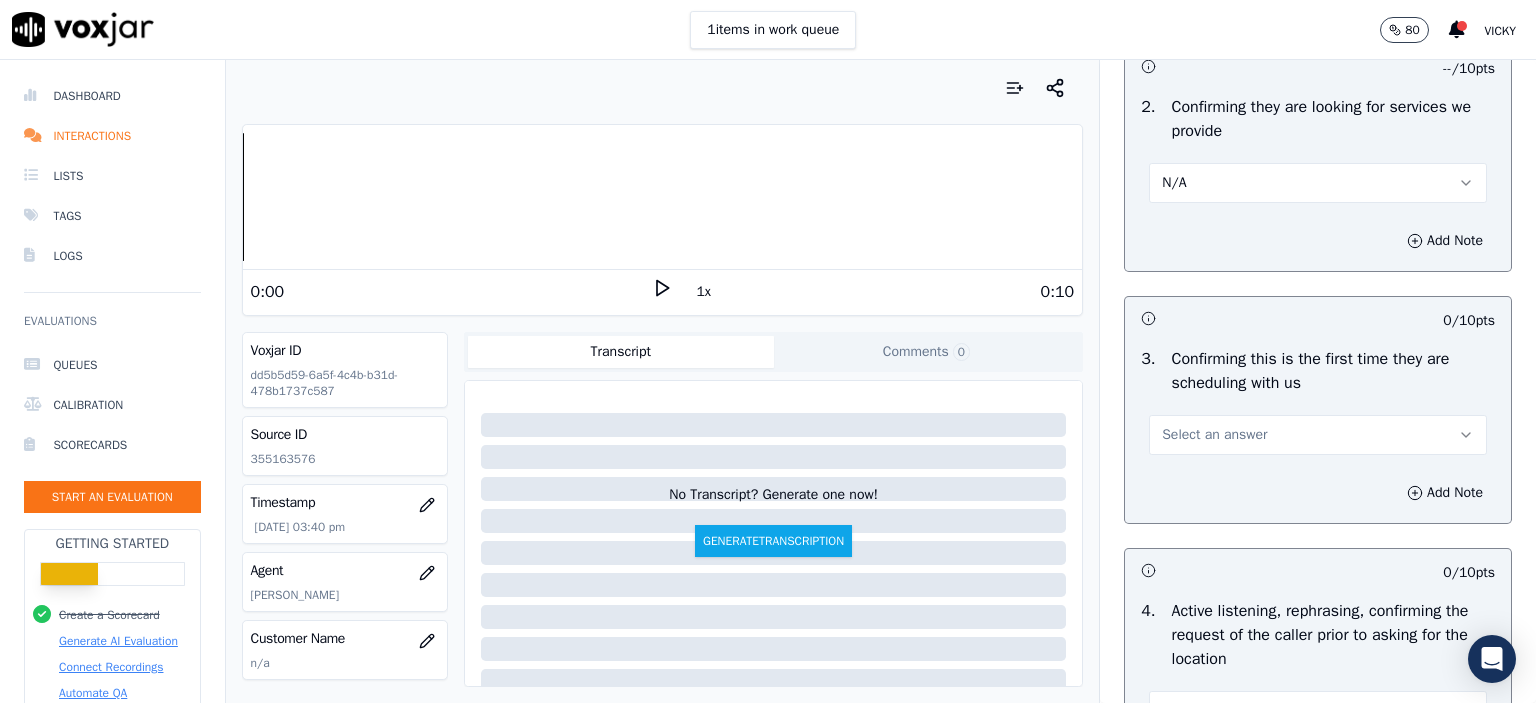 click on "Select an answer" at bounding box center (1318, 435) 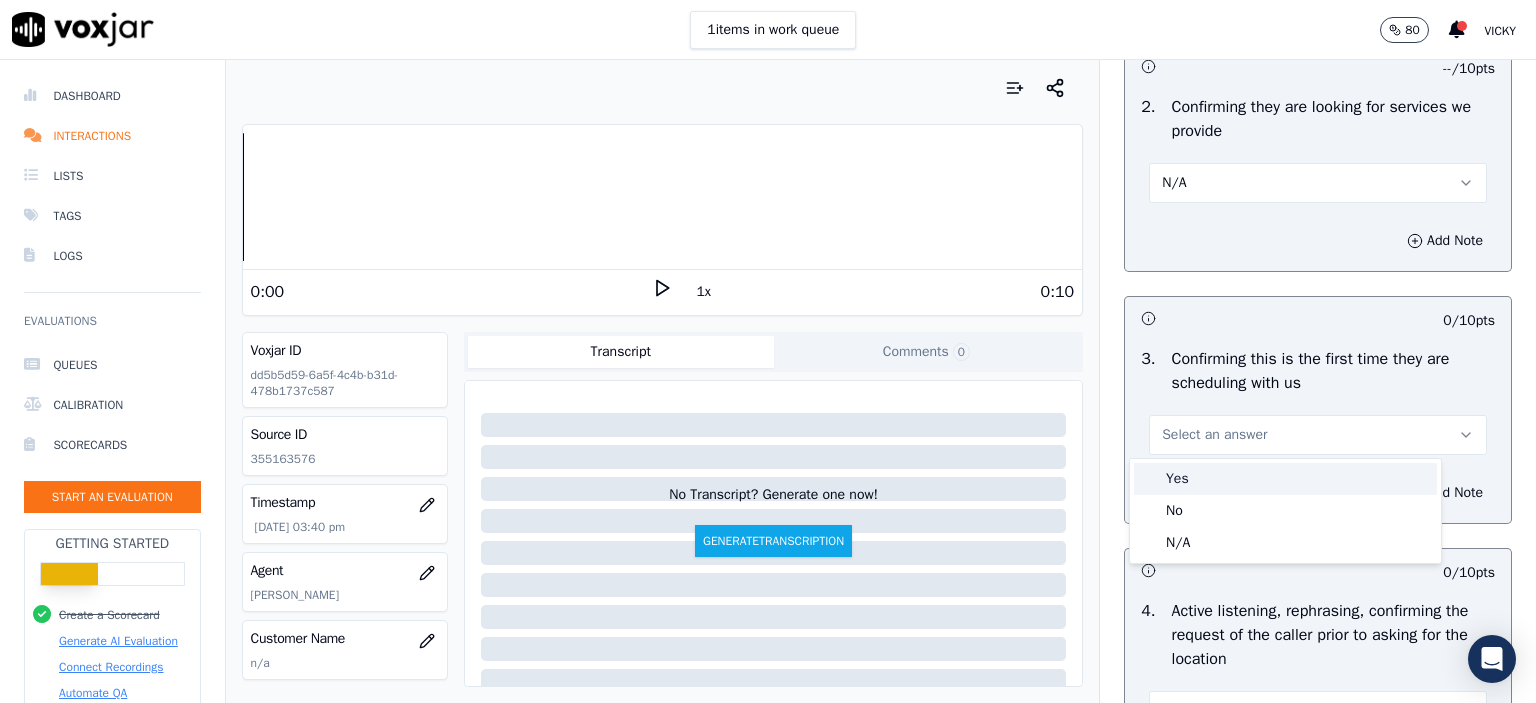 click on "Yes" at bounding box center [1285, 479] 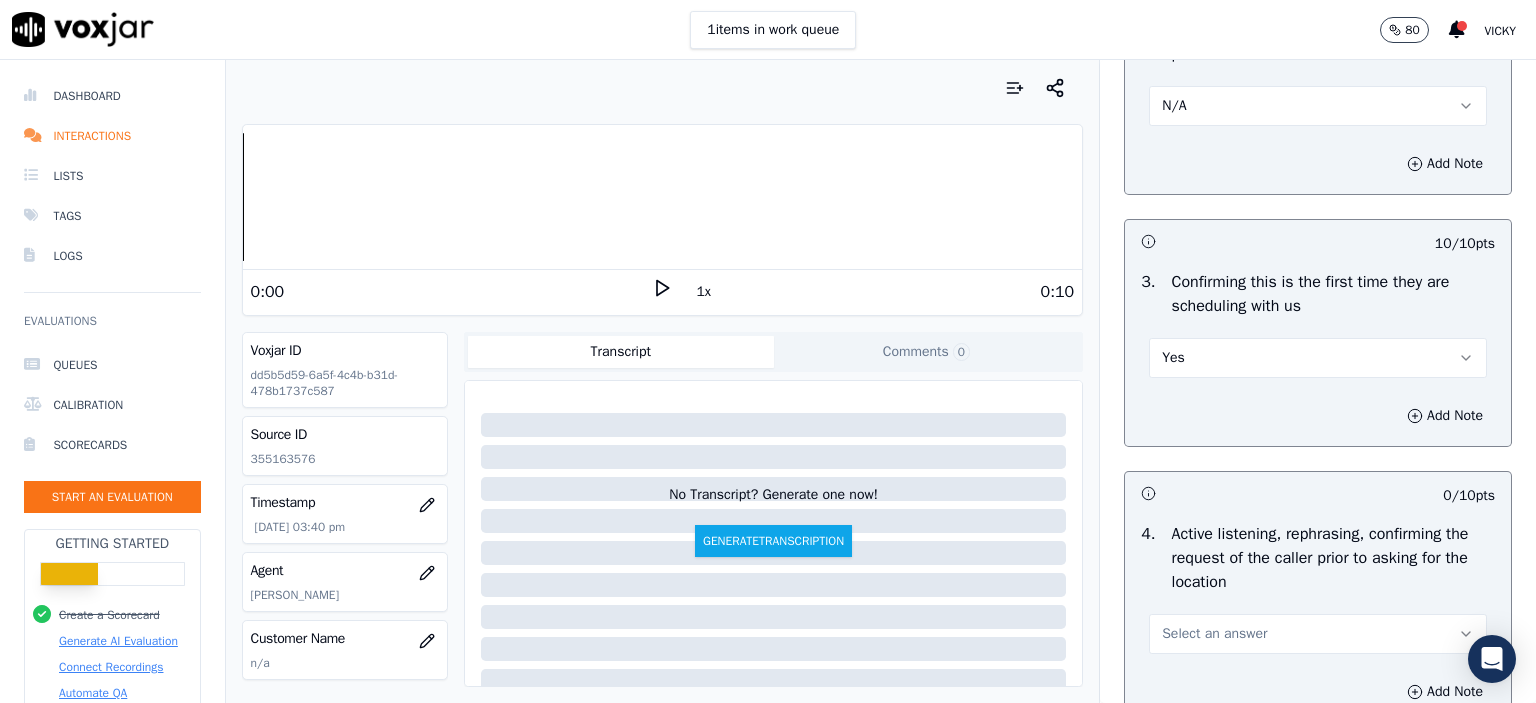 scroll, scrollTop: 600, scrollLeft: 0, axis: vertical 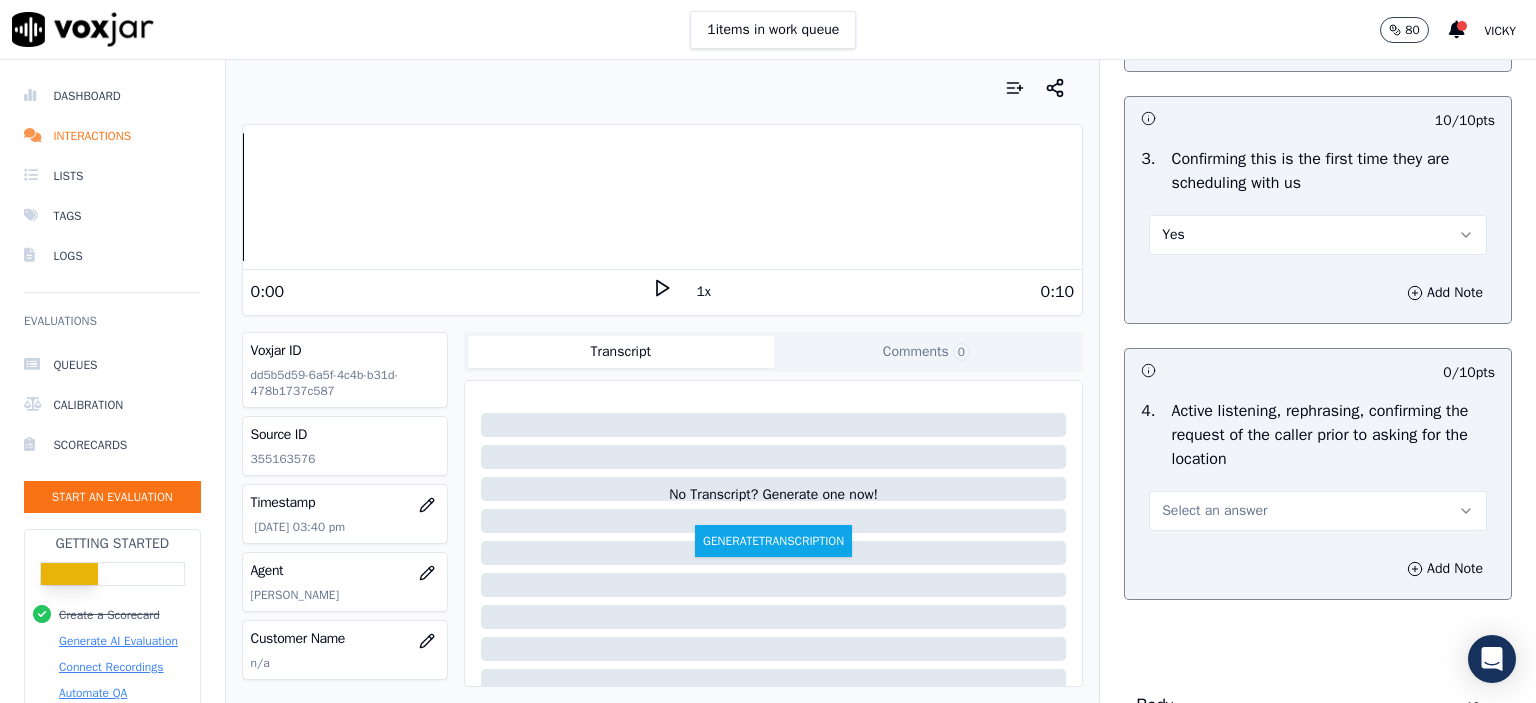 click on "Select an answer" at bounding box center [1318, 511] 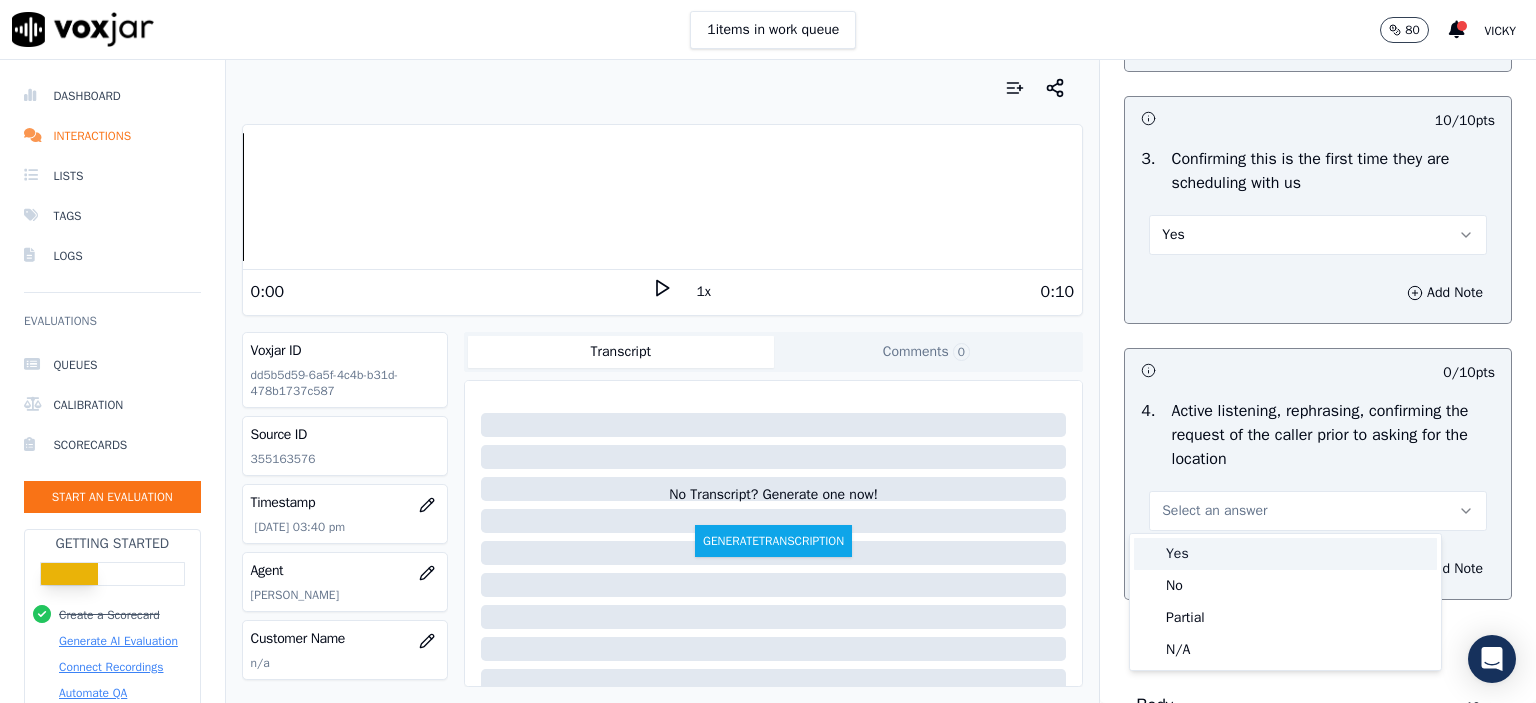 click on "Yes" at bounding box center (1285, 554) 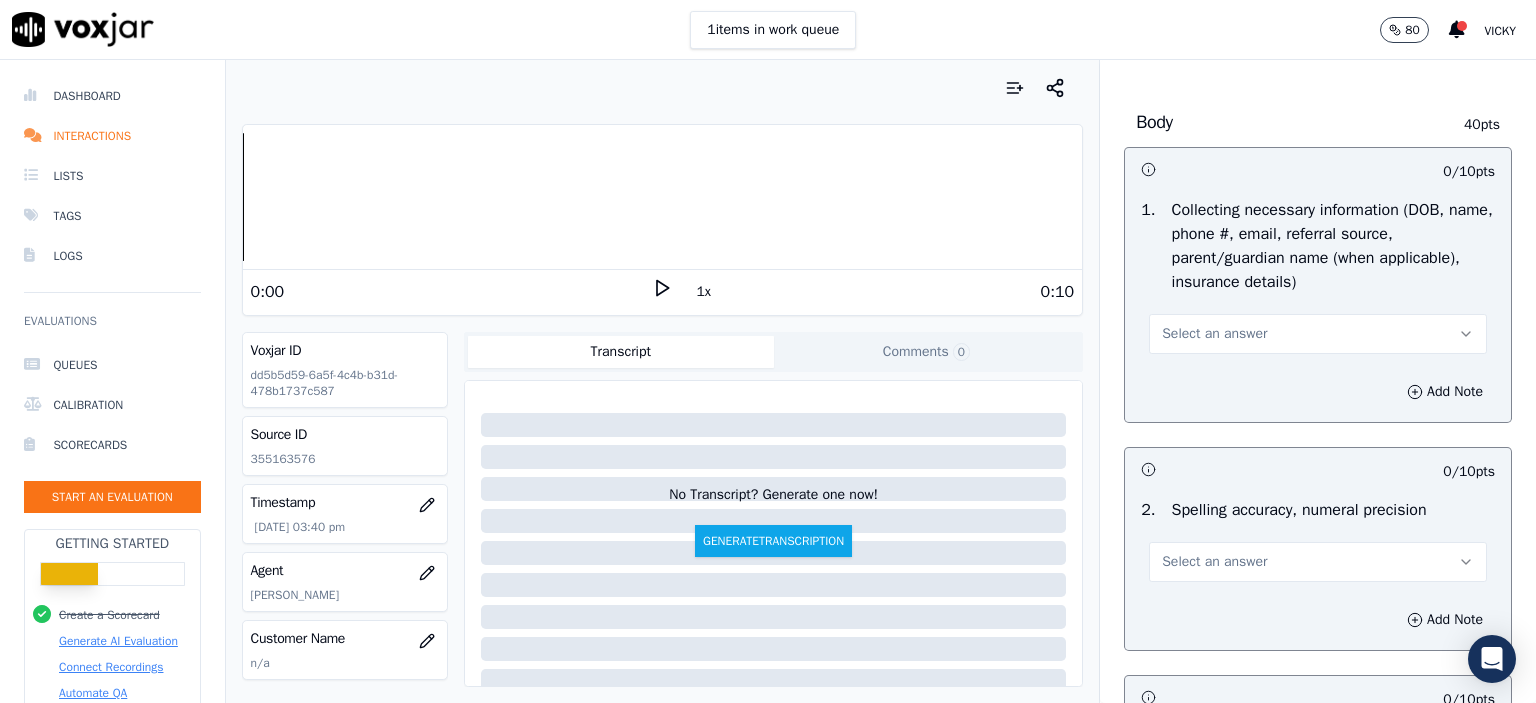 scroll, scrollTop: 1200, scrollLeft: 0, axis: vertical 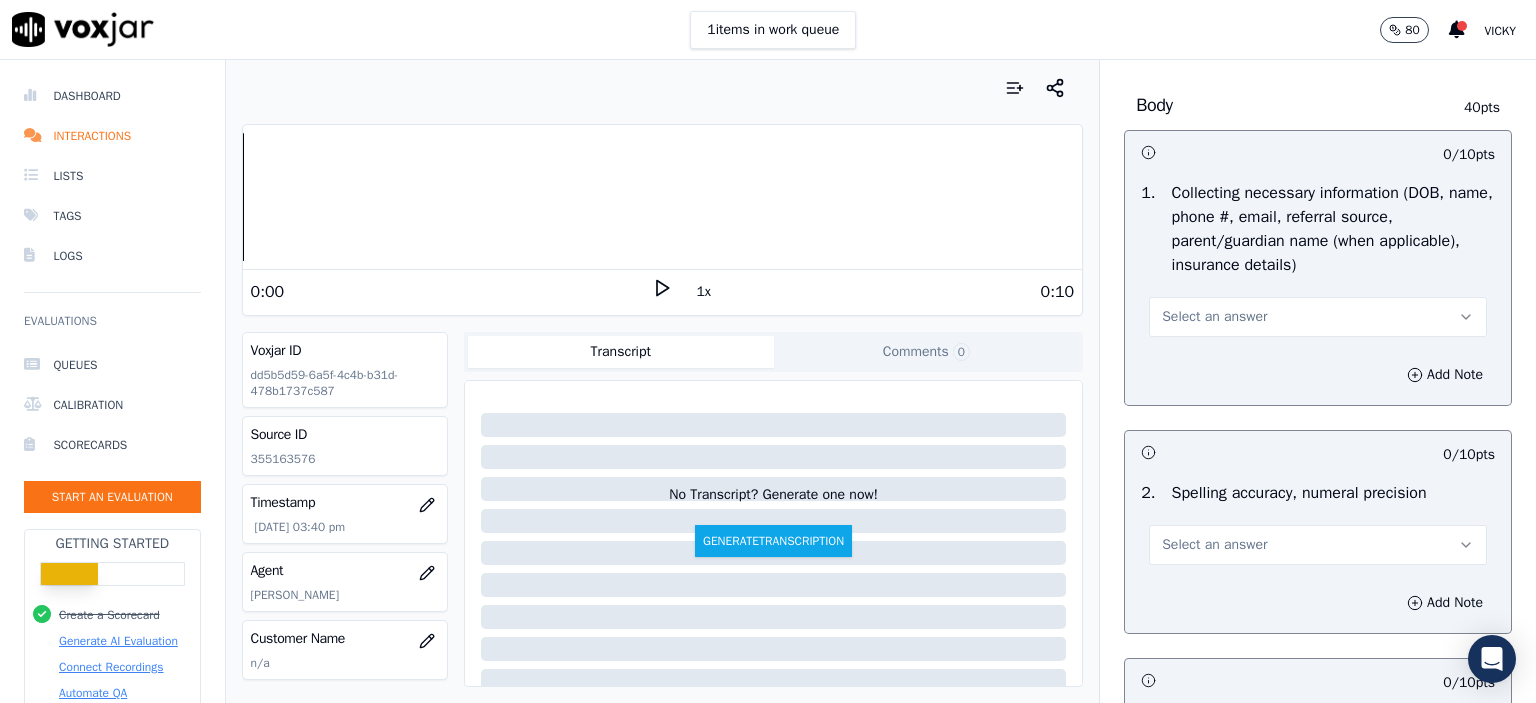 click on "Select an answer" at bounding box center (1318, 317) 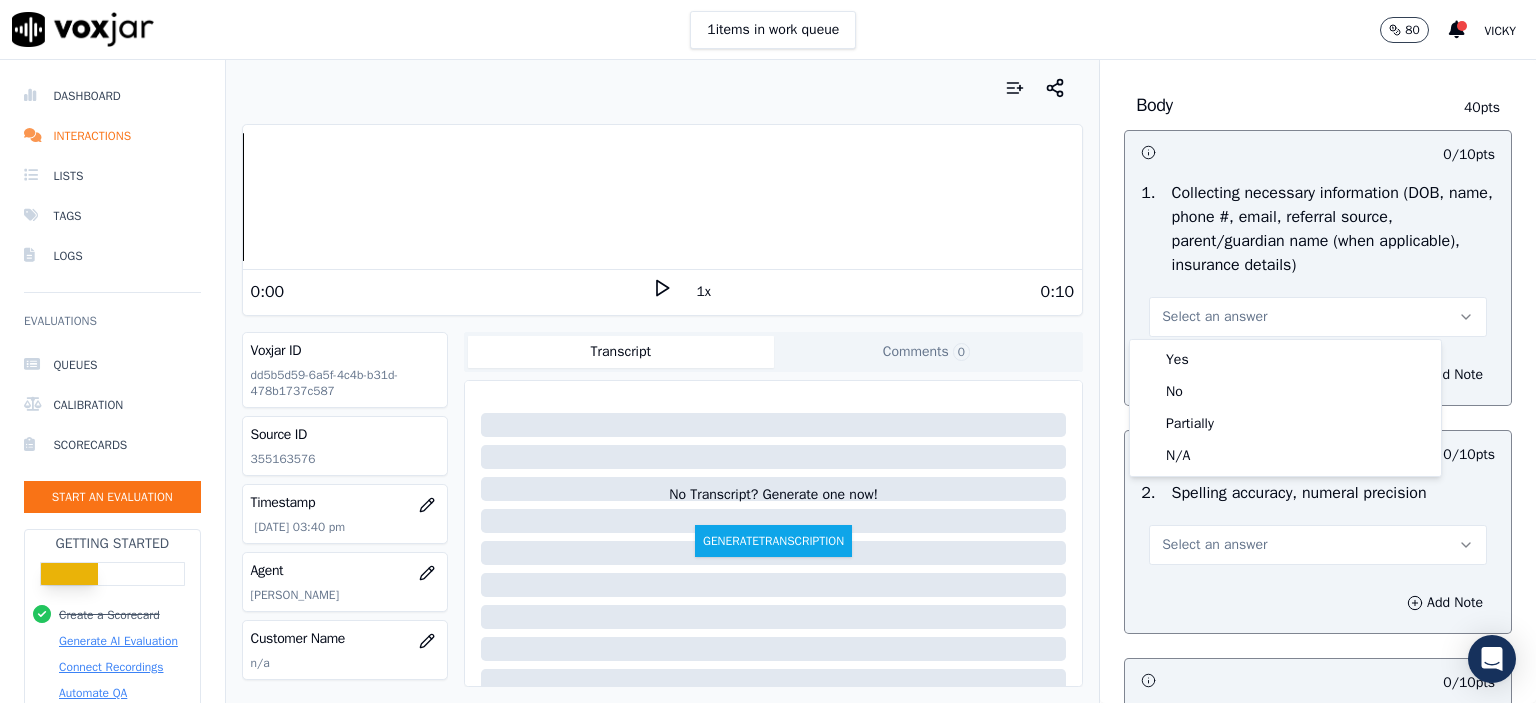 click on "Yes" at bounding box center [1285, 360] 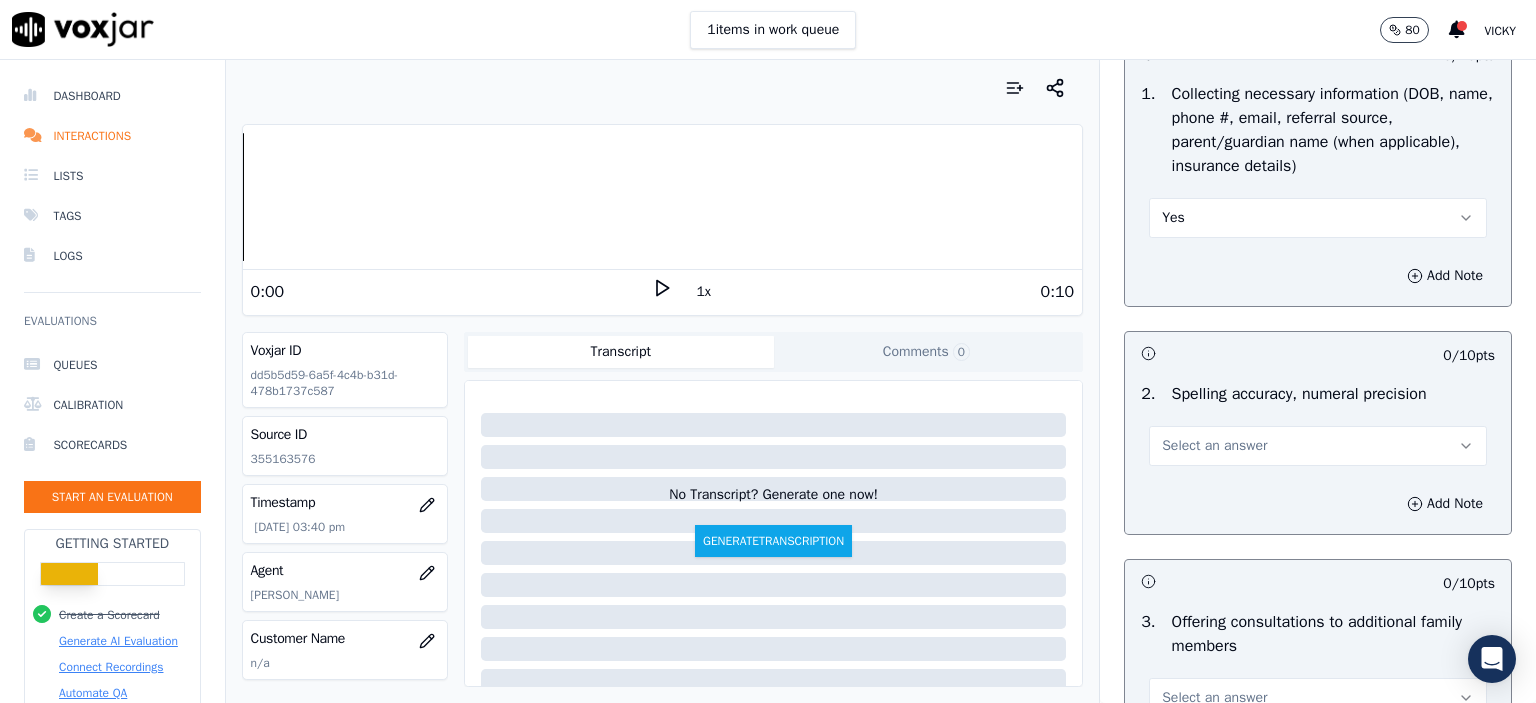 scroll, scrollTop: 1300, scrollLeft: 0, axis: vertical 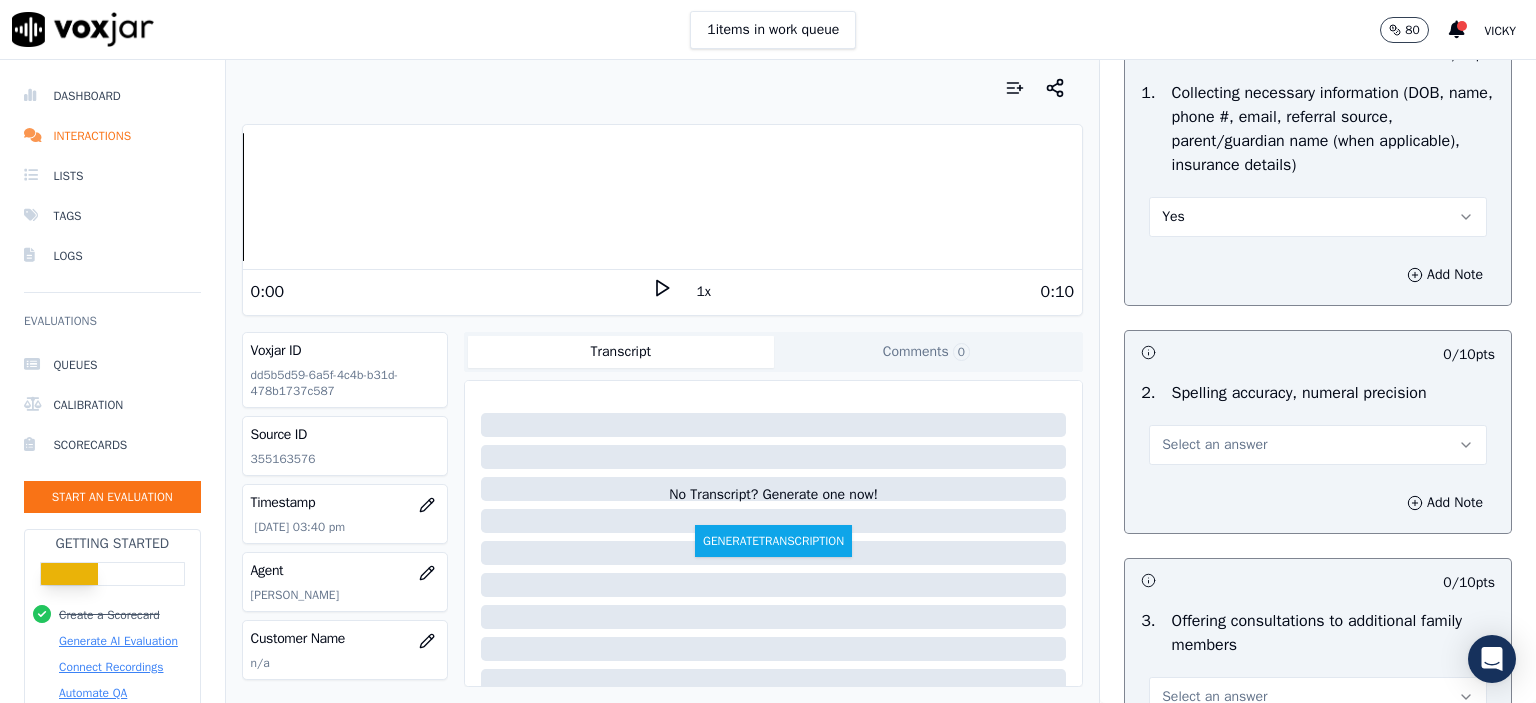 click on "Select an answer" at bounding box center (1318, 445) 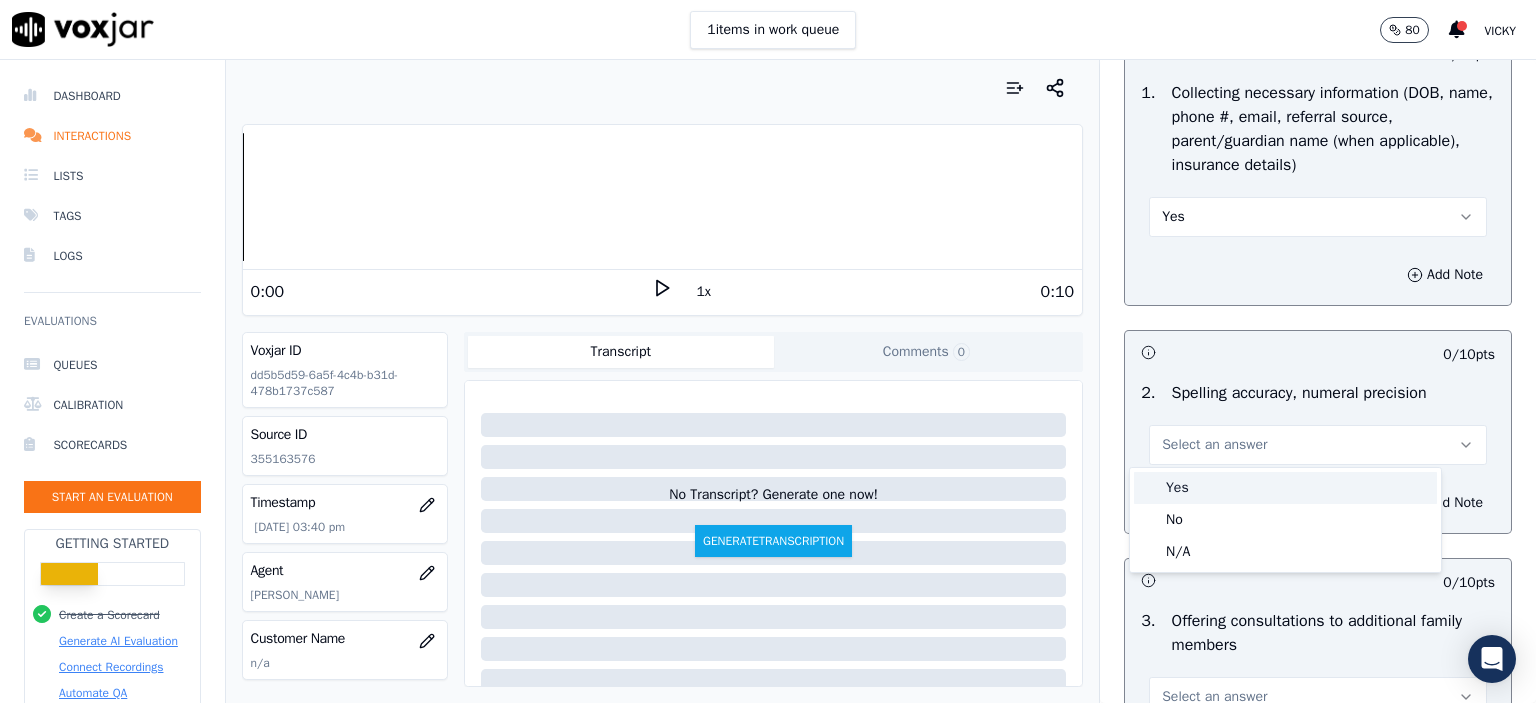 click on "Yes" at bounding box center [1285, 488] 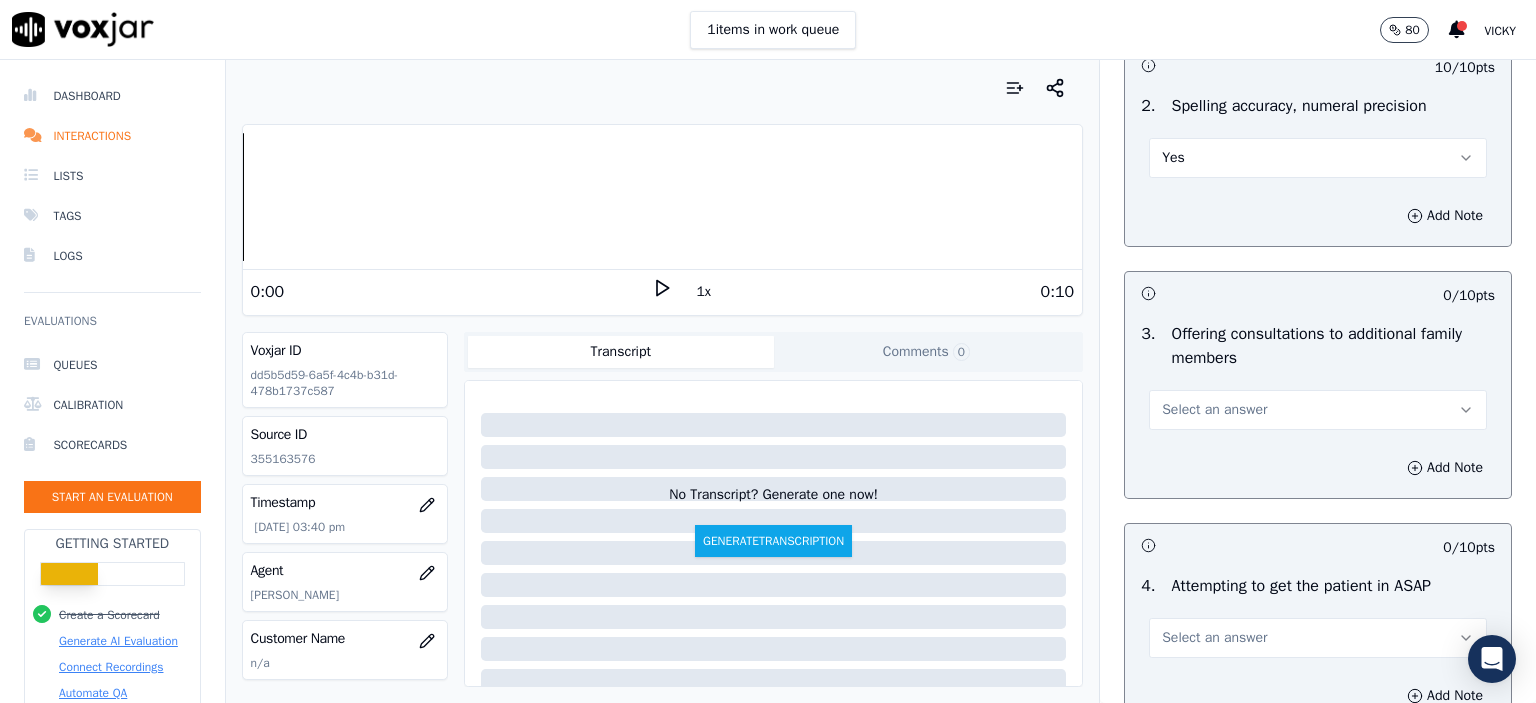 scroll, scrollTop: 1600, scrollLeft: 0, axis: vertical 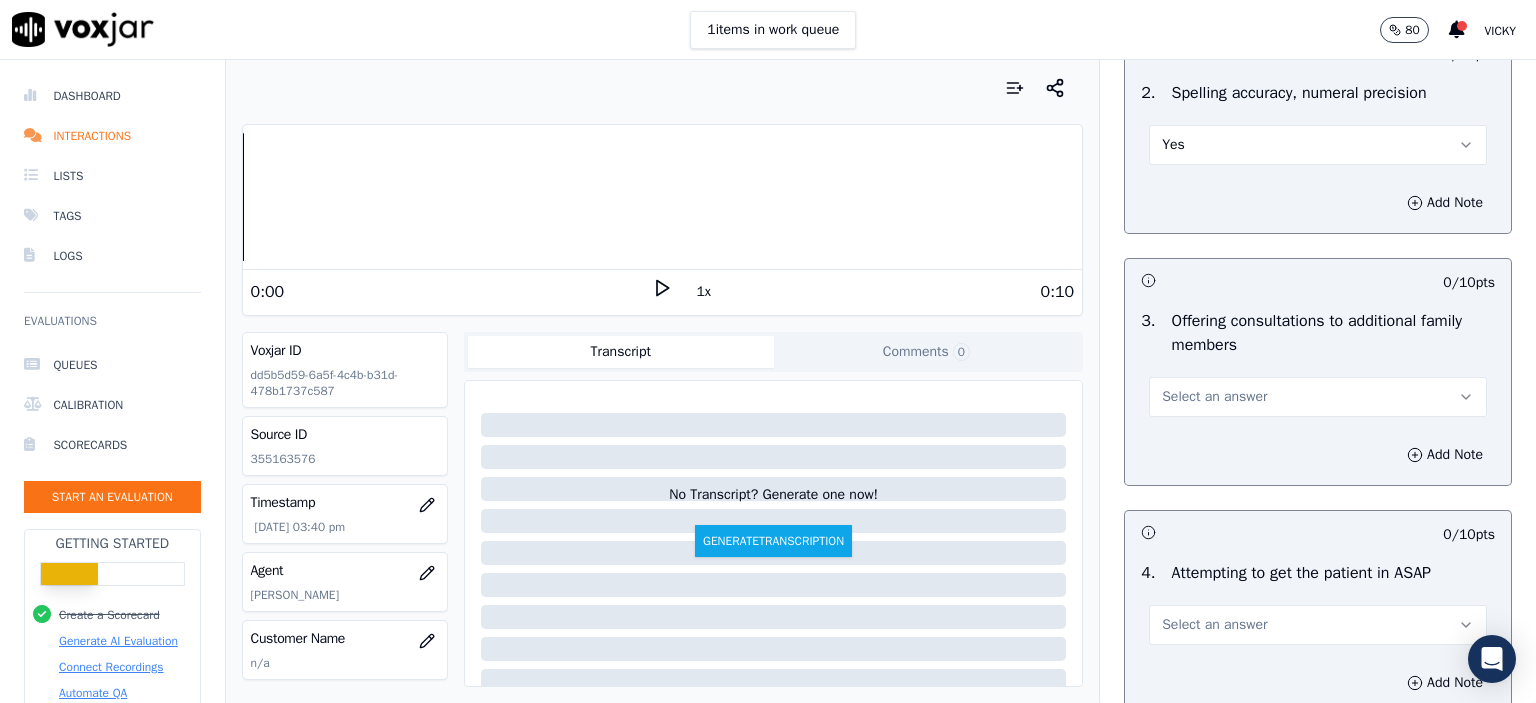 click on "Select an answer" at bounding box center (1318, 397) 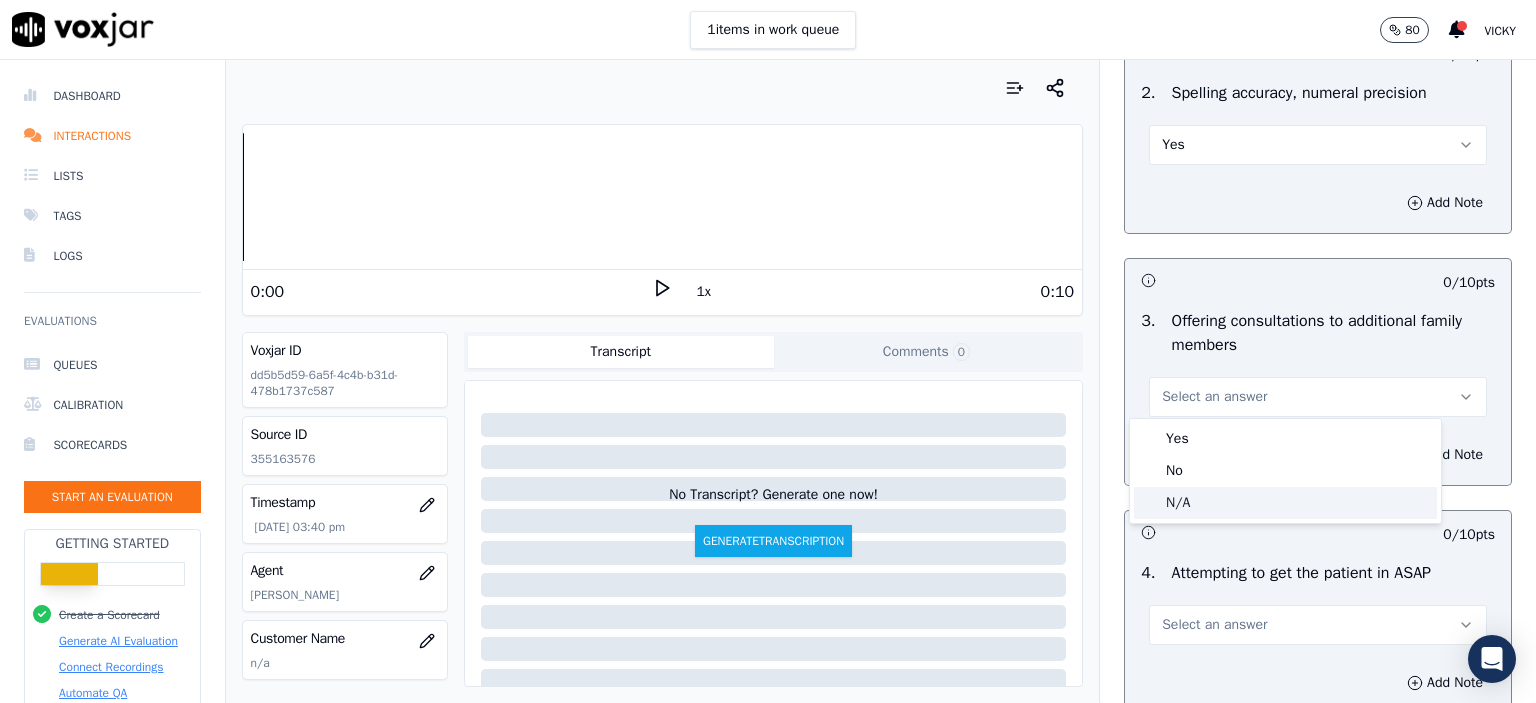 click on "N/A" 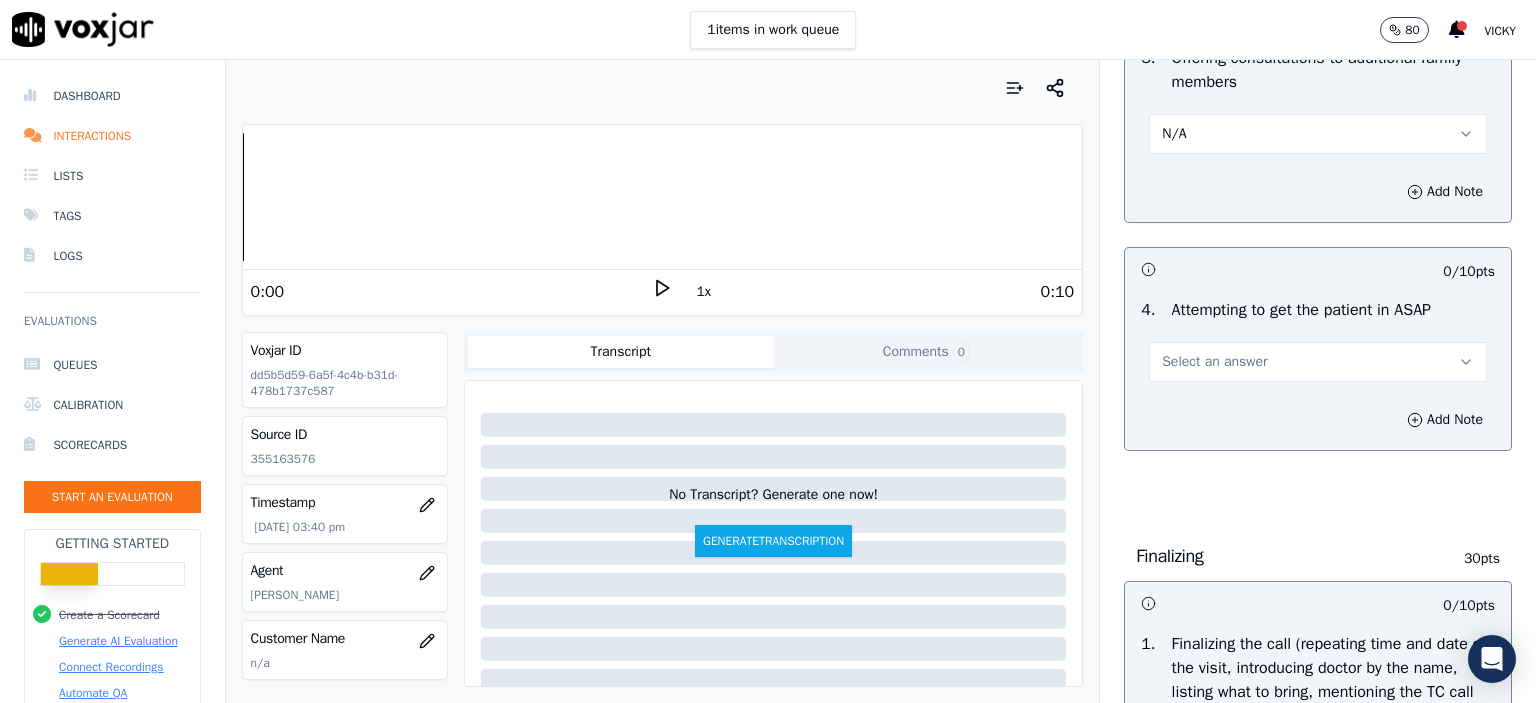scroll, scrollTop: 1900, scrollLeft: 0, axis: vertical 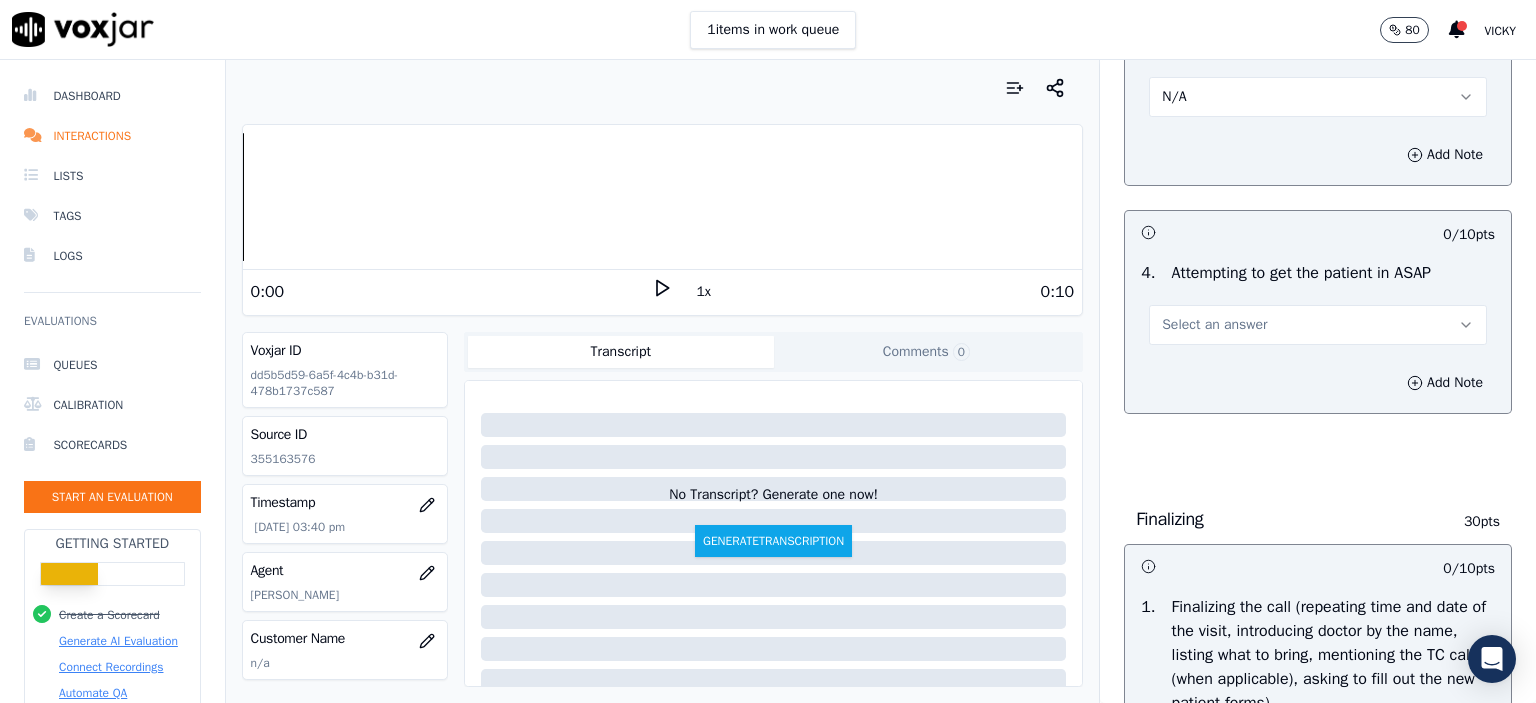 click on "Select an answer" at bounding box center [1318, 325] 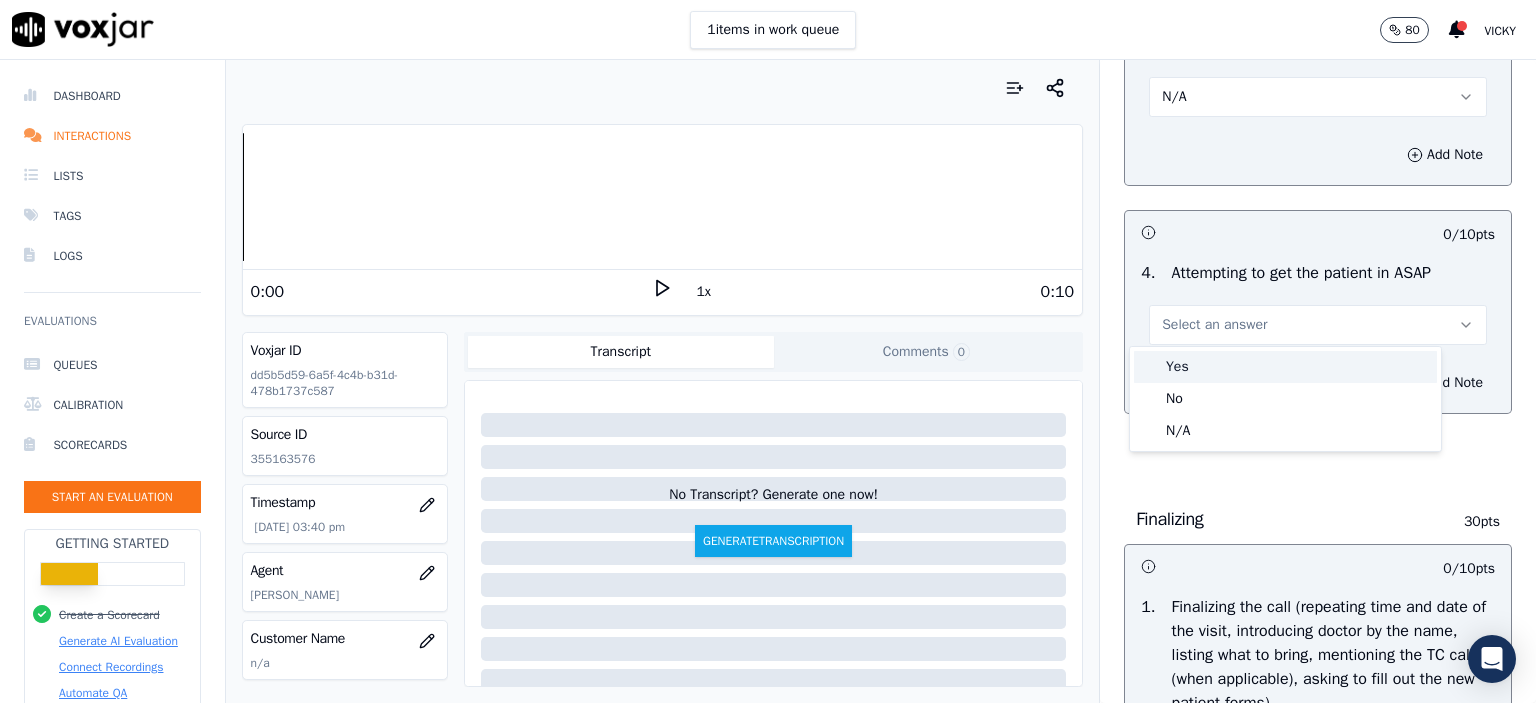 click on "Yes" at bounding box center [1285, 367] 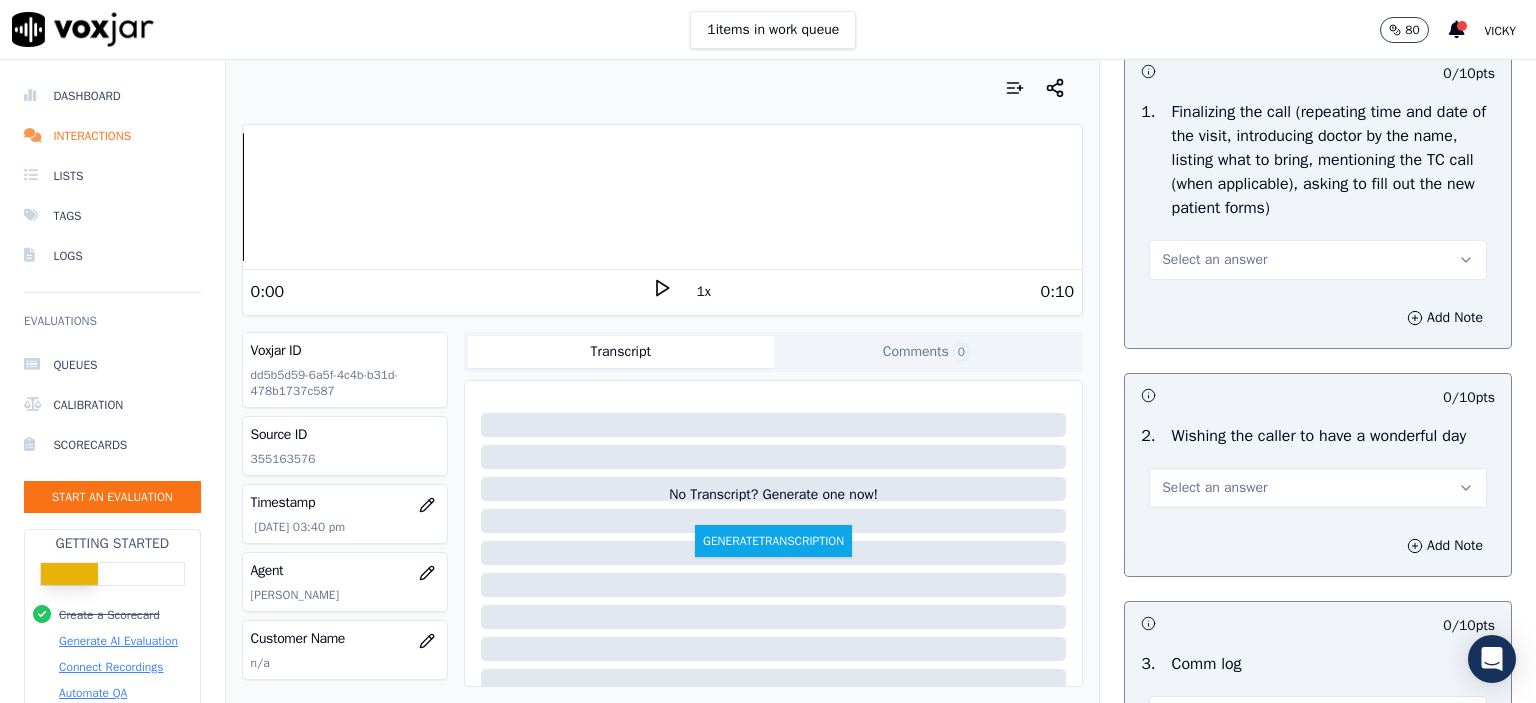 scroll, scrollTop: 2400, scrollLeft: 0, axis: vertical 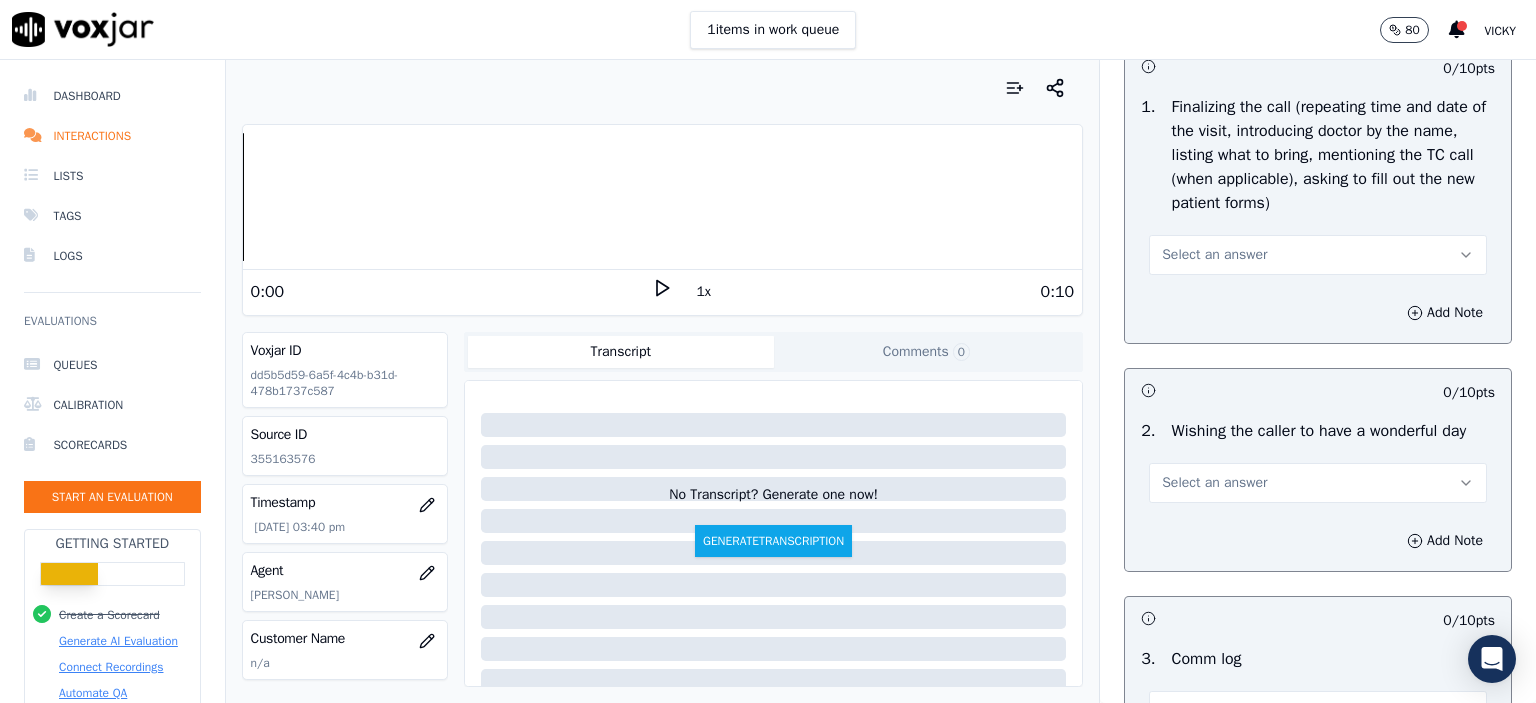 click on "Select an answer" at bounding box center [1318, 255] 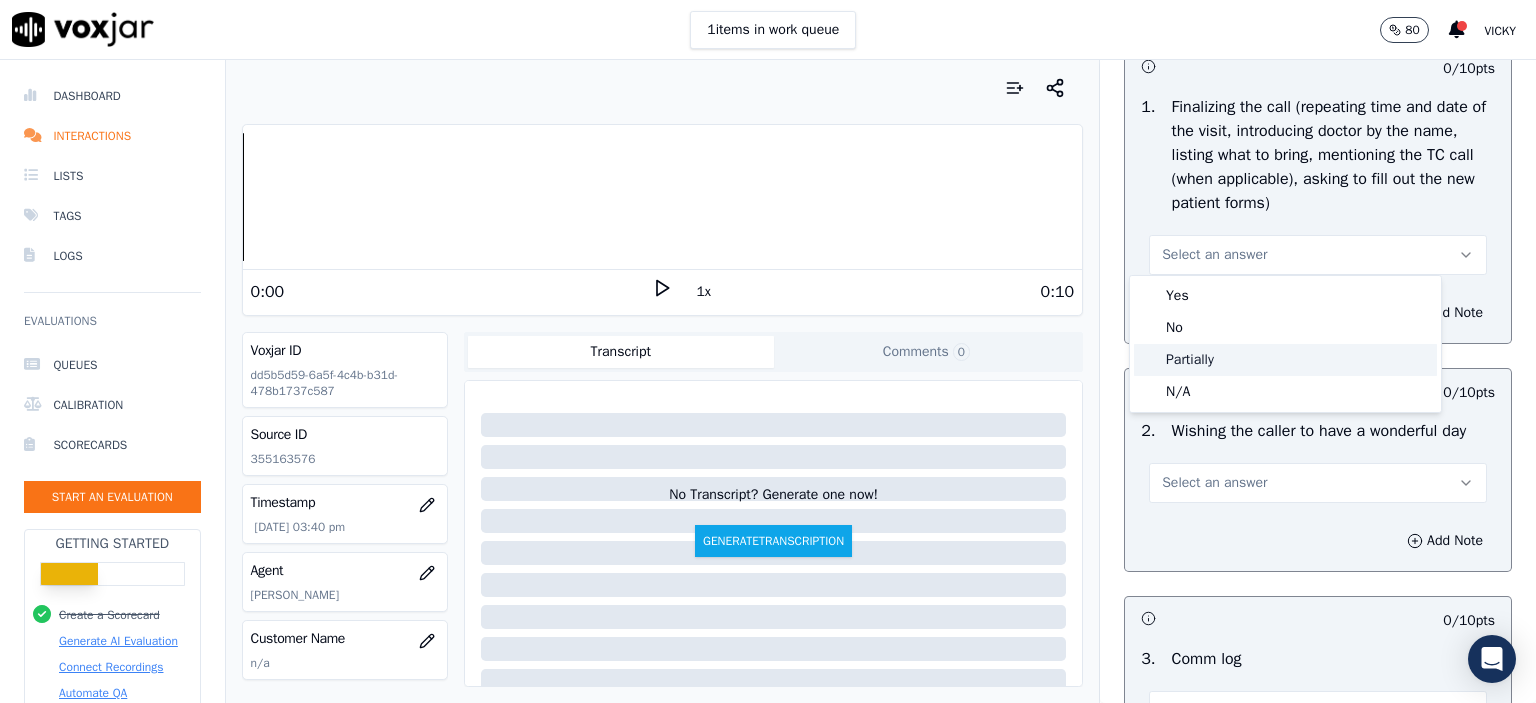 click on "Partially" 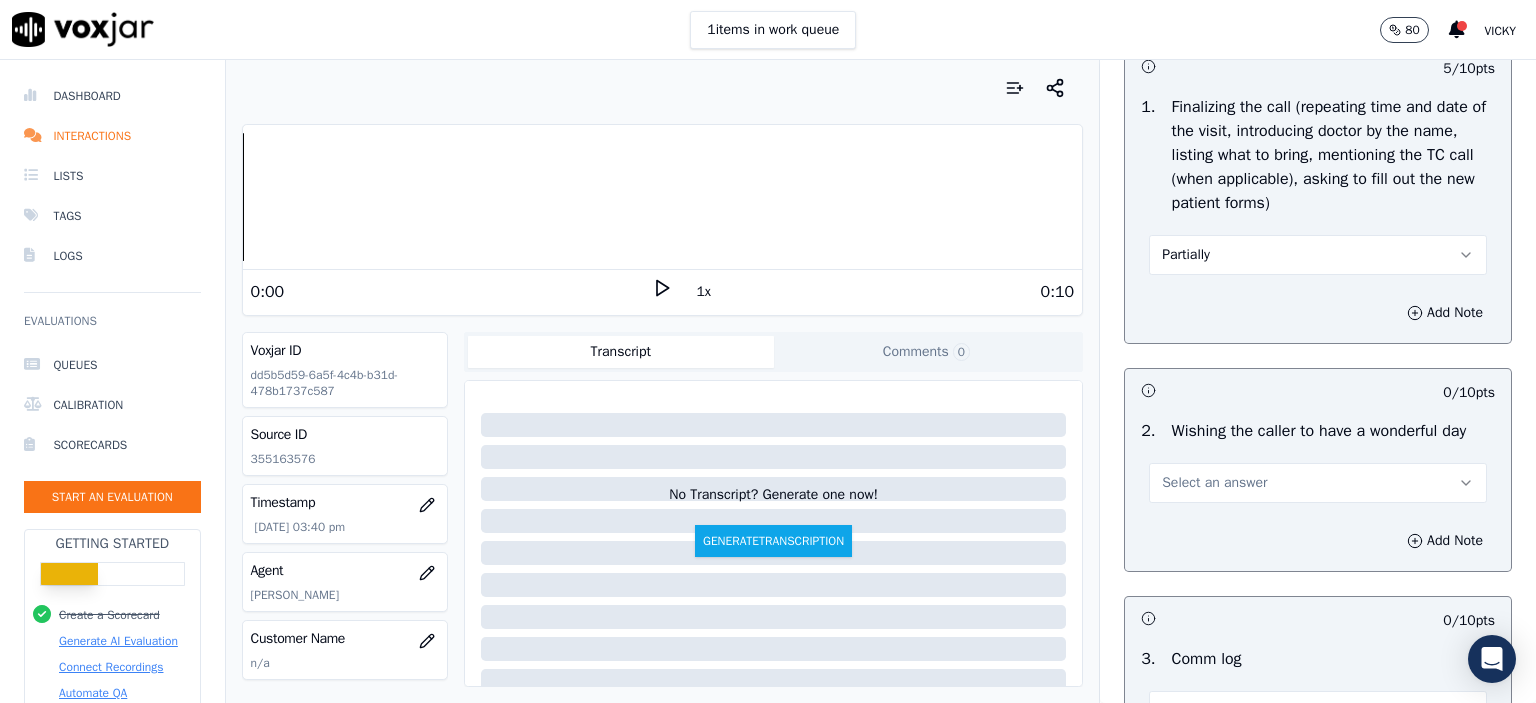 click on "Select an answer" at bounding box center (1318, 481) 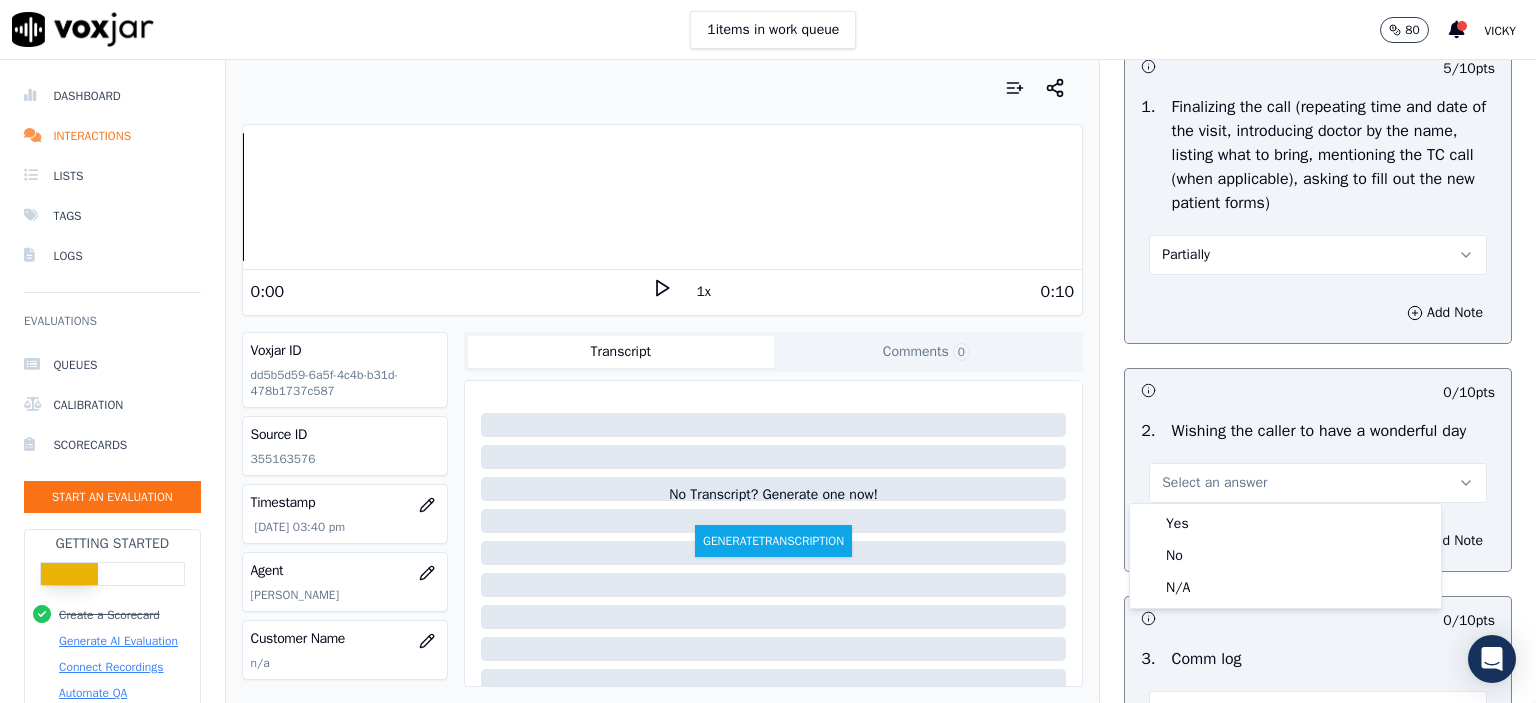 click on "Yes   No     N/A" at bounding box center [1285, 556] 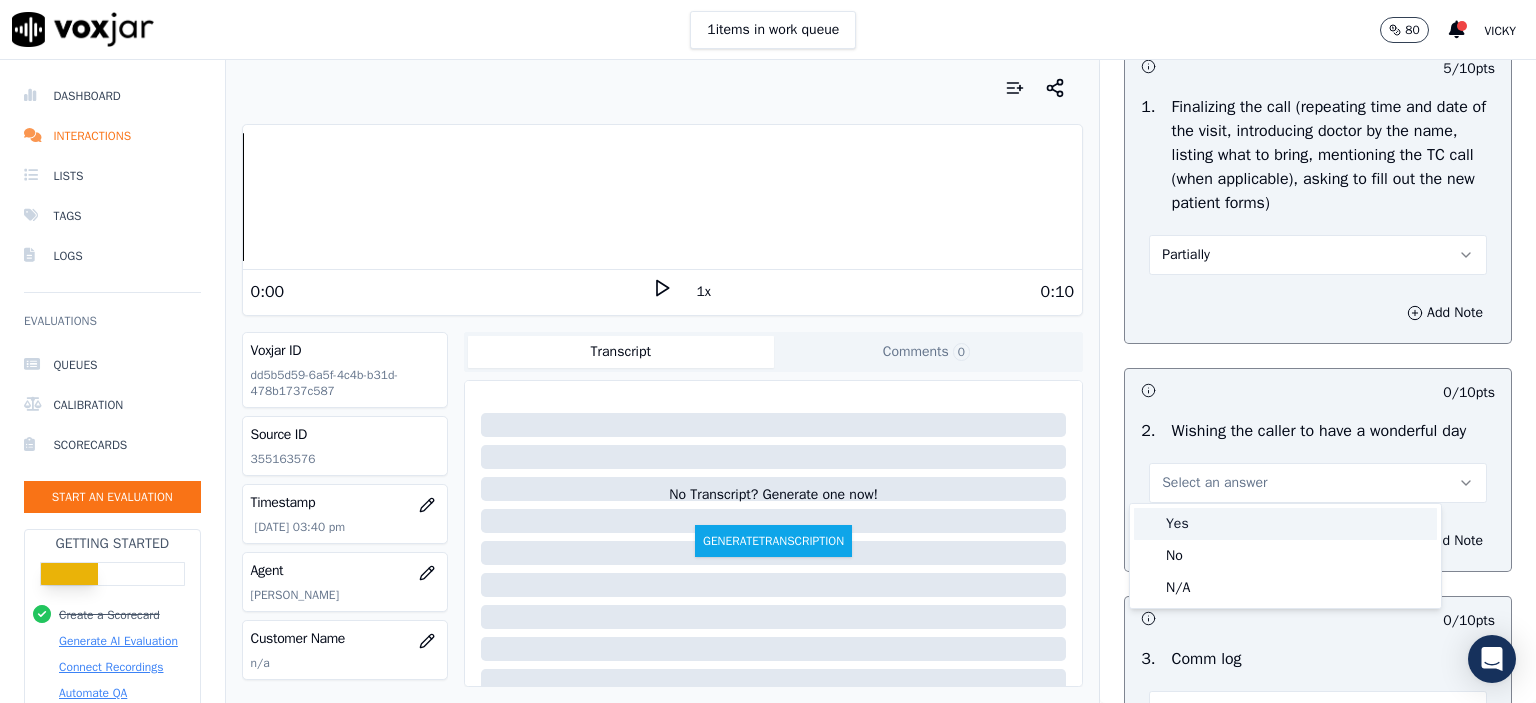 click on "Yes" at bounding box center (1285, 524) 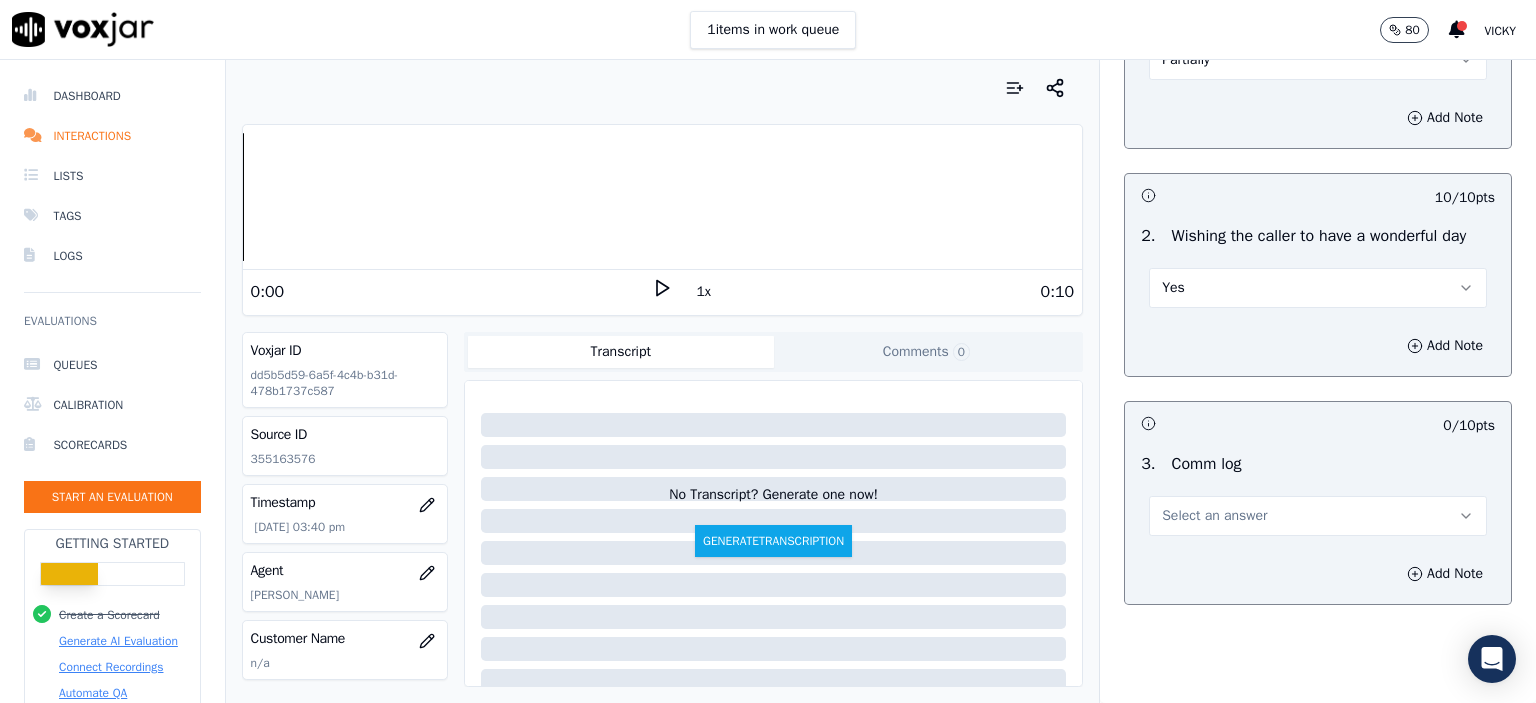 scroll, scrollTop: 2600, scrollLeft: 0, axis: vertical 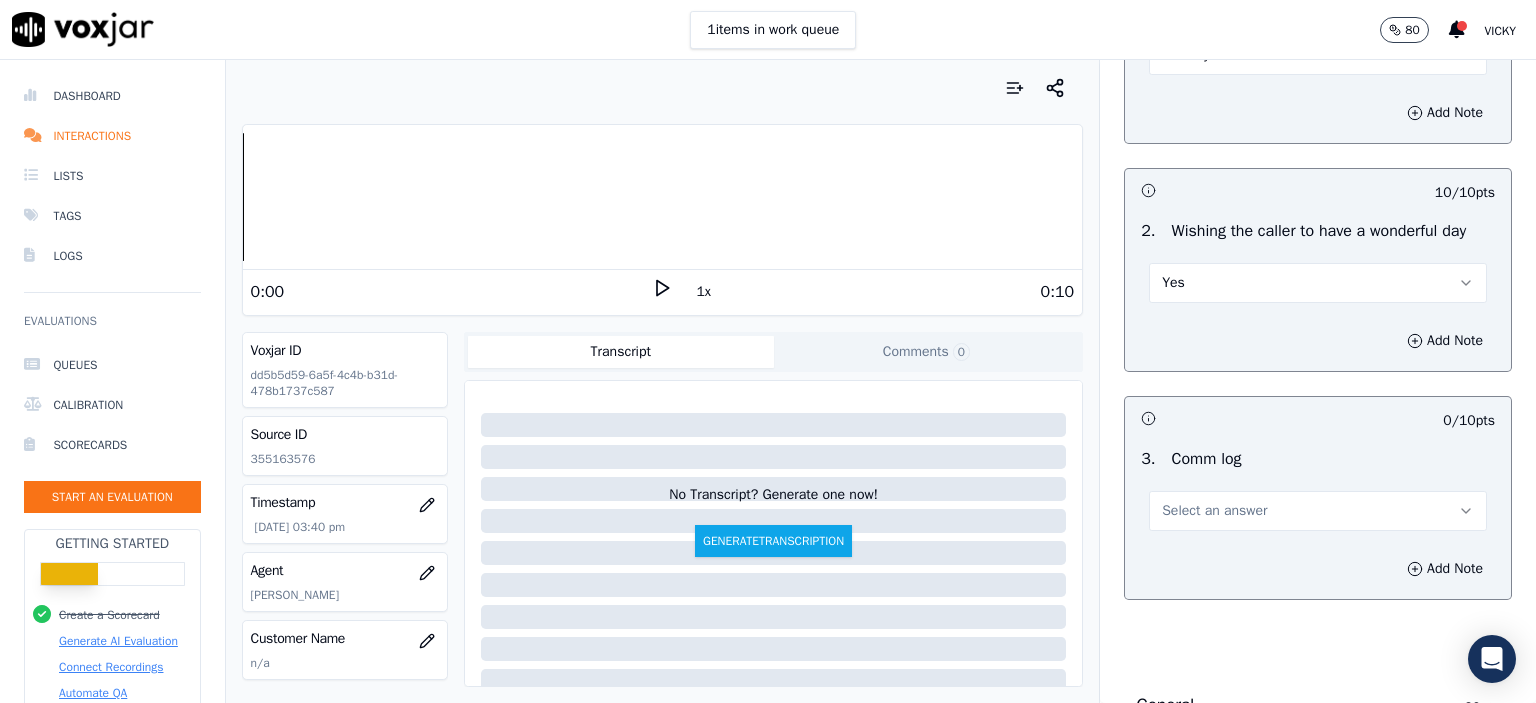 click on "Select an answer" at bounding box center (1214, 511) 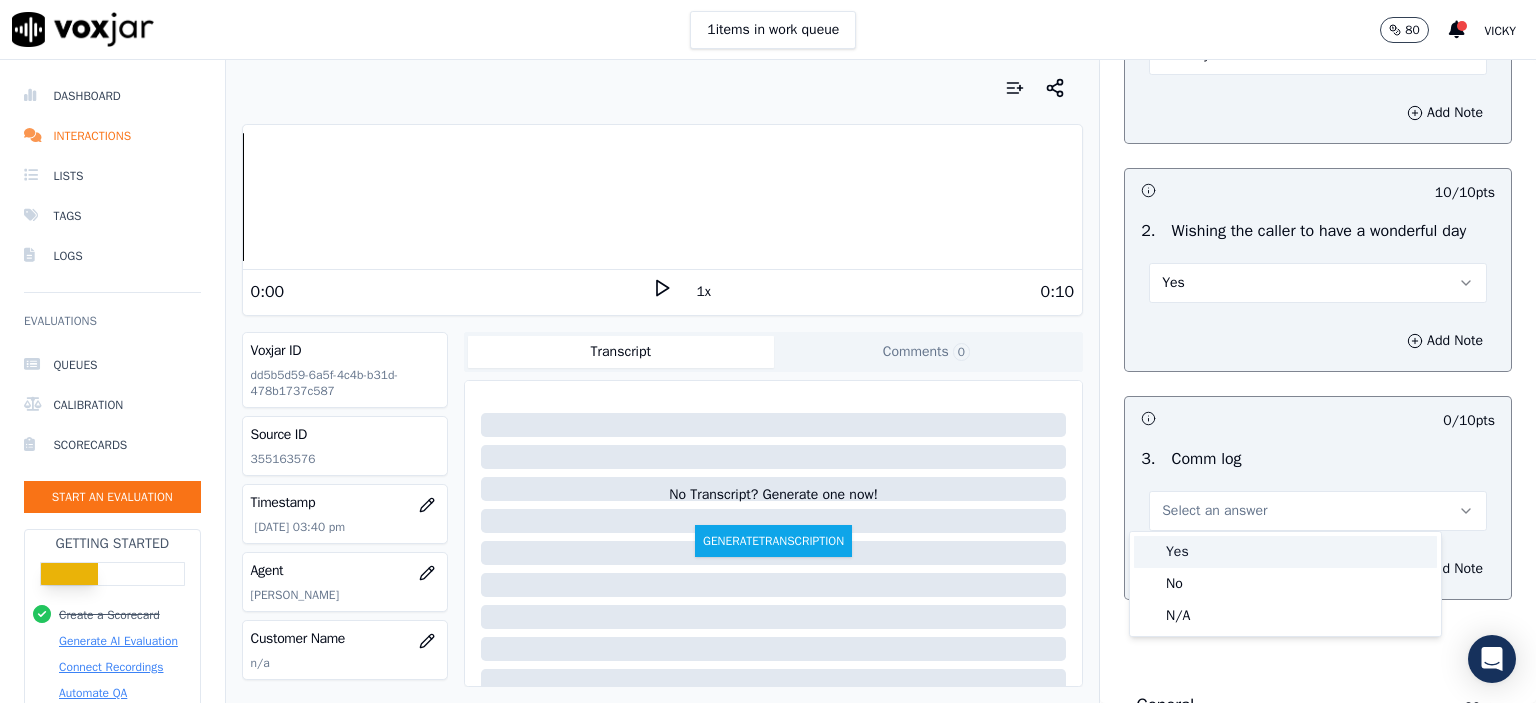click on "Yes" at bounding box center [1285, 552] 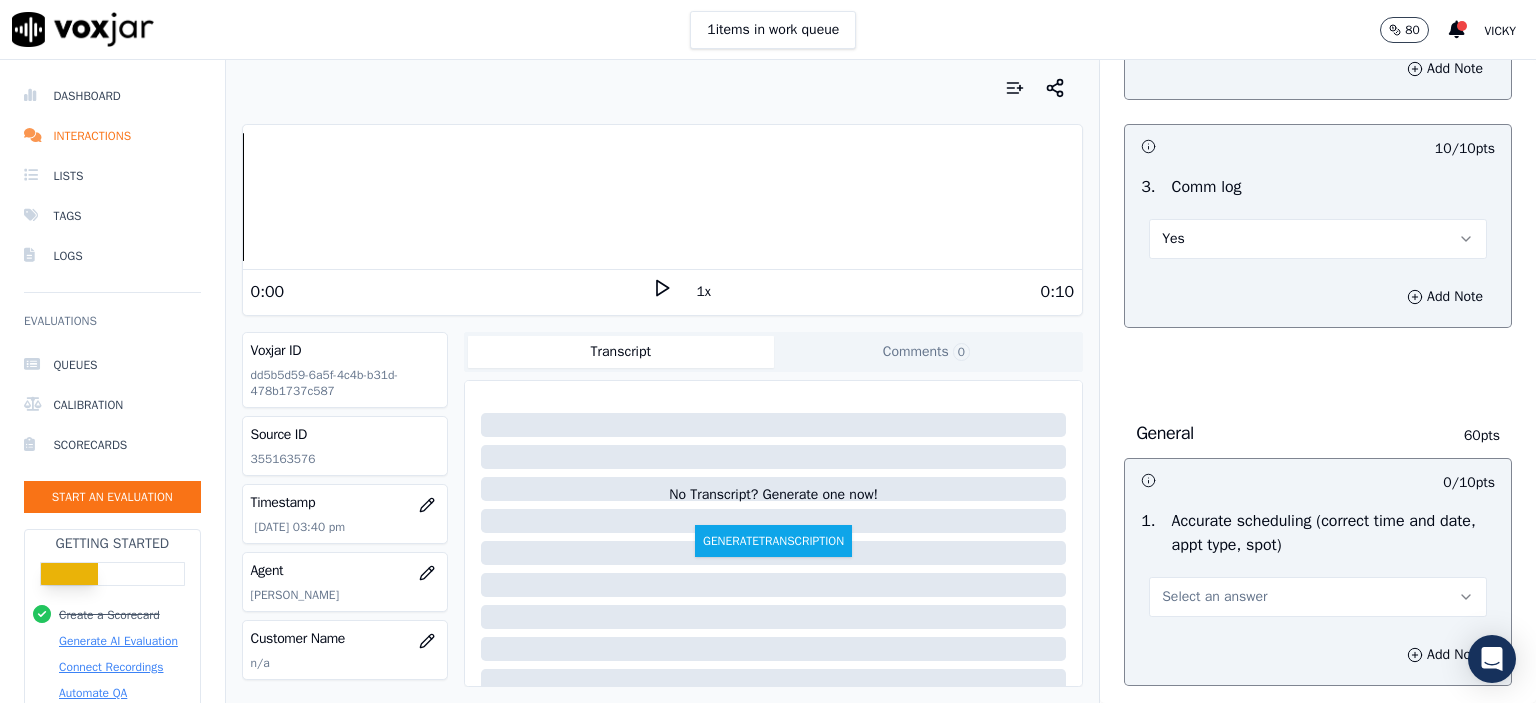 scroll, scrollTop: 2900, scrollLeft: 0, axis: vertical 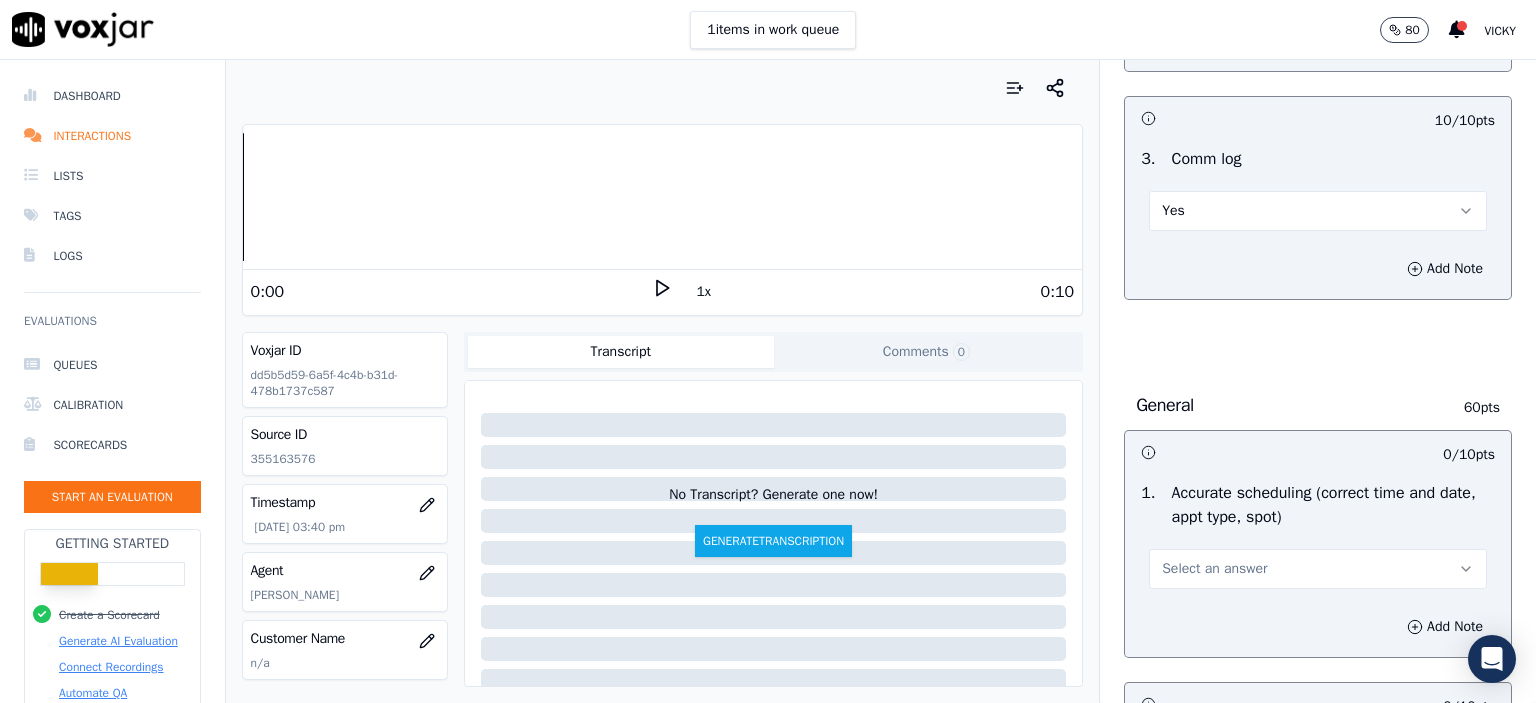 click on "Select an answer" at bounding box center [1318, 569] 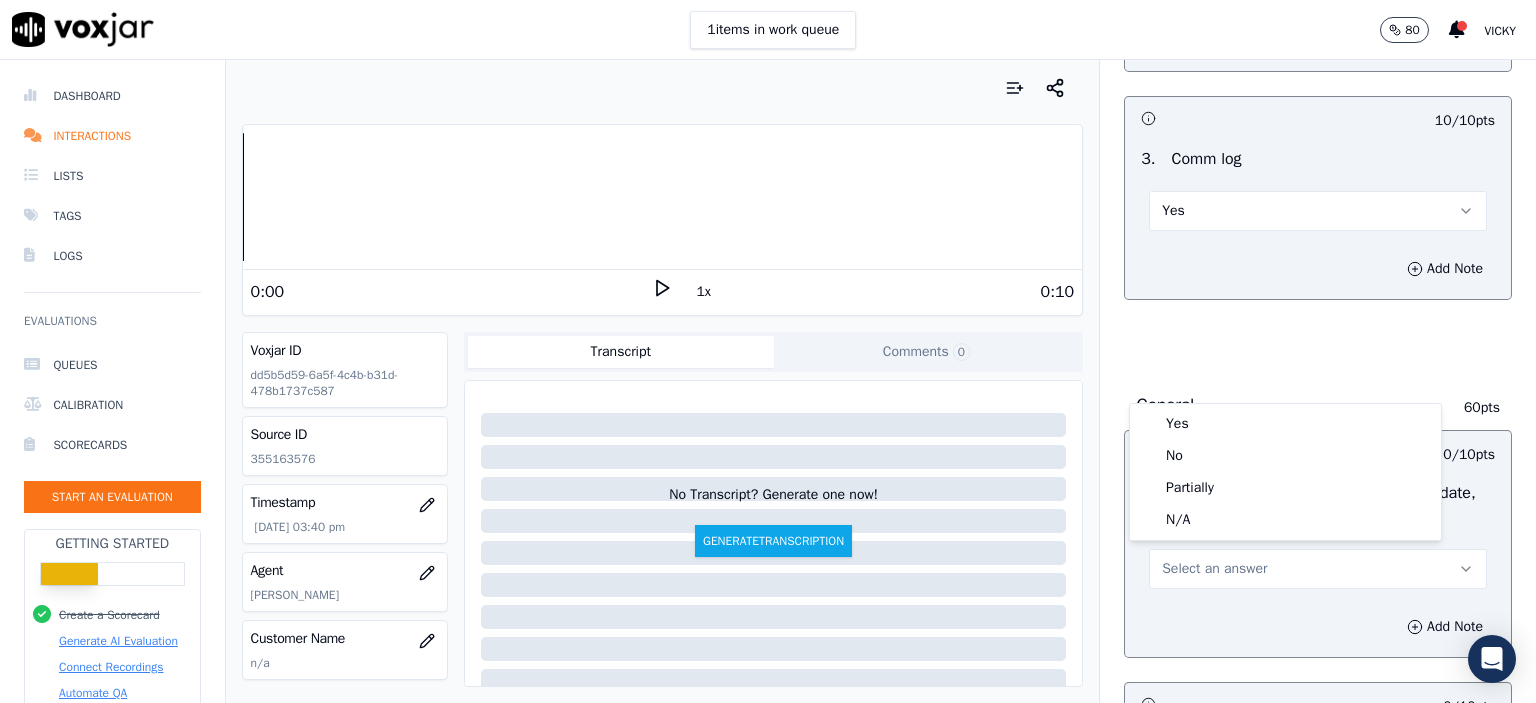 click on "Select an answer" at bounding box center [1214, 569] 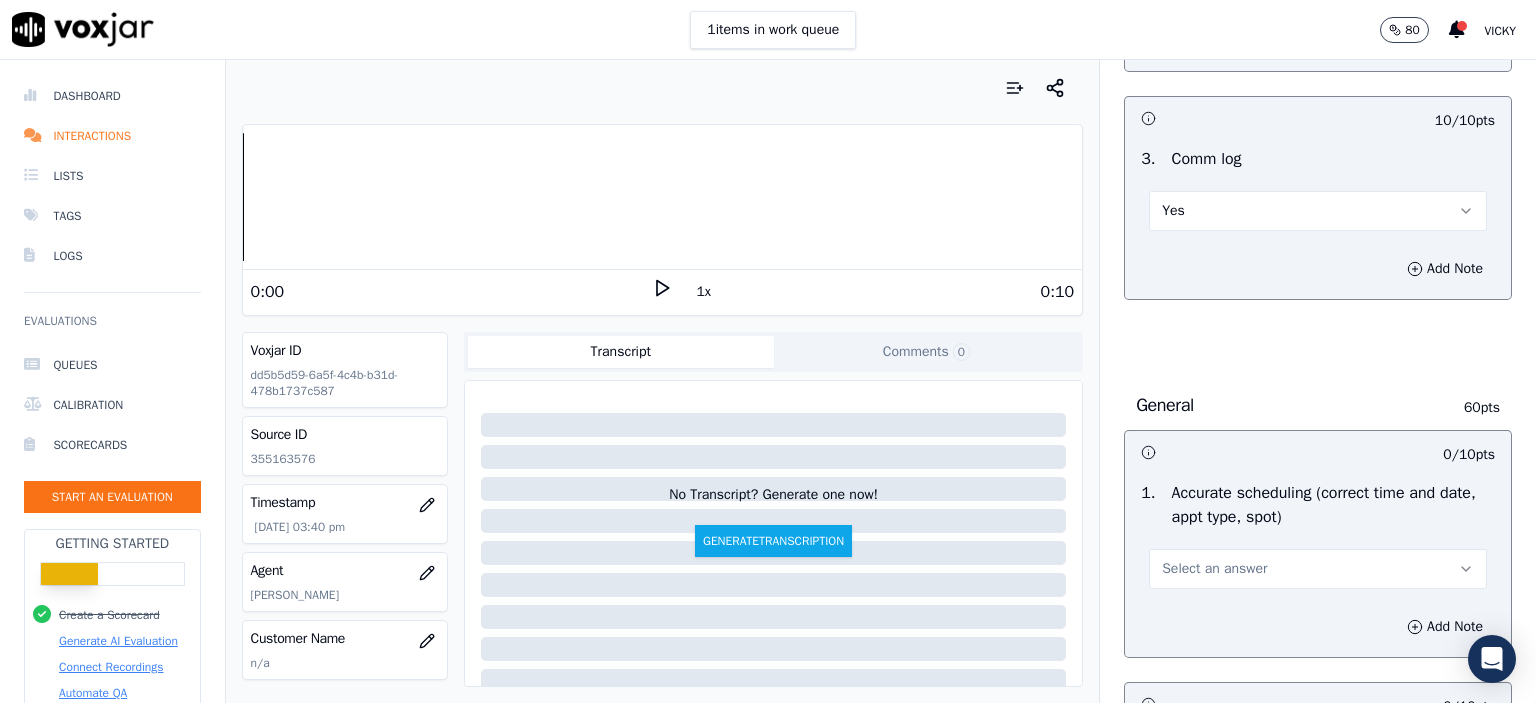 click on "Select an answer" at bounding box center (1214, 569) 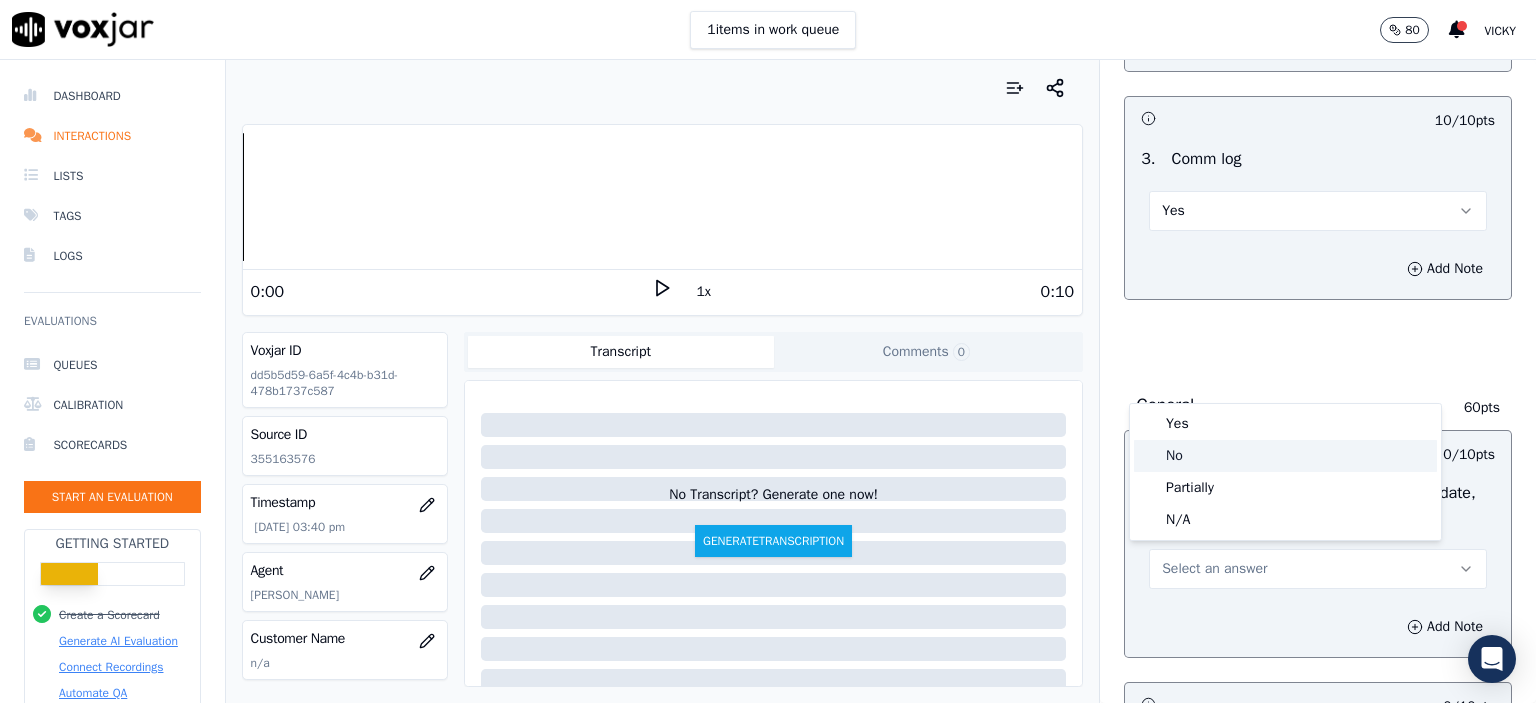 click on "Yes" at bounding box center [1285, 424] 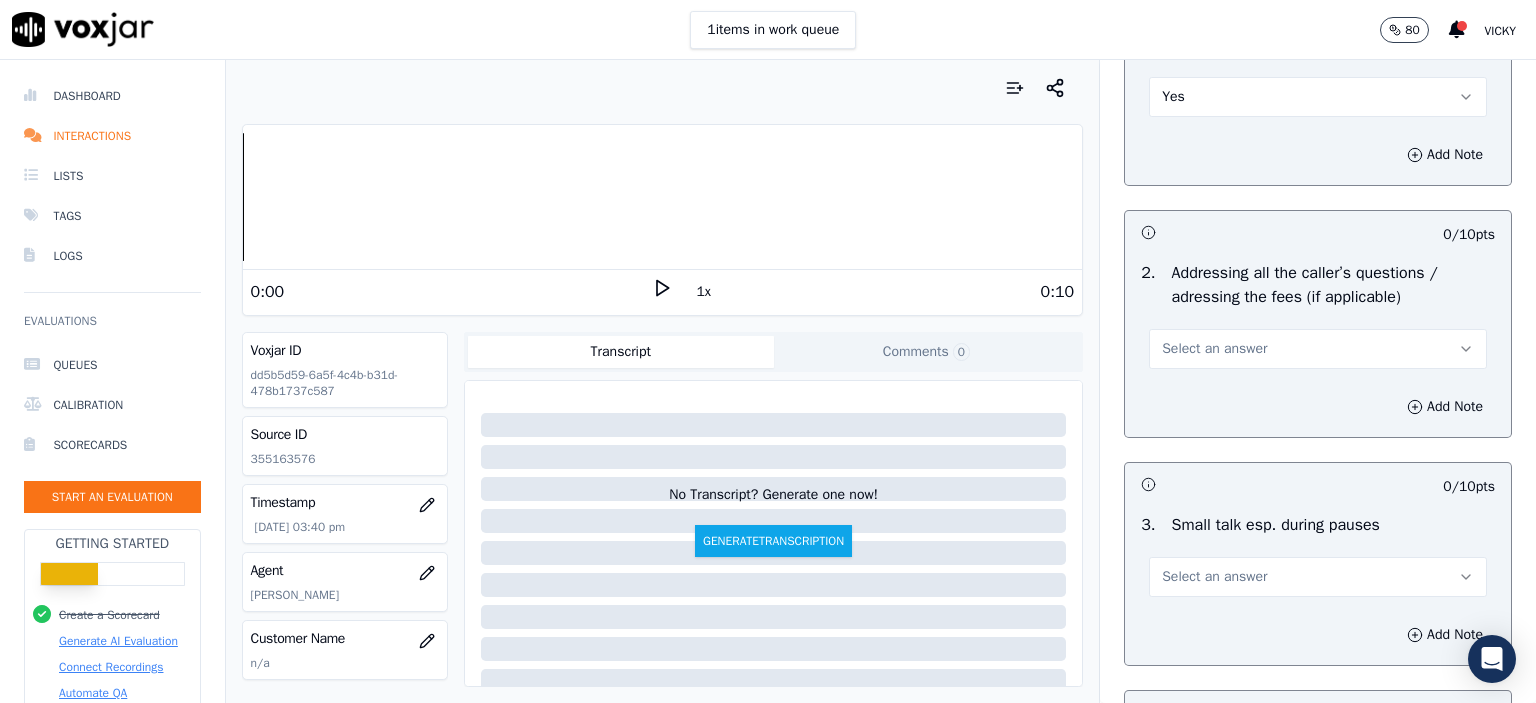scroll, scrollTop: 3400, scrollLeft: 0, axis: vertical 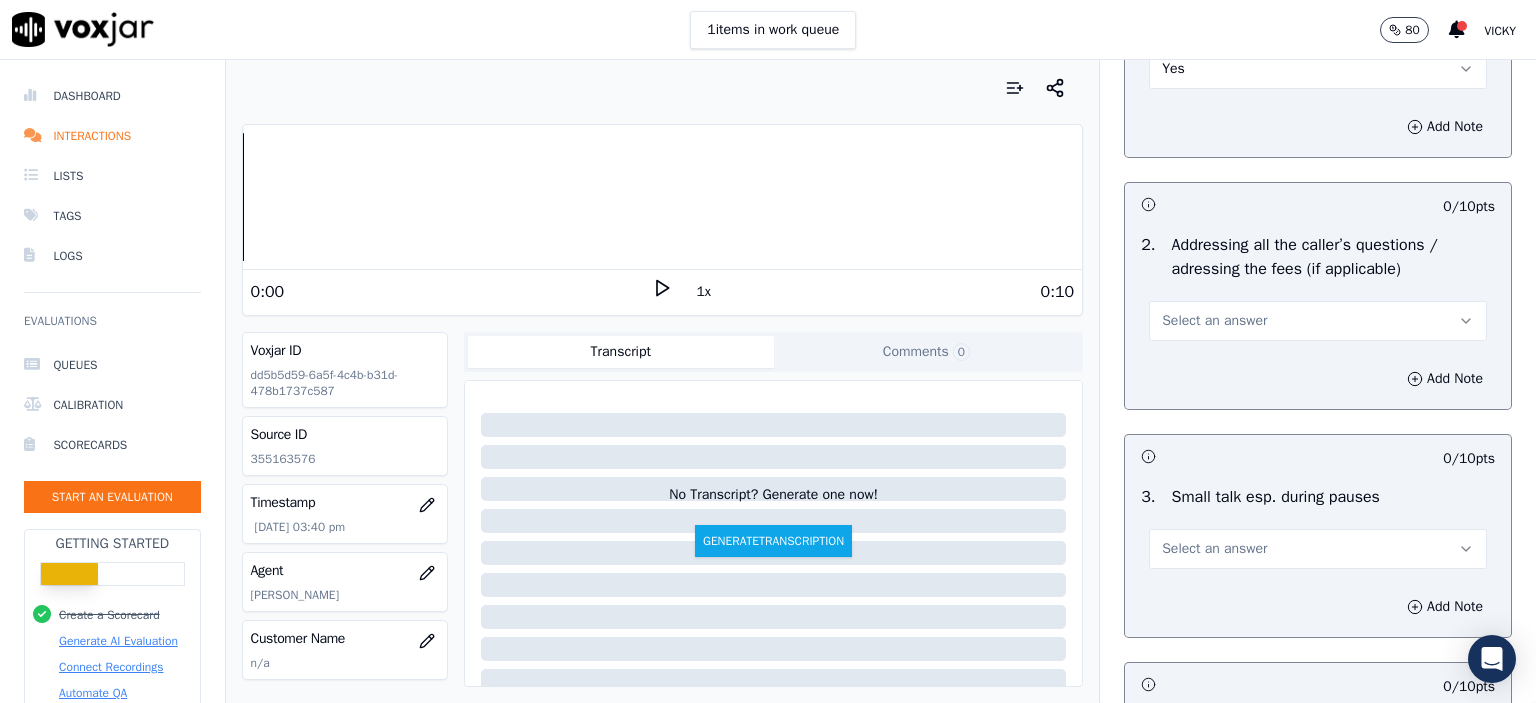 click on "Select an answer" at bounding box center [1318, 321] 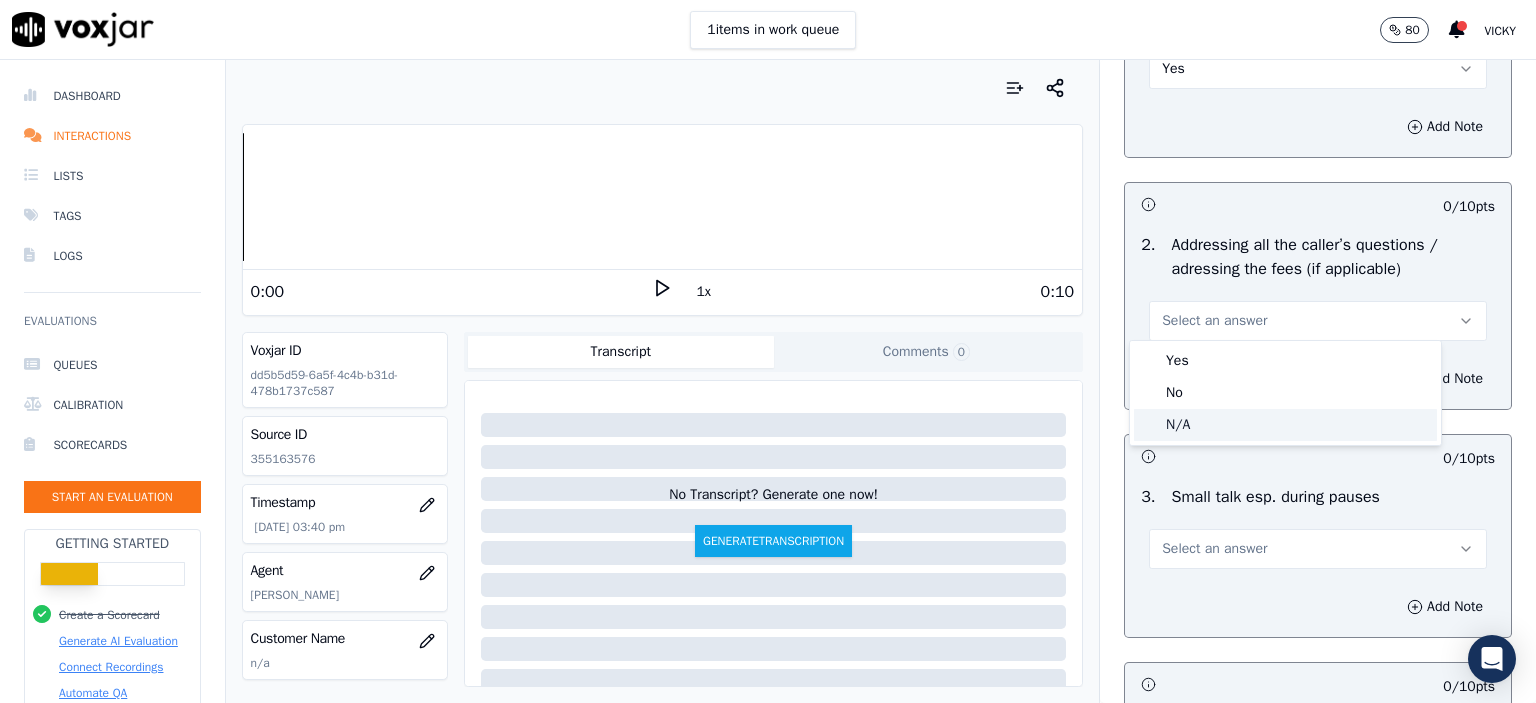 click on "N/A" 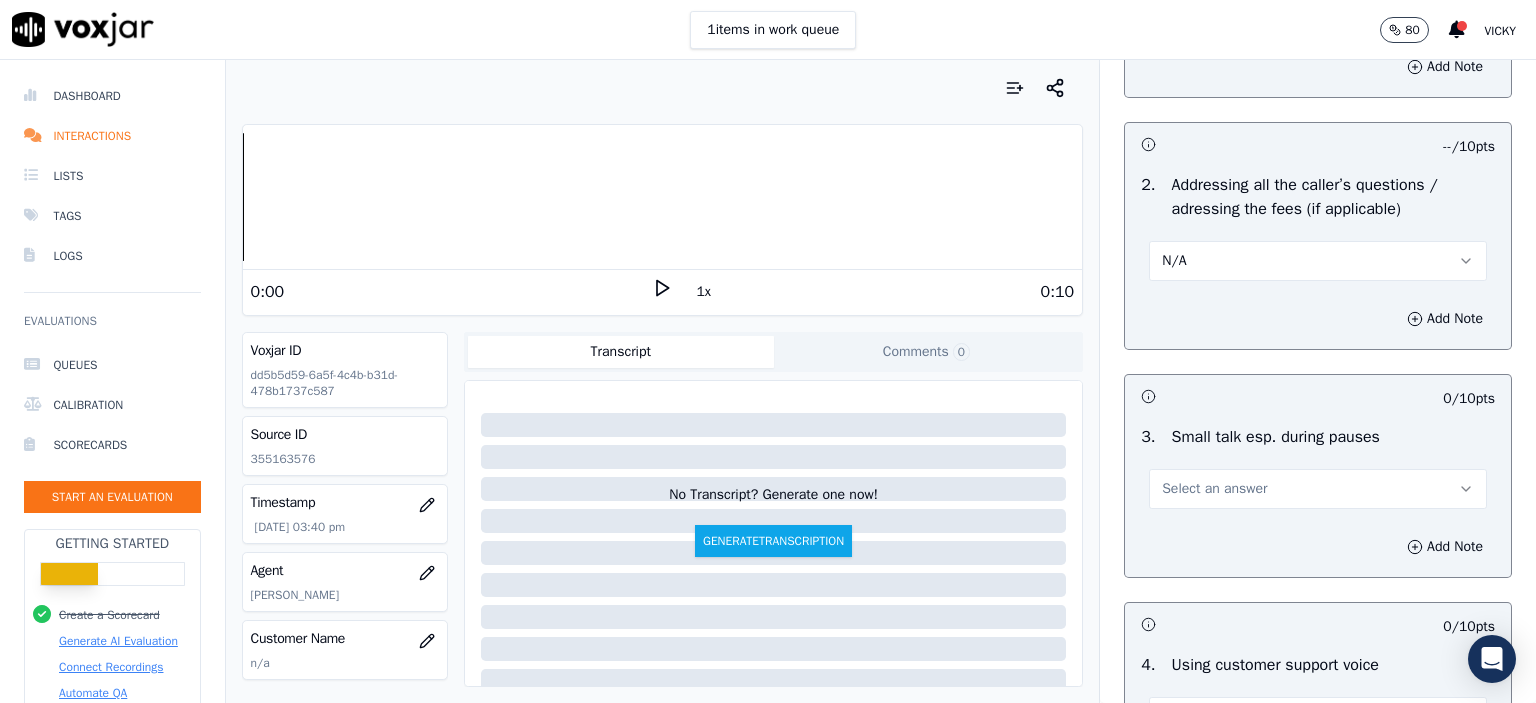 scroll, scrollTop: 3600, scrollLeft: 0, axis: vertical 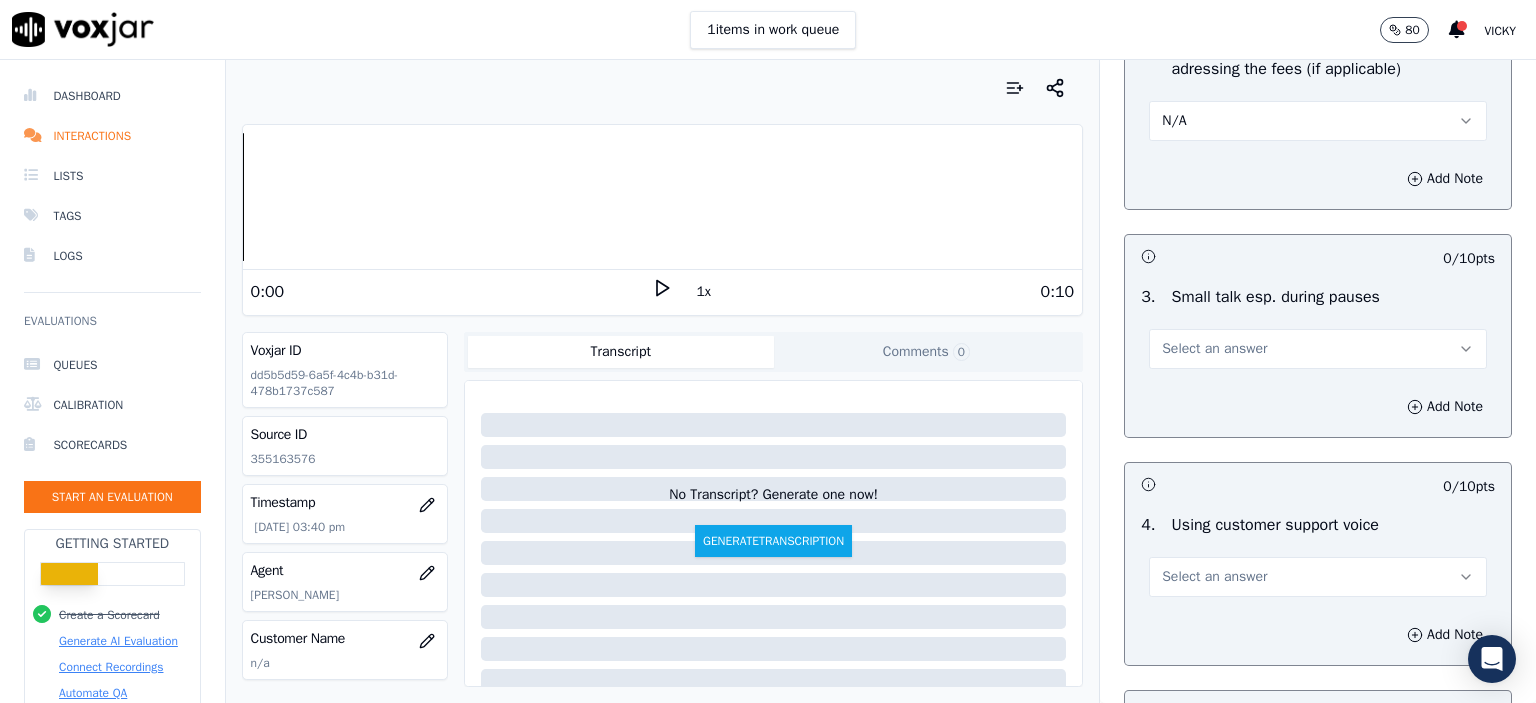 click on "Select an answer" at bounding box center (1214, 349) 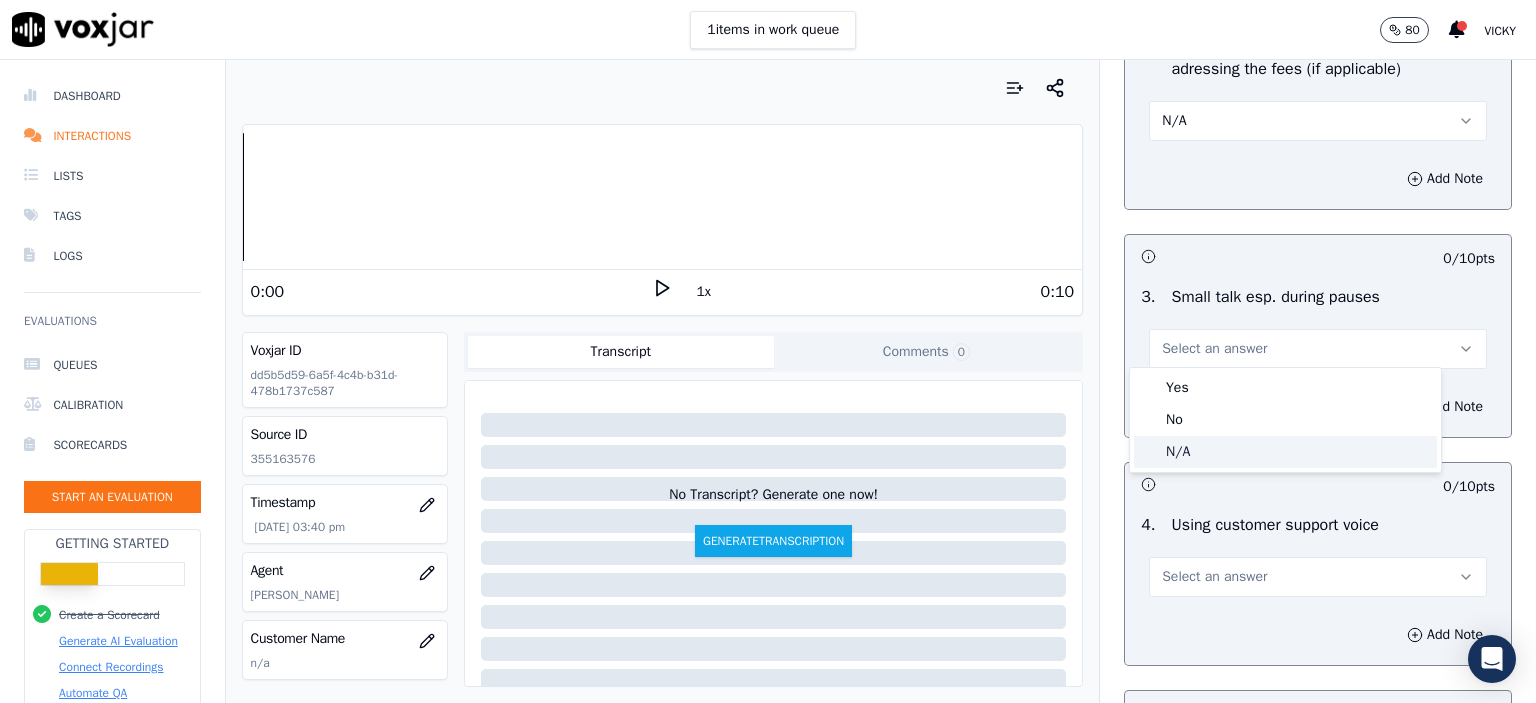 click on "N/A" 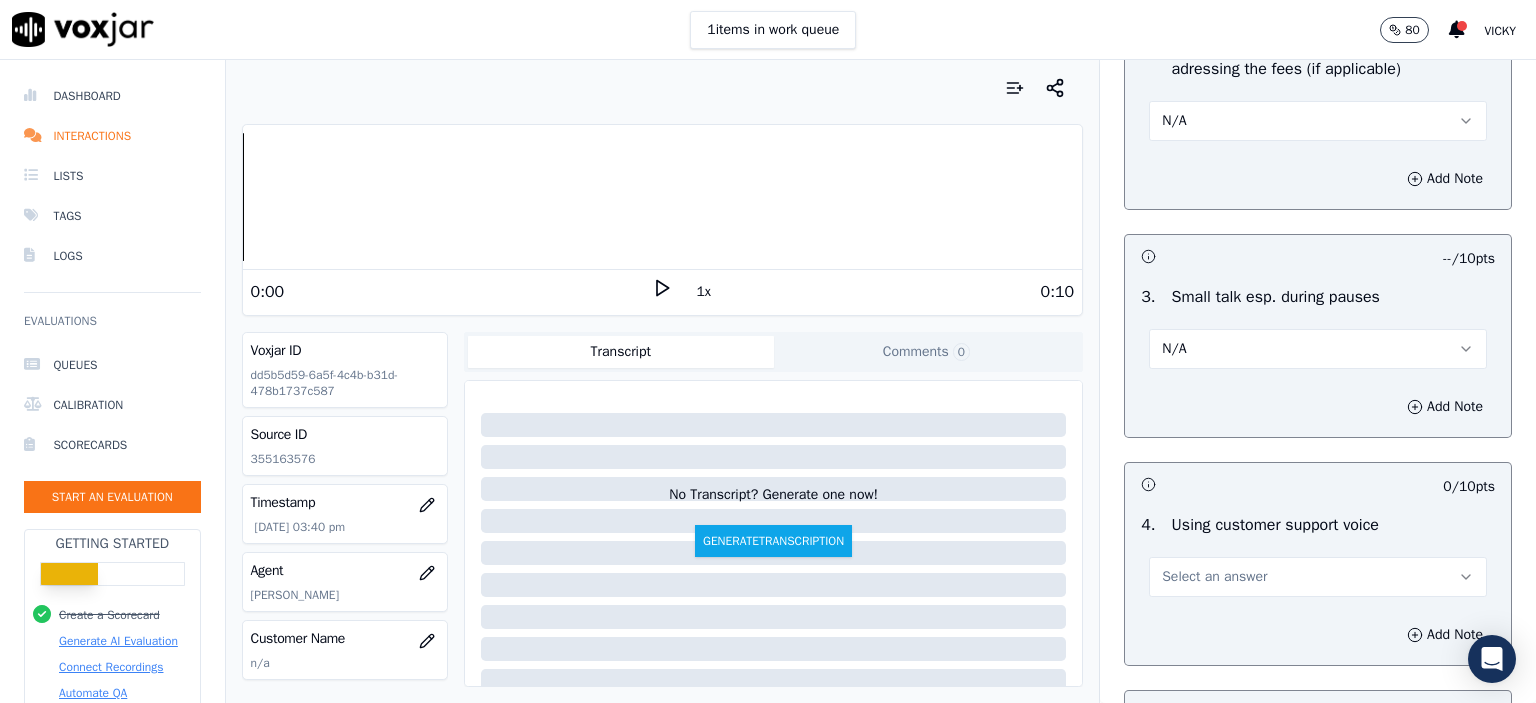 drag, startPoint x: 1208, startPoint y: 574, endPoint x: 1216, endPoint y: 563, distance: 13.601471 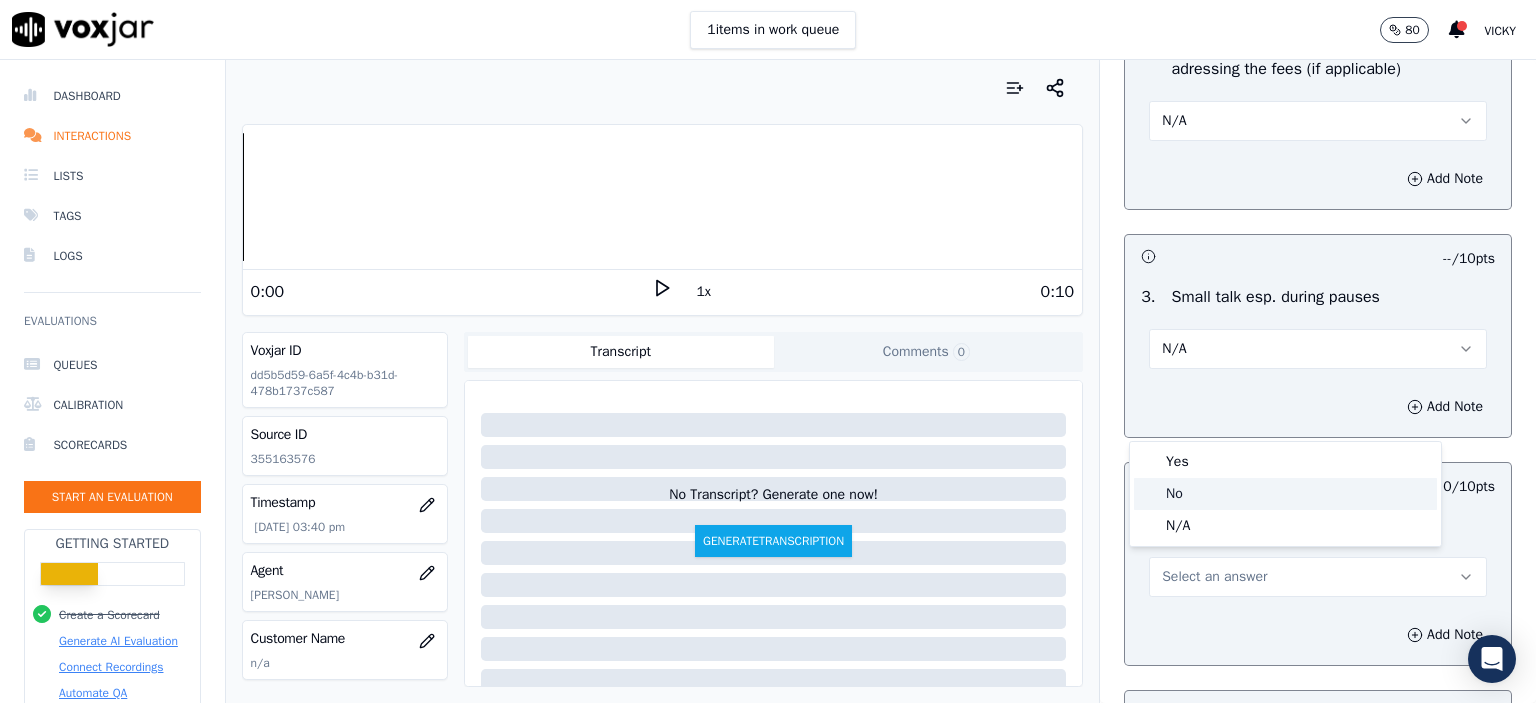 click on "Yes" at bounding box center [1285, 462] 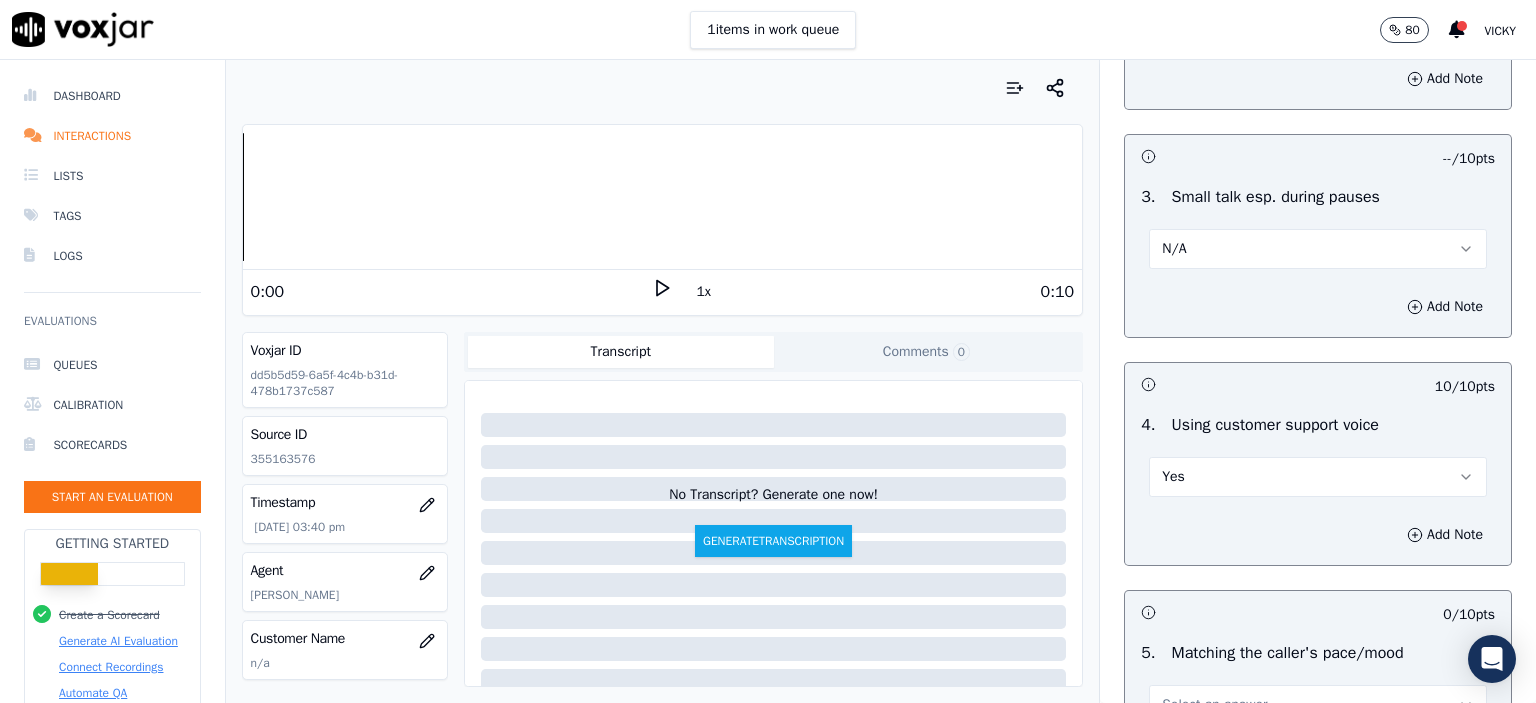 scroll, scrollTop: 4000, scrollLeft: 0, axis: vertical 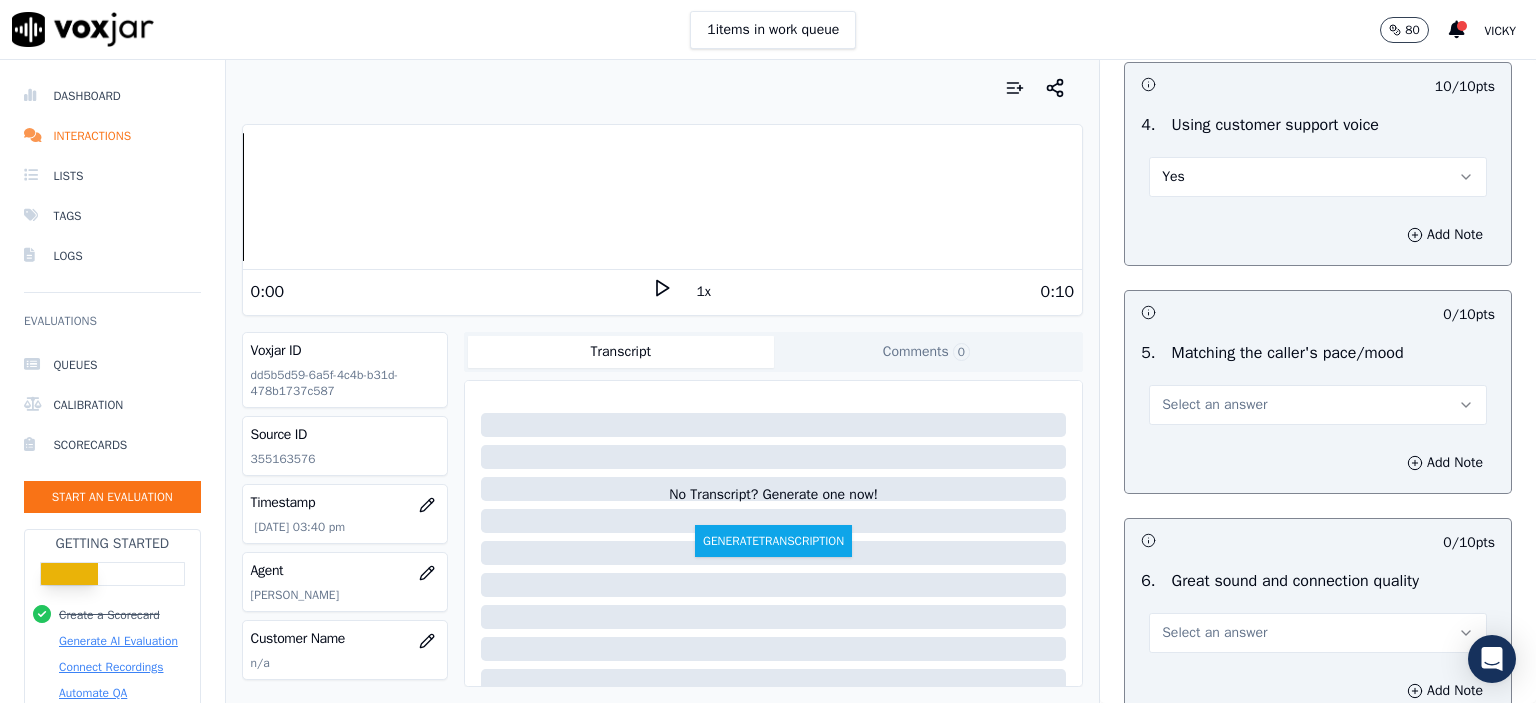 click on "Select an answer" at bounding box center (1318, 405) 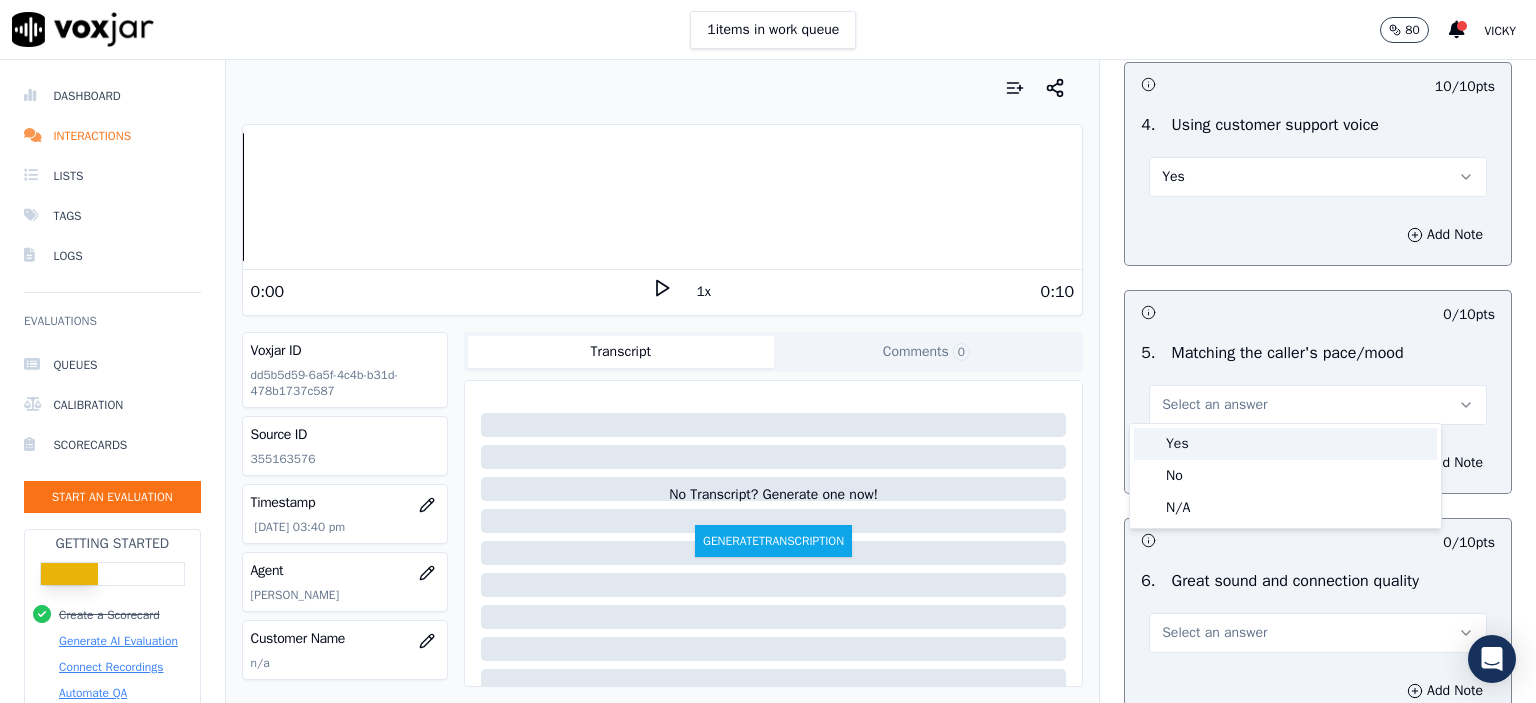 click on "Yes" at bounding box center (1285, 444) 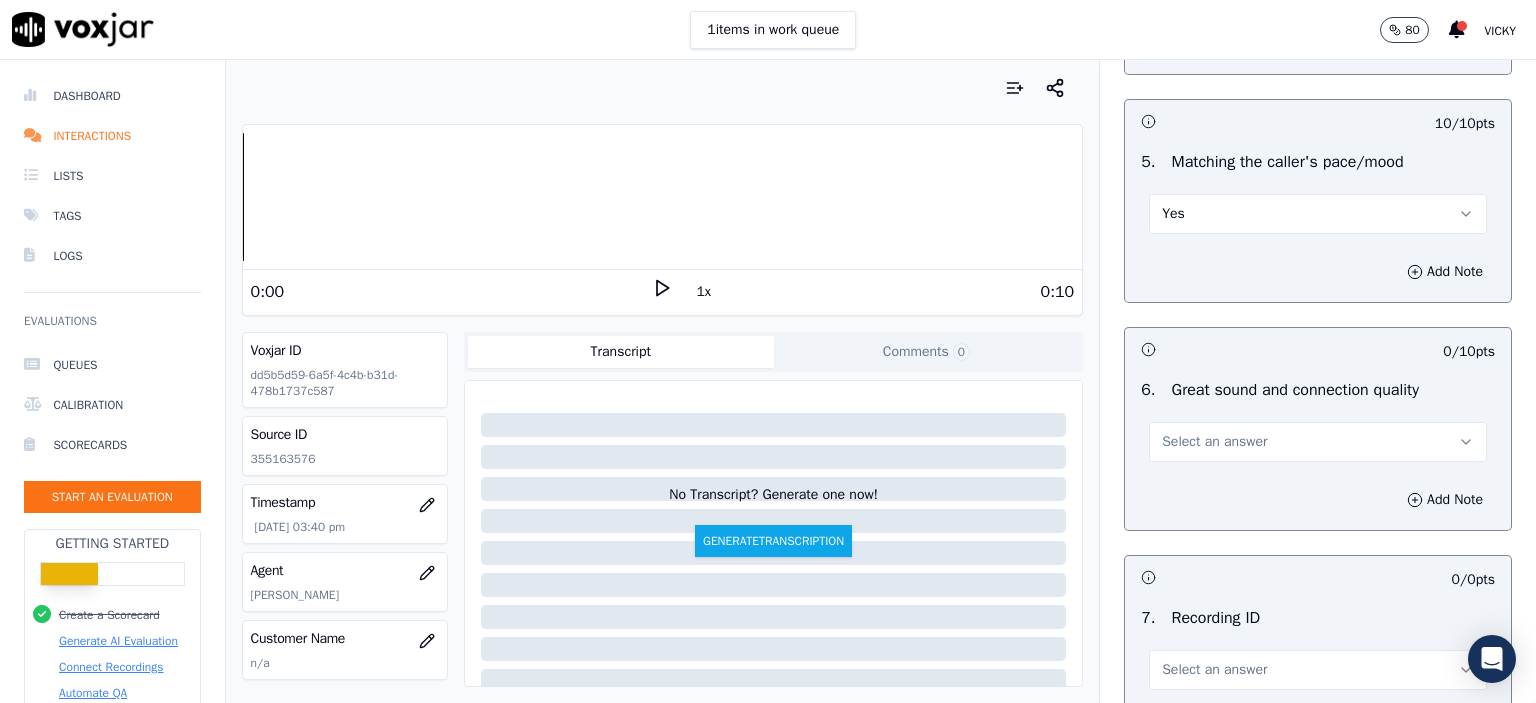 scroll, scrollTop: 4200, scrollLeft: 0, axis: vertical 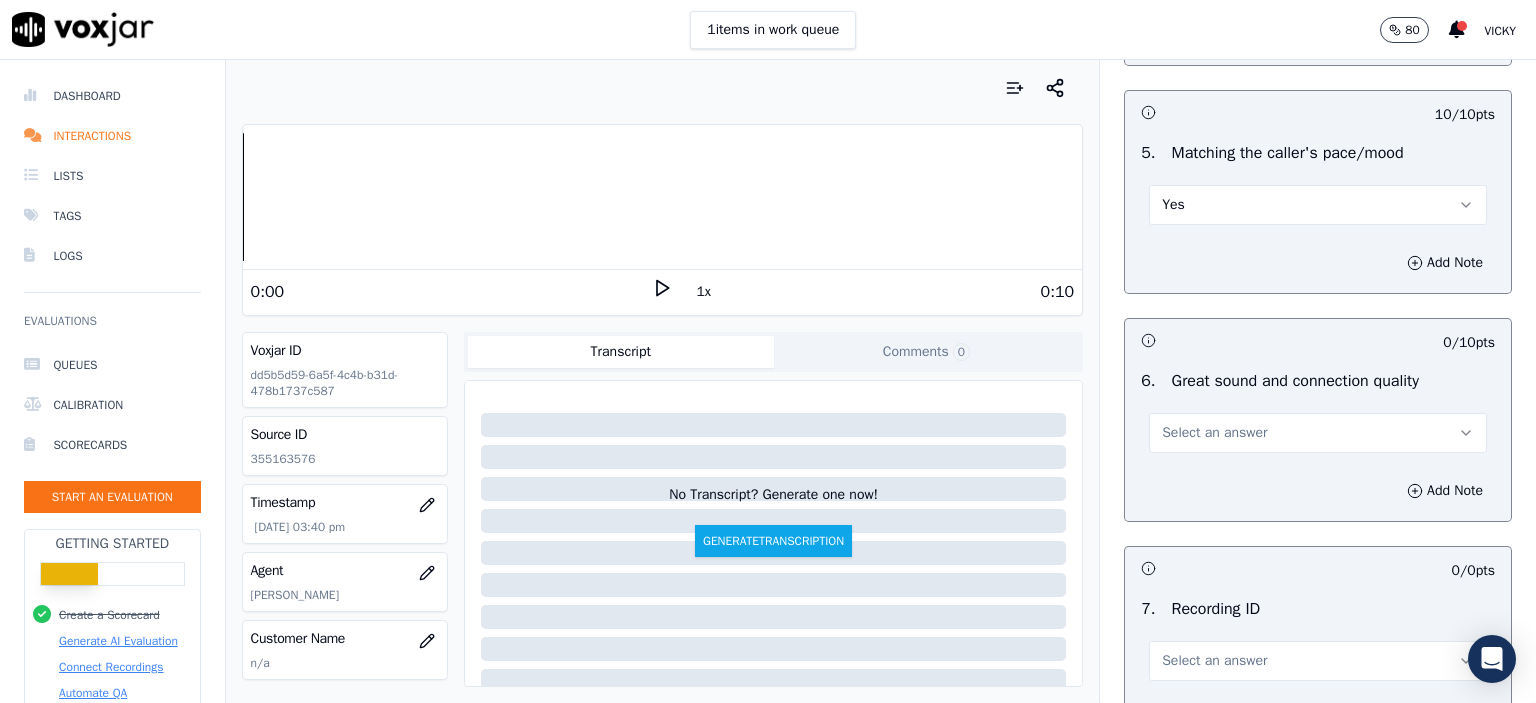 click on "Select an answer" at bounding box center (1214, 433) 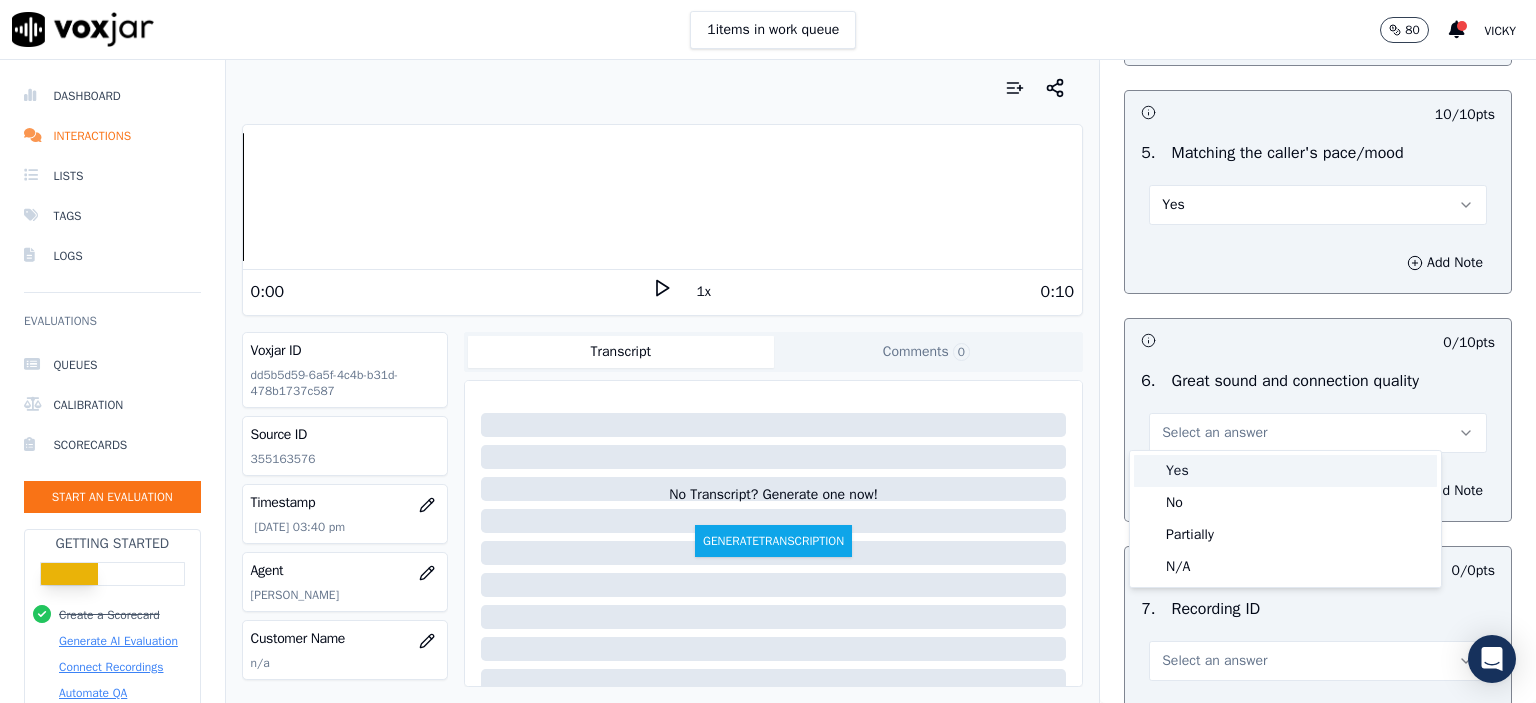 click on "Yes" at bounding box center (1285, 471) 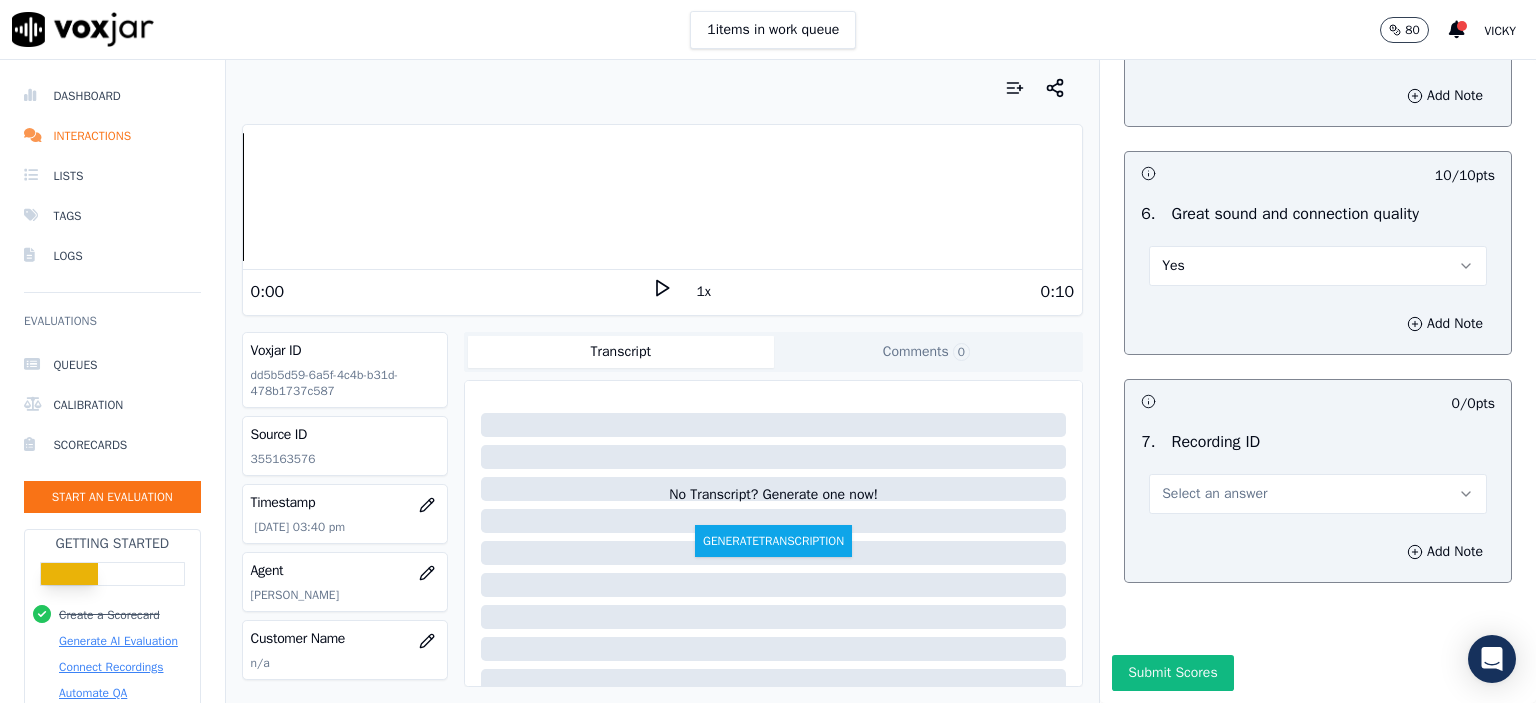 scroll, scrollTop: 4404, scrollLeft: 0, axis: vertical 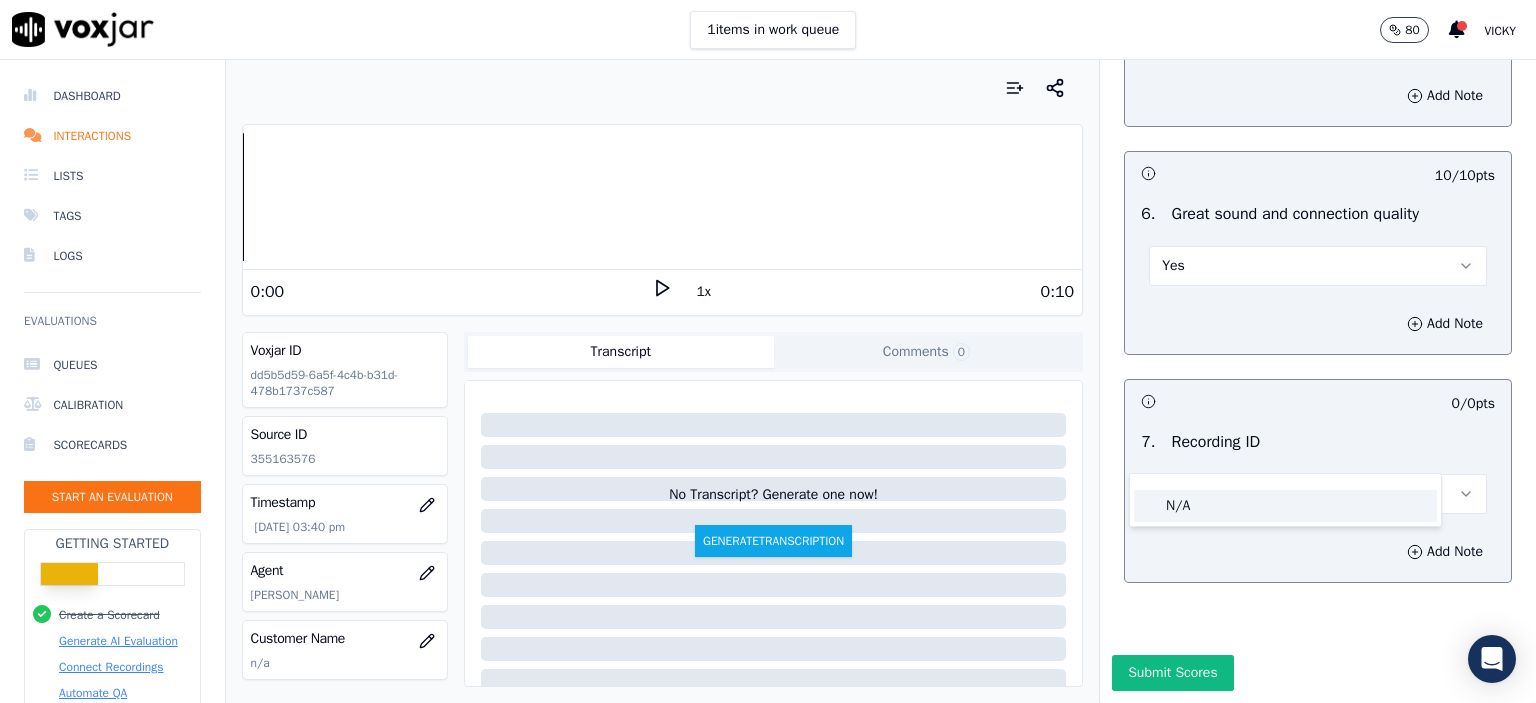 click on "N/A" 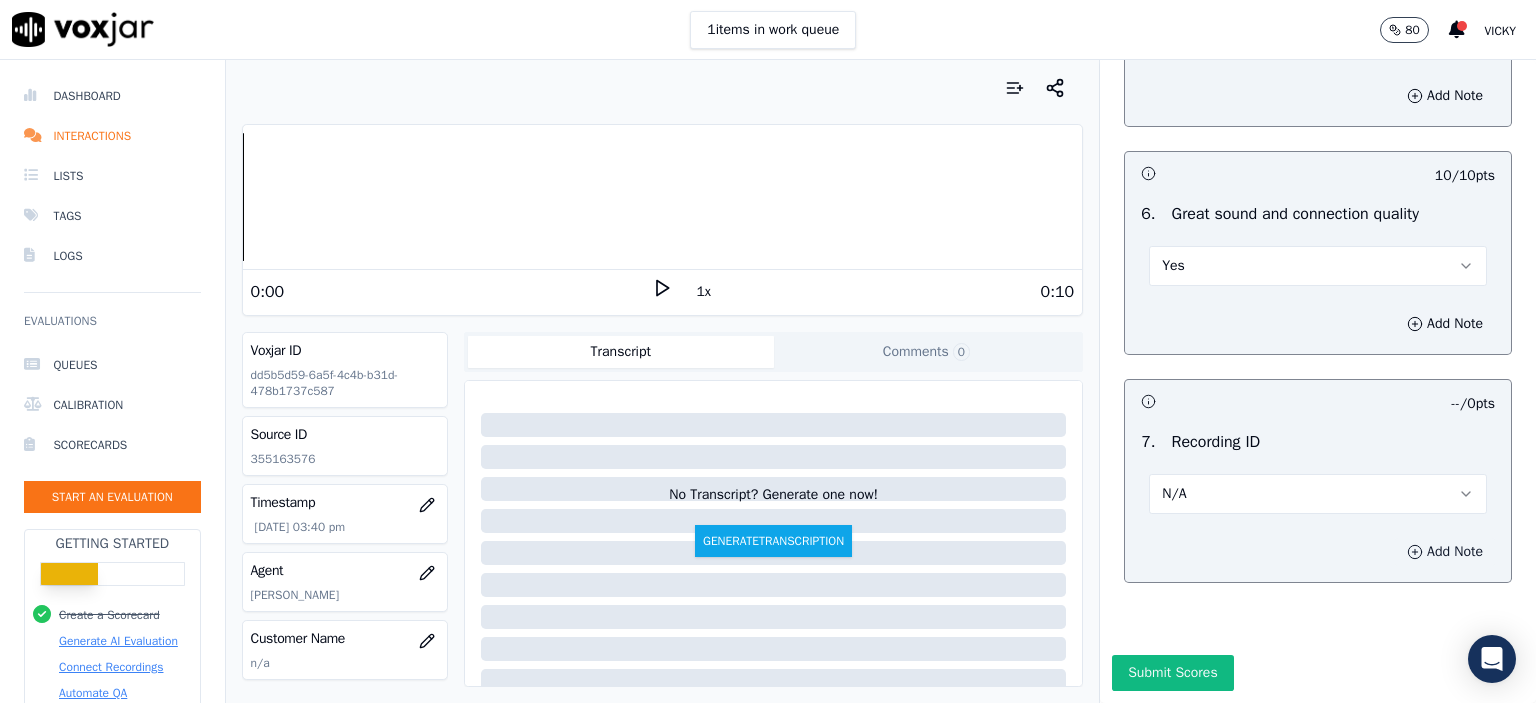 click on "Add Note" at bounding box center (1445, 552) 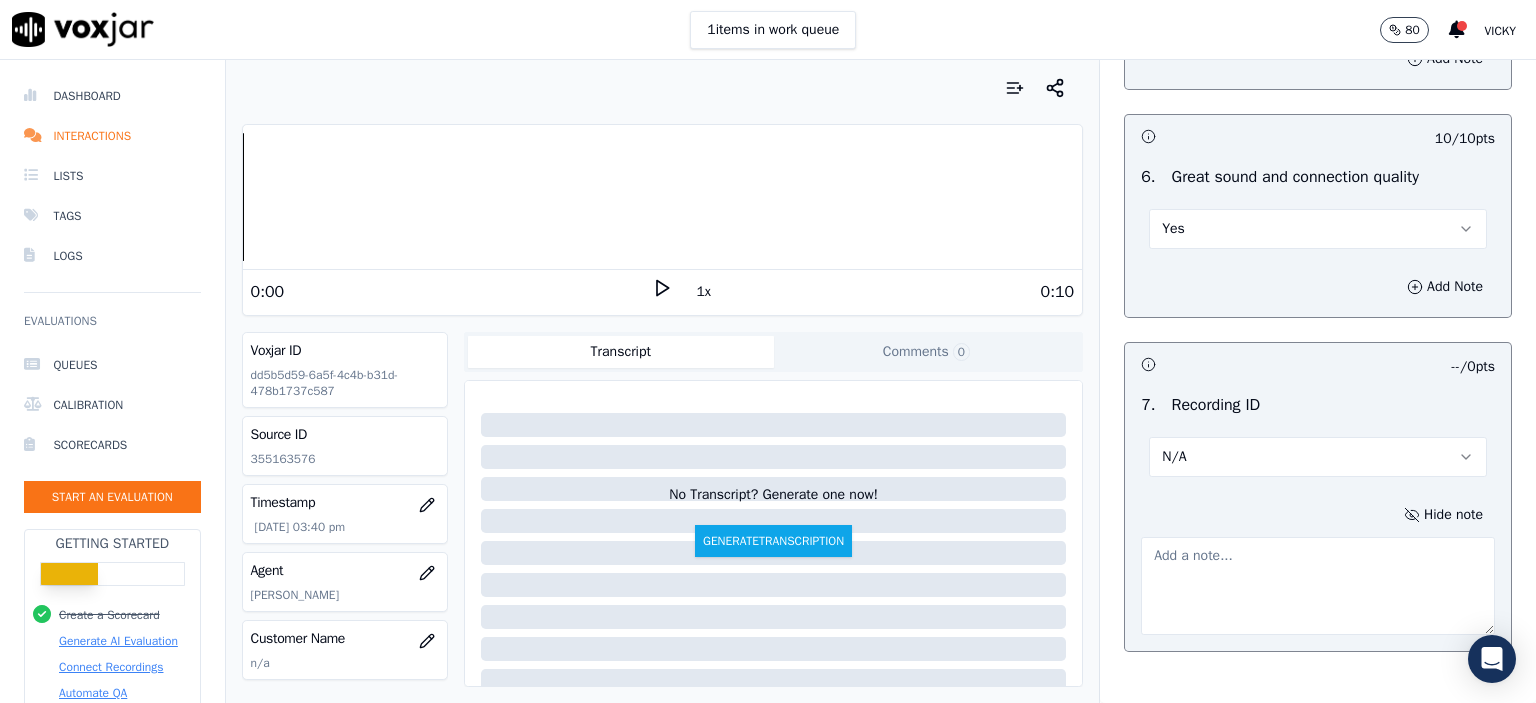 click on "Source ID   355163576" at bounding box center (345, 446) 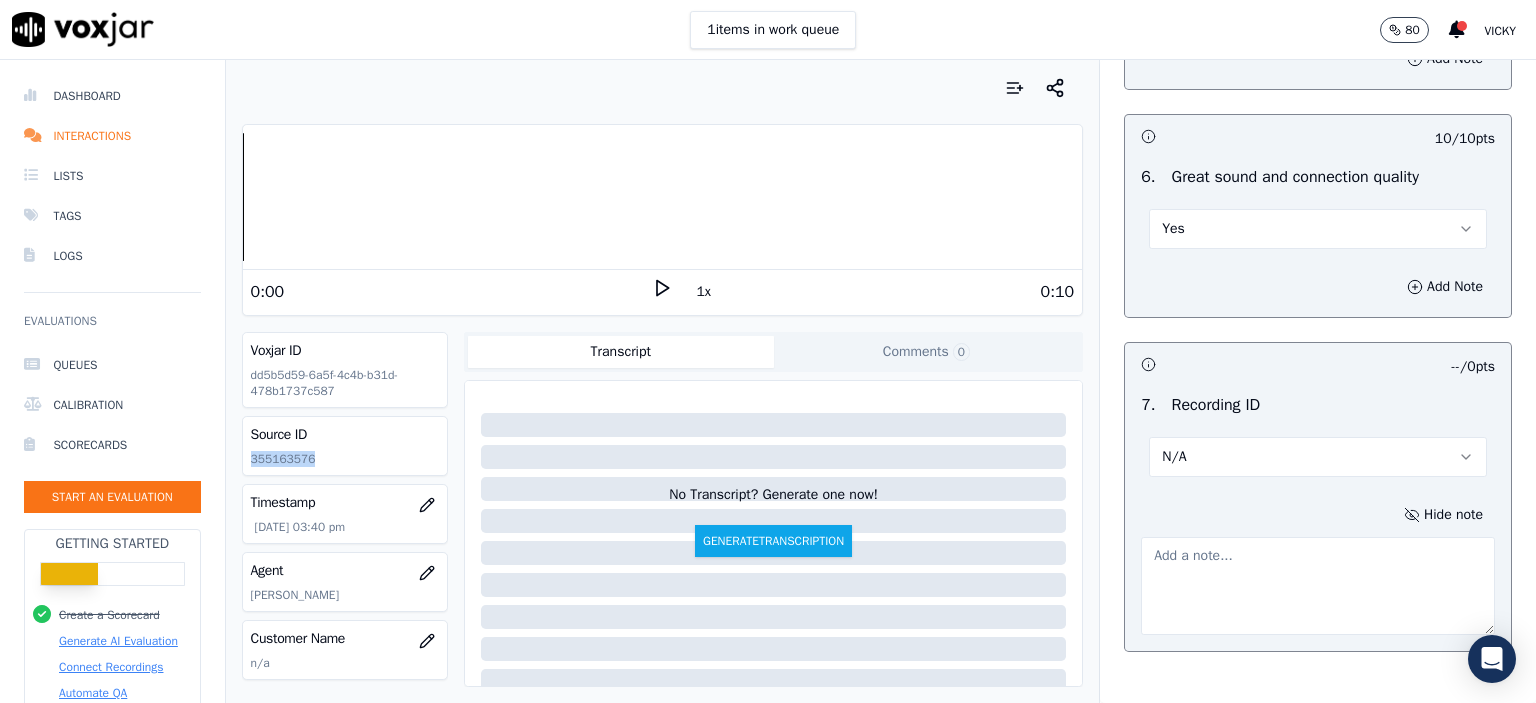 click on "355163576" 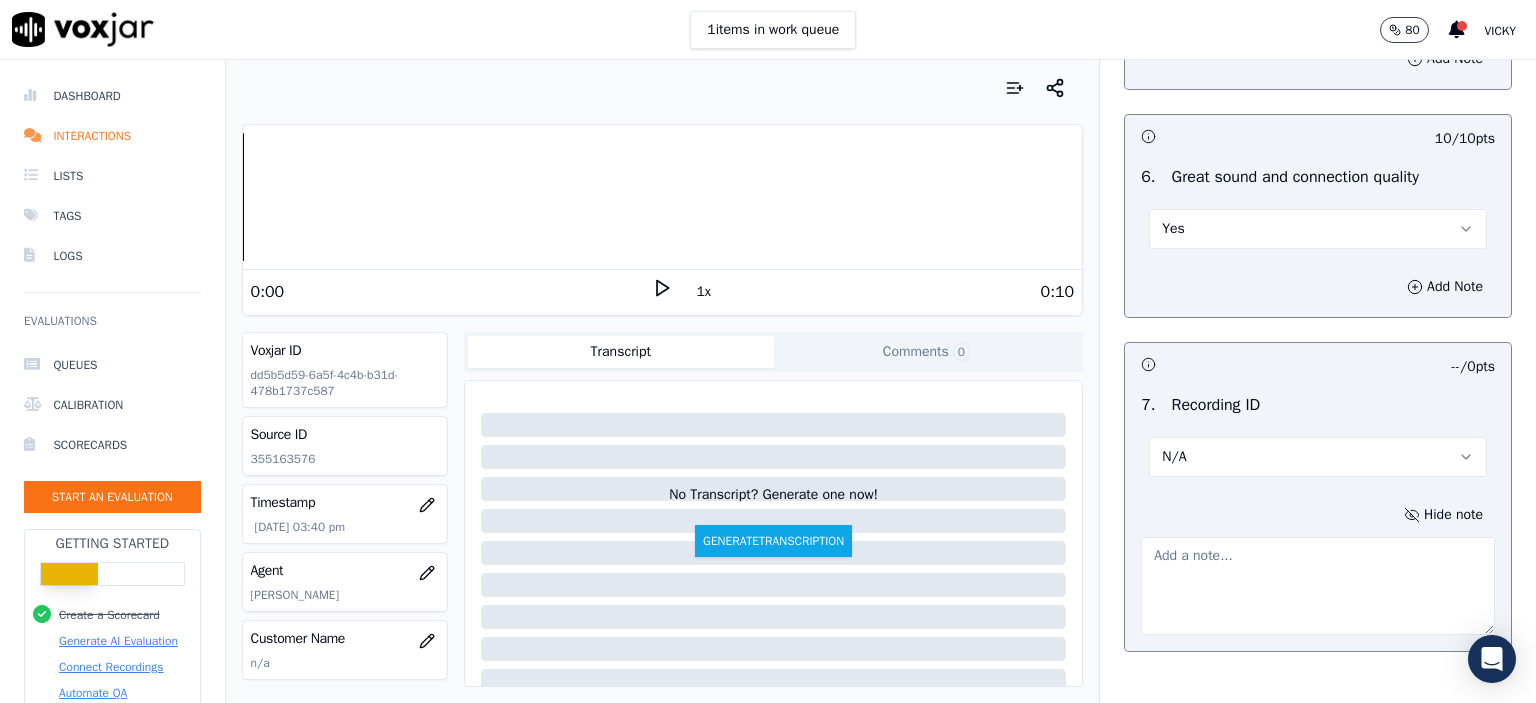 click at bounding box center [1318, 586] 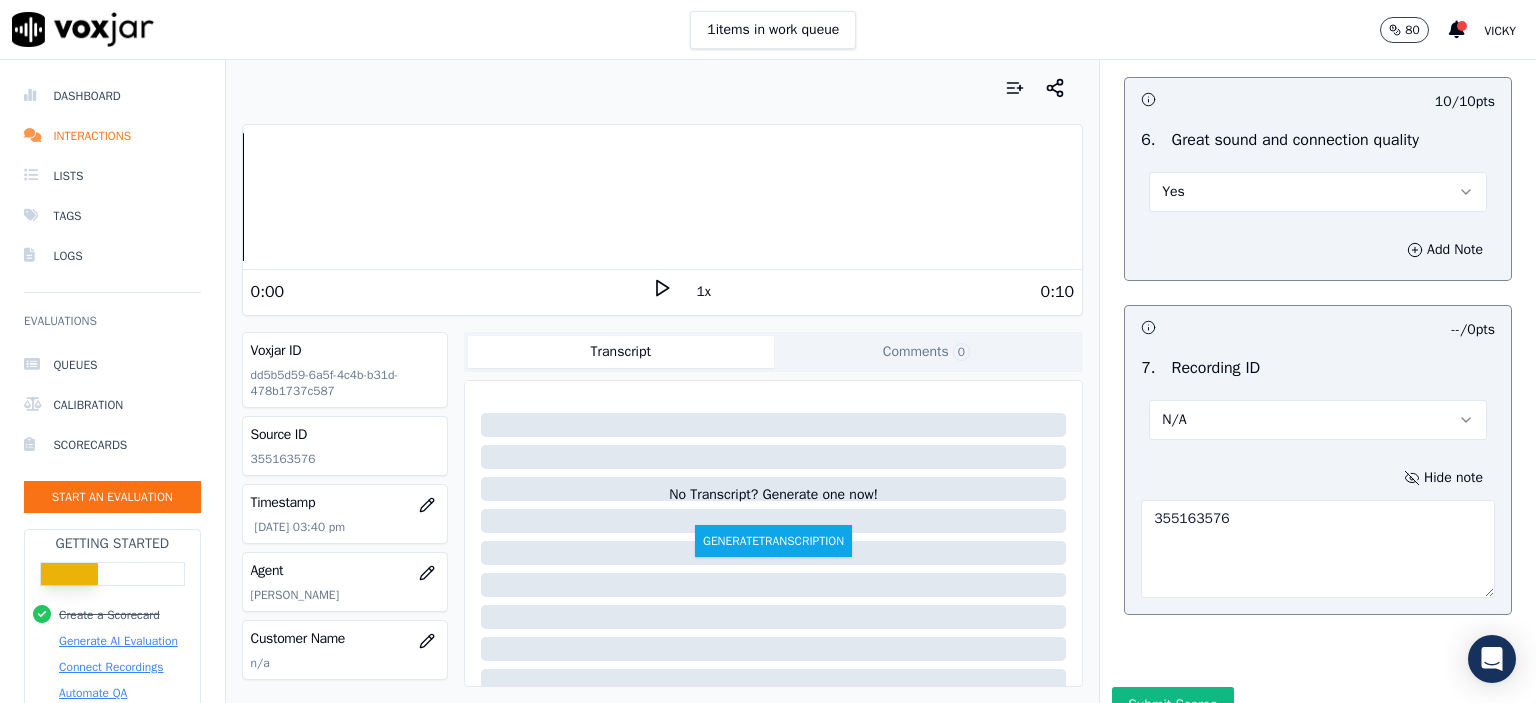 scroll, scrollTop: 4510, scrollLeft: 0, axis: vertical 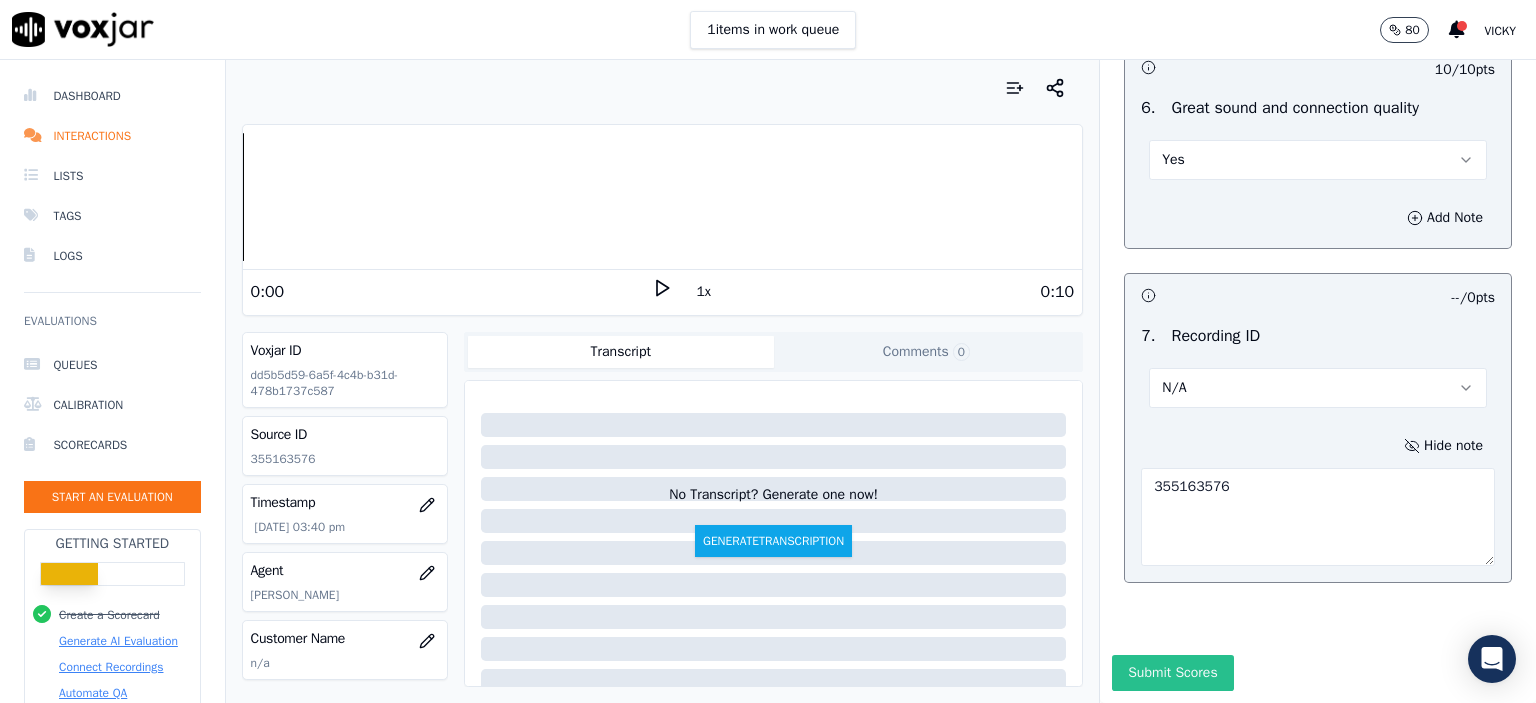 type on "355163576" 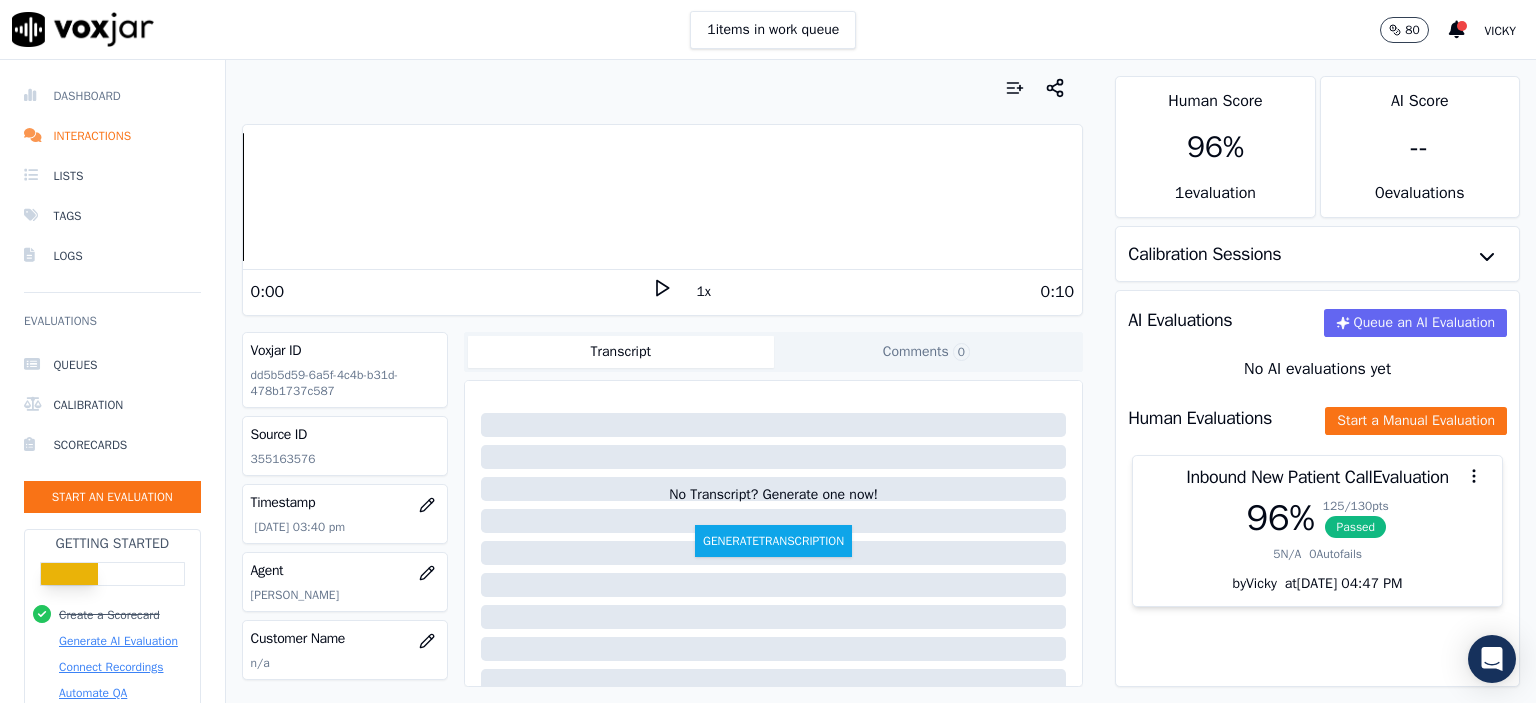click on "Dashboard" at bounding box center [112, 96] 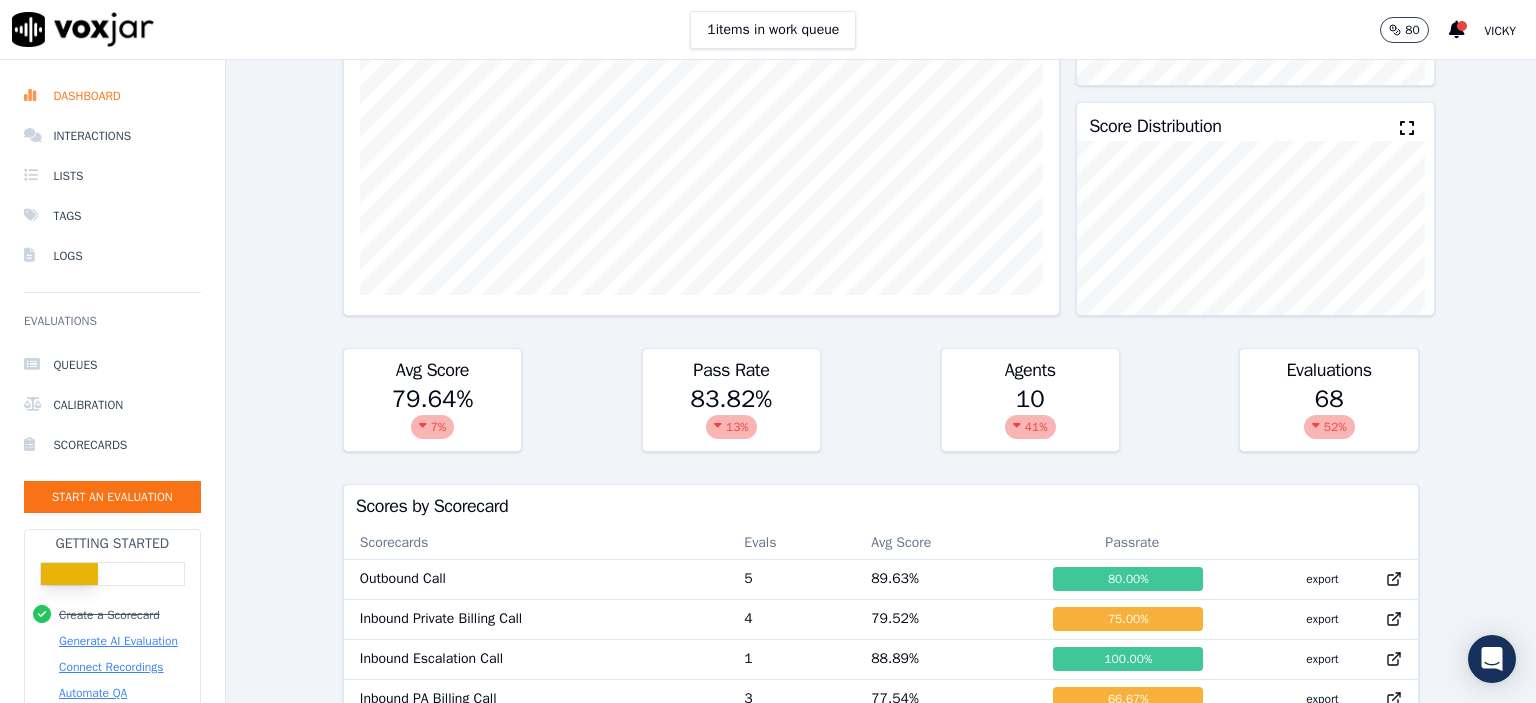scroll, scrollTop: 0, scrollLeft: 0, axis: both 